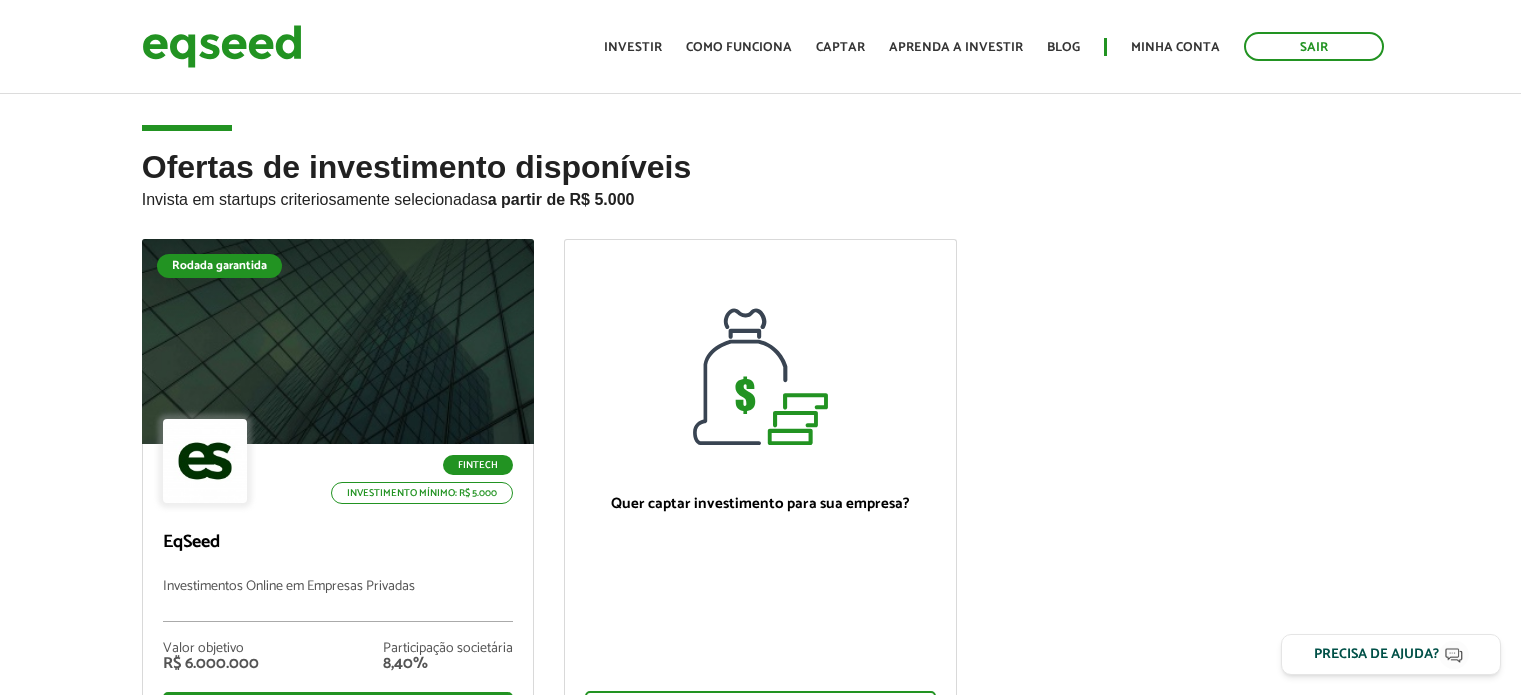 scroll, scrollTop: 0, scrollLeft: 0, axis: both 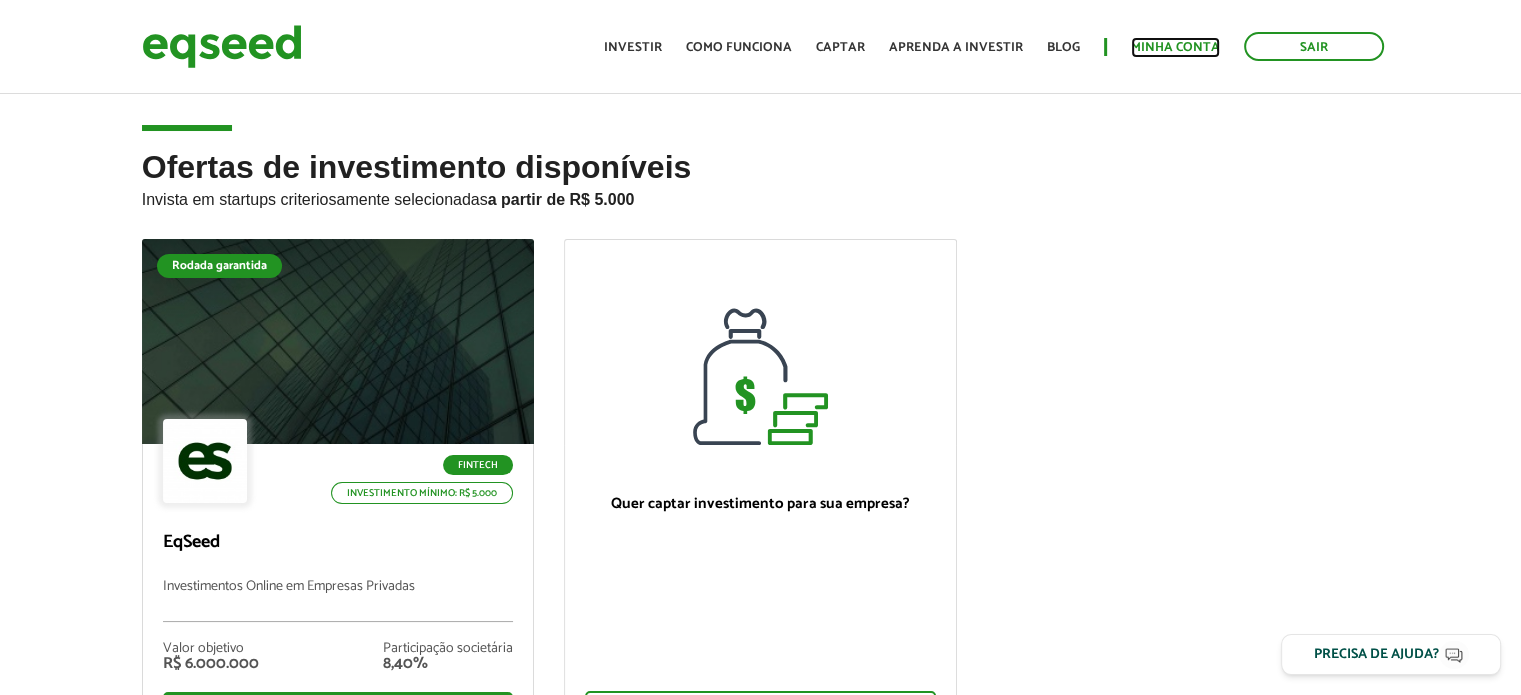 click on "Minha conta" at bounding box center (1175, 47) 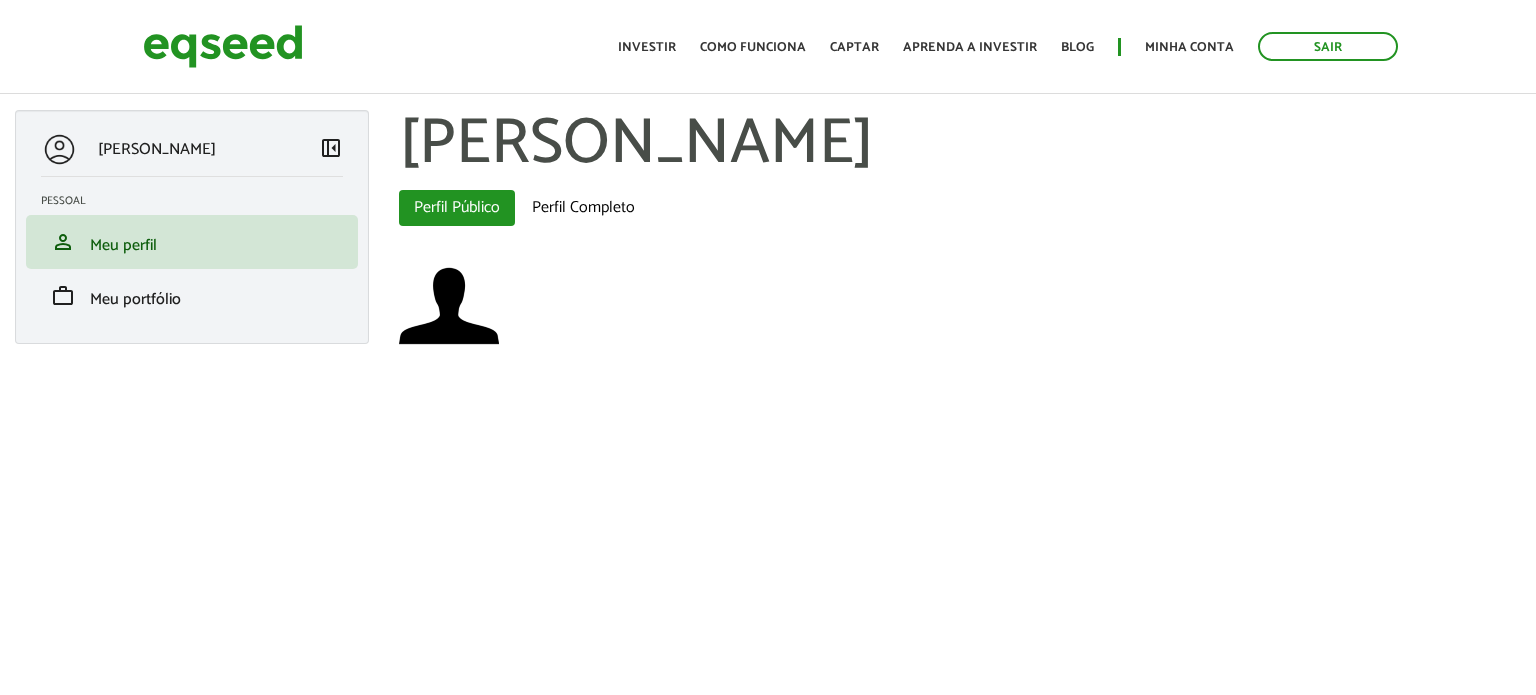 scroll, scrollTop: 0, scrollLeft: 0, axis: both 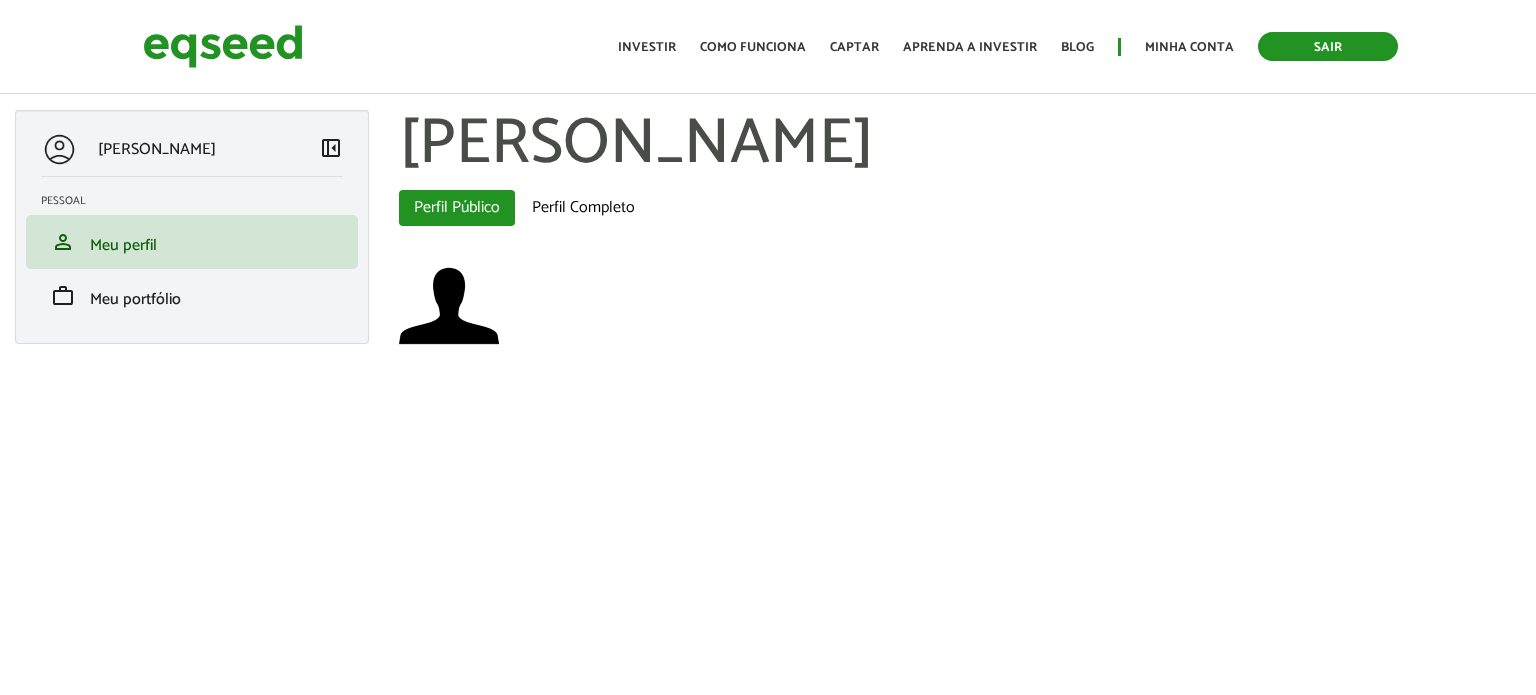 click on "Sair" at bounding box center [1328, 46] 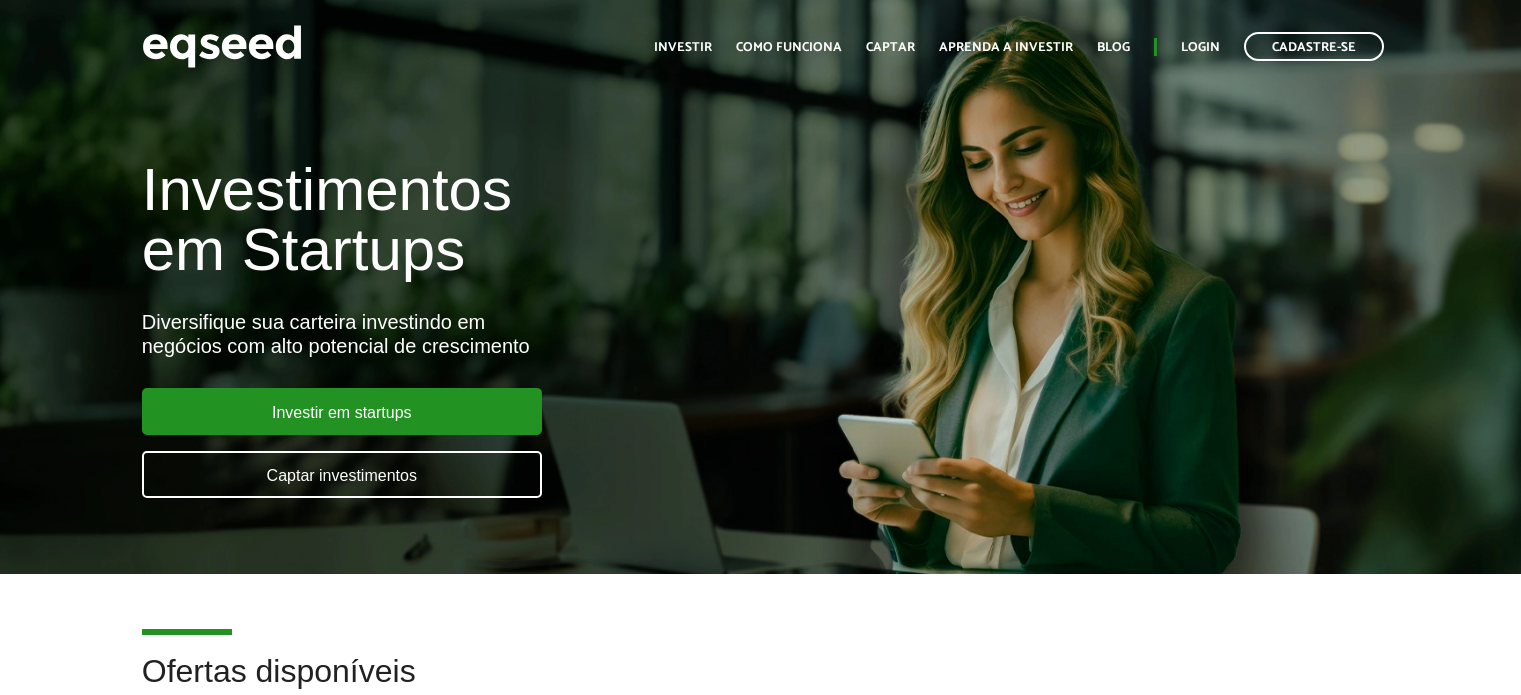 scroll, scrollTop: 0, scrollLeft: 0, axis: both 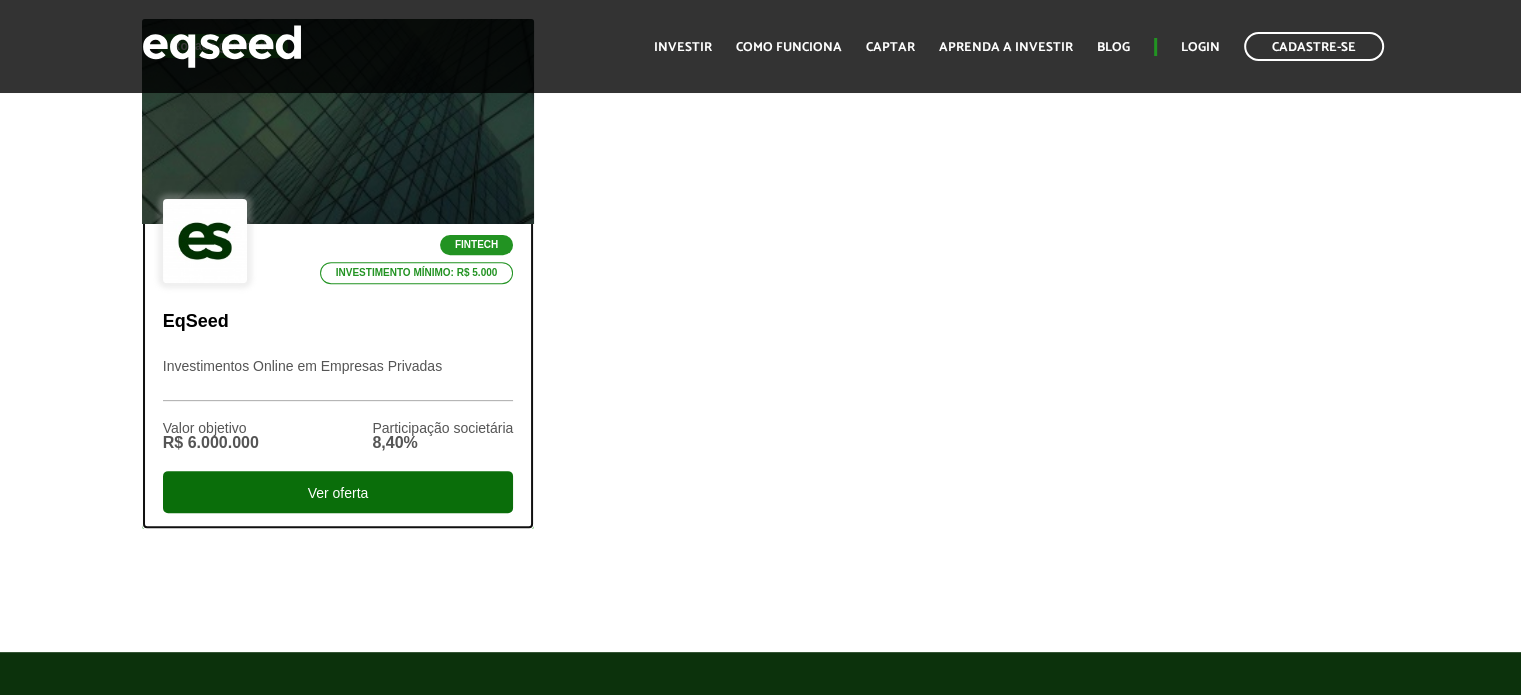 click on "Ver oferta" at bounding box center (338, 492) 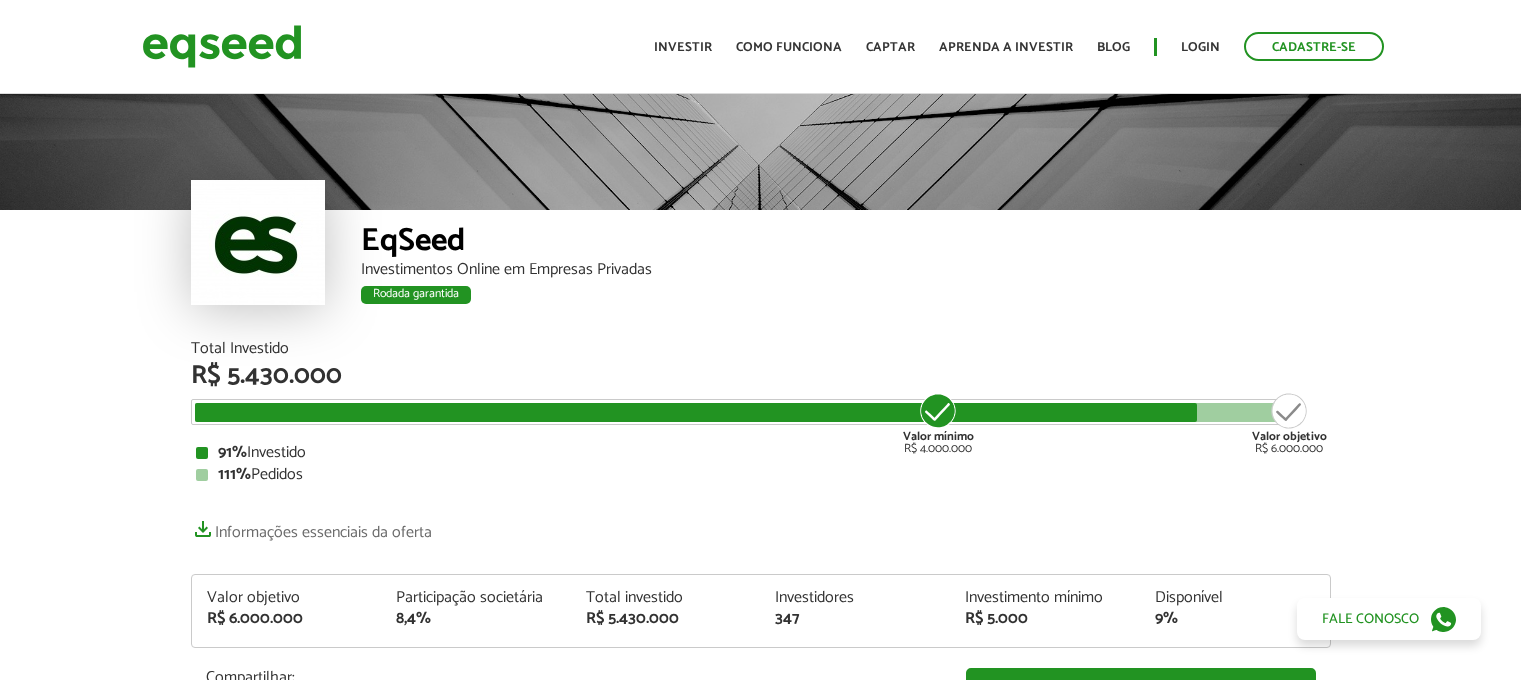 scroll, scrollTop: 0, scrollLeft: 0, axis: both 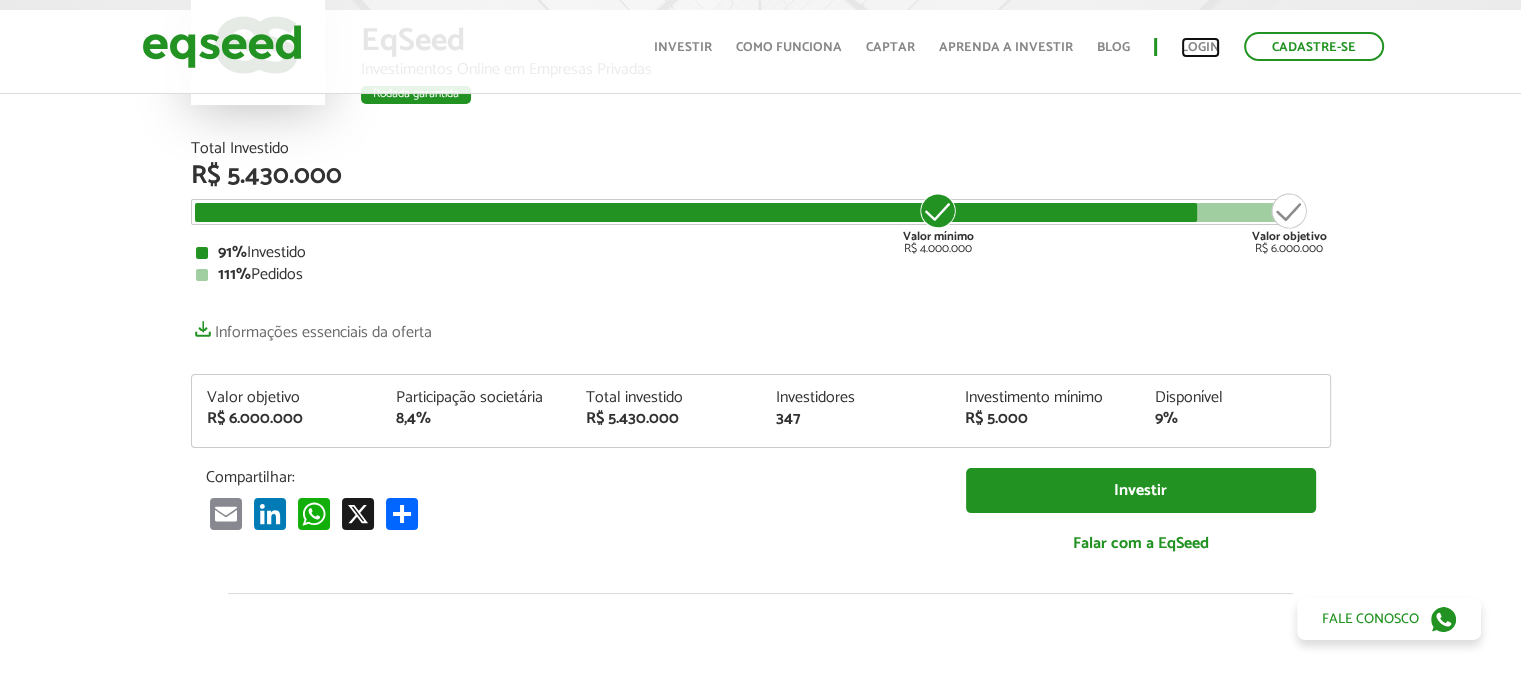 click on "Login" at bounding box center (1200, 47) 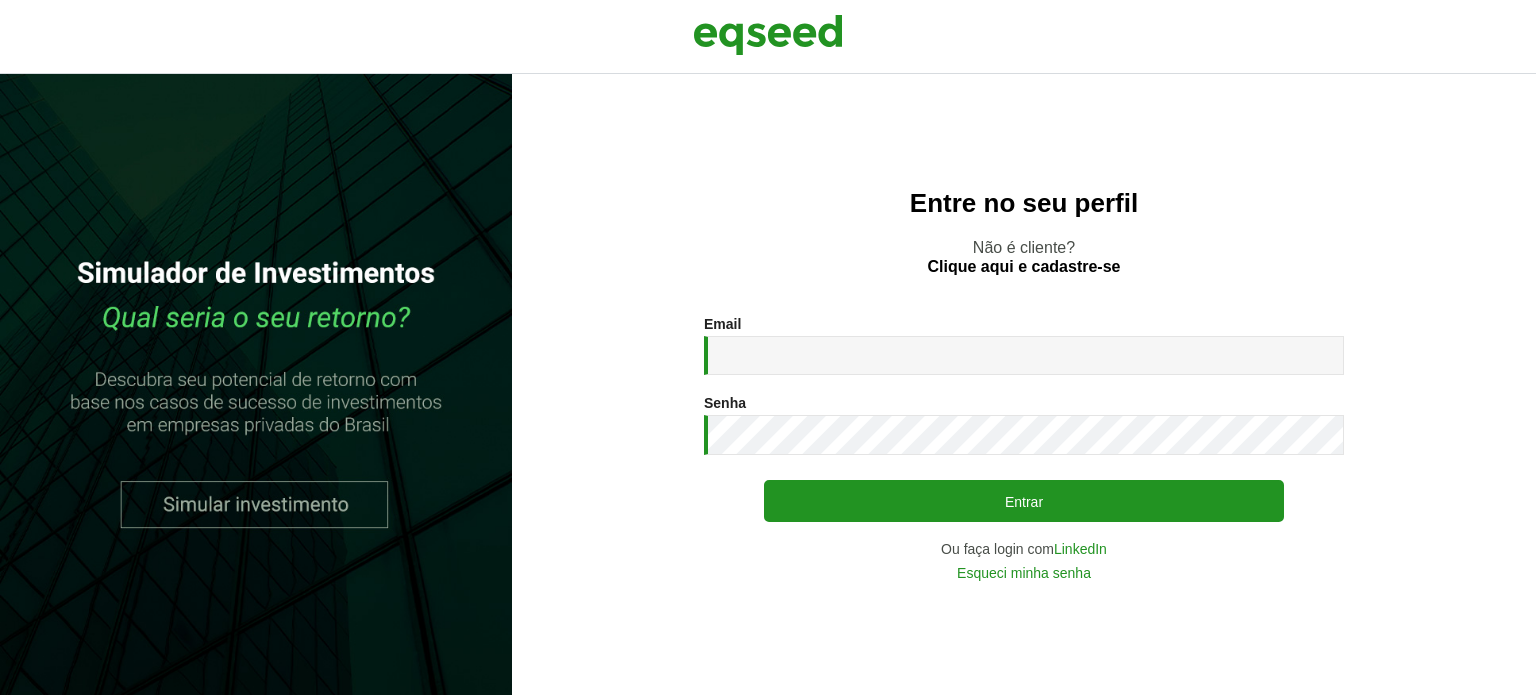 scroll, scrollTop: 0, scrollLeft: 0, axis: both 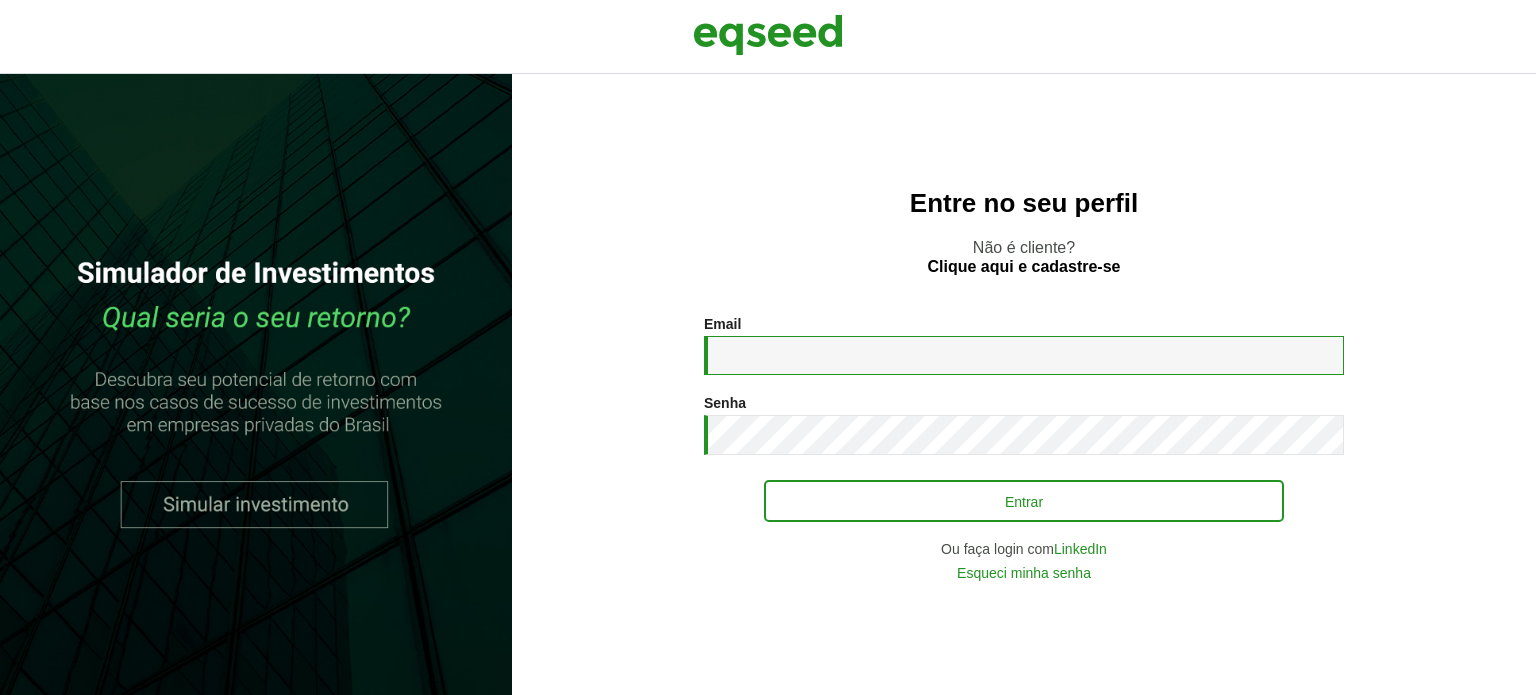 type on "**********" 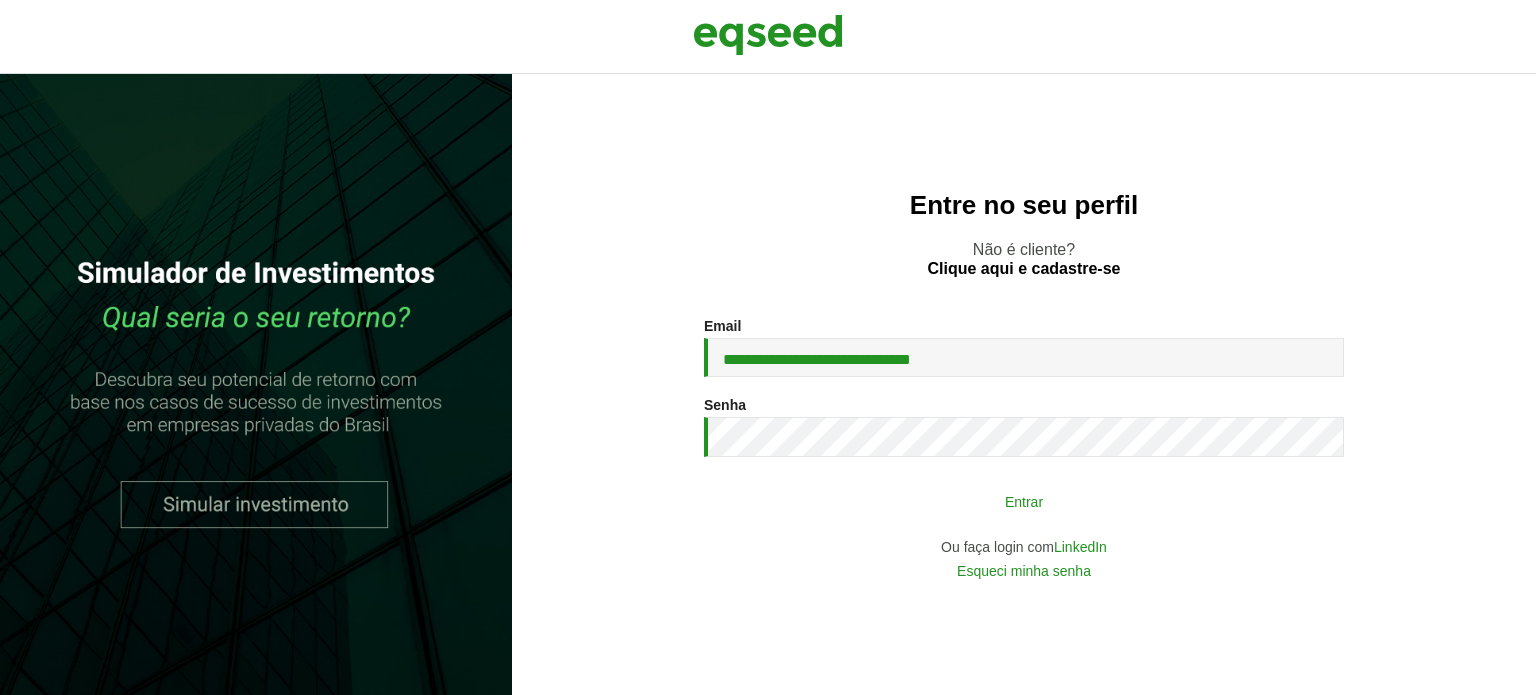 click on "Entrar" at bounding box center (1024, 501) 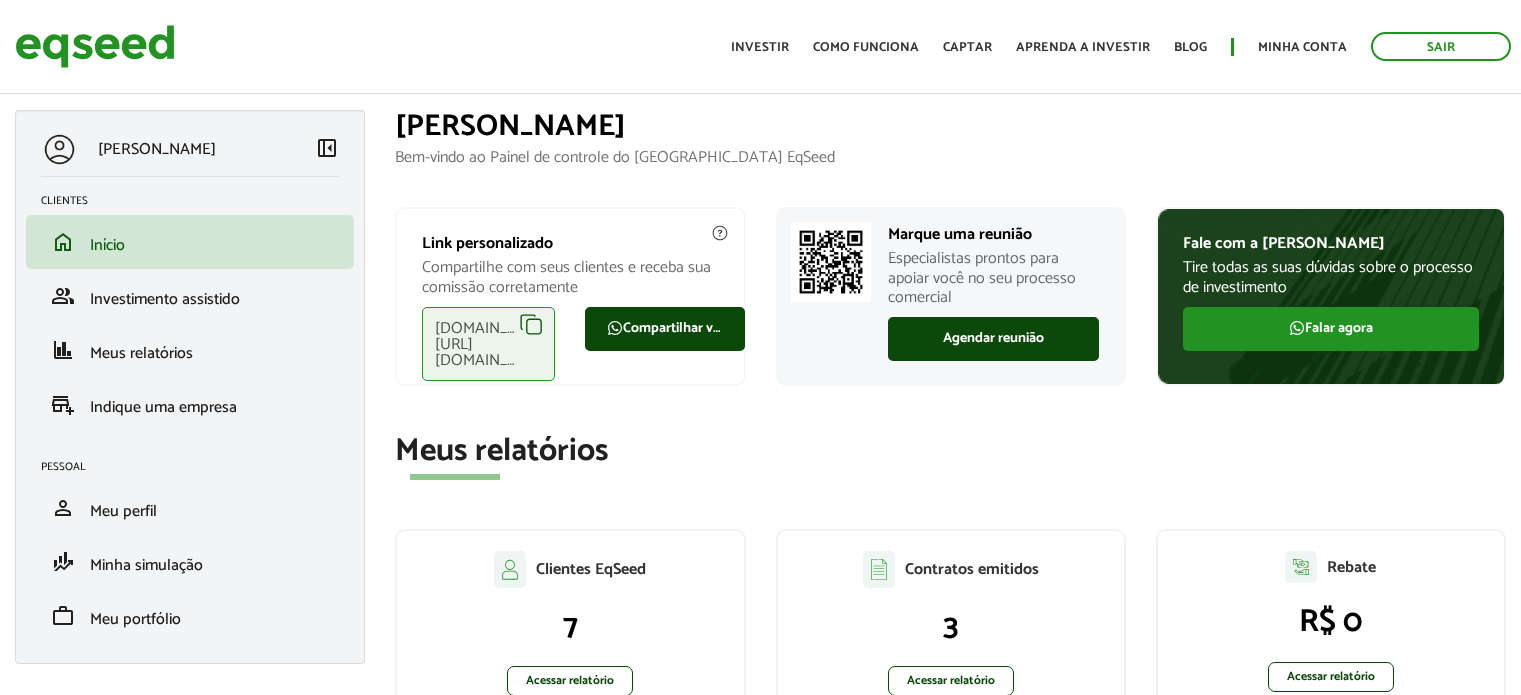 scroll, scrollTop: 0, scrollLeft: 0, axis: both 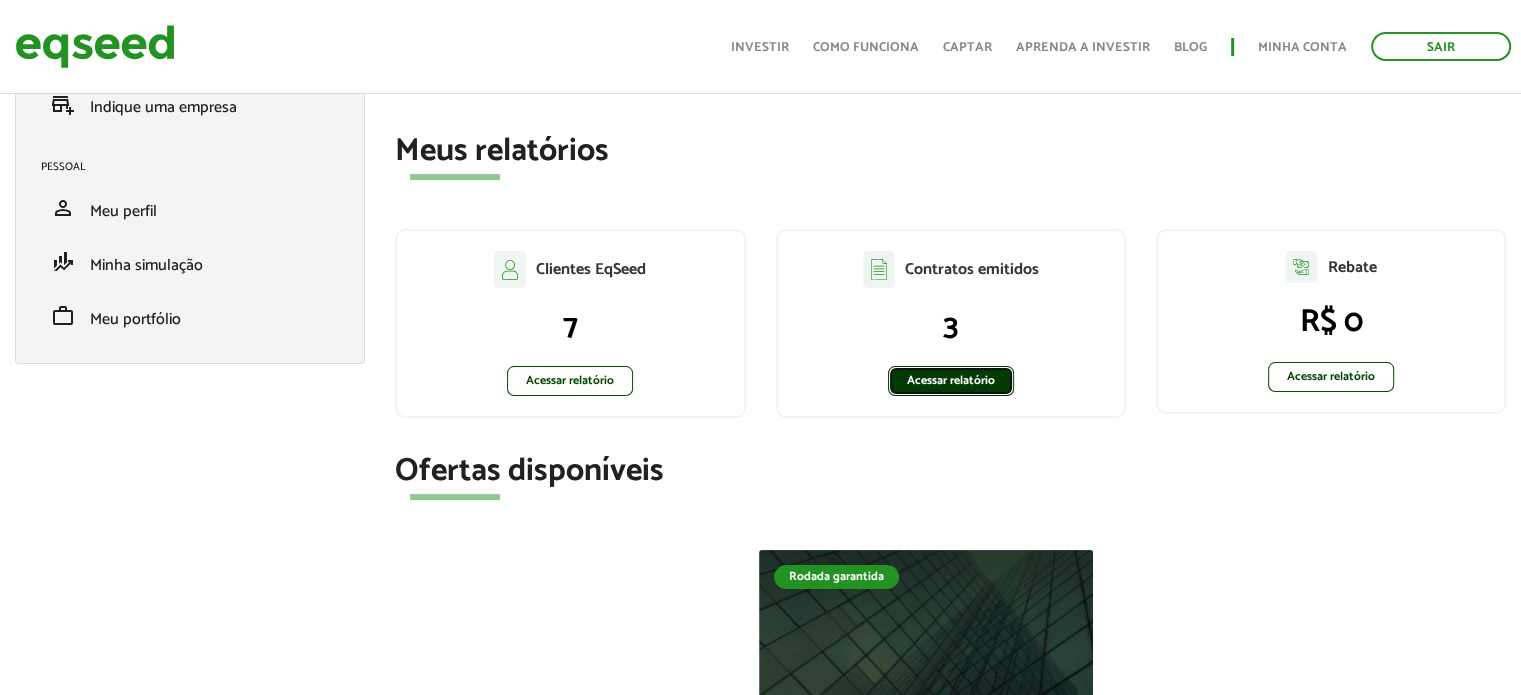 click on "Acessar relatório" at bounding box center [951, 381] 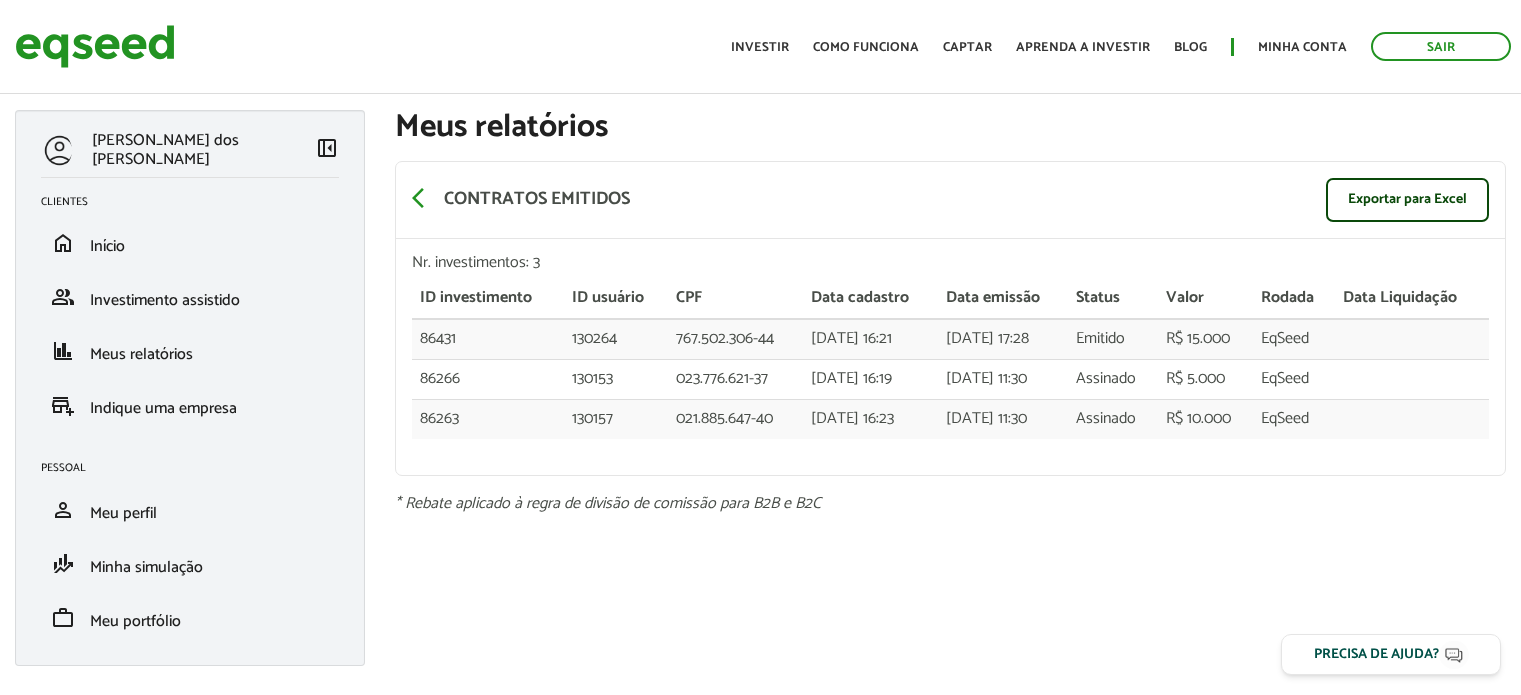 scroll, scrollTop: 0, scrollLeft: 0, axis: both 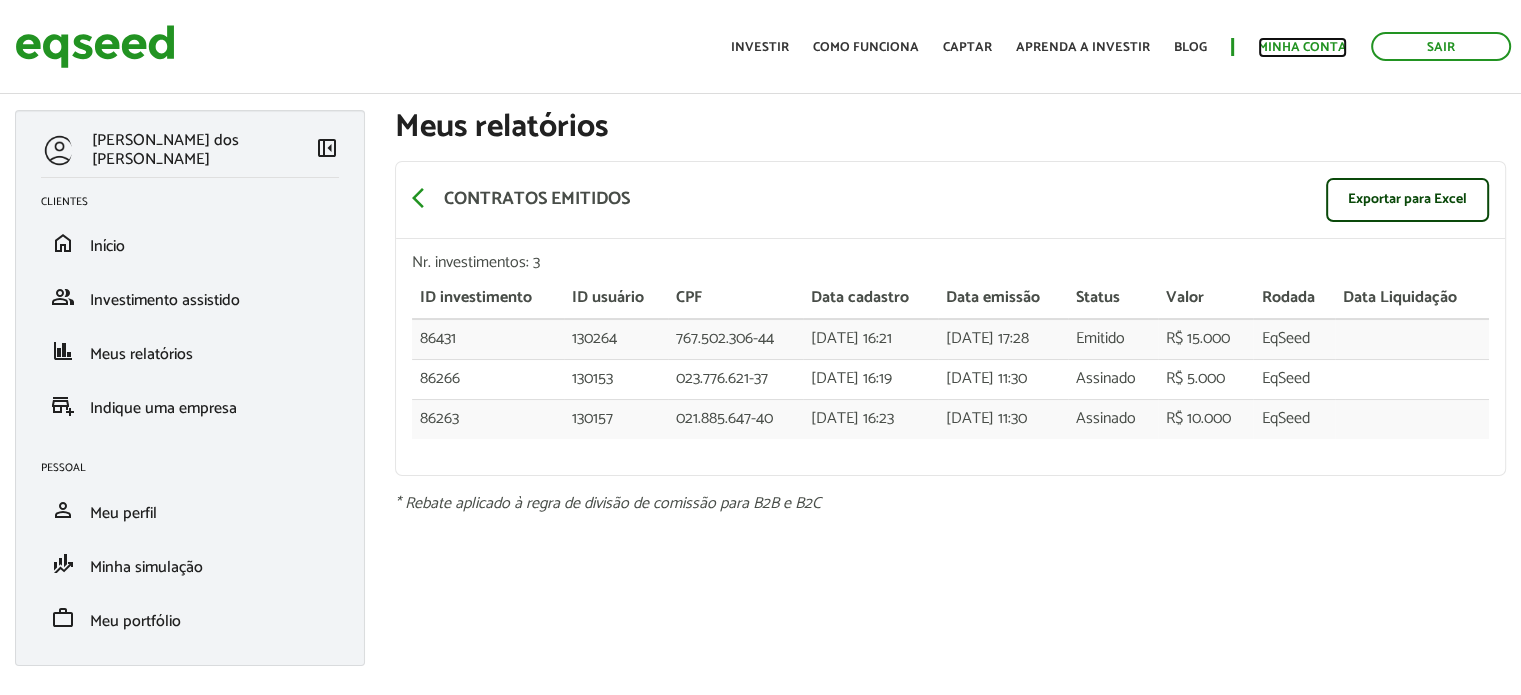 click on "Minha conta" at bounding box center (1302, 47) 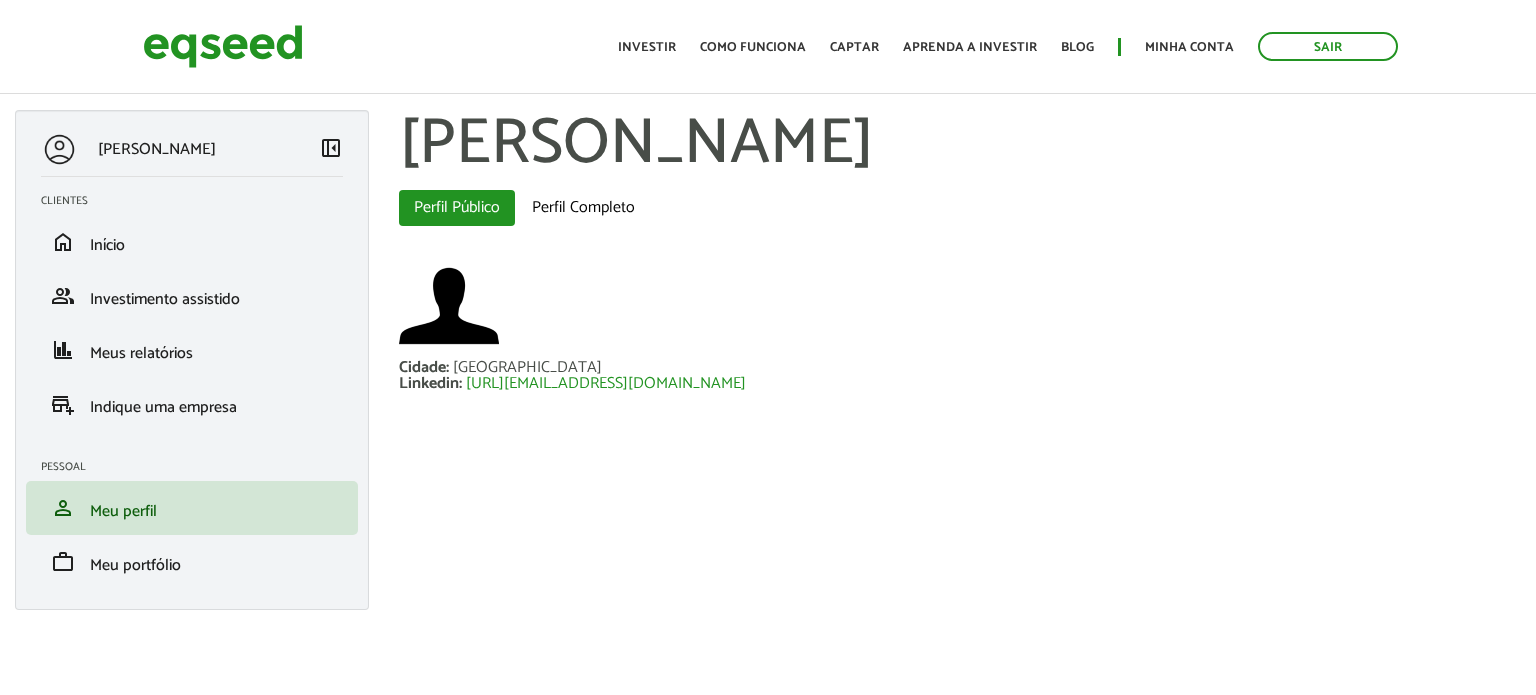 scroll, scrollTop: 0, scrollLeft: 0, axis: both 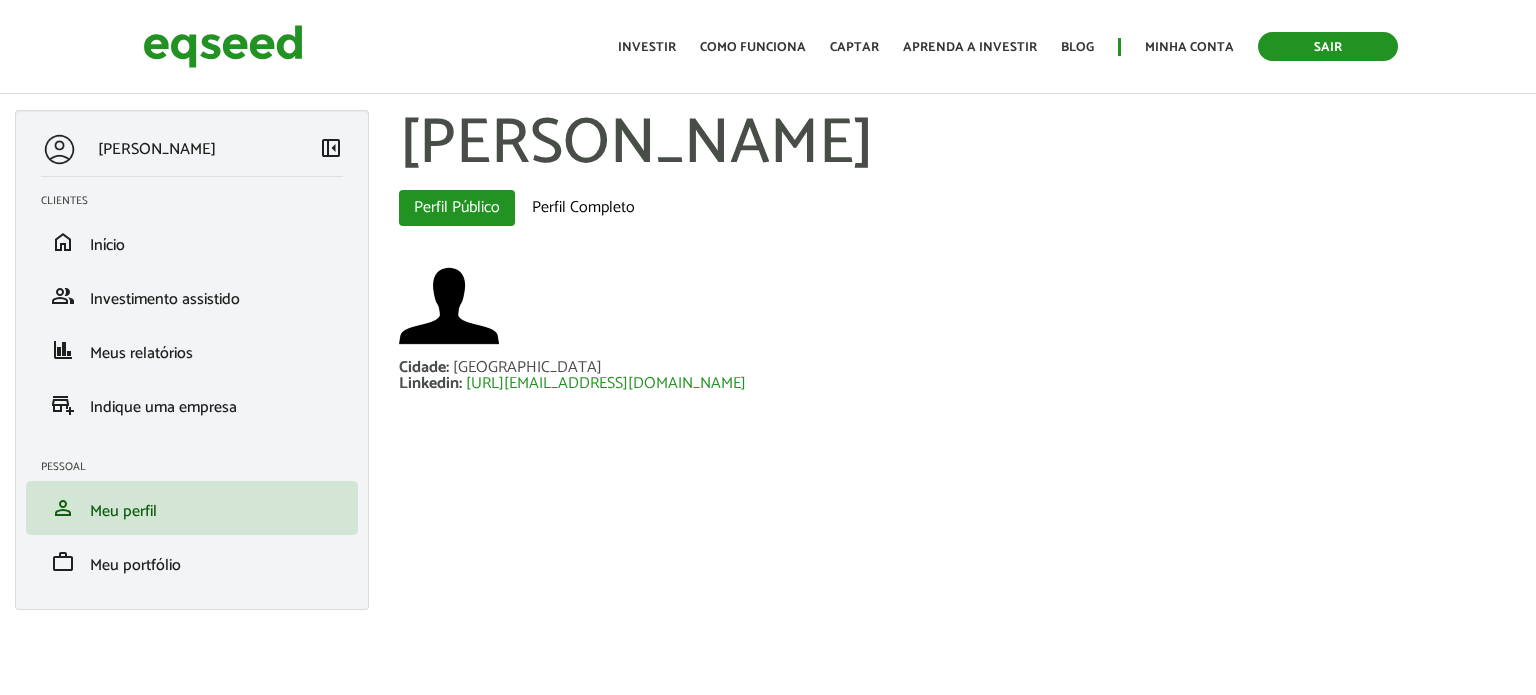 click on "Sair" at bounding box center [1328, 46] 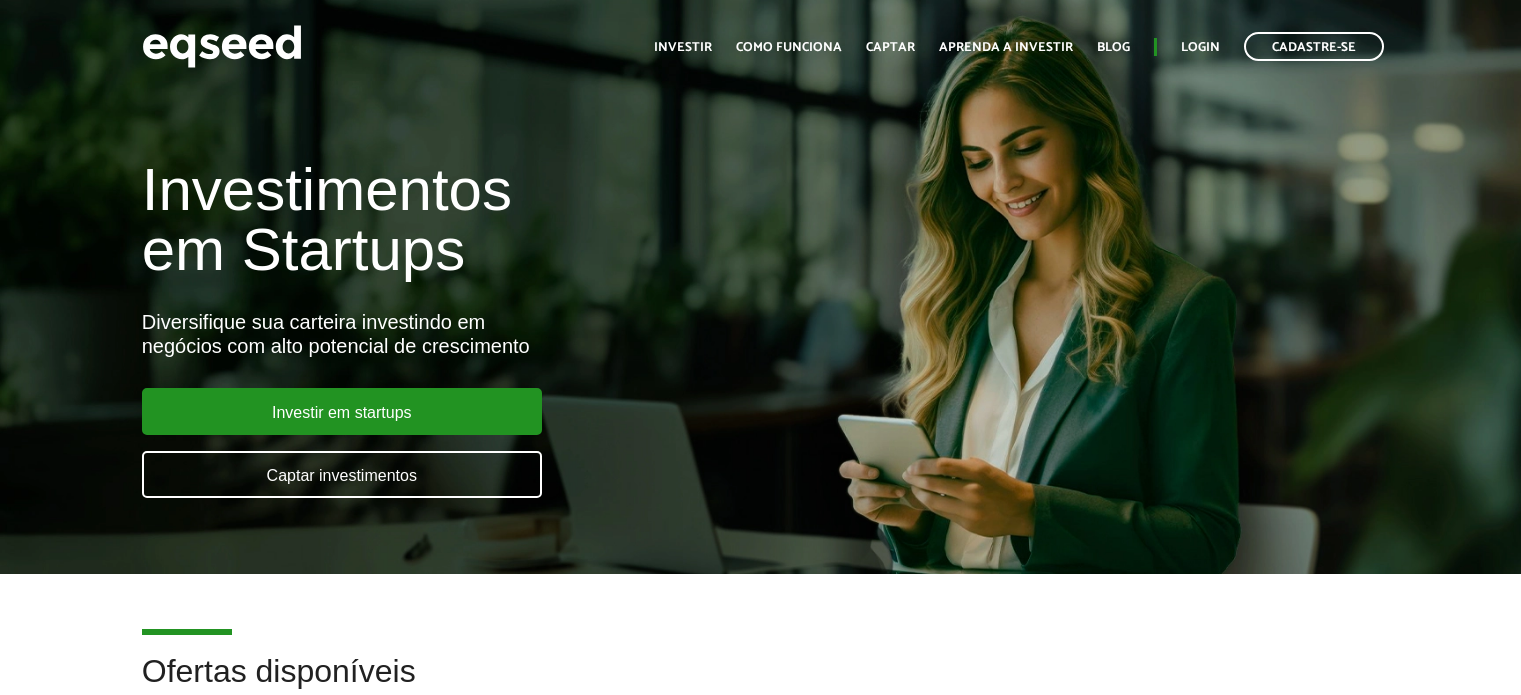 scroll, scrollTop: 0, scrollLeft: 0, axis: both 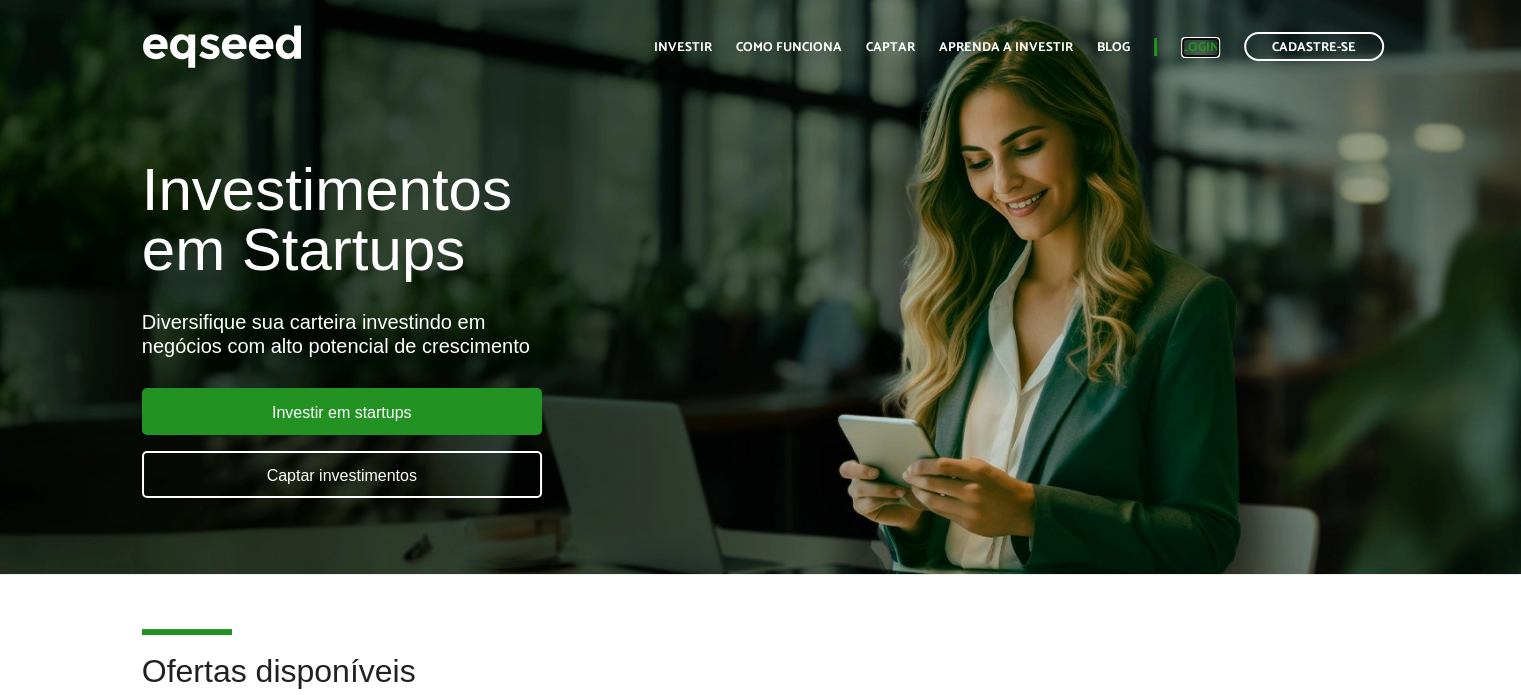 click on "Login" at bounding box center (1200, 47) 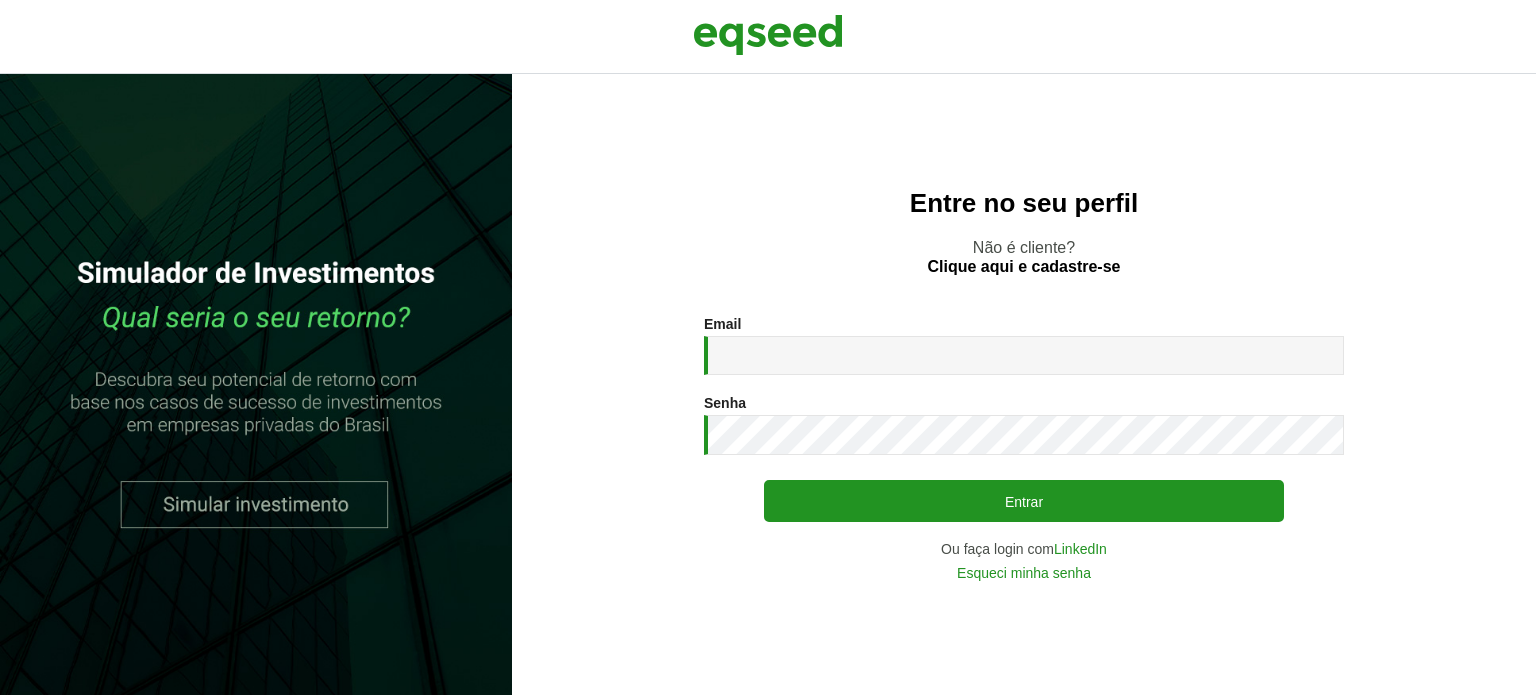 scroll, scrollTop: 0, scrollLeft: 0, axis: both 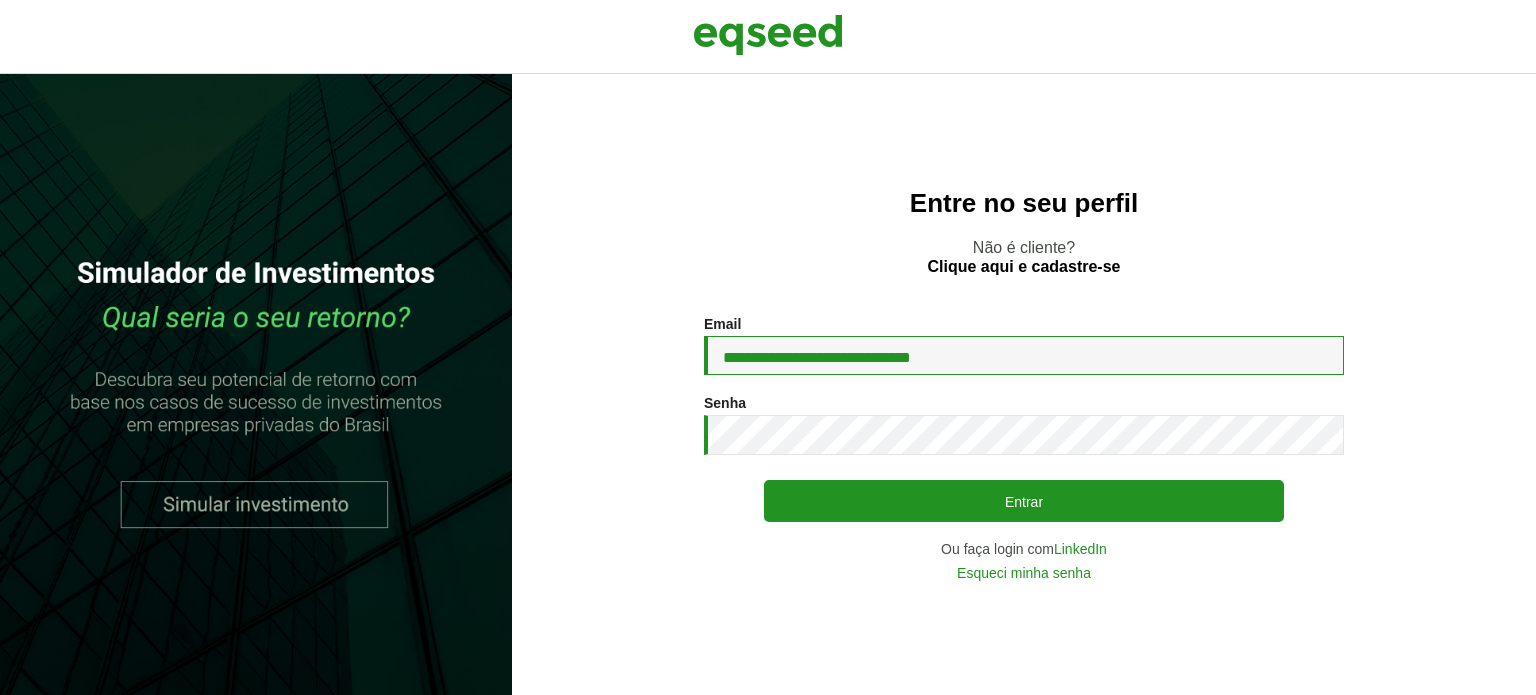 click on "**********" at bounding box center (1024, 355) 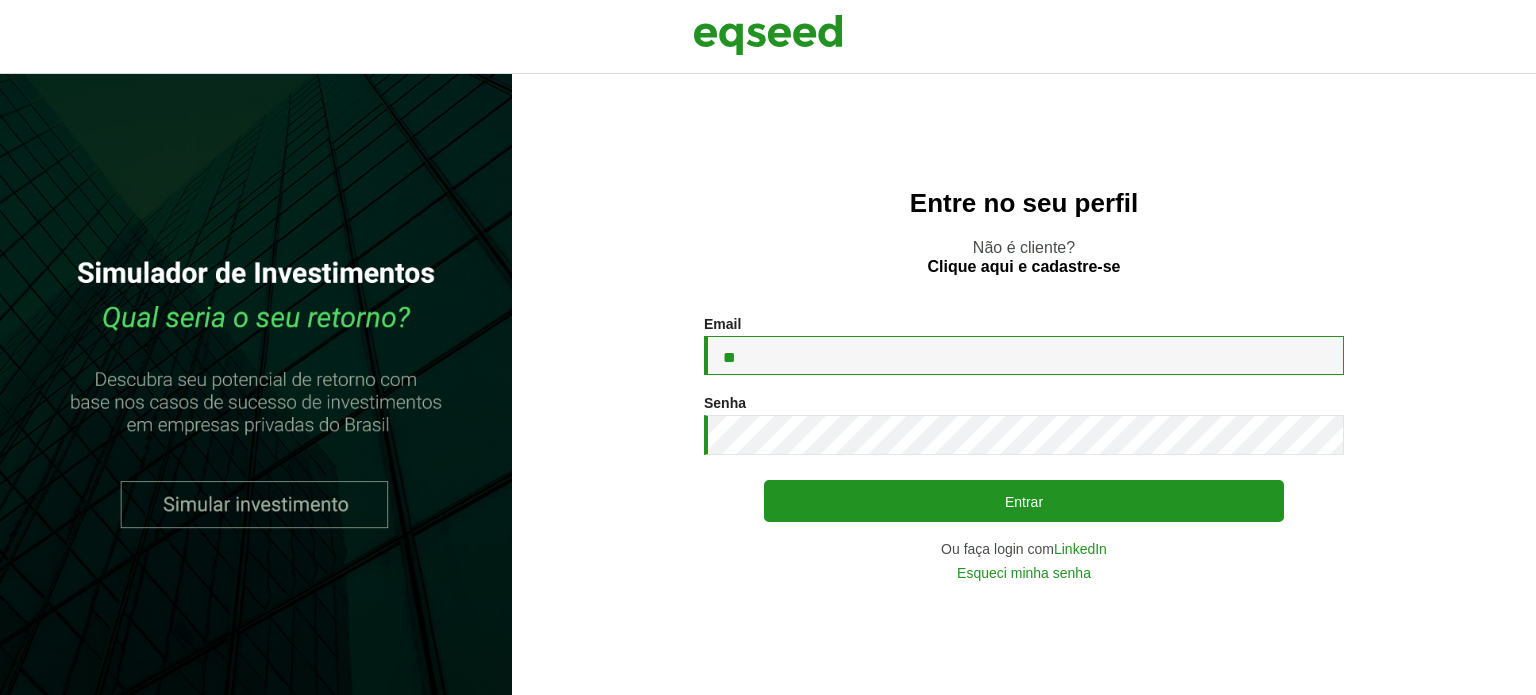click on "**" at bounding box center [1024, 355] 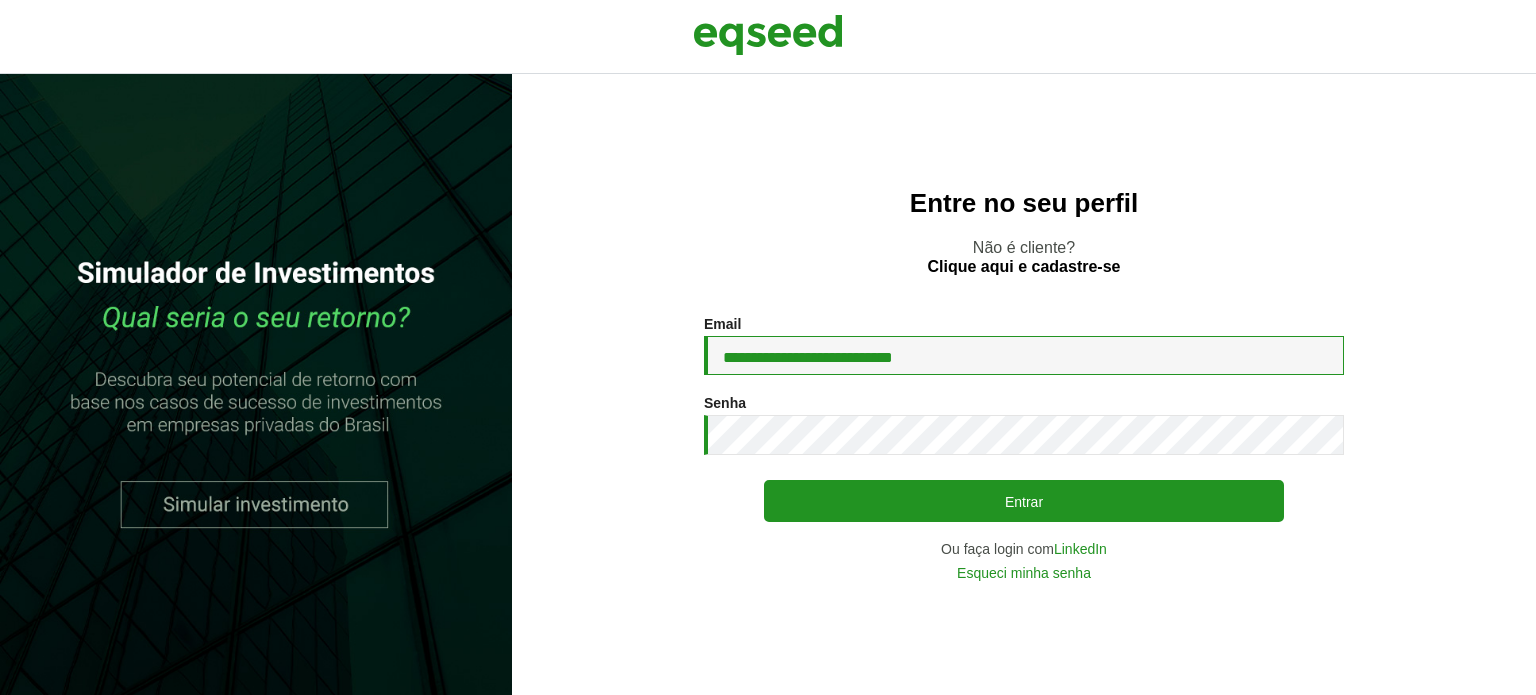 type on "**********" 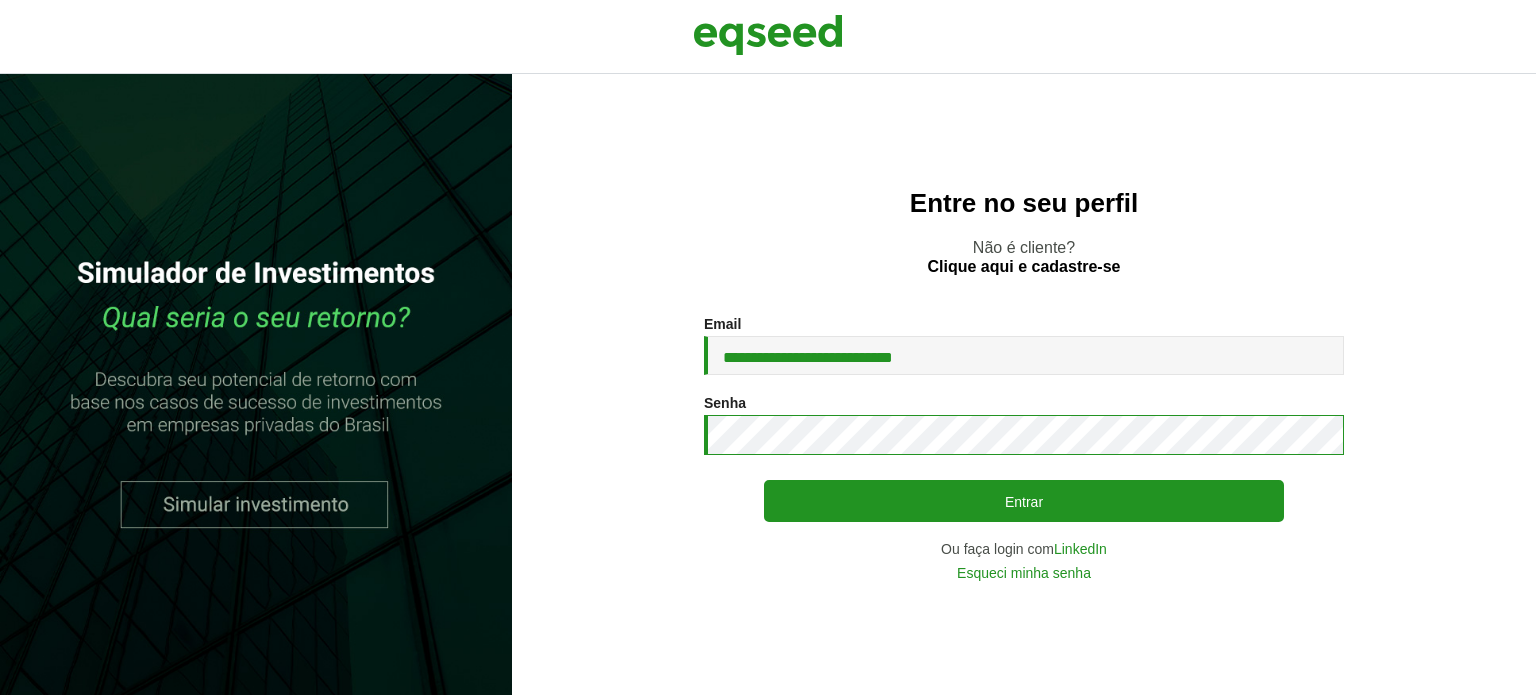 click on "**********" at bounding box center (1024, 448) 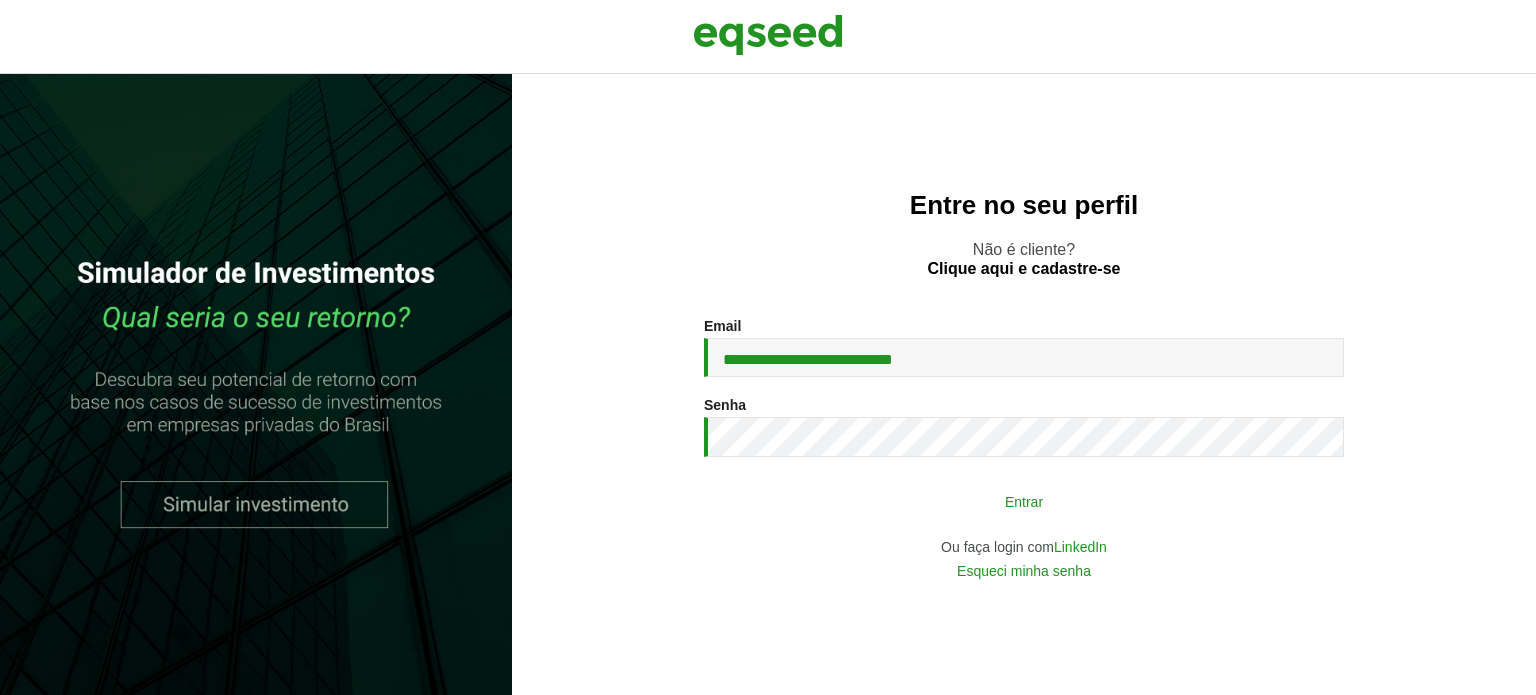 click on "Entrar" at bounding box center [1024, 501] 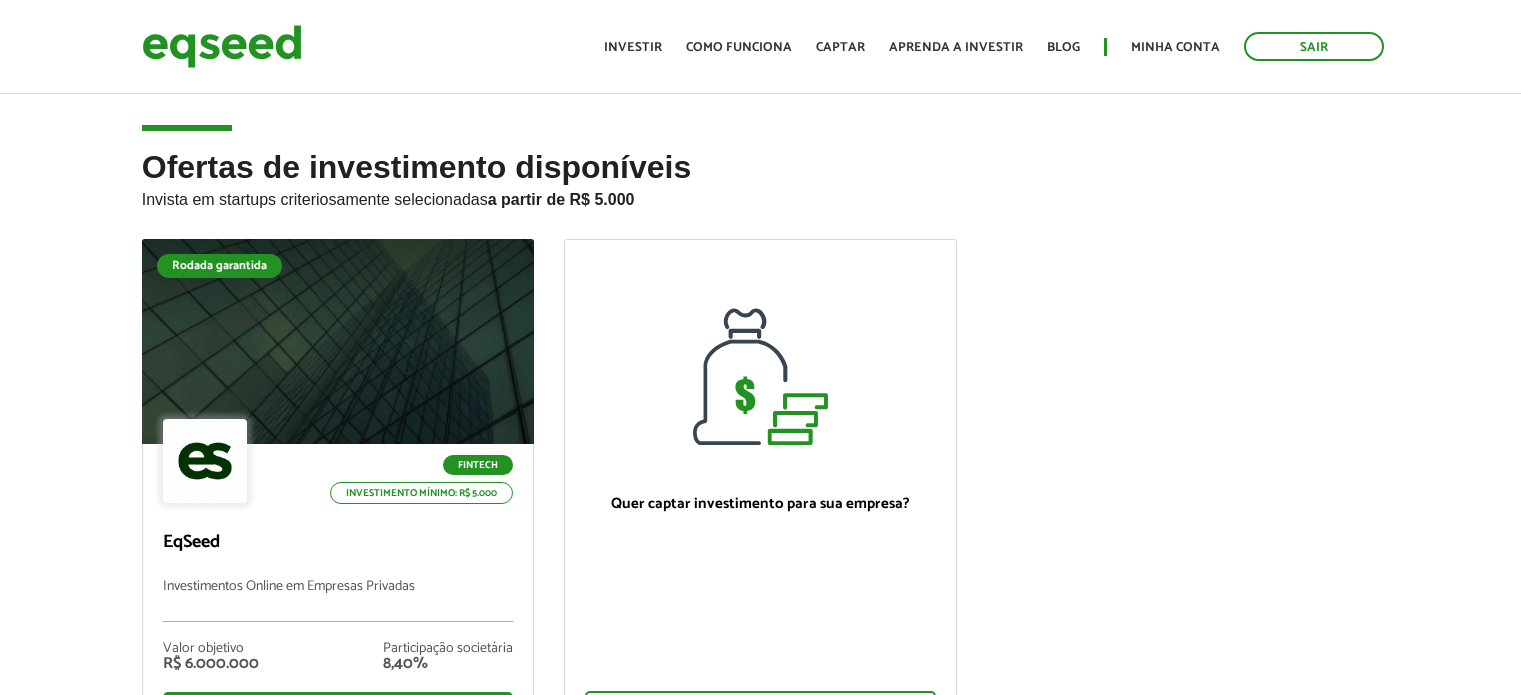 scroll, scrollTop: 0, scrollLeft: 0, axis: both 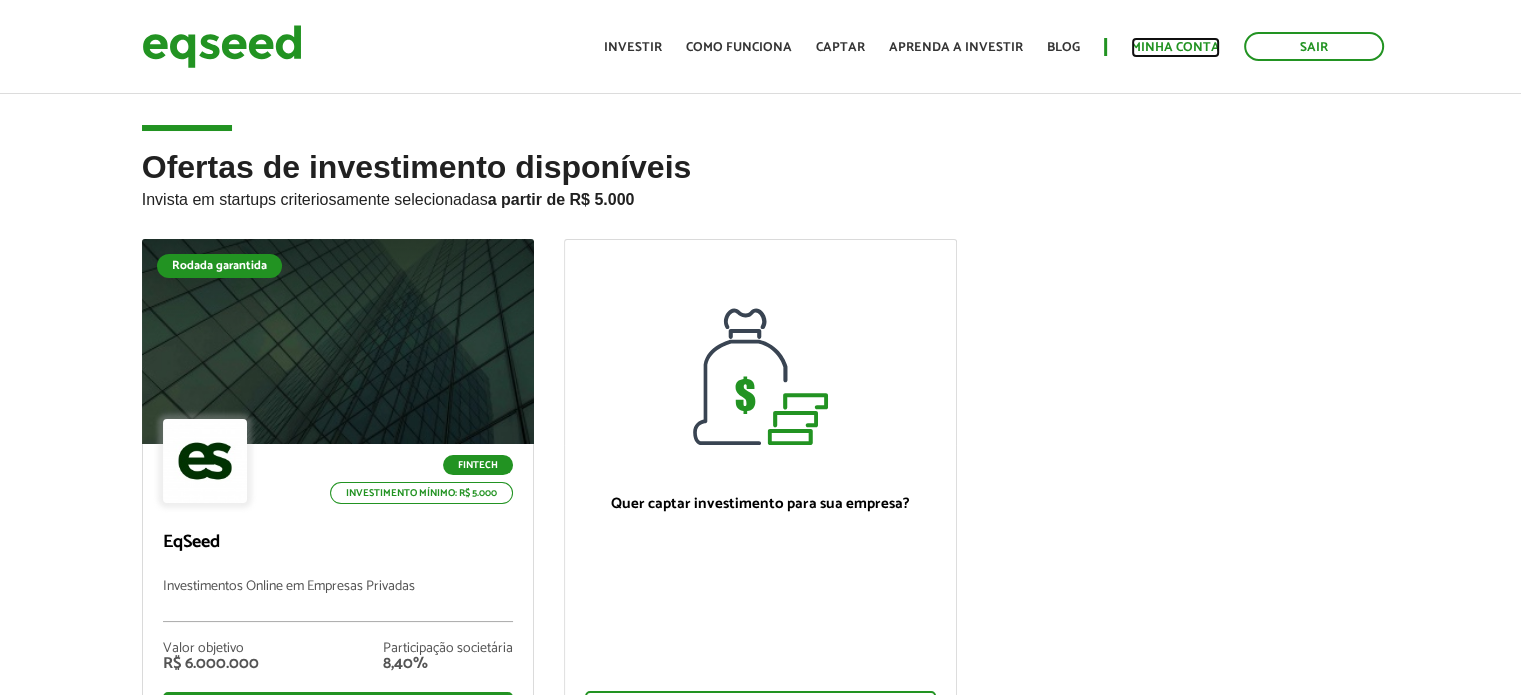 click on "Minha conta" at bounding box center (1175, 47) 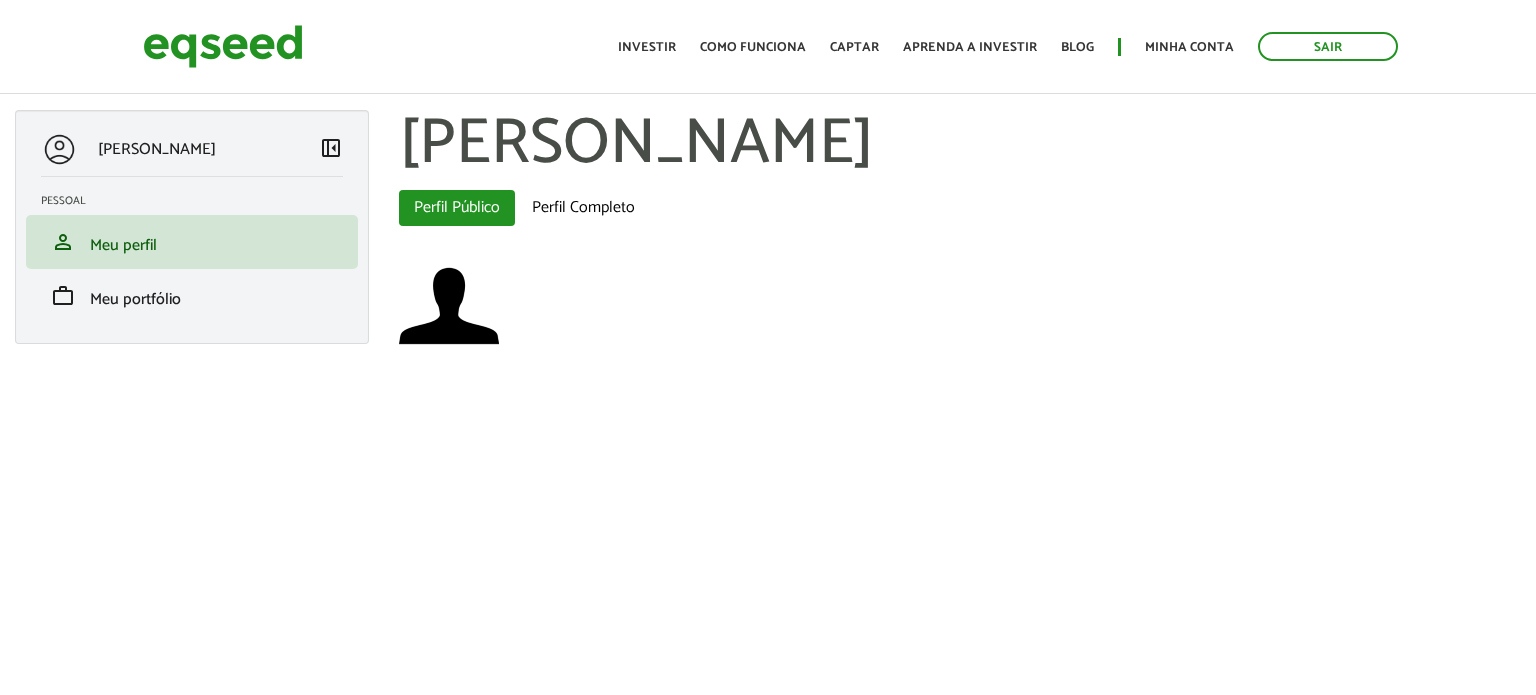 scroll, scrollTop: 0, scrollLeft: 0, axis: both 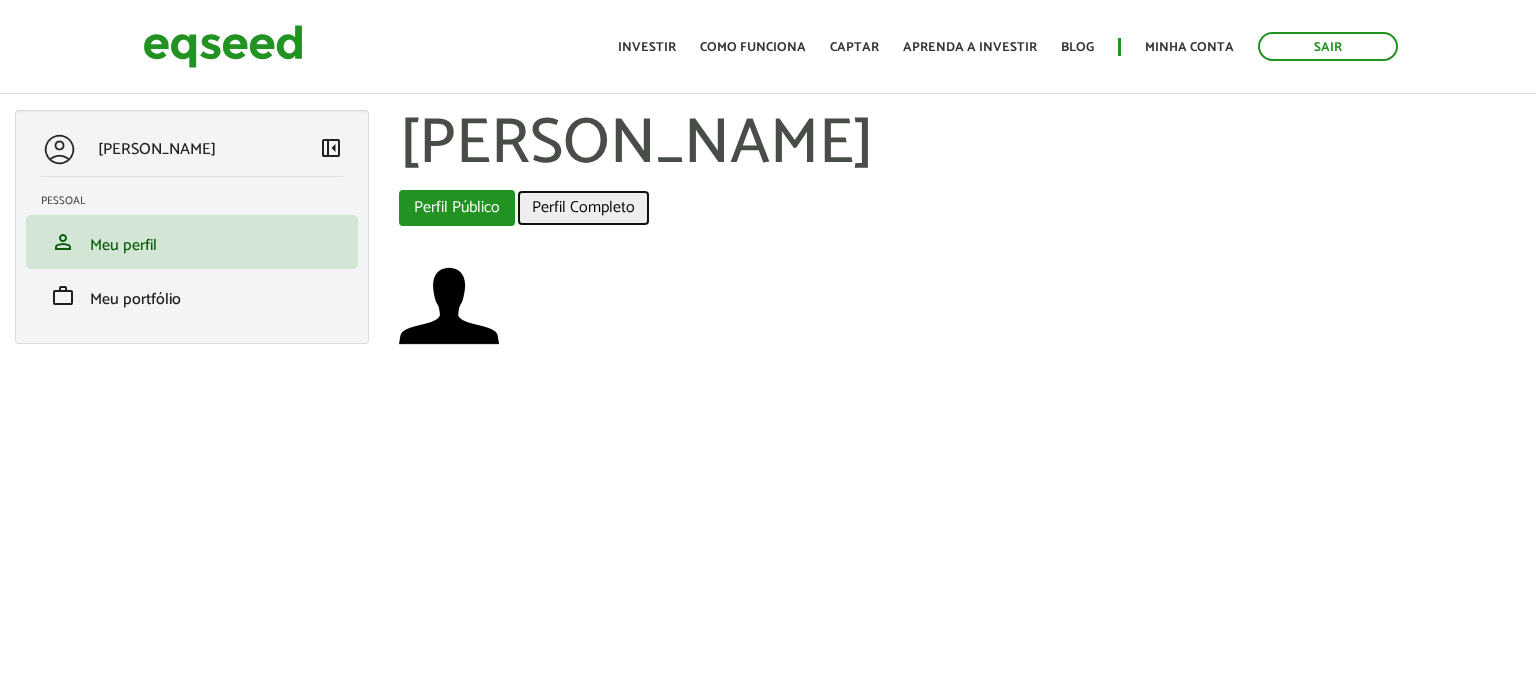 click on "Perfil Completo" at bounding box center [583, 208] 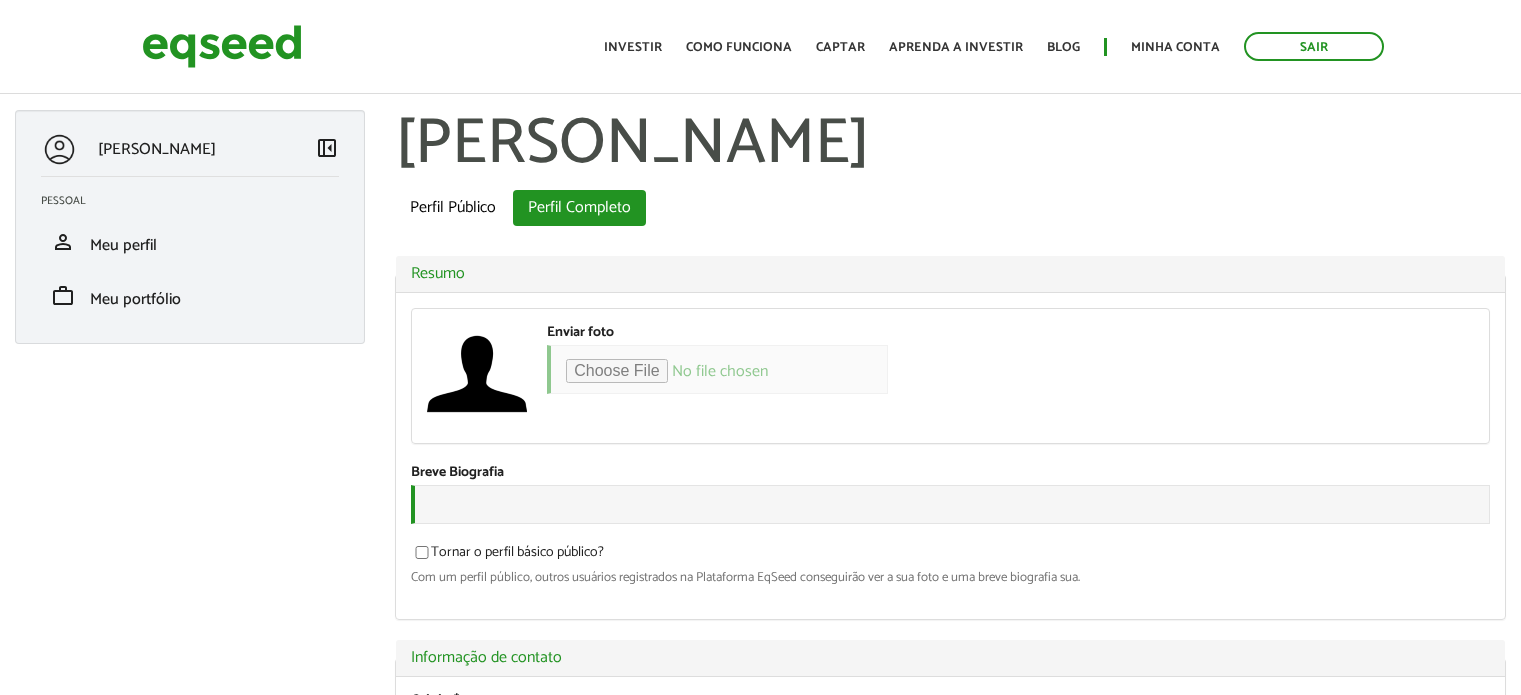 scroll, scrollTop: 0, scrollLeft: 0, axis: both 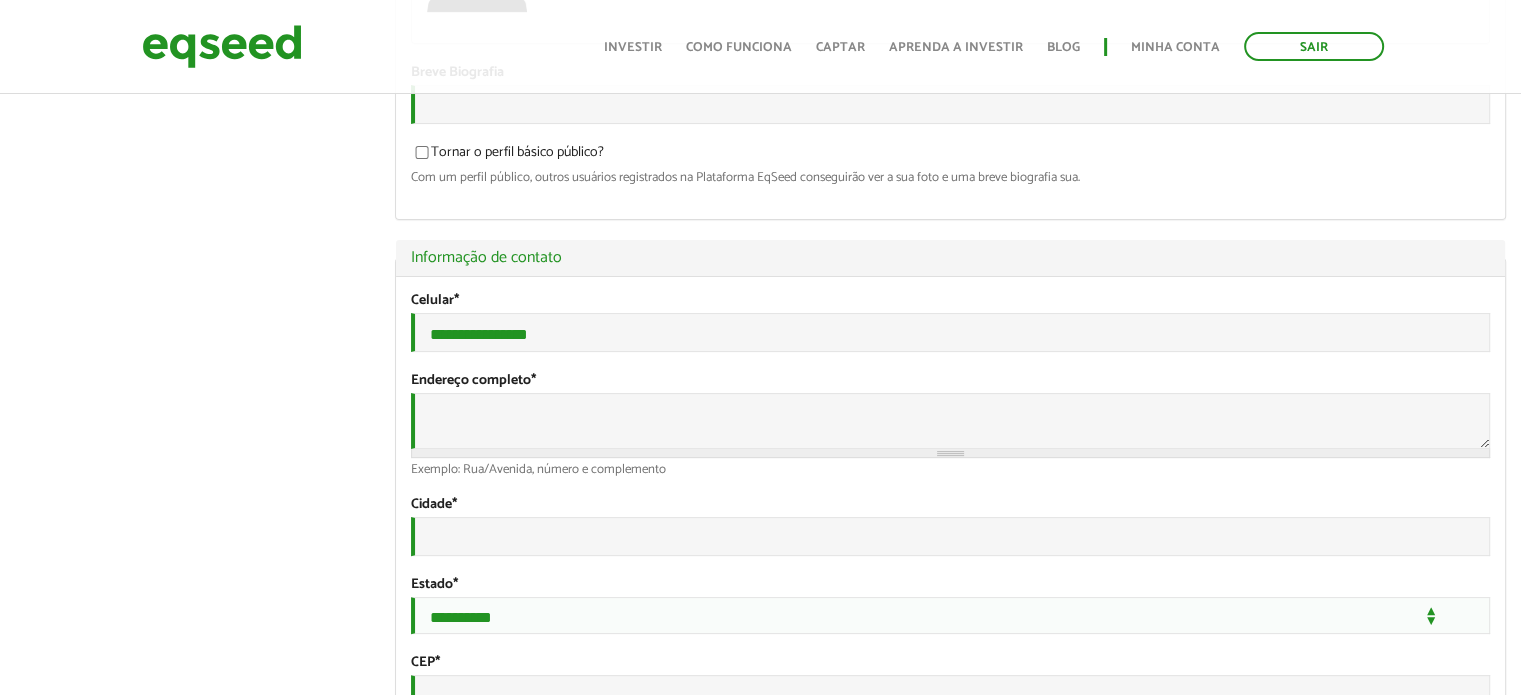 type on "**********" 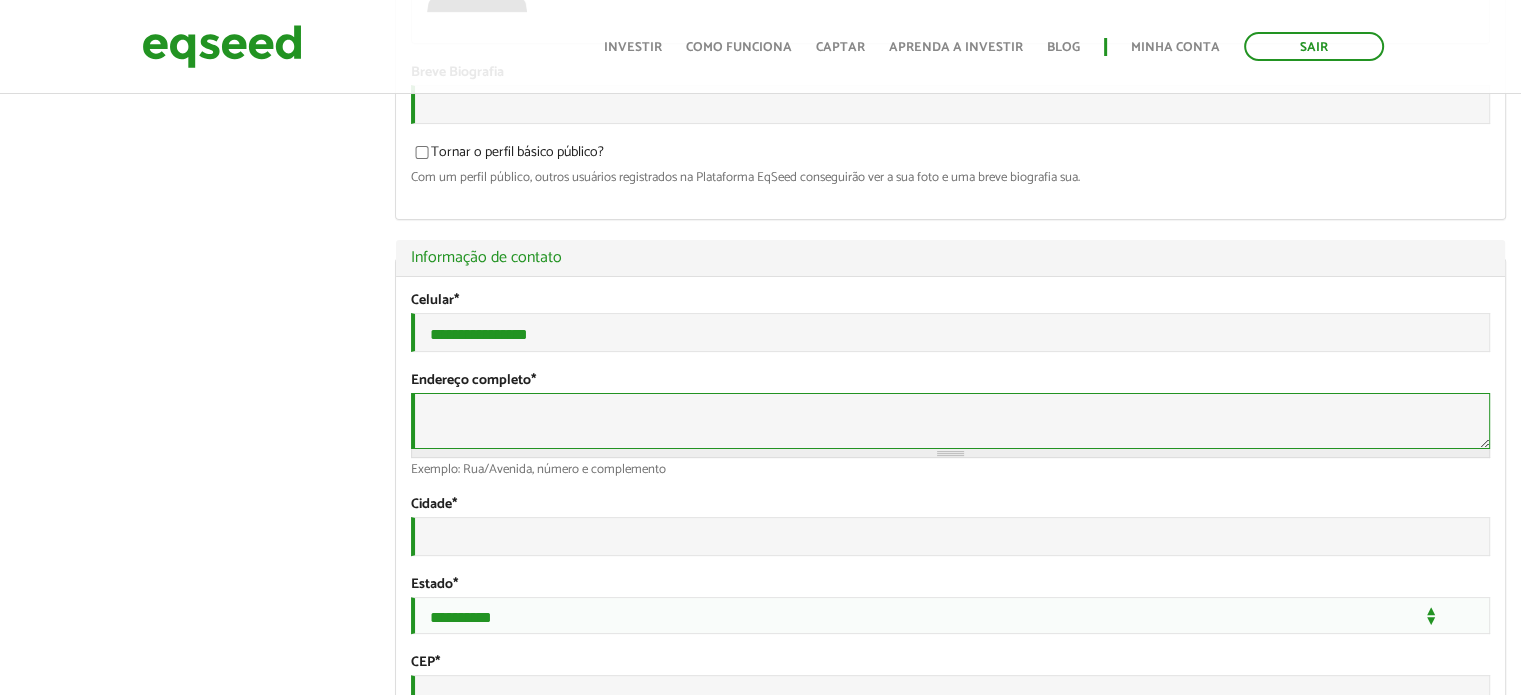 click on "Endereço completo  *" at bounding box center [950, 421] 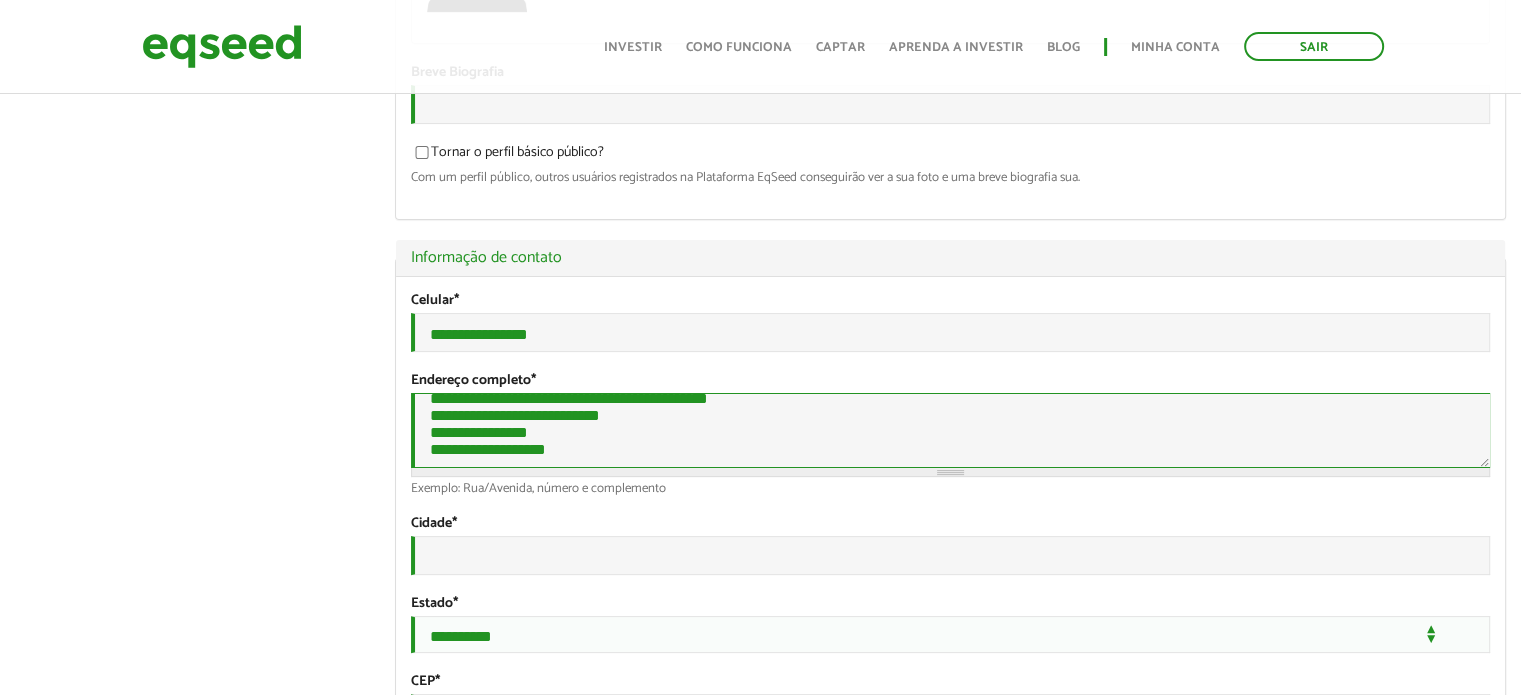 scroll, scrollTop: 0, scrollLeft: 0, axis: both 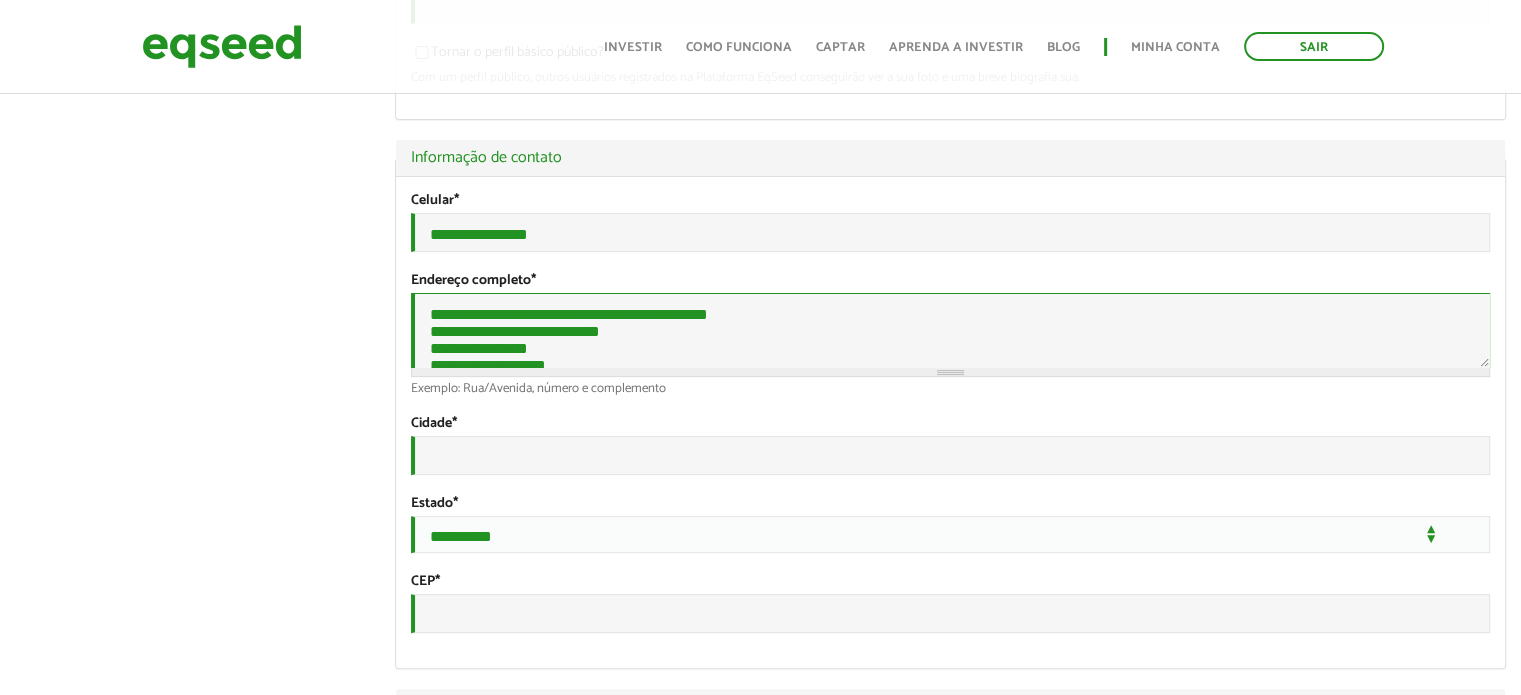 drag, startPoint x: 598, startPoint y: 351, endPoint x: 440, endPoint y: 358, distance: 158.15498 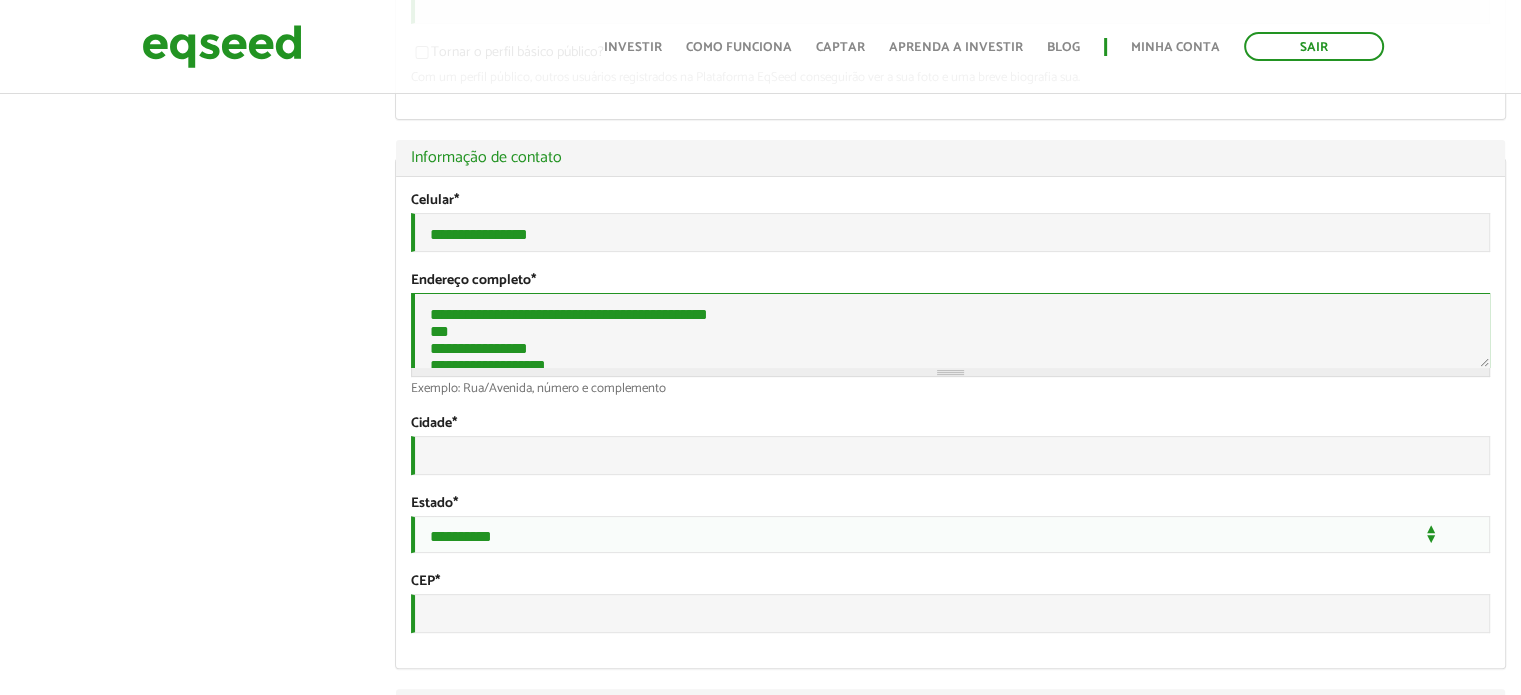 type on "**********" 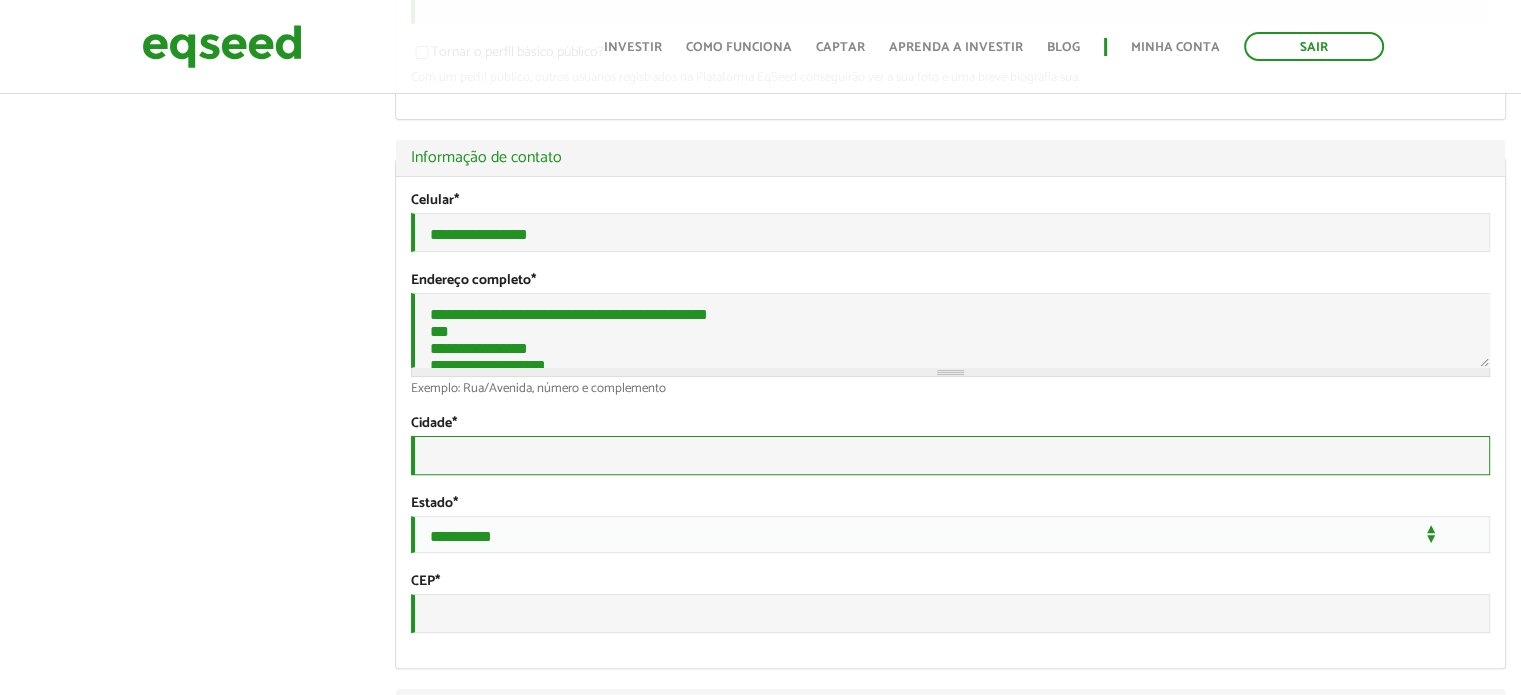 click on "Cidade  *" at bounding box center (950, 455) 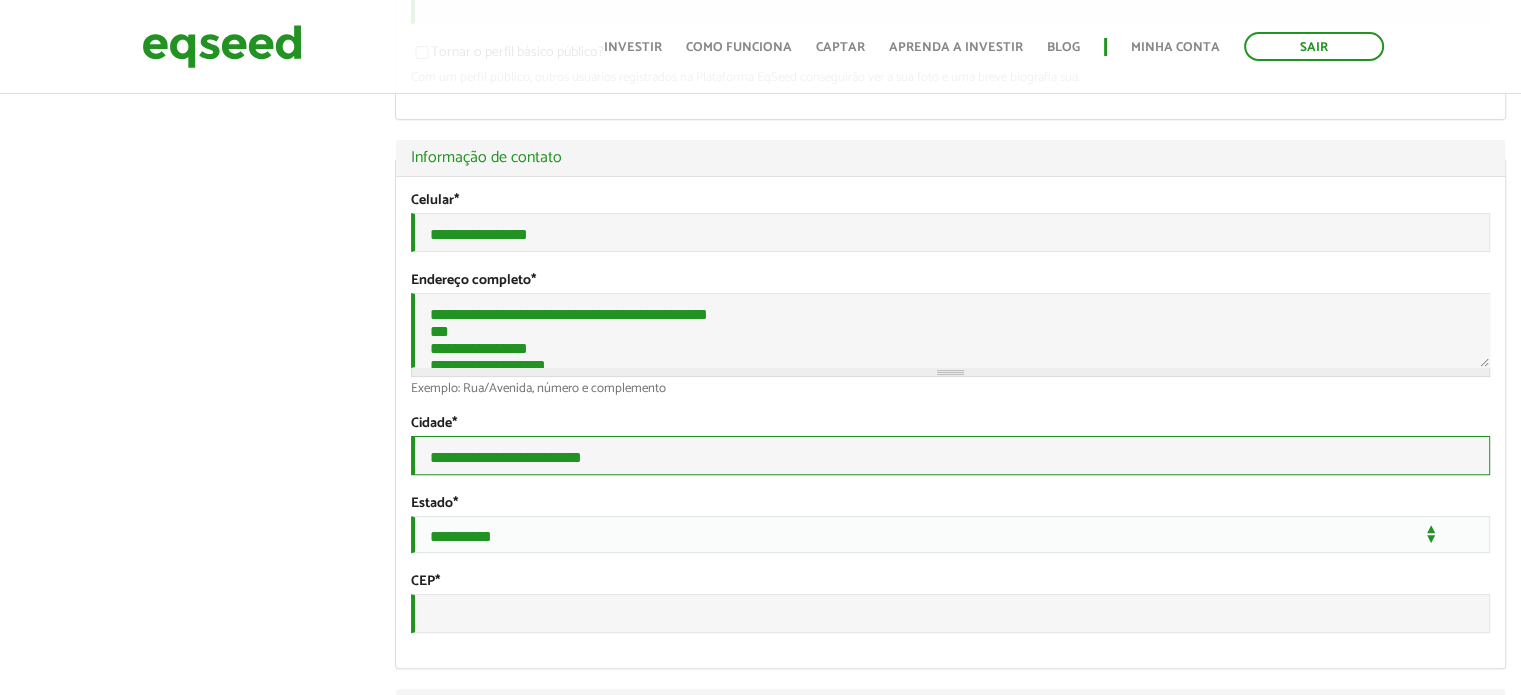 type on "**********" 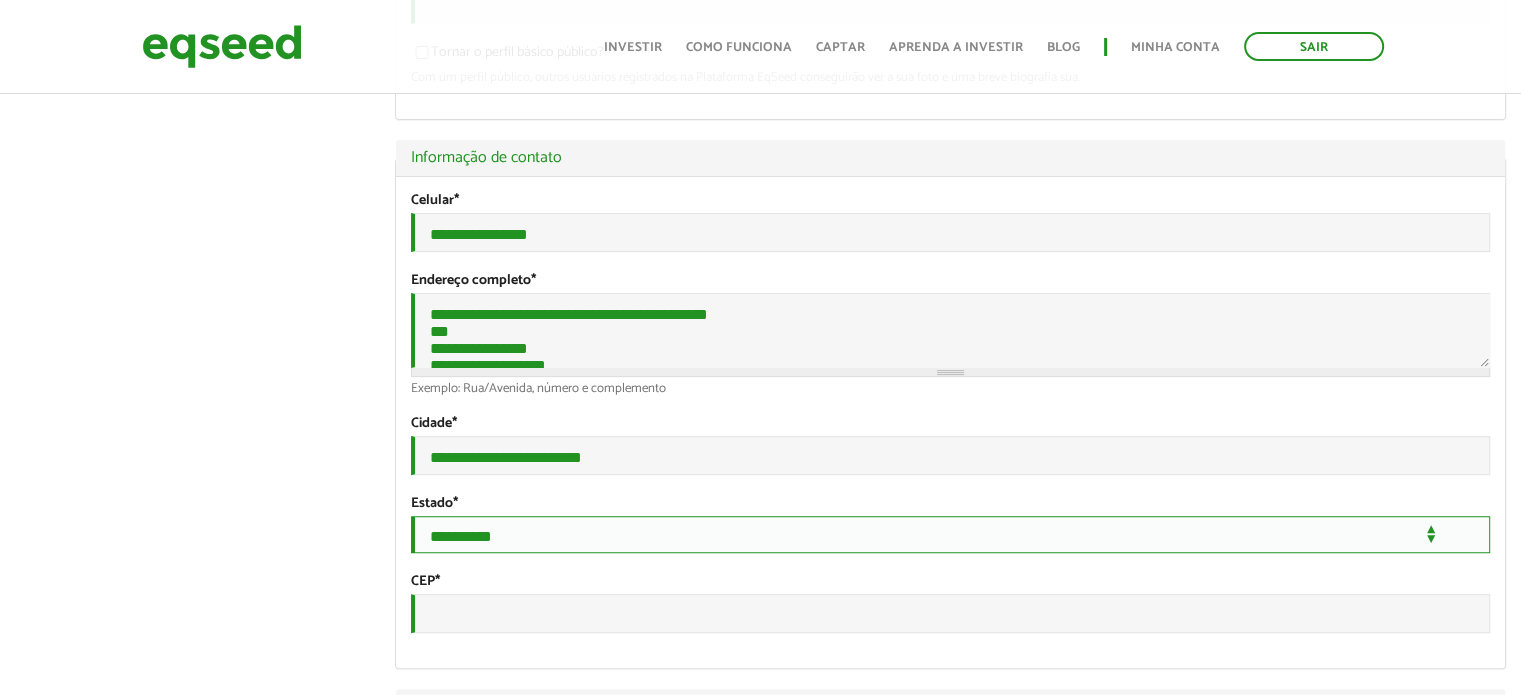 click on "**********" at bounding box center [950, 534] 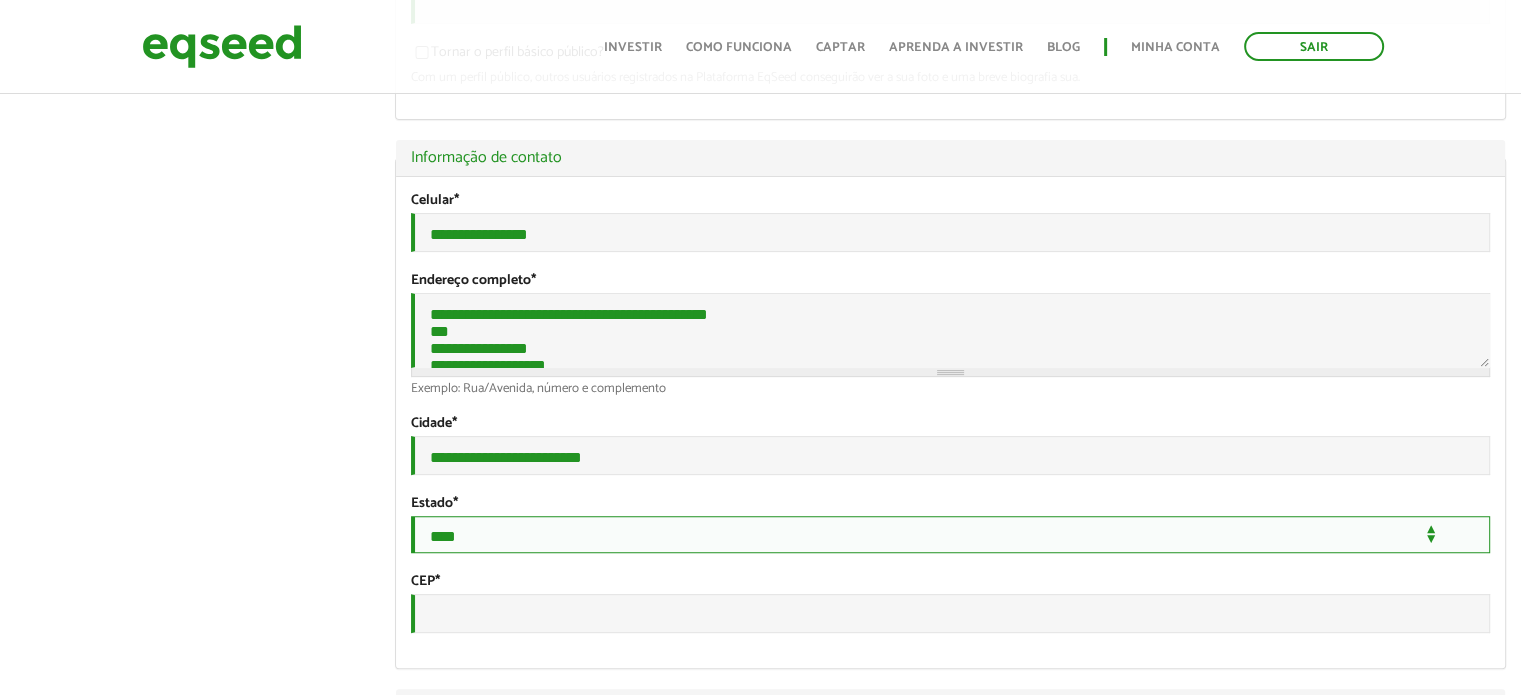 click on "**********" at bounding box center (950, 534) 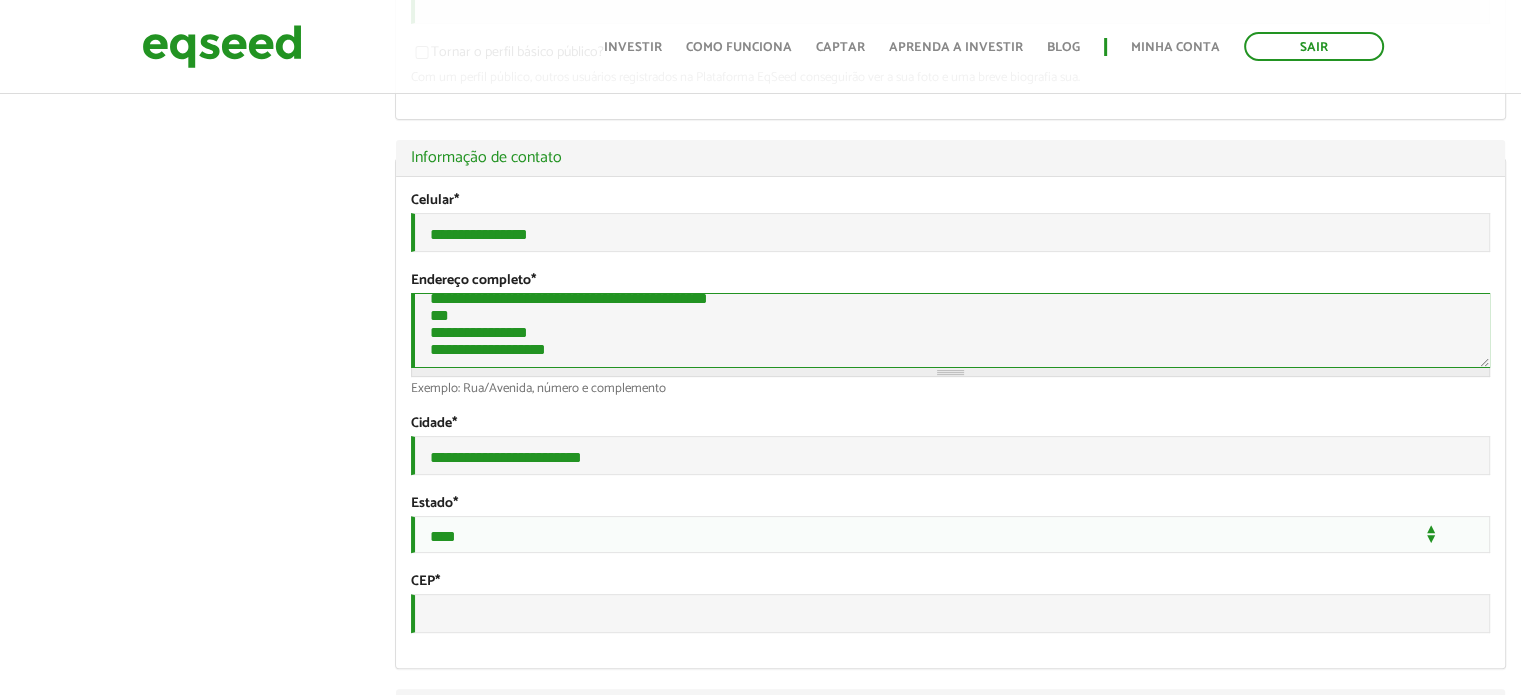 drag, startPoint x: 483, startPoint y: 330, endPoint x: 408, endPoint y: 330, distance: 75 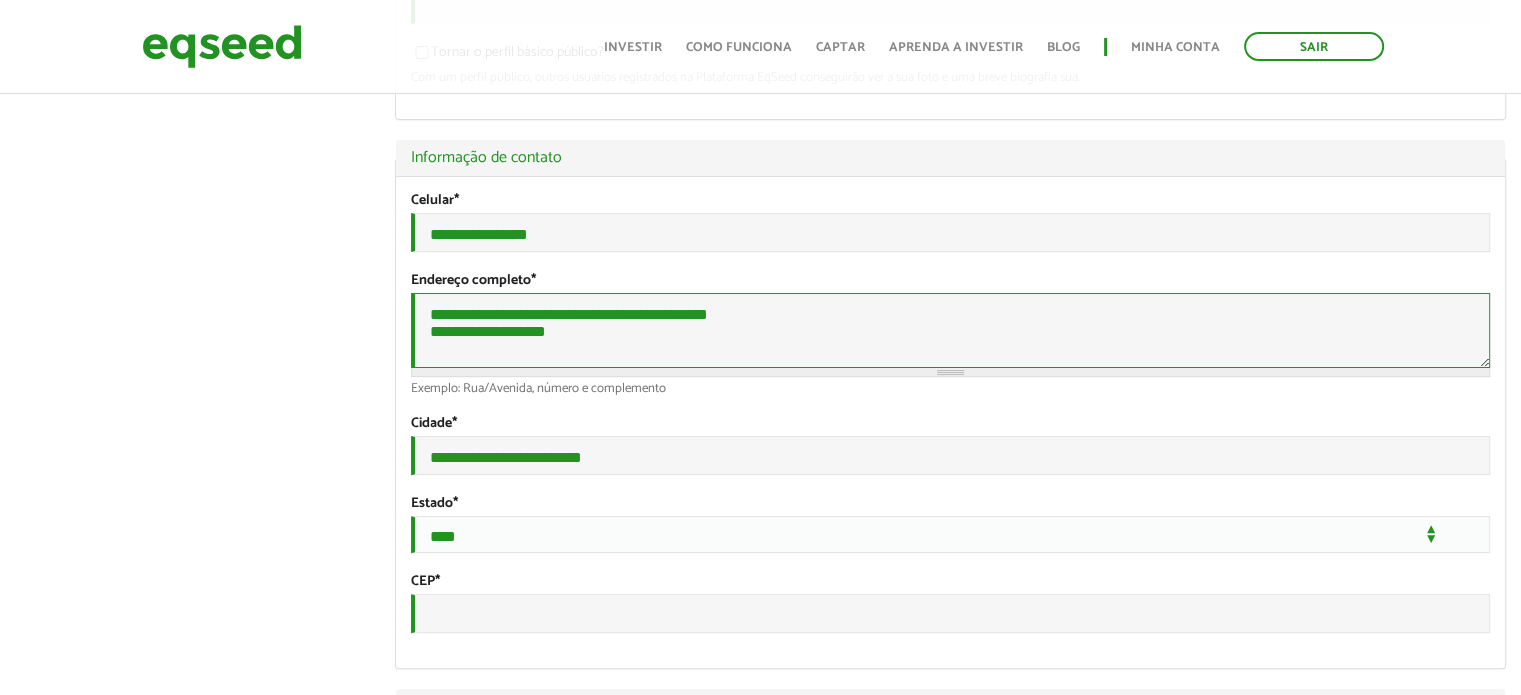 scroll, scrollTop: 0, scrollLeft: 0, axis: both 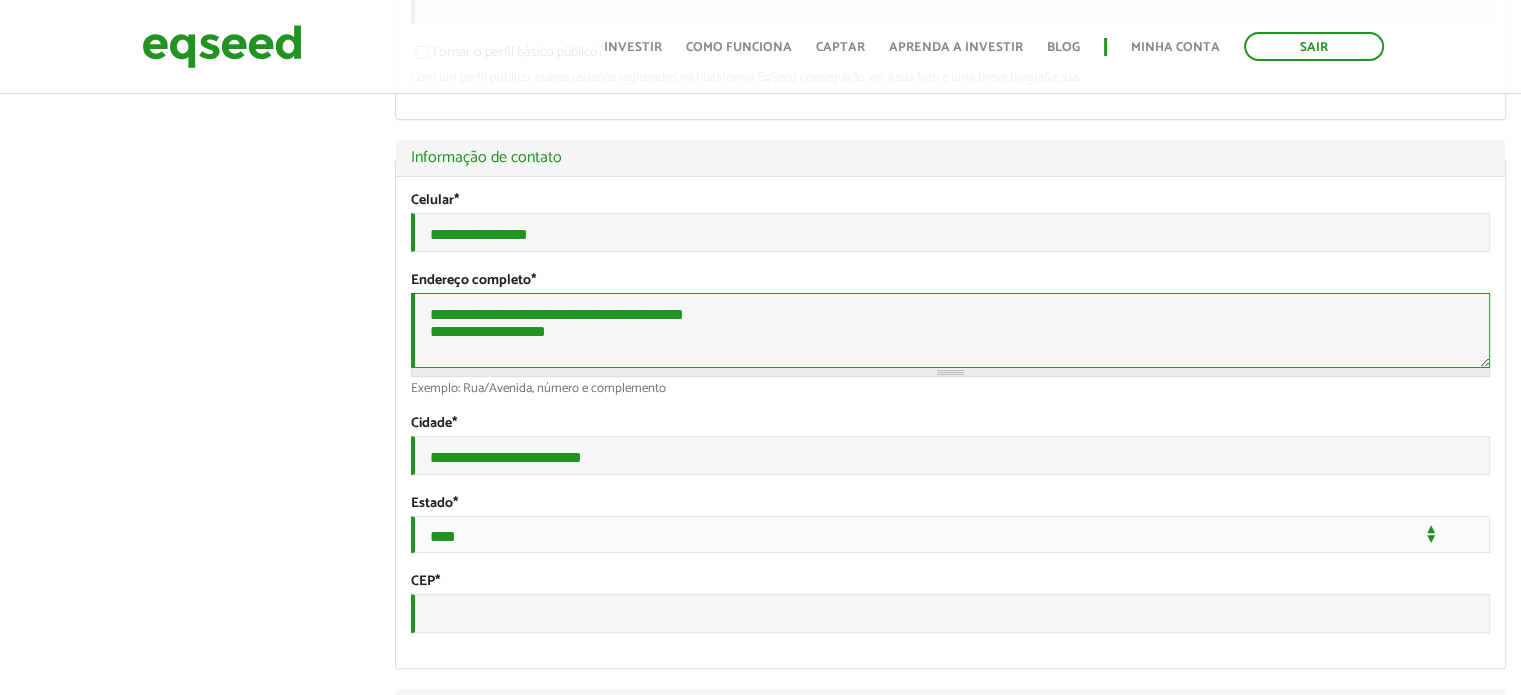 drag, startPoint x: 587, startPoint y: 364, endPoint x: 403, endPoint y: 362, distance: 184.01086 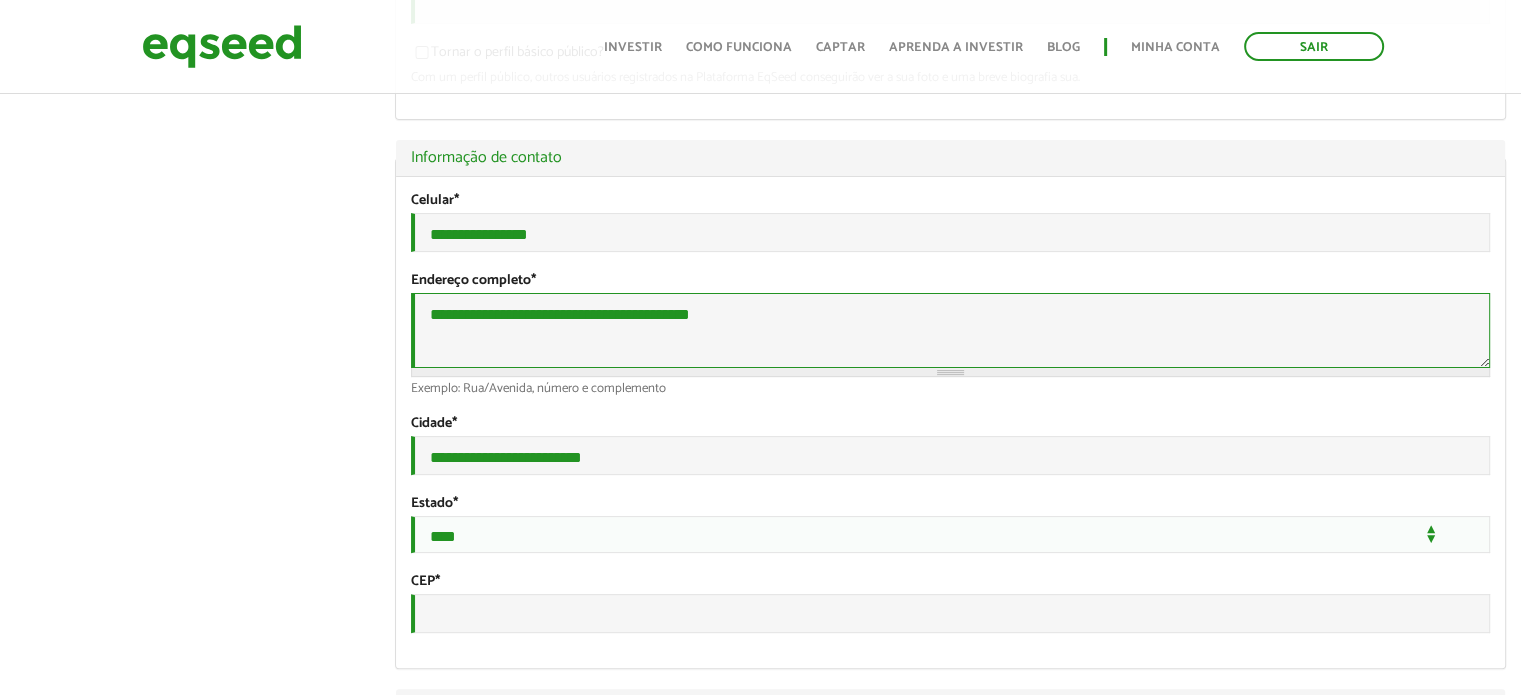 scroll, scrollTop: 600, scrollLeft: 0, axis: vertical 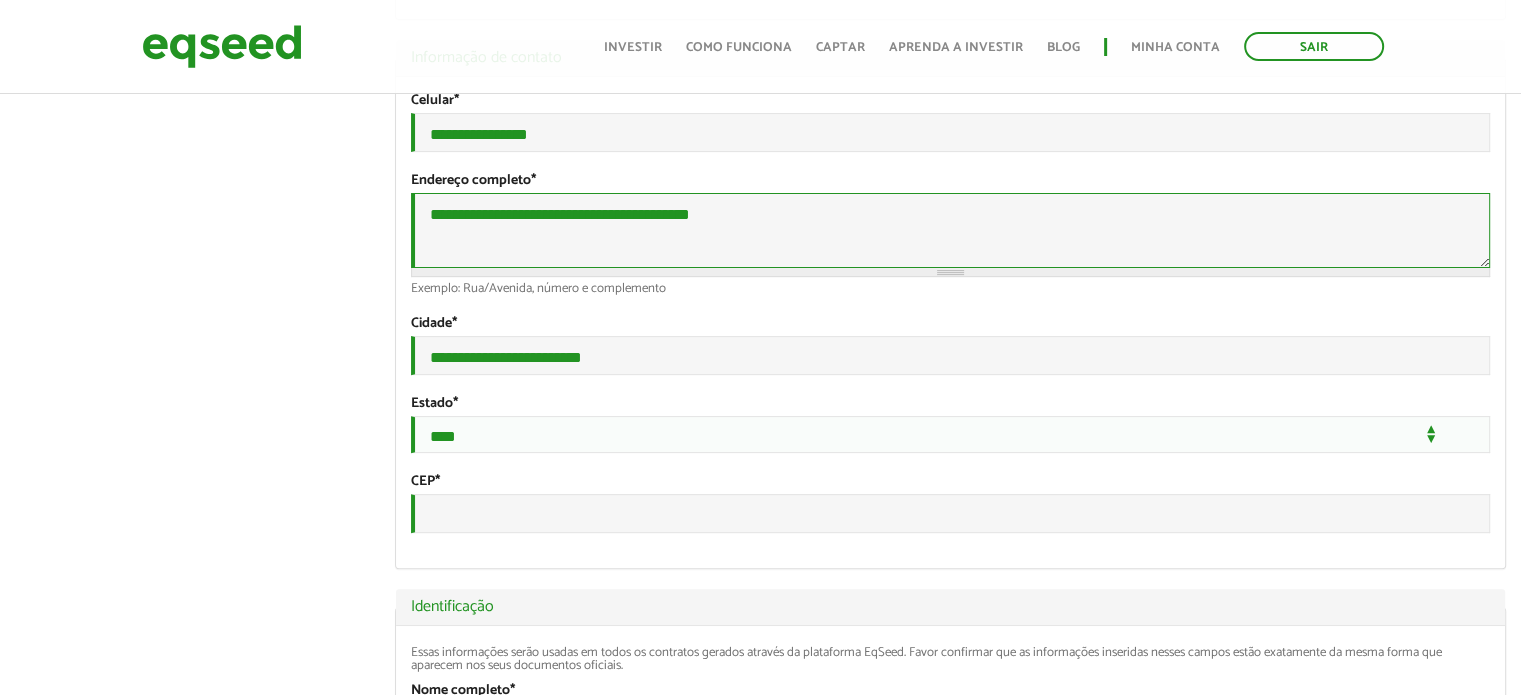 type on "**********" 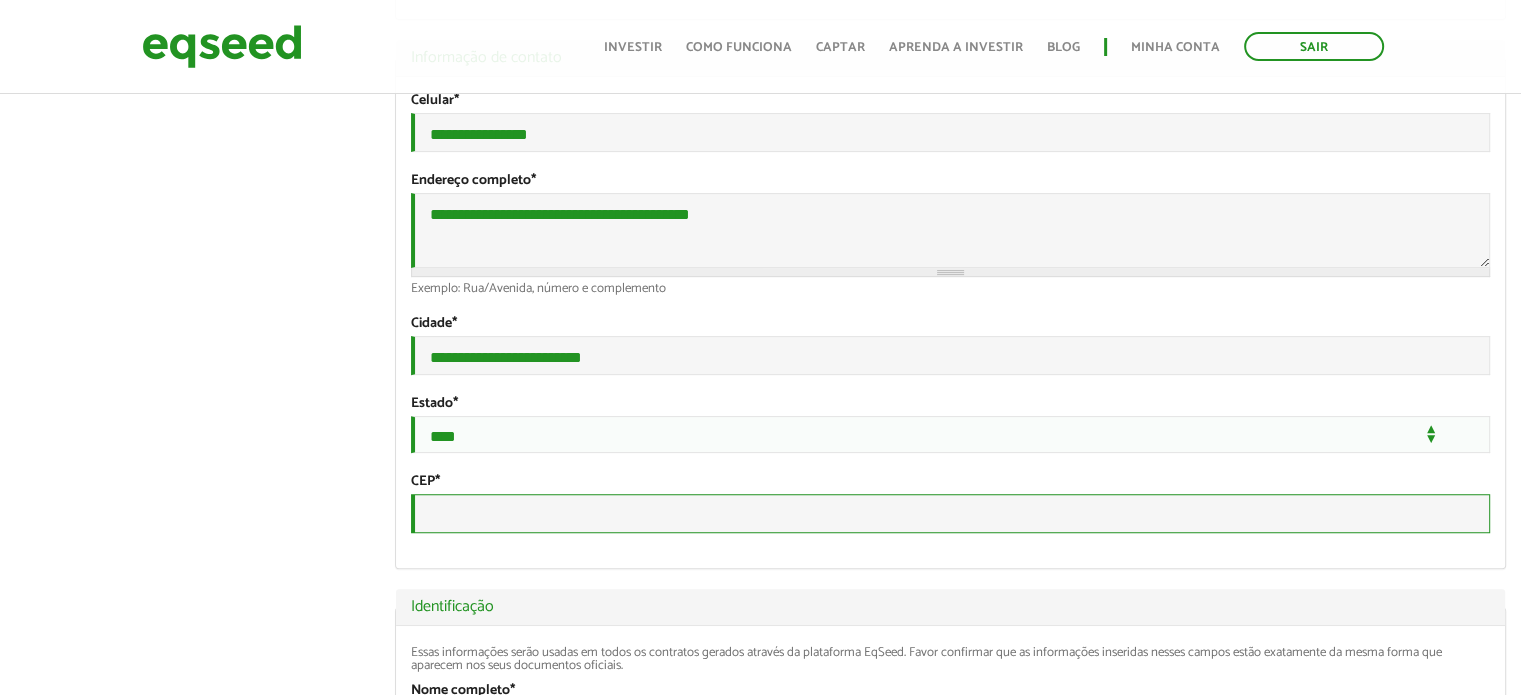 click on "CEP  *" at bounding box center [950, 513] 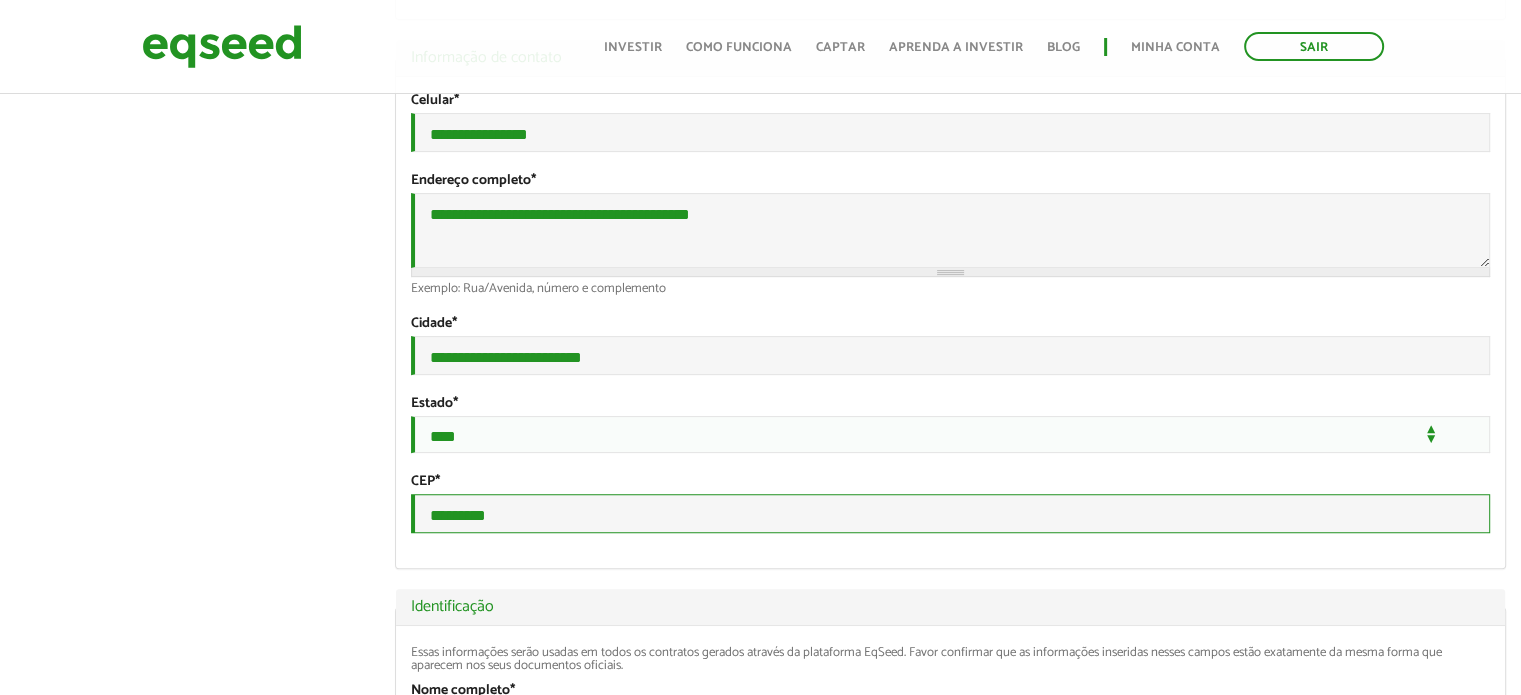 type on "*********" 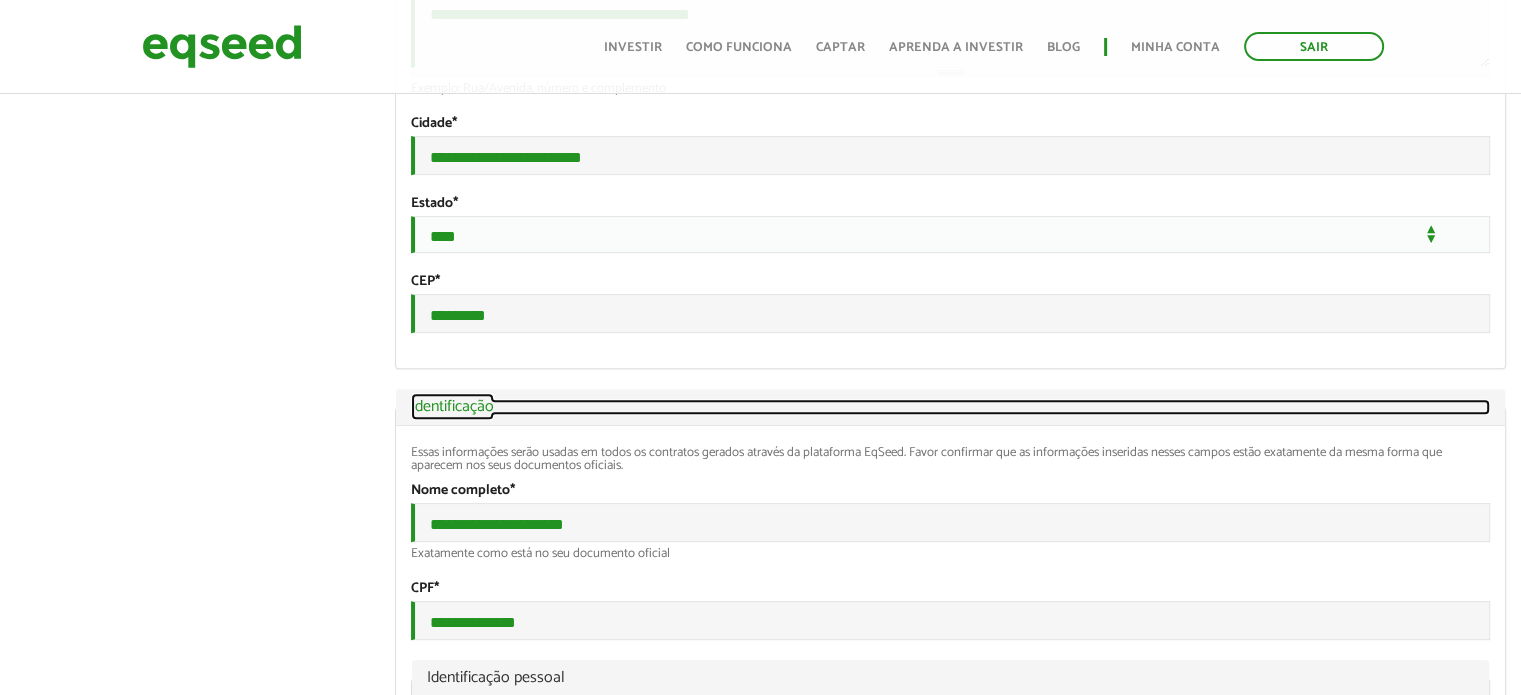 scroll, scrollTop: 900, scrollLeft: 0, axis: vertical 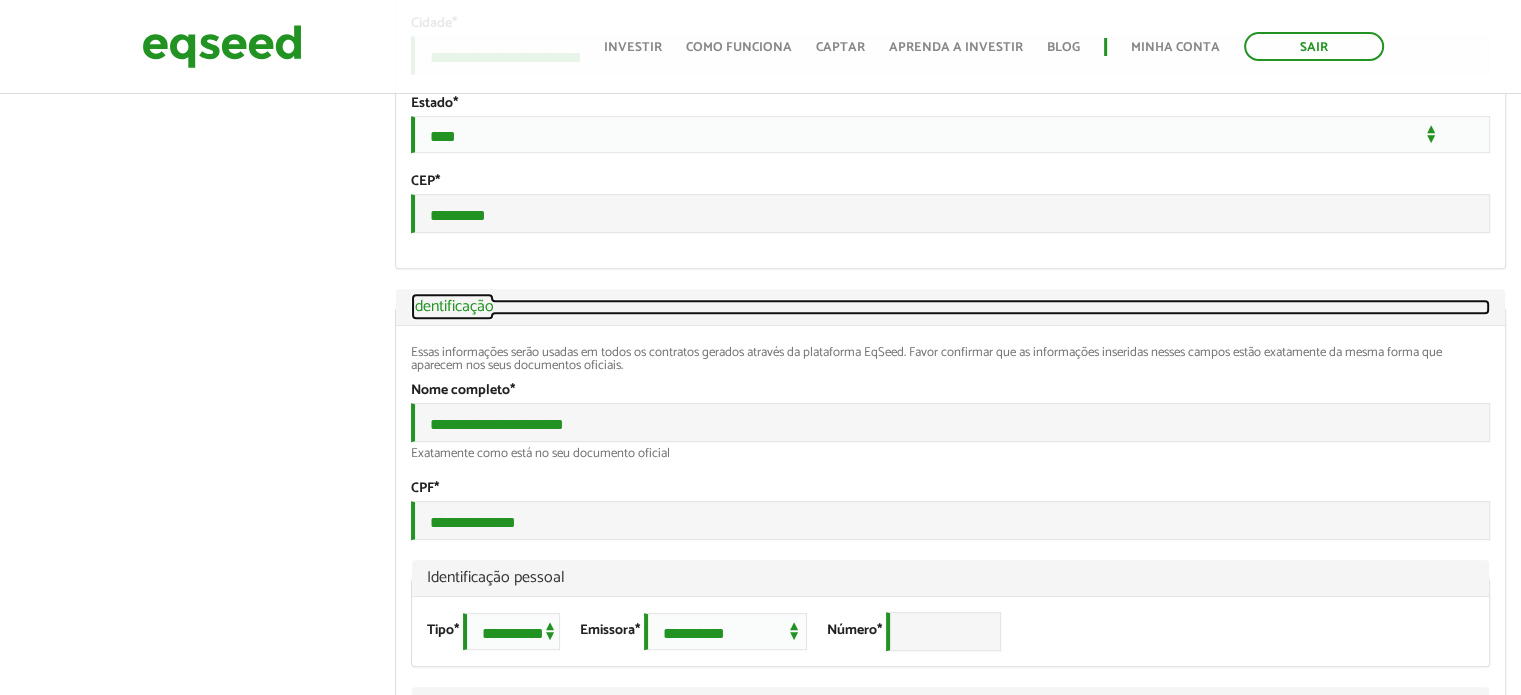 click on "Ocultar Identificação" at bounding box center (950, 307) 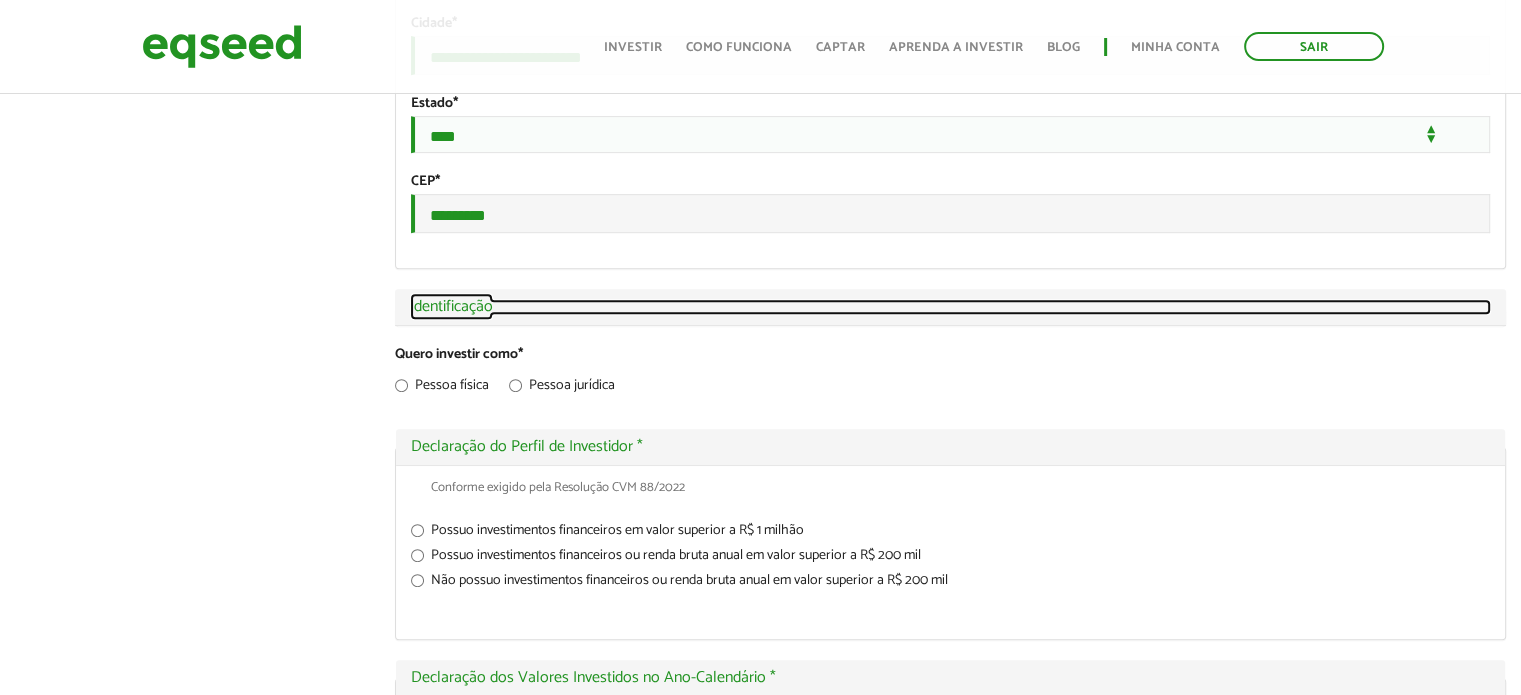 click on "Exibir Identificação" at bounding box center [950, 307] 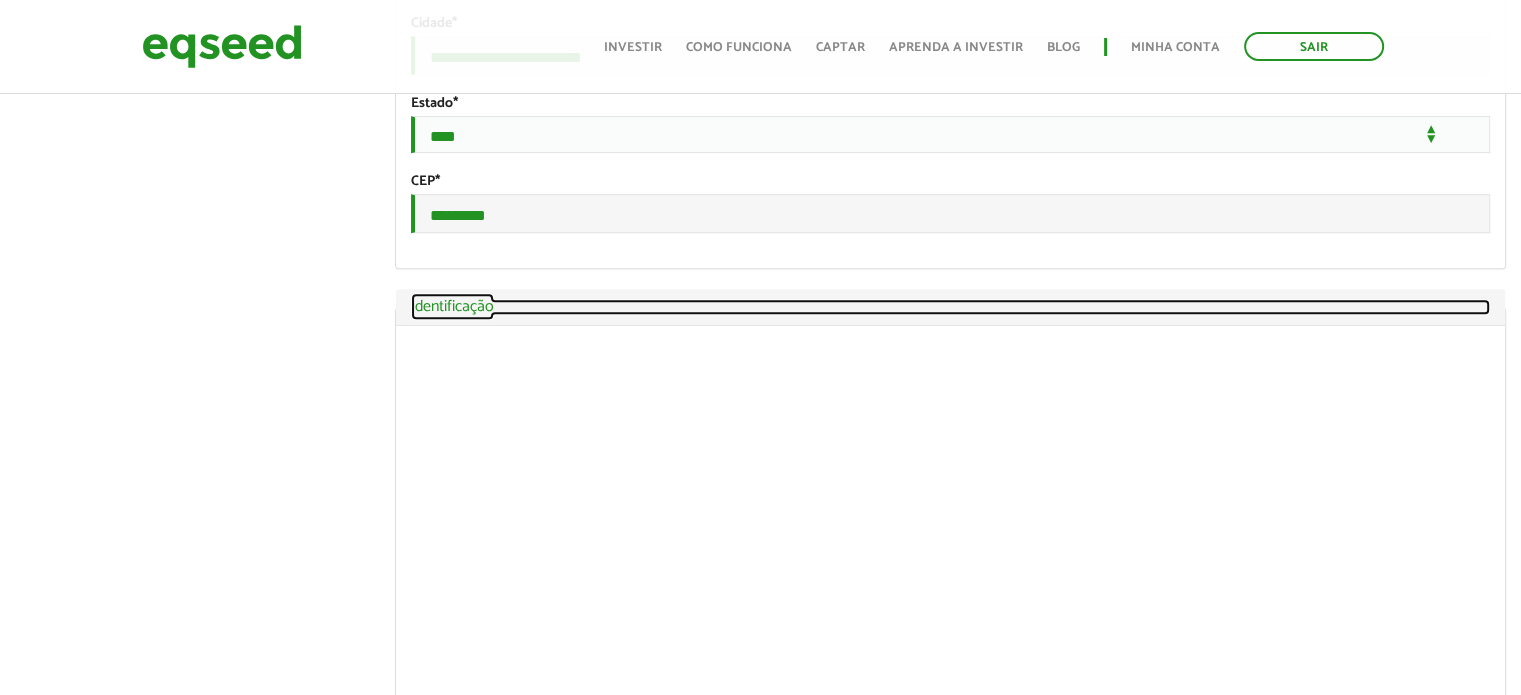scroll, scrollTop: 1232, scrollLeft: 0, axis: vertical 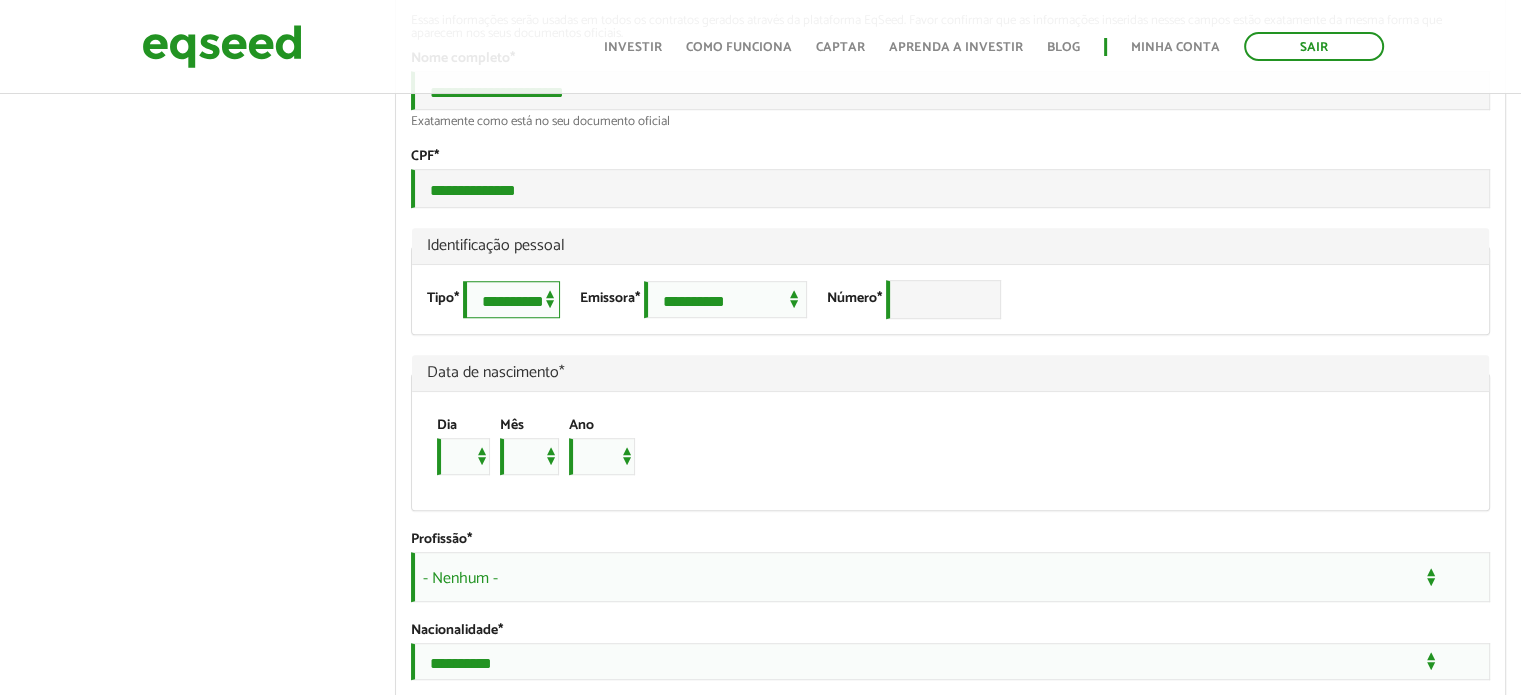 click on "**********" at bounding box center (511, 299) 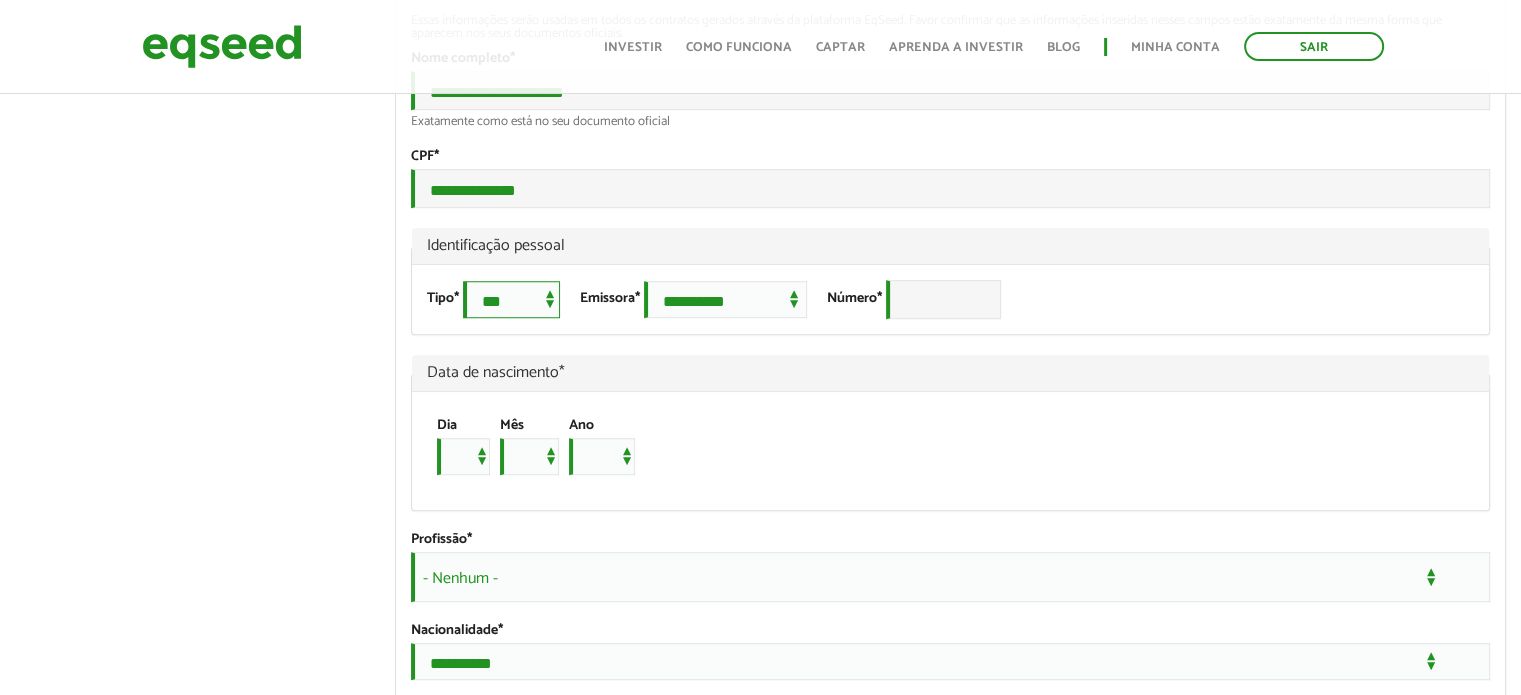 click on "**********" at bounding box center [511, 299] 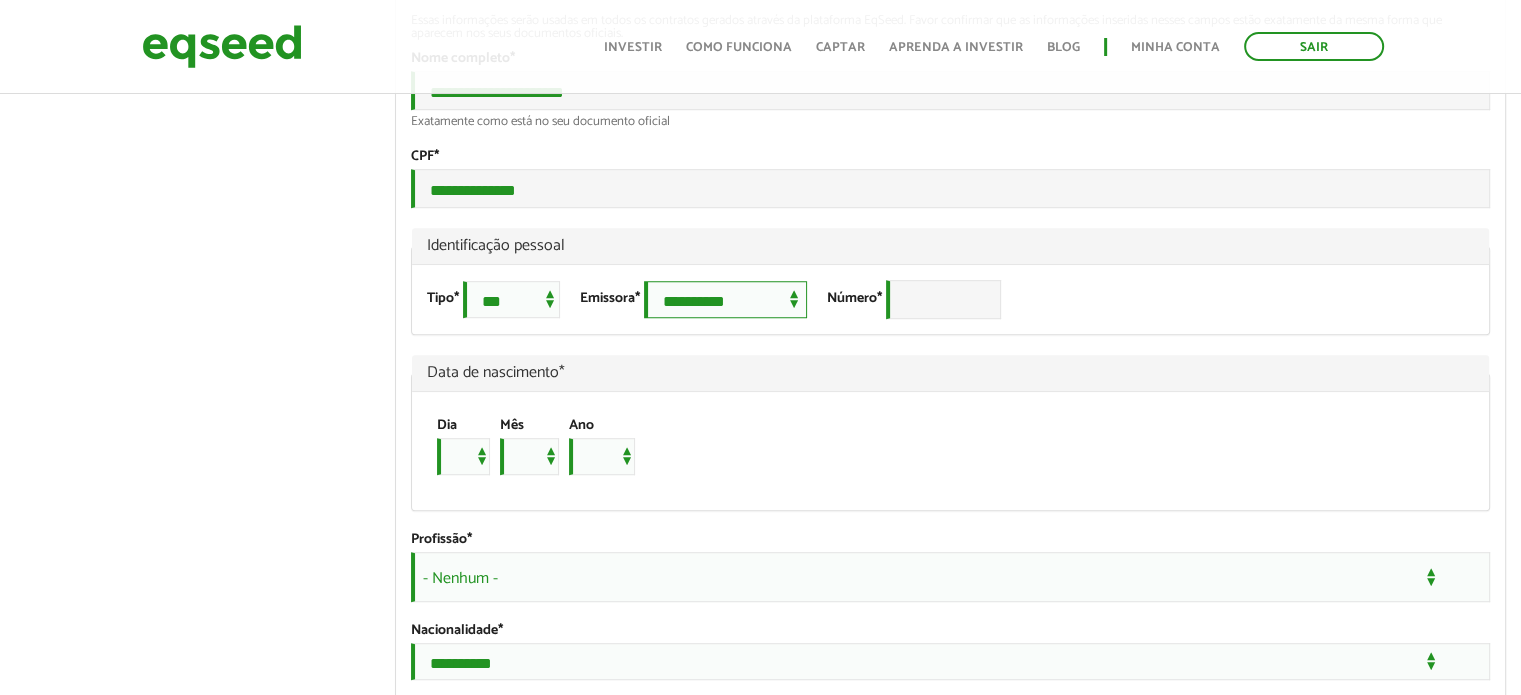 click on "**********" at bounding box center (725, 299) 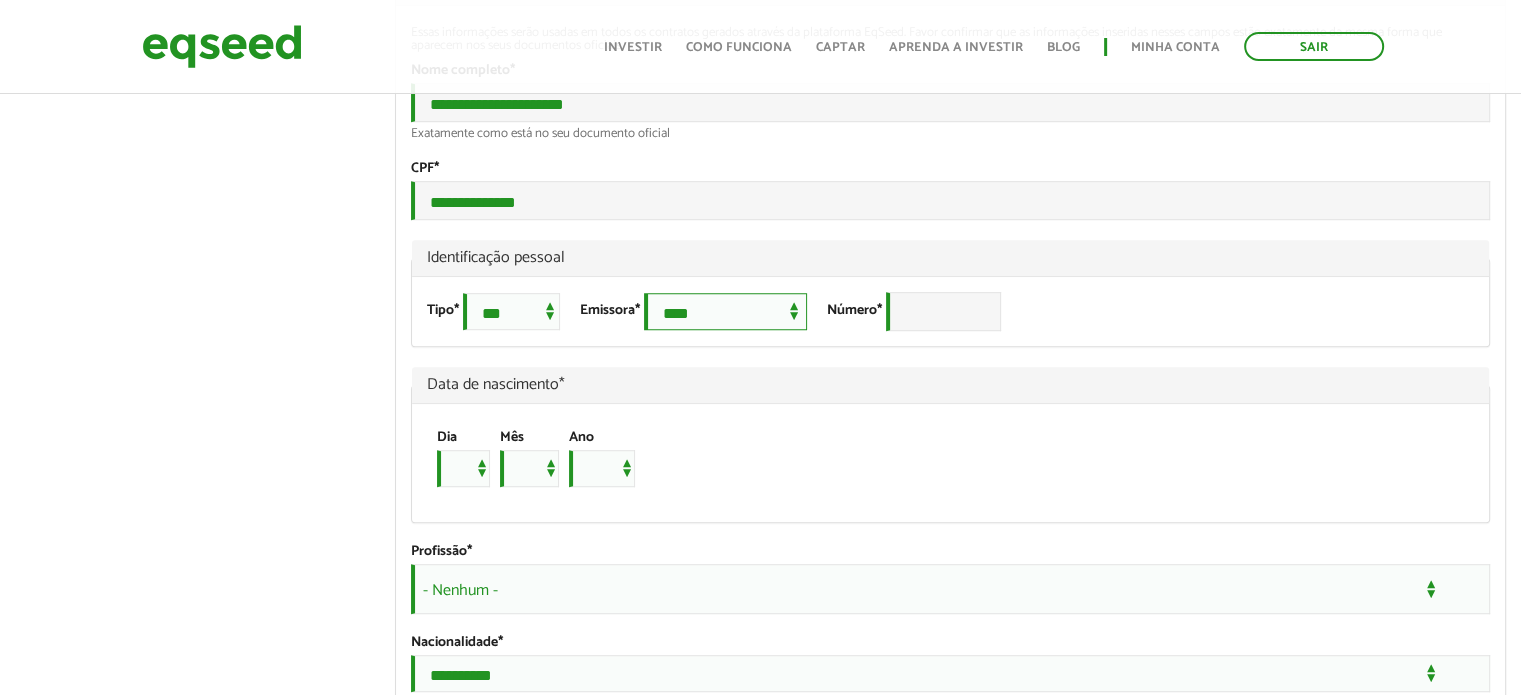 scroll, scrollTop: 1210, scrollLeft: 0, axis: vertical 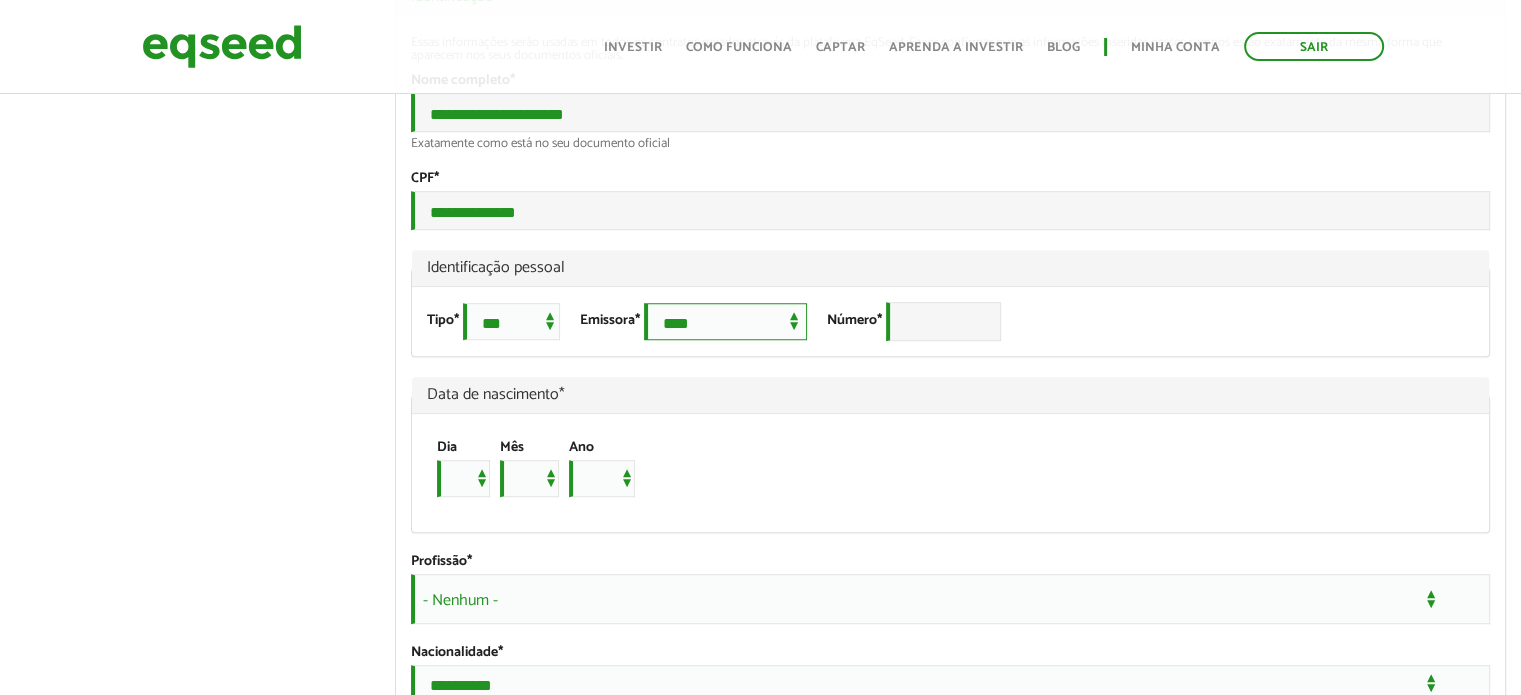click on "**********" at bounding box center (725, 321) 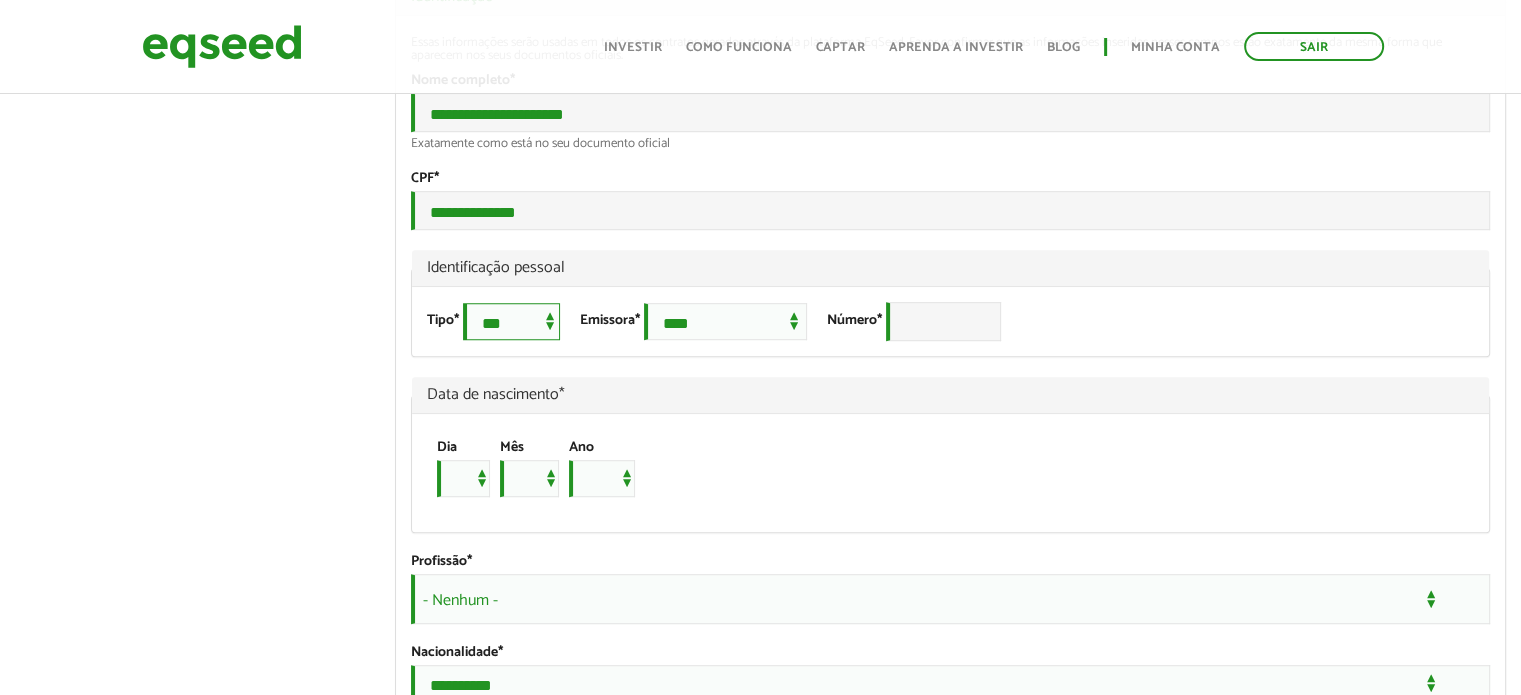 click on "**********" at bounding box center (511, 321) 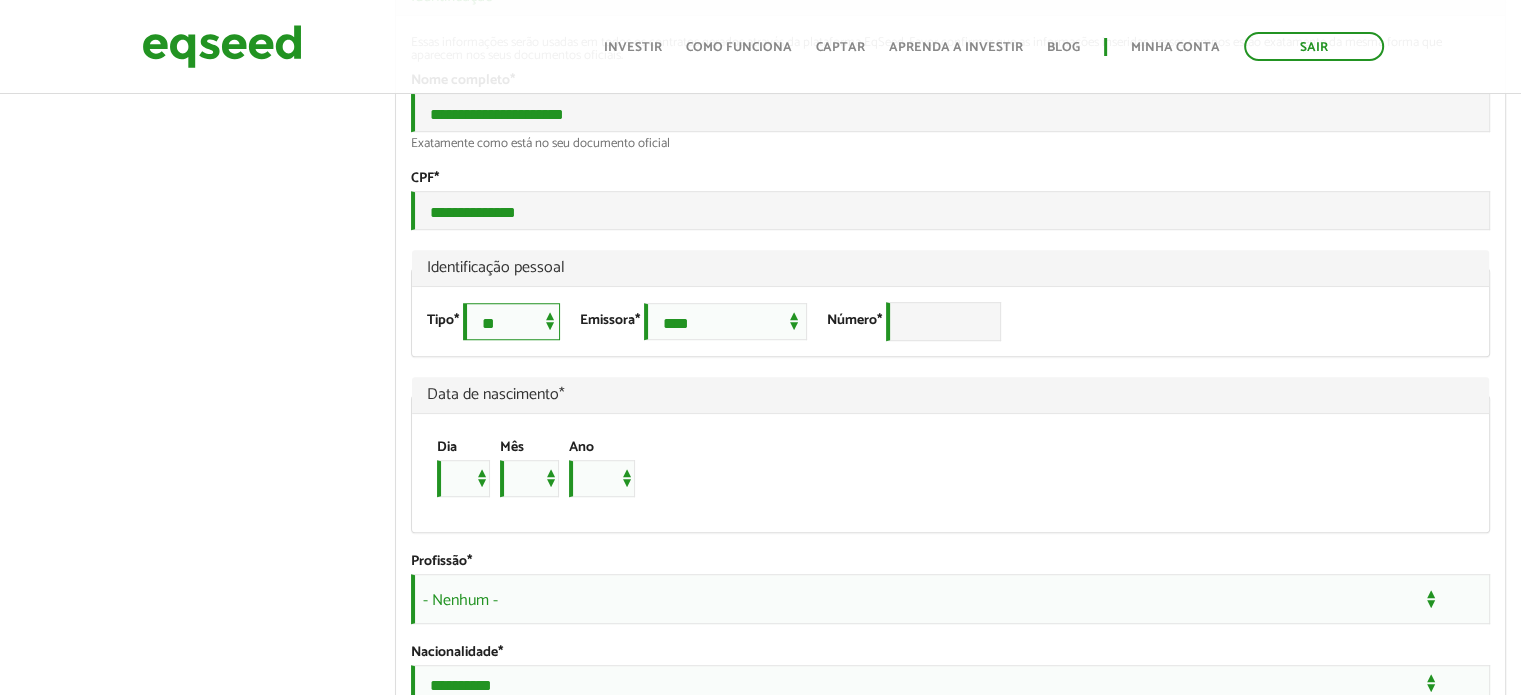 click on "**********" at bounding box center (511, 321) 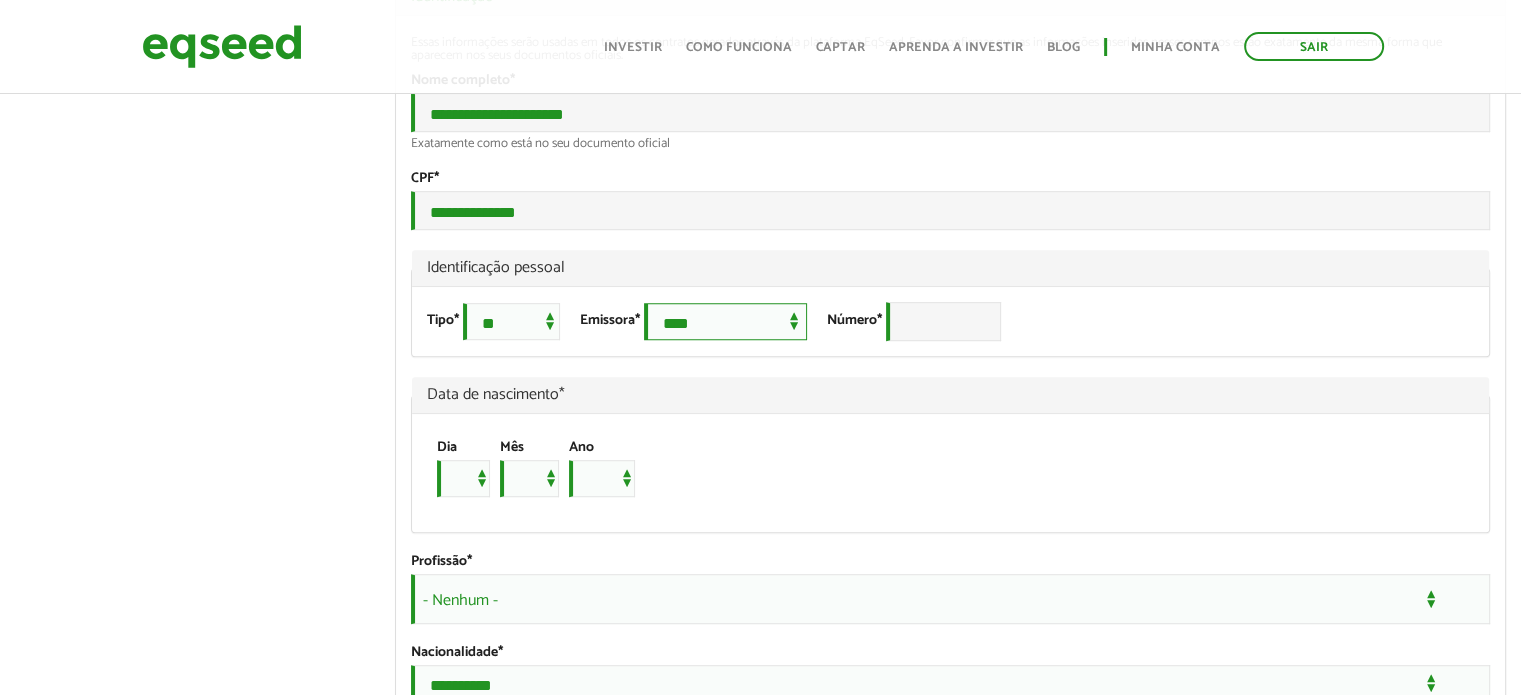 click on "**********" at bounding box center [725, 321] 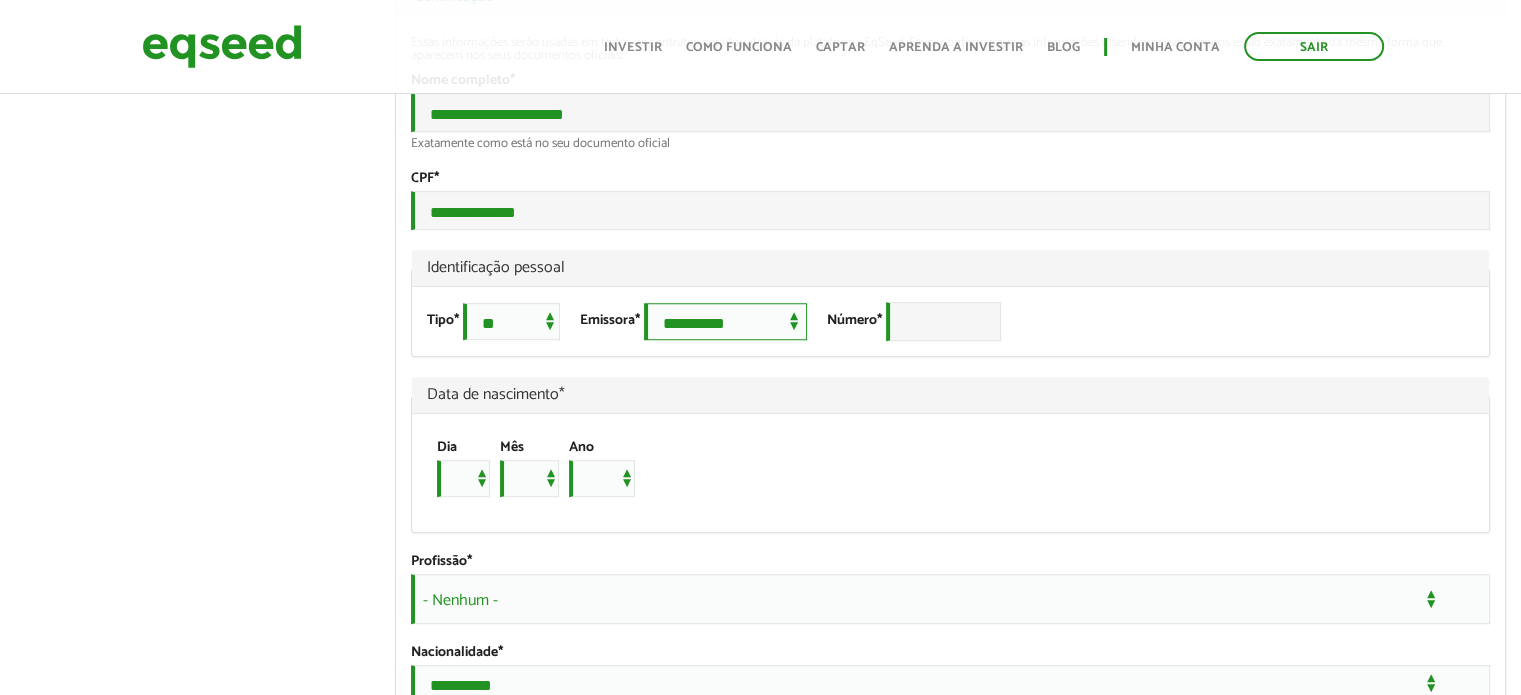 click on "**********" at bounding box center (725, 321) 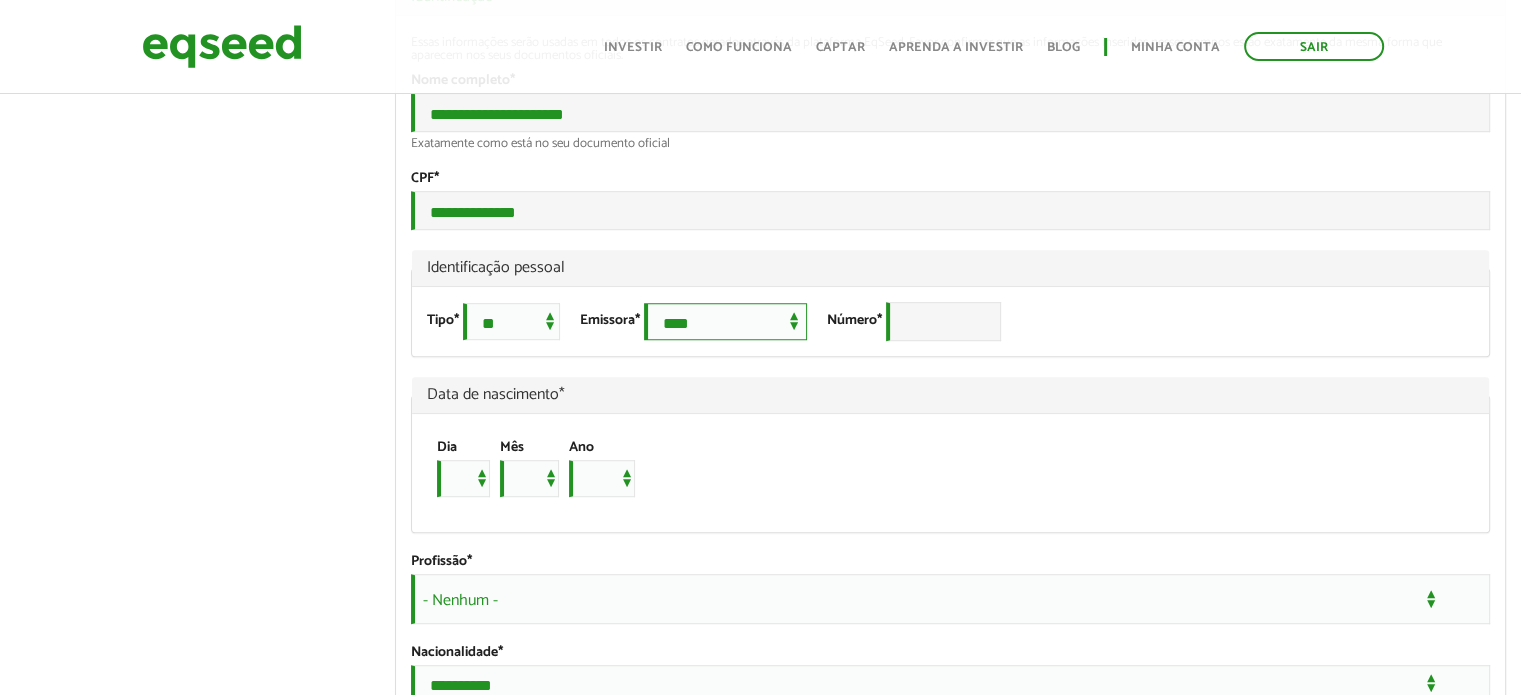 click on "**********" at bounding box center (725, 321) 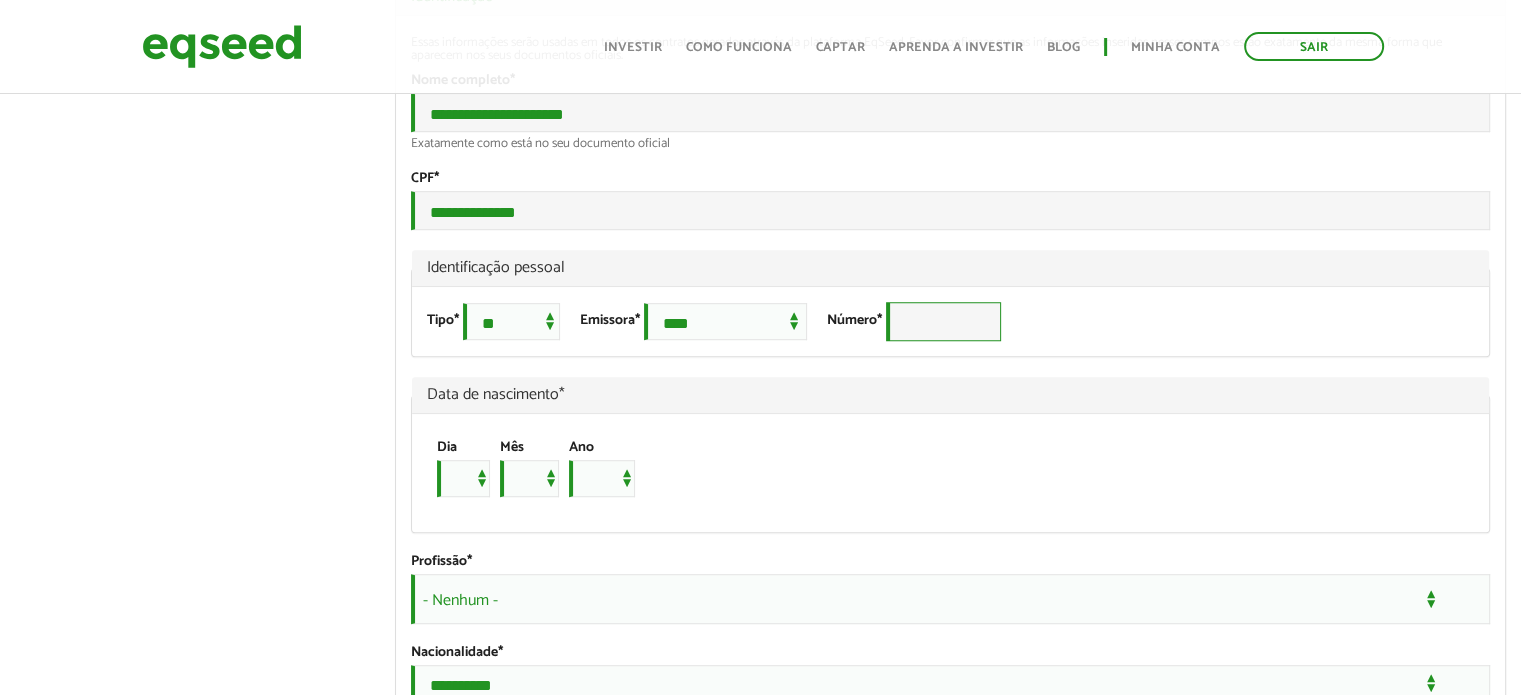 drag, startPoint x: 953, startPoint y: 387, endPoint x: 939, endPoint y: 386, distance: 14.035668 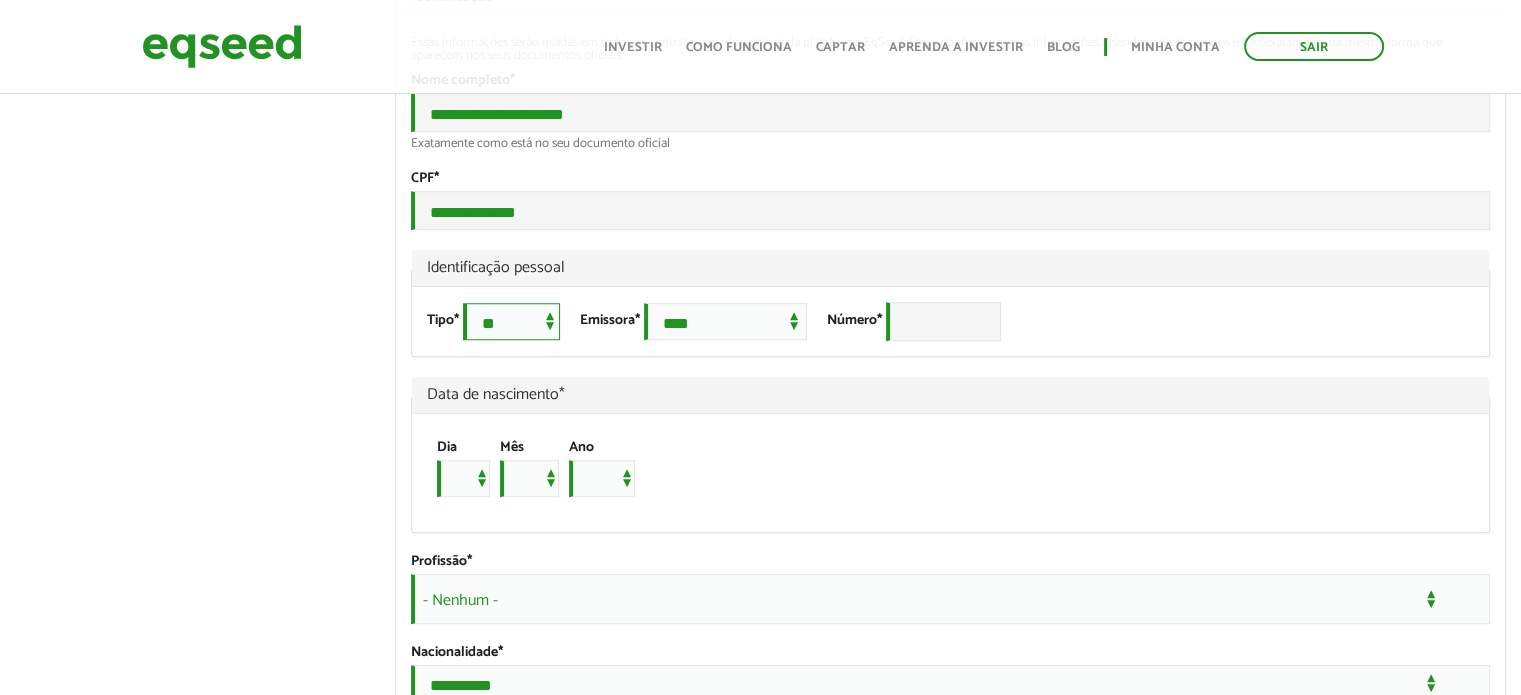 click on "**********" at bounding box center [511, 321] 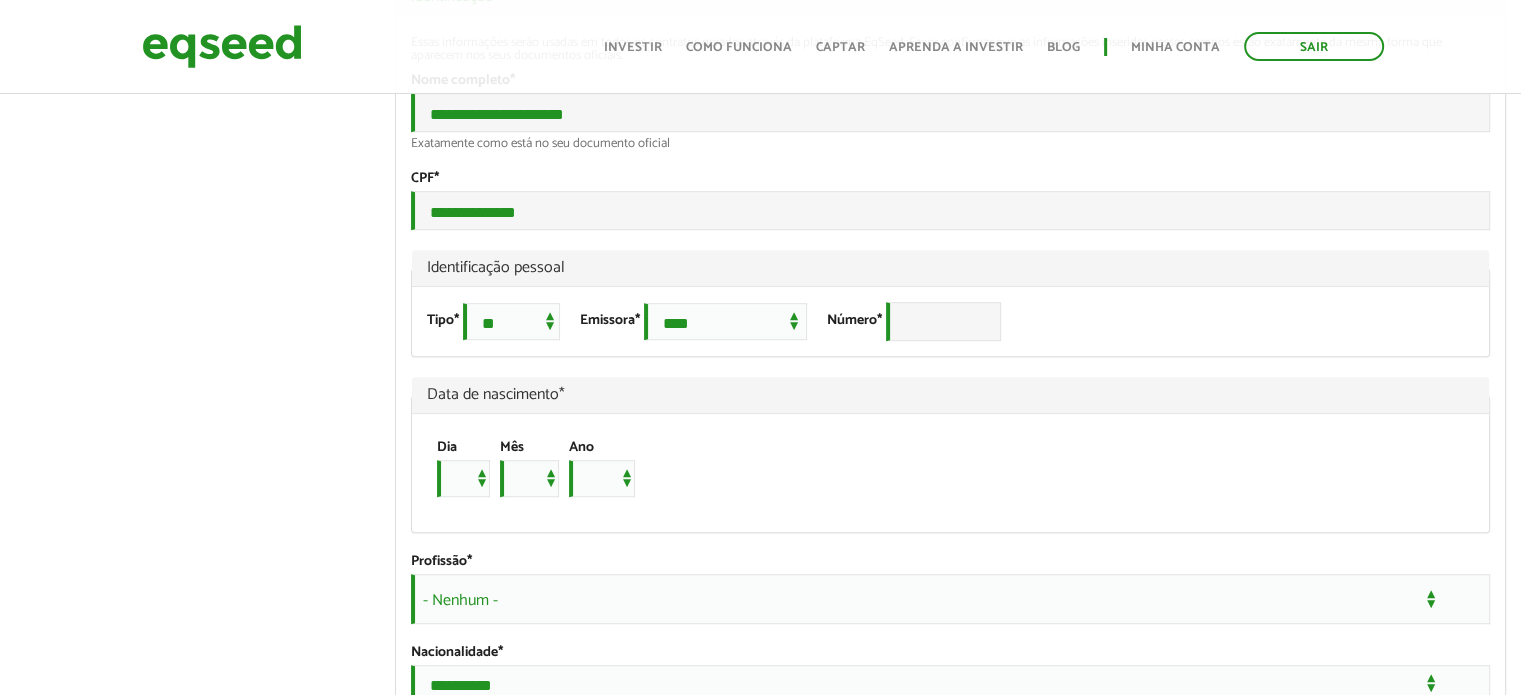 click on "Data de nascimento  *" at bounding box center [950, 395] 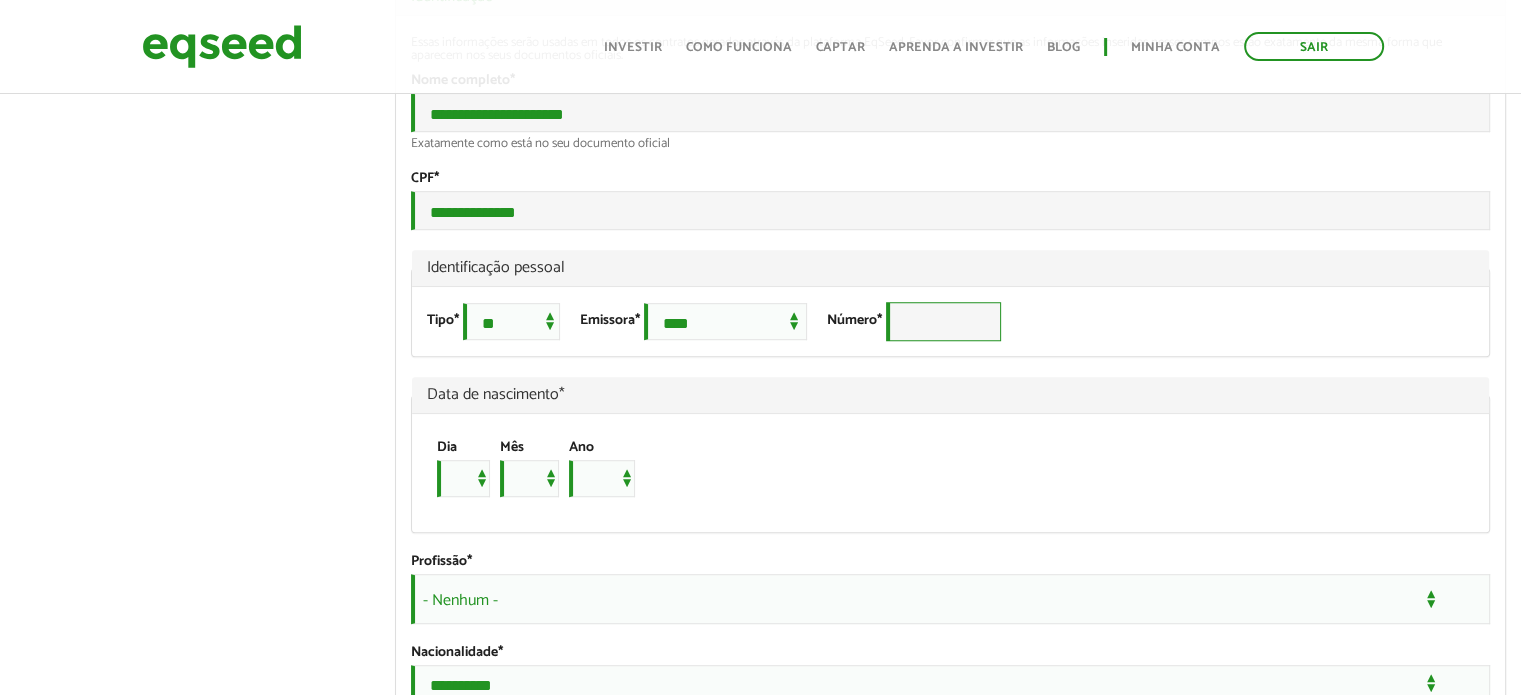 click on "Número  *" at bounding box center [943, 321] 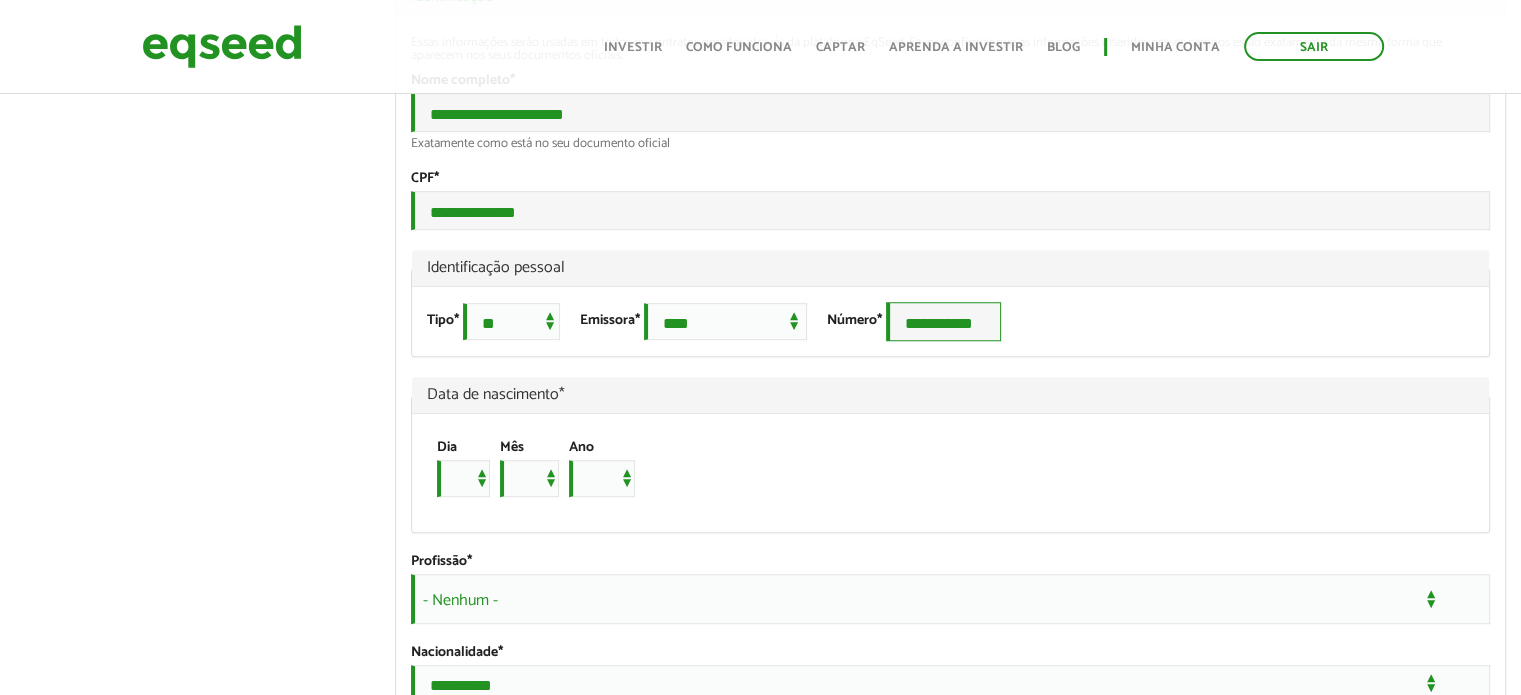 type on "**********" 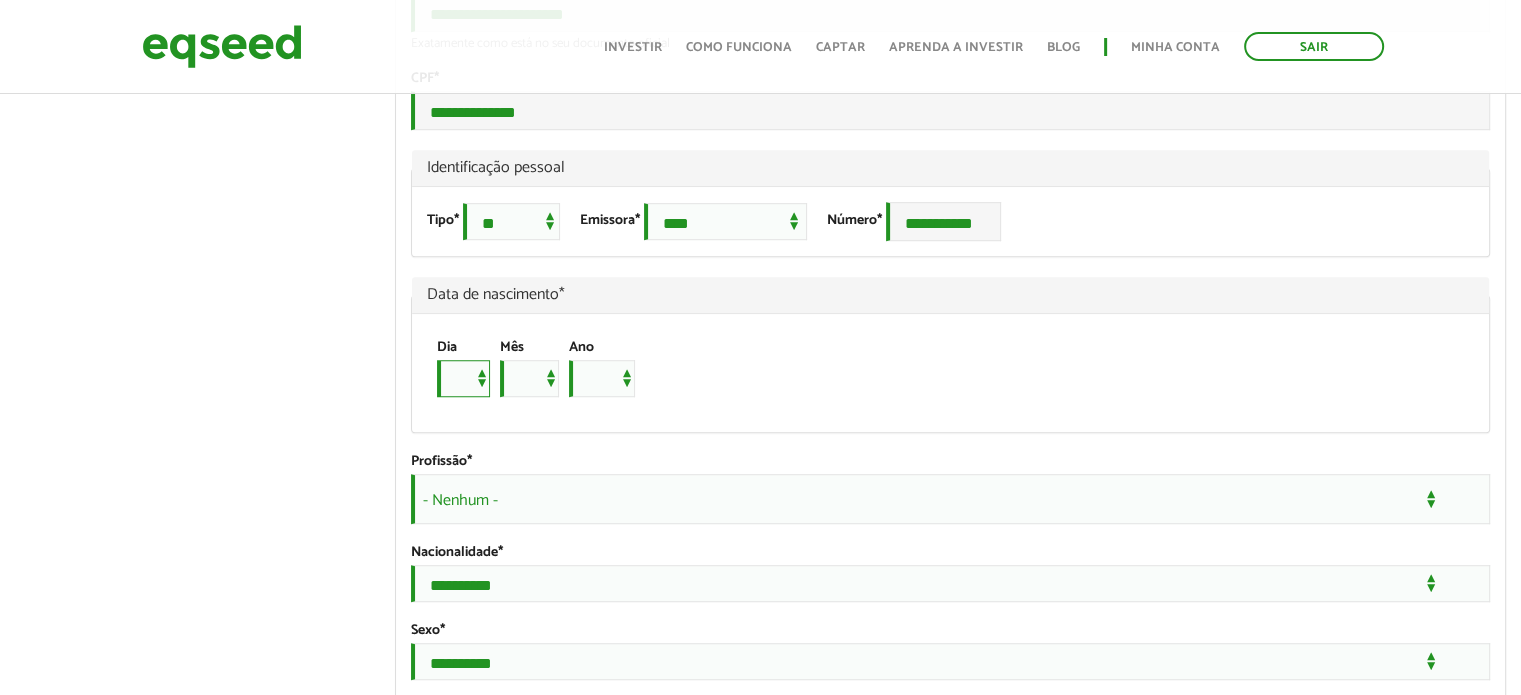 click on "* * * * * * * * * ** ** ** ** ** ** ** ** ** ** ** ** ** ** ** ** ** ** ** ** ** **" at bounding box center (463, 378) 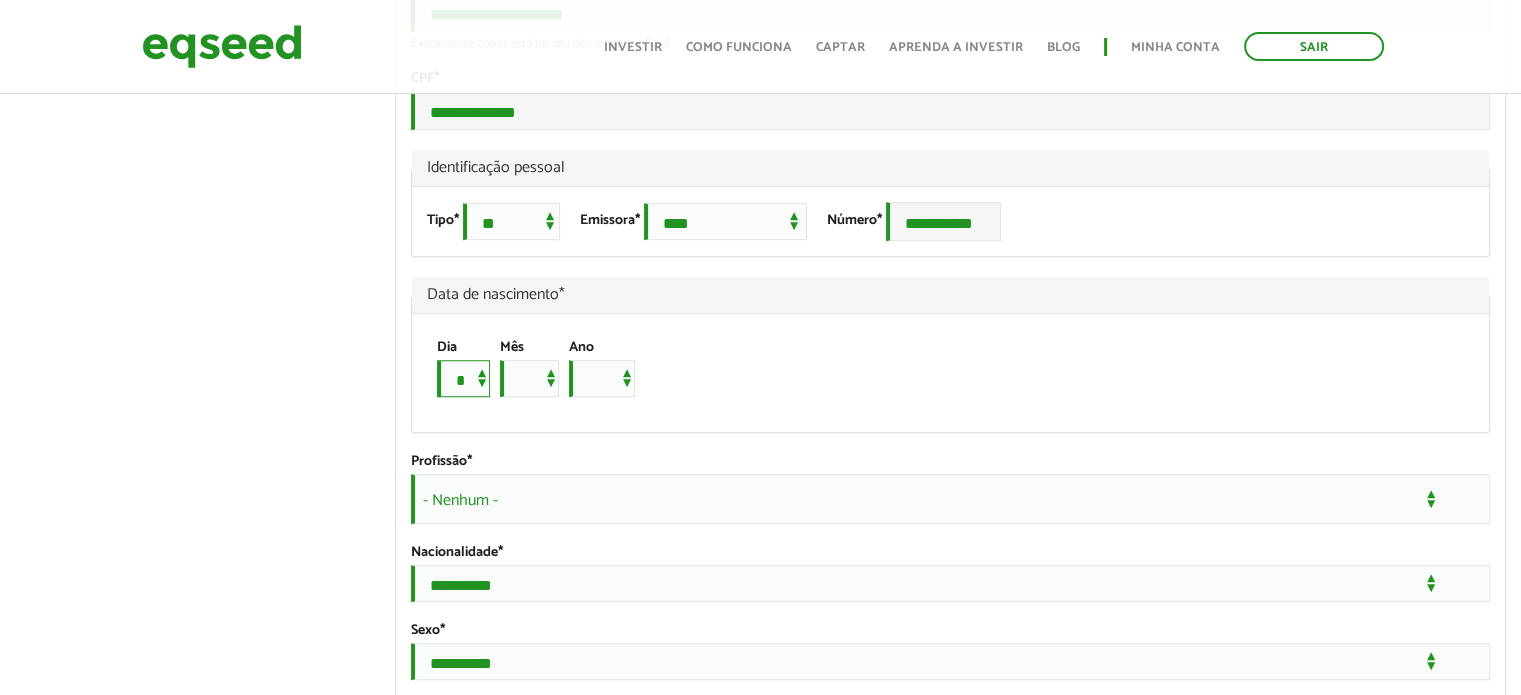 click on "* * * * * * * * * ** ** ** ** ** ** ** ** ** ** ** ** ** ** ** ** ** ** ** ** ** **" at bounding box center [463, 378] 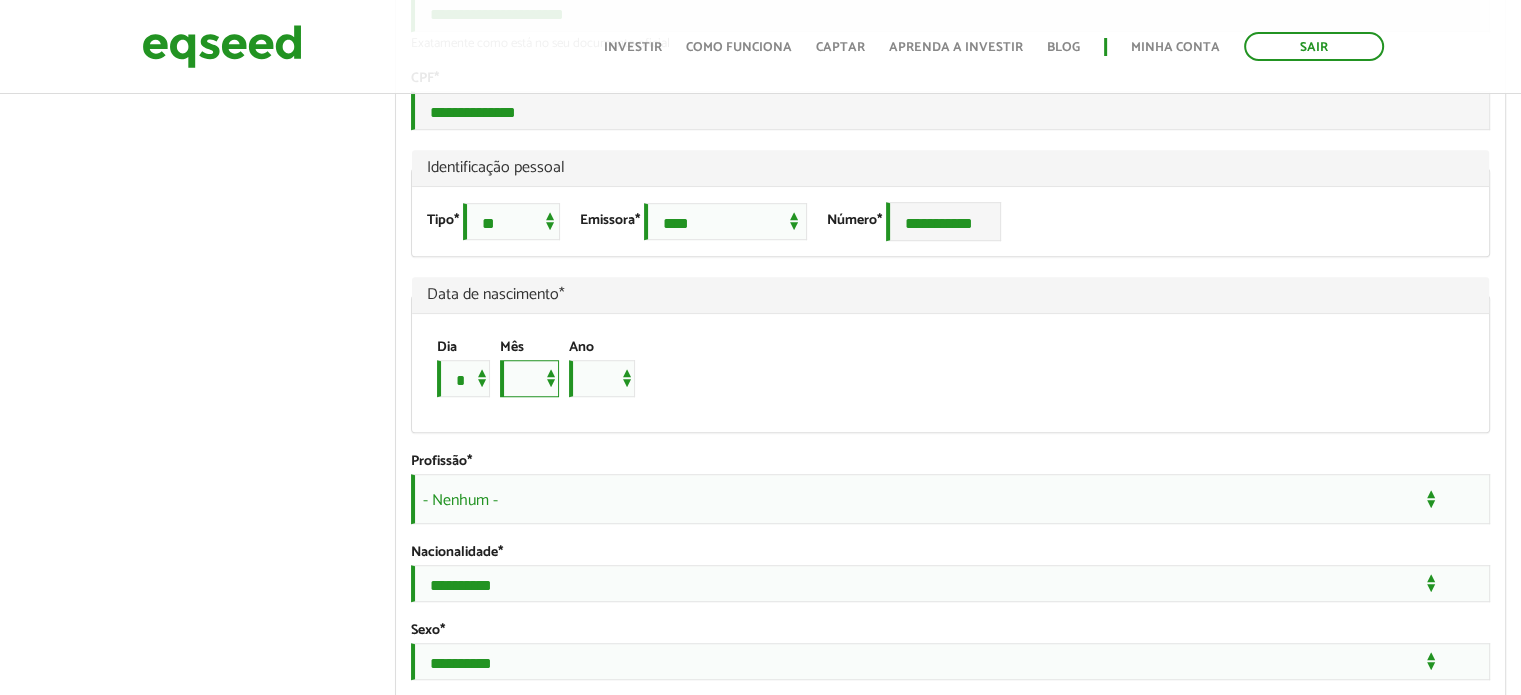 click on "*** *** *** *** *** *** *** *** *** *** *** ***" at bounding box center [529, 378] 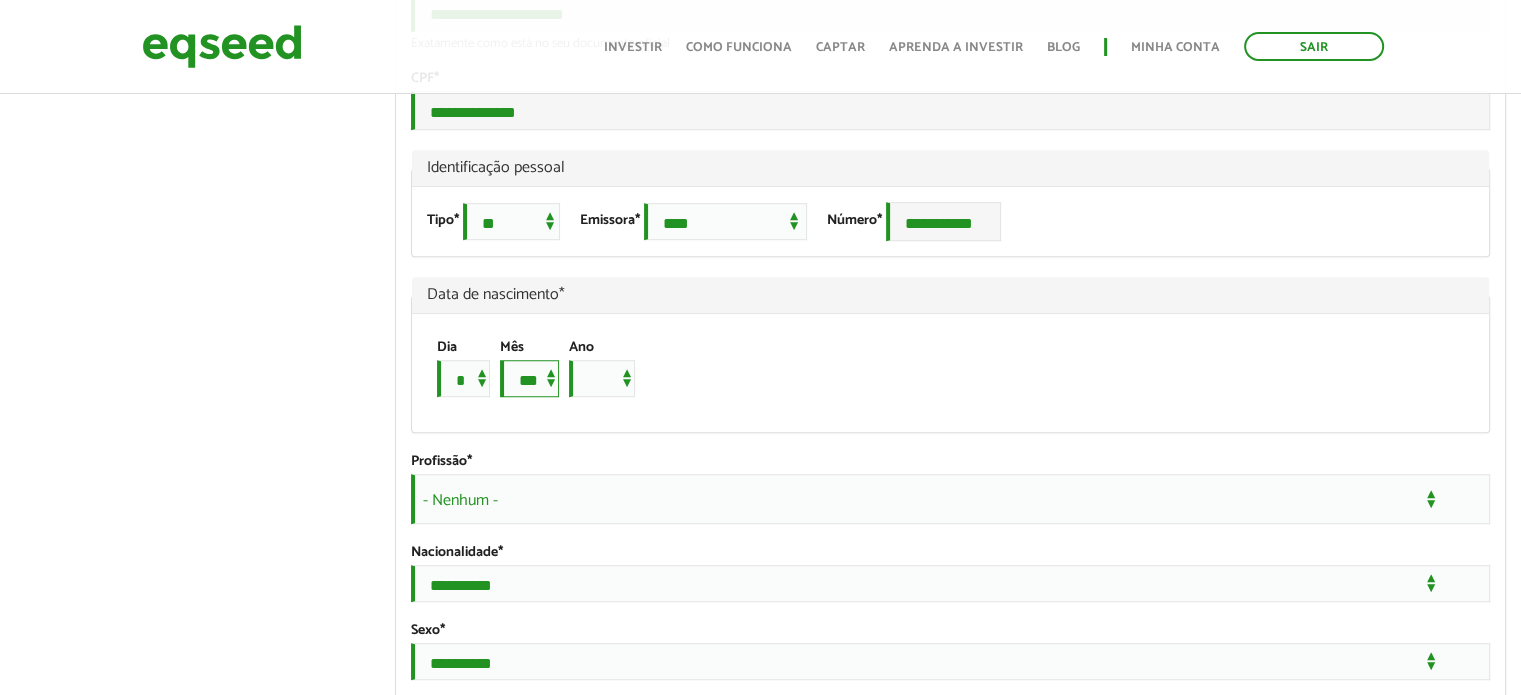 click on "*** *** *** *** *** *** *** *** *** *** *** ***" at bounding box center [529, 378] 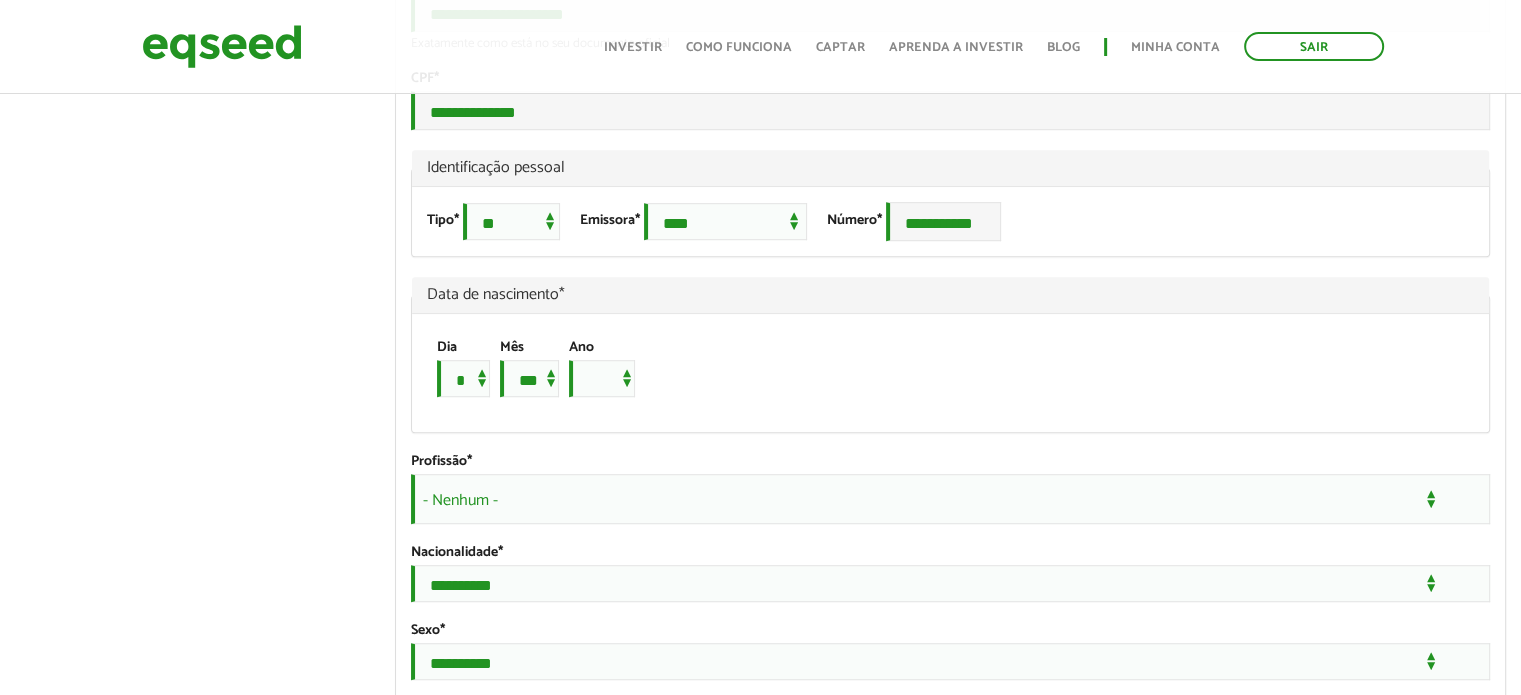 click on "Dia
* * * * * * * * * ** ** ** ** ** ** ** ** ** ** ** ** ** ** ** ** ** ** ** ** ** **   Mês
*** *** *** *** *** *** *** *** *** *** *** ***   Ano
**** **** **** **** **** **** **** **** **** **** **** **** **** **** **** **** **** **** **** **** **** **** **** **** **** **** **** **** **** **** **** **** **** **** **** **** **** **** **** **** **** **** **** **** **** **** **** **** **** **** **** **** **** **** **** **** **** **** **** **** **** **** **** **** **** **** **** **** **** **** **** **** **** **** **** **** **** **** **** **** **** **** **** **** **** **** **** **** **** **** **** **** **** **** **** **** **** **** **** **** **** **** **** **** **** **** **** **** **** **** **** **** **** **** **** **** **** **** **** **** **** **** **** **** **** ****" at bounding box center [536, 368] 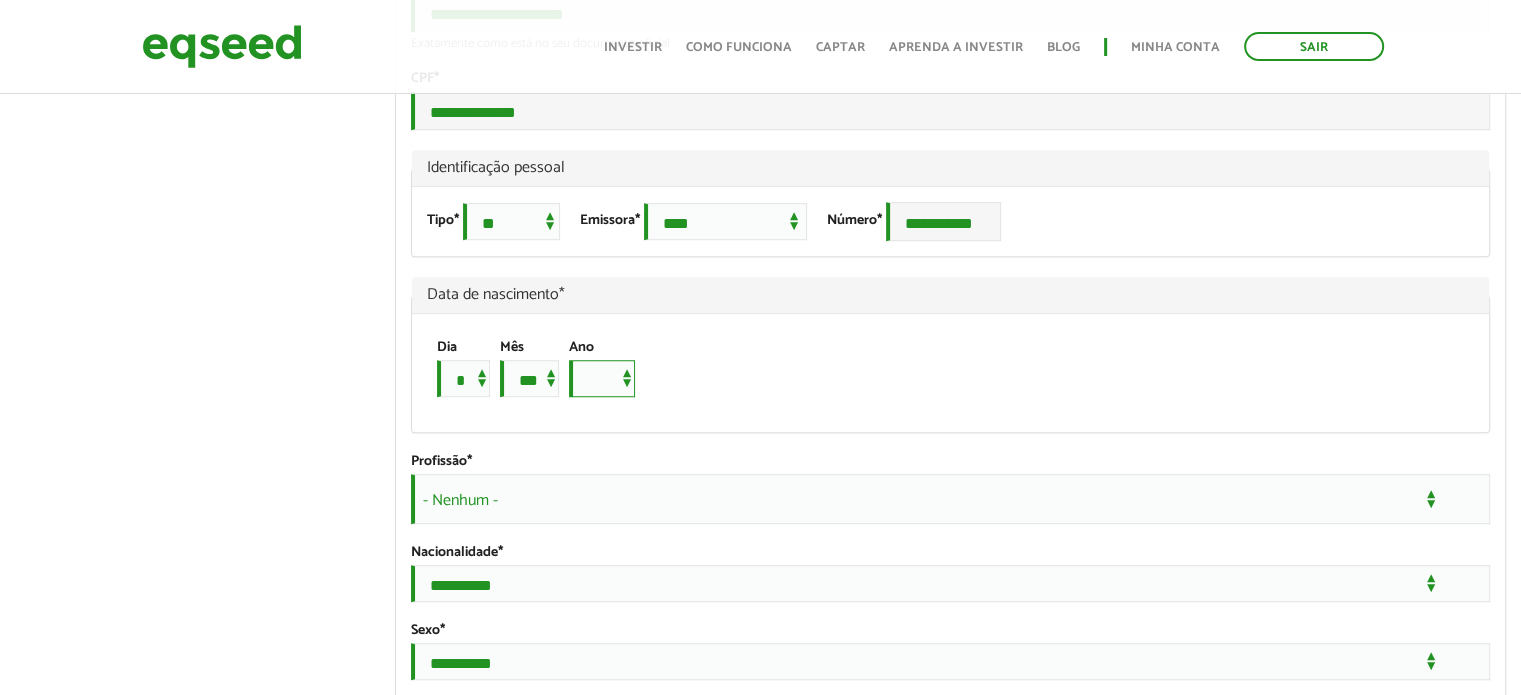 click on "**** **** **** **** **** **** **** **** **** **** **** **** **** **** **** **** **** **** **** **** **** **** **** **** **** **** **** **** **** **** **** **** **** **** **** **** **** **** **** **** **** **** **** **** **** **** **** **** **** **** **** **** **** **** **** **** **** **** **** **** **** **** **** **** **** **** **** **** **** **** **** **** **** **** **** **** **** **** **** **** **** **** **** **** **** **** **** **** **** **** **** **** **** **** **** **** **** **** **** **** **** **** **** **** **** **** **** **** **** **** **** **** **** **** **** **** **** **** **** **** **** **** **** **** **** ****" at bounding box center (602, 378) 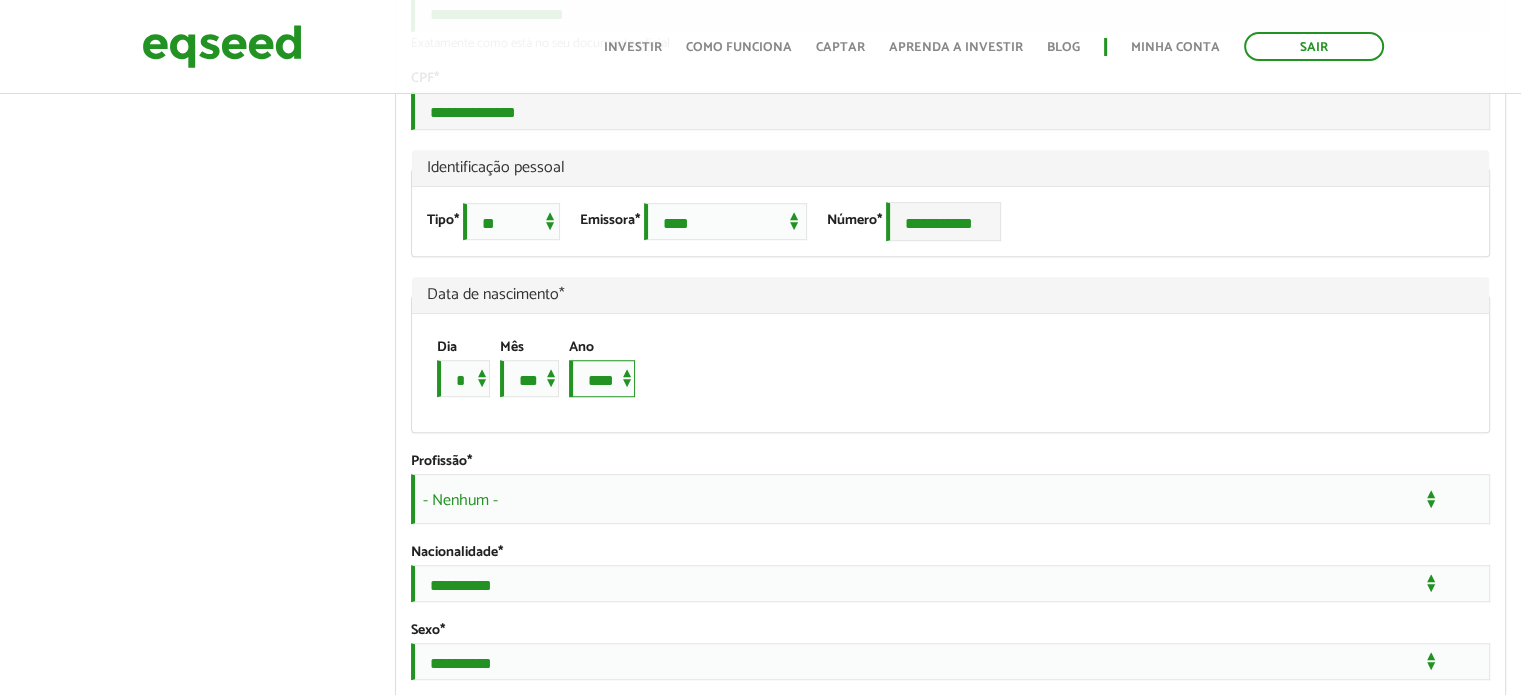 click on "**** **** **** **** **** **** **** **** **** **** **** **** **** **** **** **** **** **** **** **** **** **** **** **** **** **** **** **** **** **** **** **** **** **** **** **** **** **** **** **** **** **** **** **** **** **** **** **** **** **** **** **** **** **** **** **** **** **** **** **** **** **** **** **** **** **** **** **** **** **** **** **** **** **** **** **** **** **** **** **** **** **** **** **** **** **** **** **** **** **** **** **** **** **** **** **** **** **** **** **** **** **** **** **** **** **** **** **** **** **** **** **** **** **** **** **** **** **** **** **** **** **** **** **** **** ****" at bounding box center [602, 378] 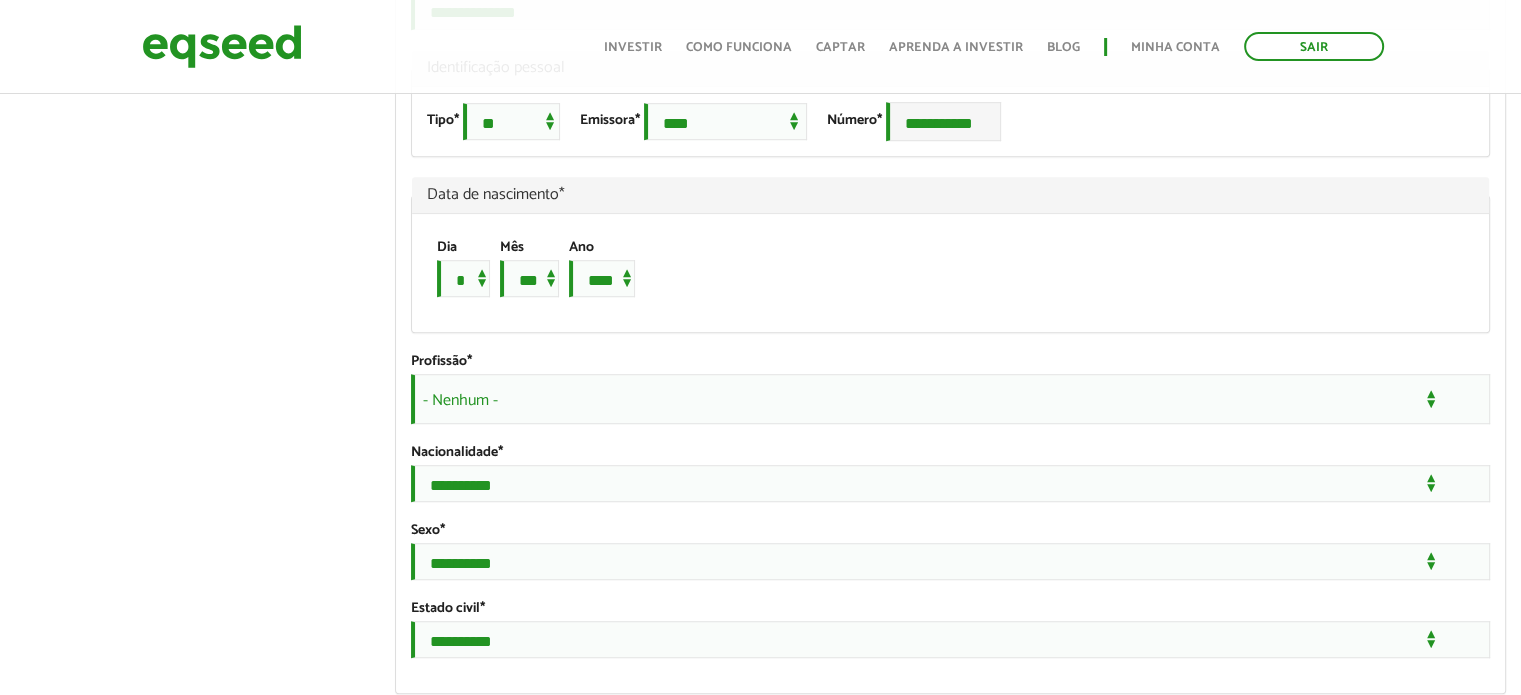 click on "- Nenhum -" at bounding box center (950, 399) 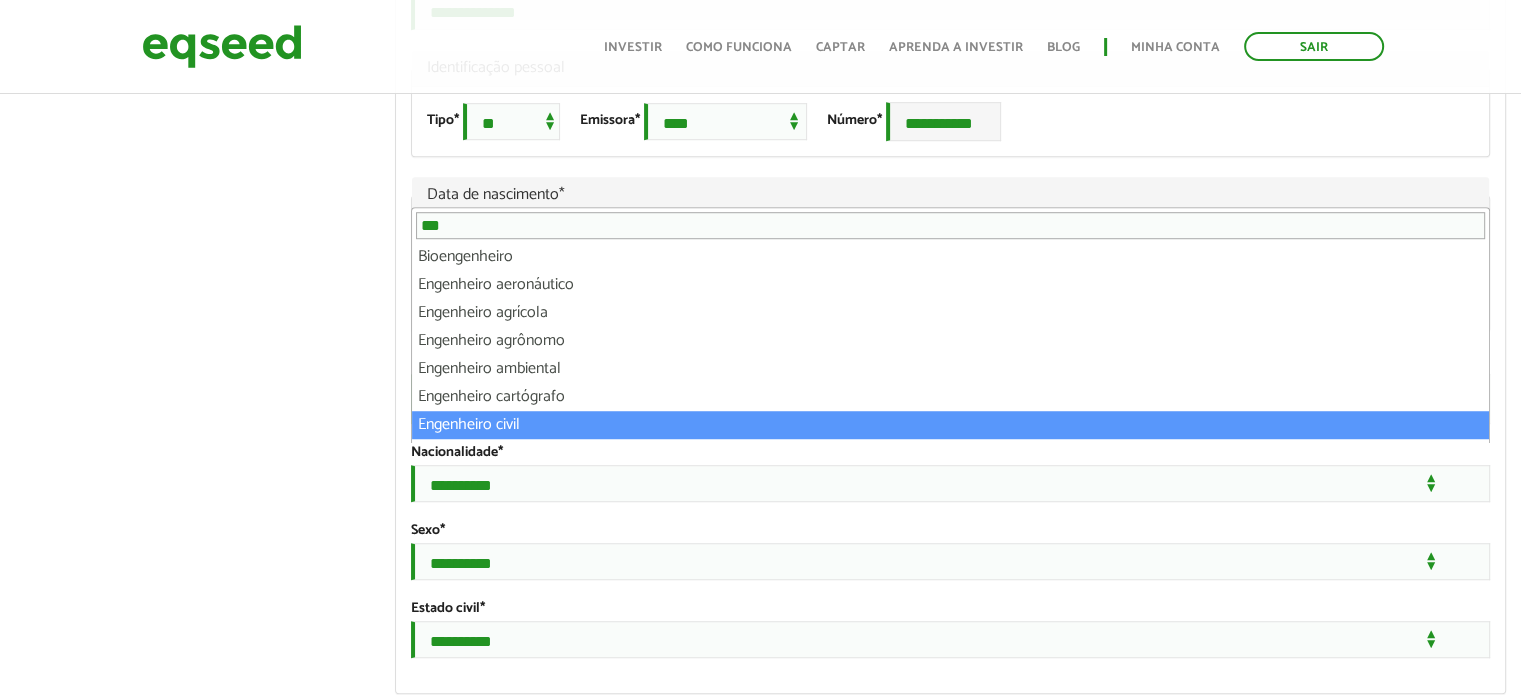scroll, scrollTop: 100, scrollLeft: 0, axis: vertical 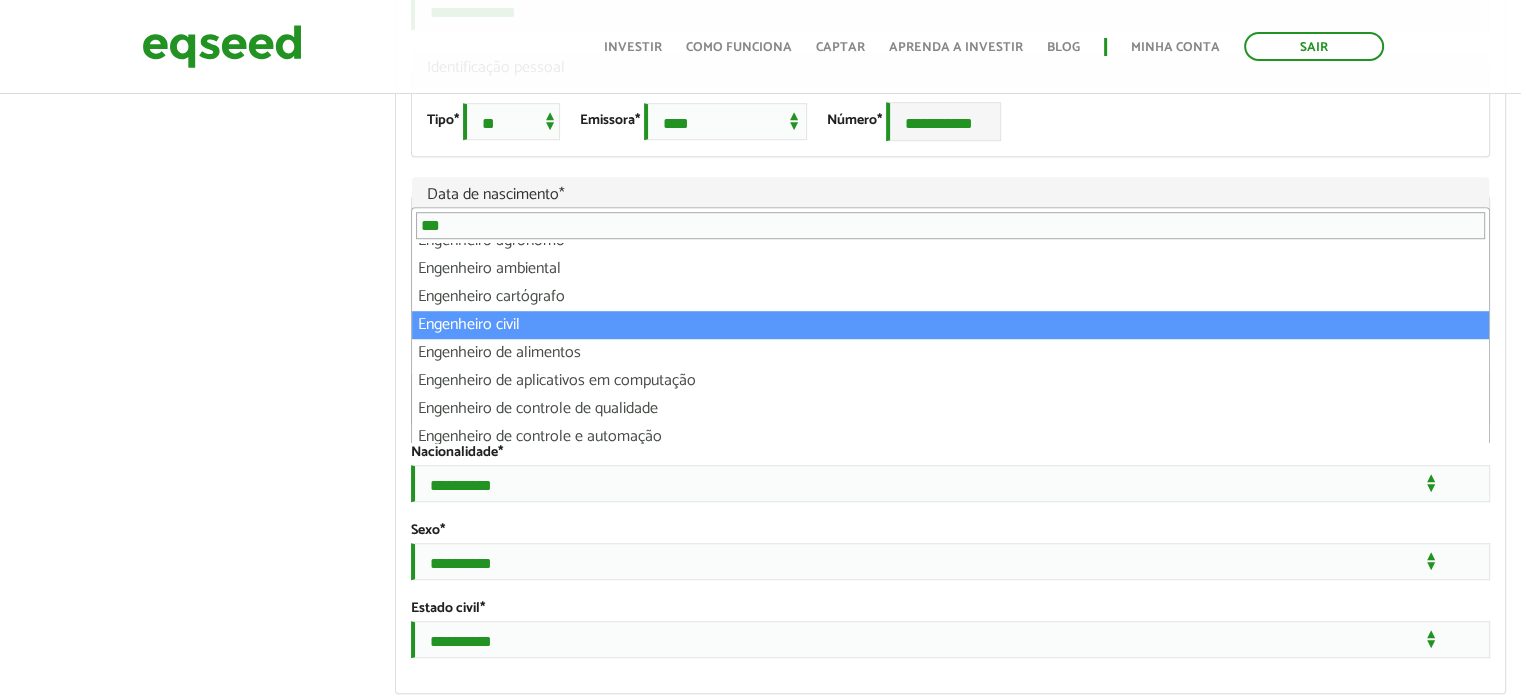 type on "***" 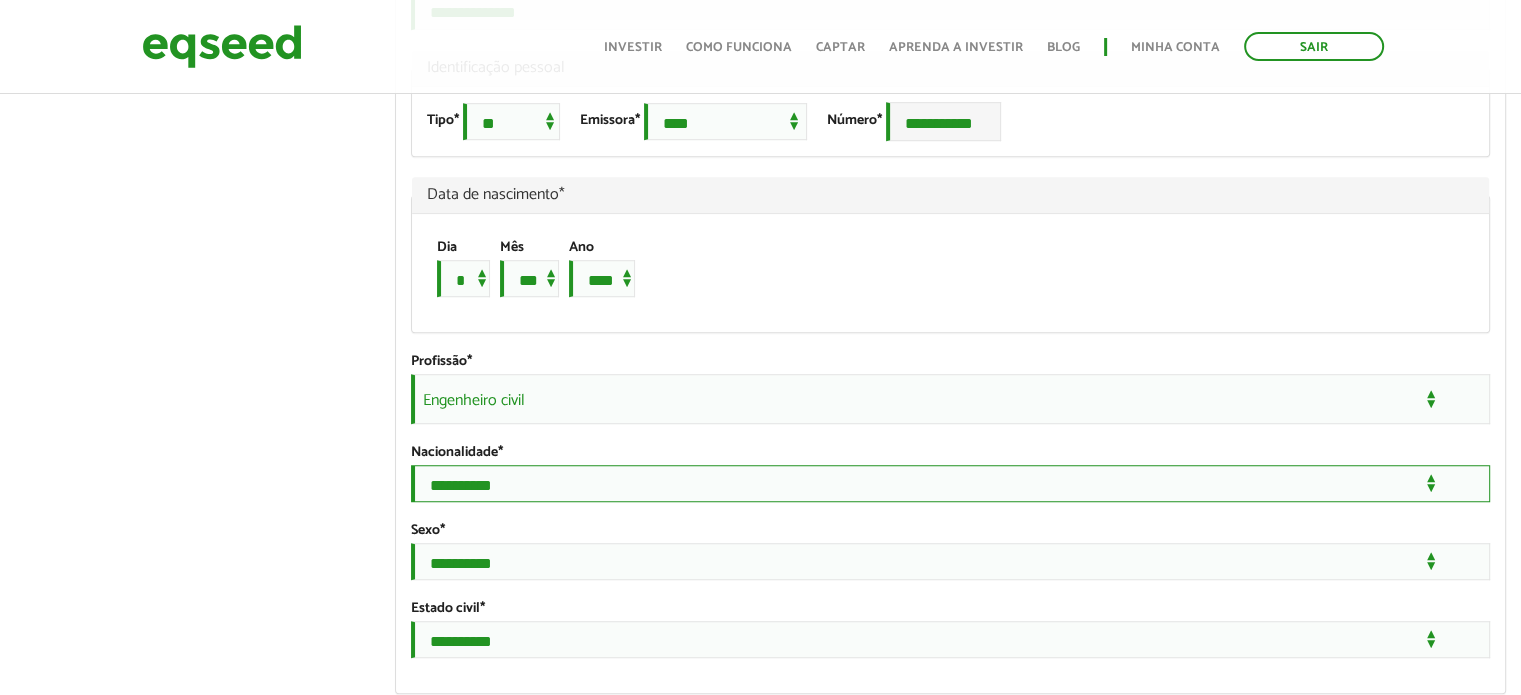 click on "**********" at bounding box center (950, 483) 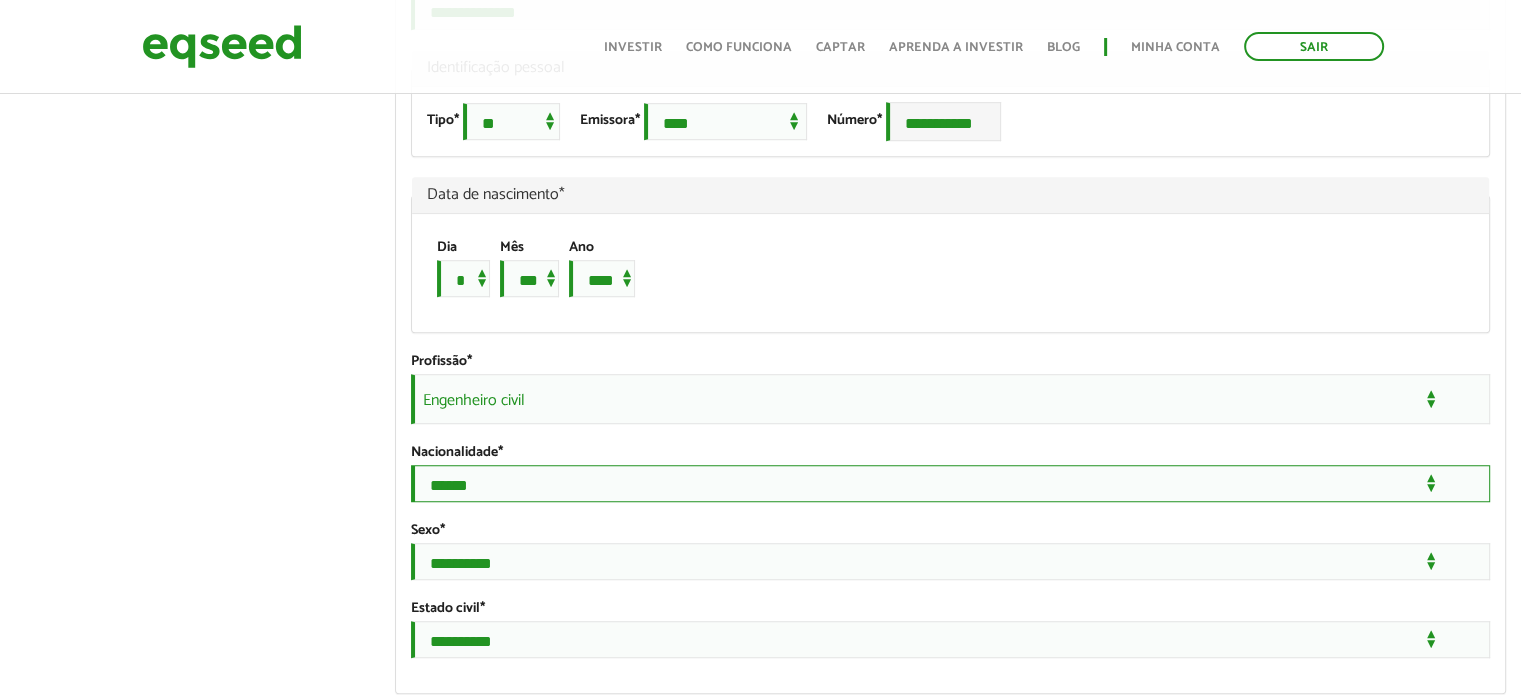 click on "**********" at bounding box center [950, 483] 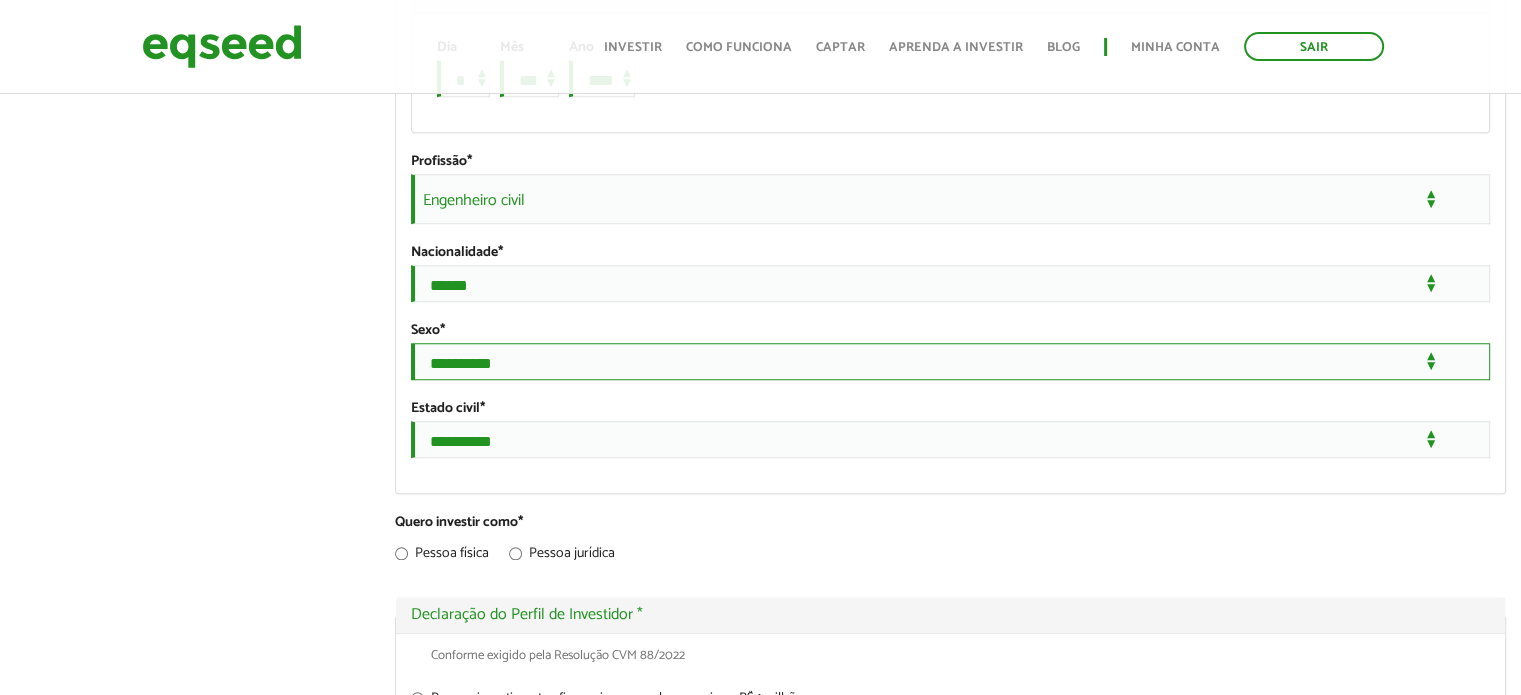 click on "**********" at bounding box center [950, 361] 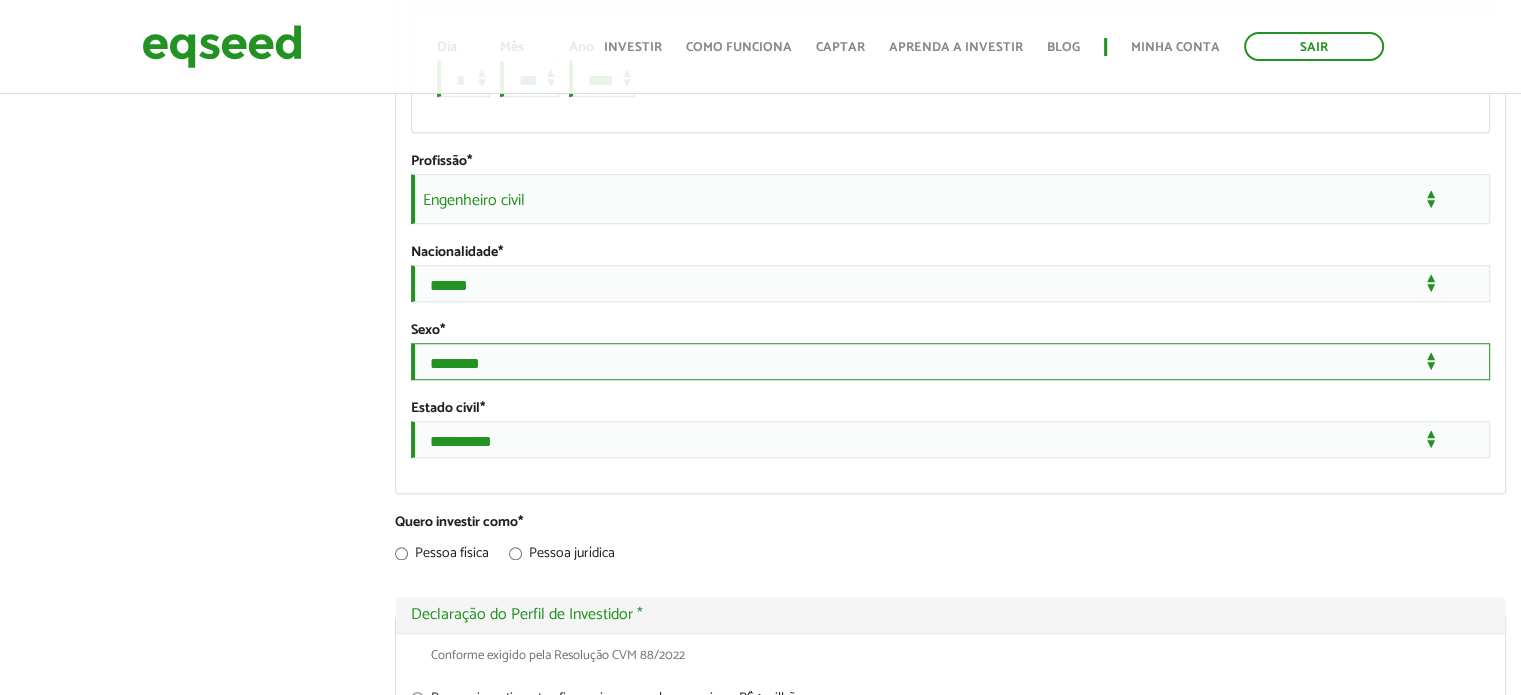 click on "**********" at bounding box center [950, 361] 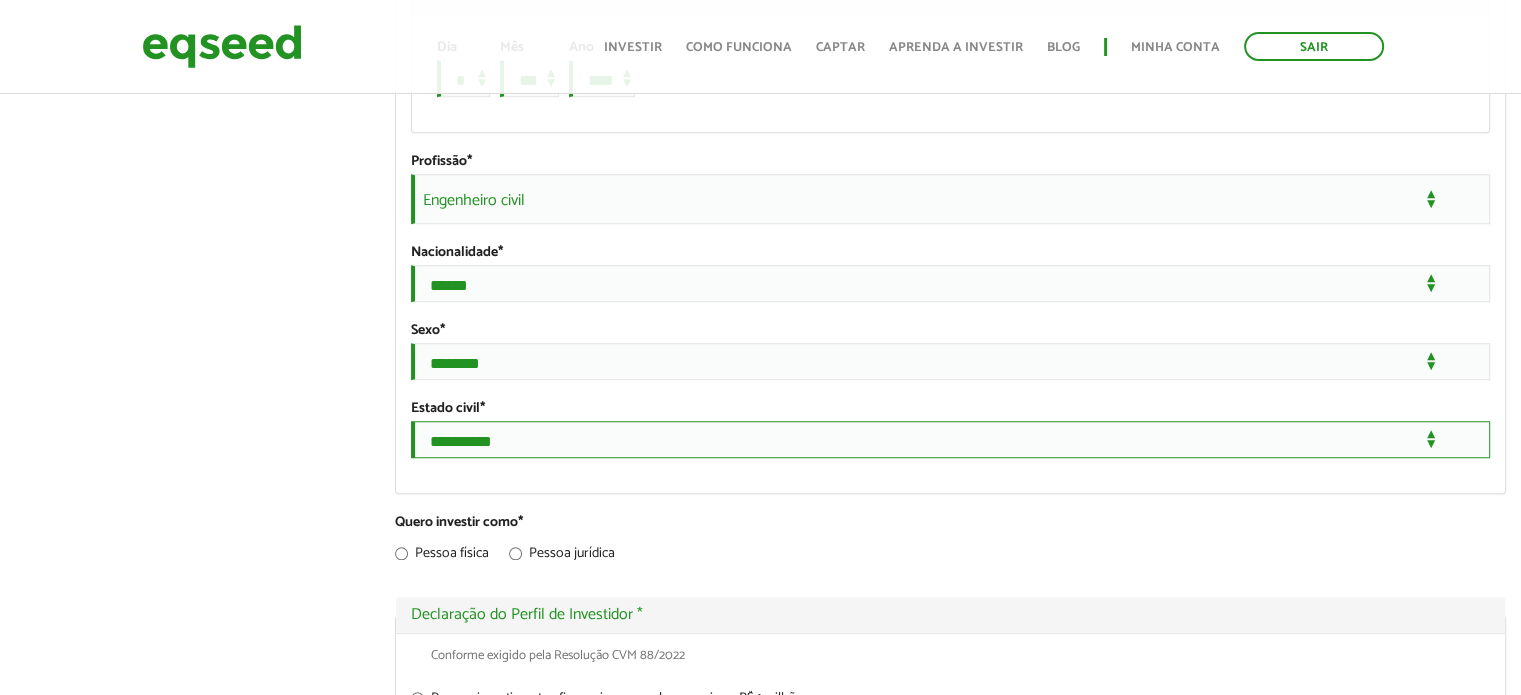 click on "**********" at bounding box center [950, 439] 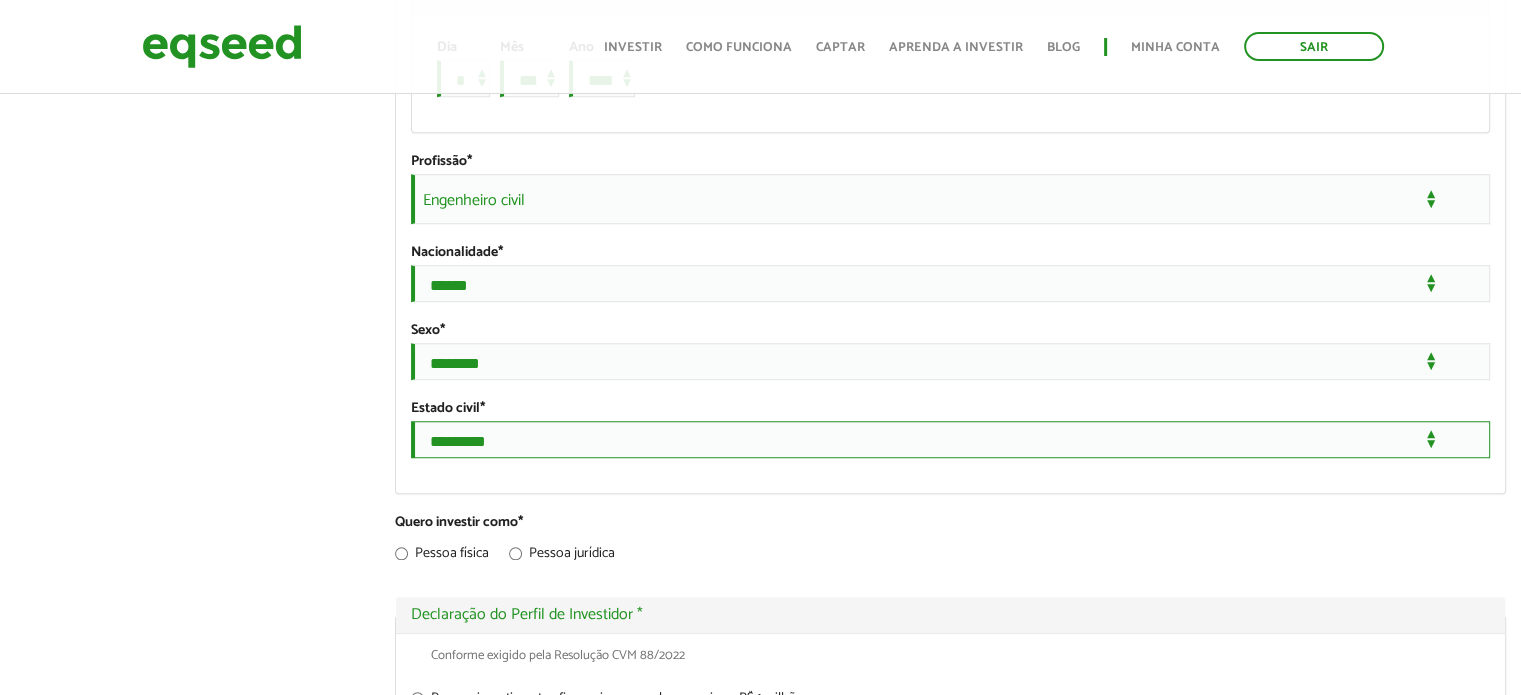 click on "**********" at bounding box center (950, 439) 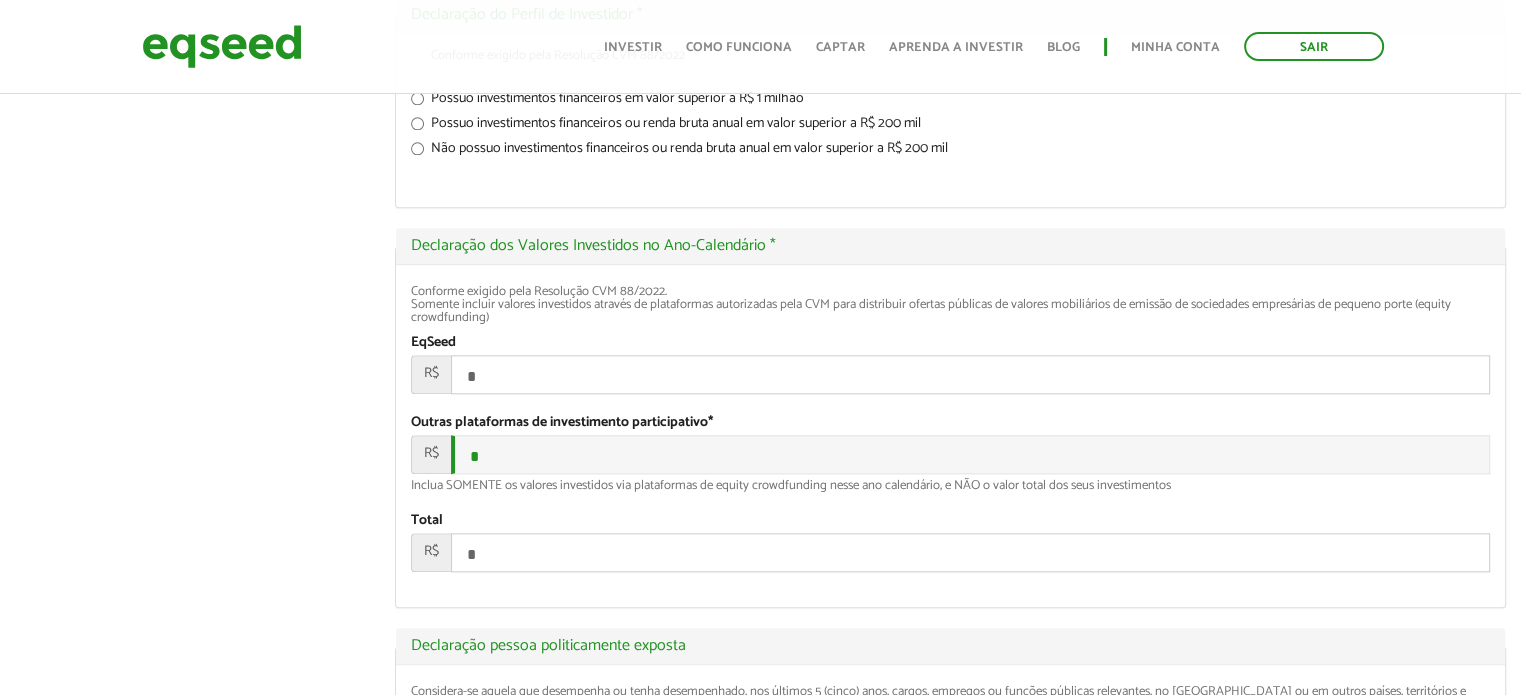 scroll, scrollTop: 2310, scrollLeft: 0, axis: vertical 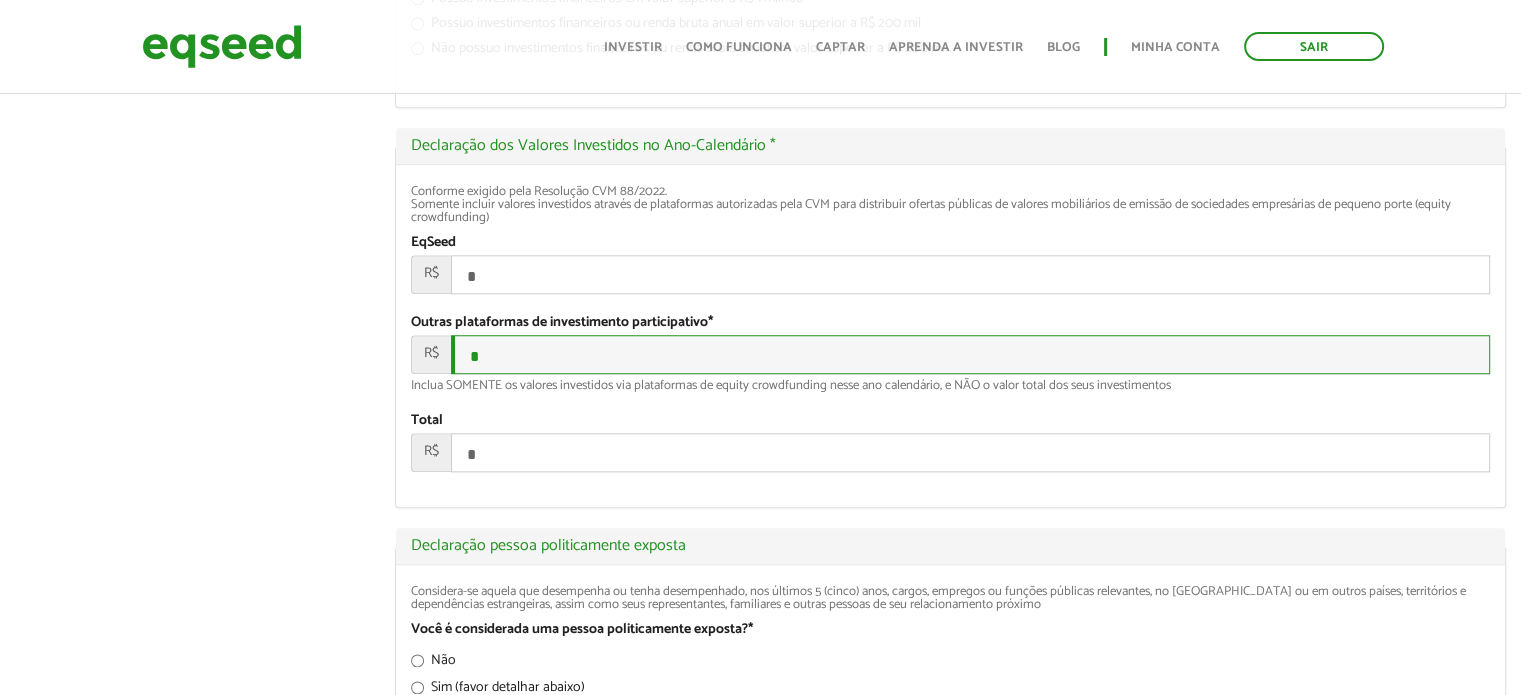 click on "*" at bounding box center [970, 354] 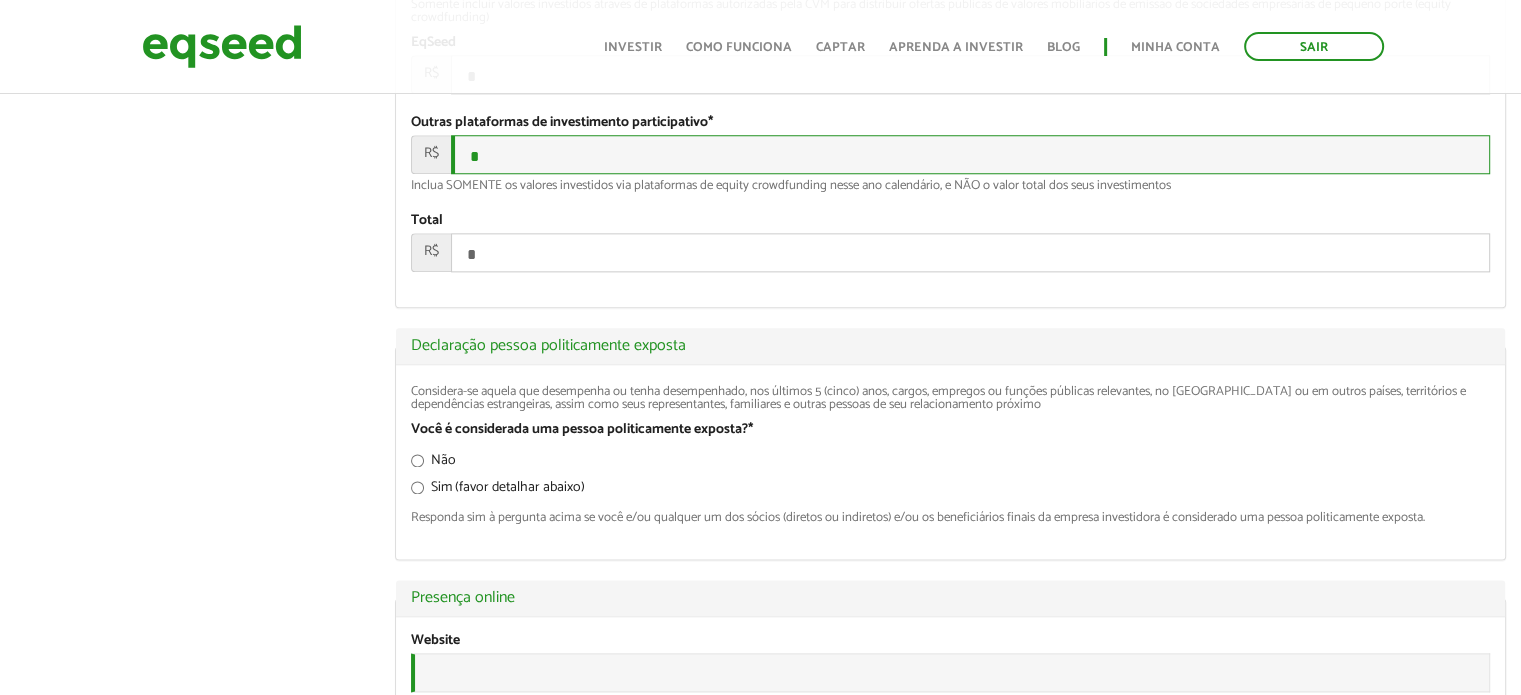 scroll, scrollTop: 2610, scrollLeft: 0, axis: vertical 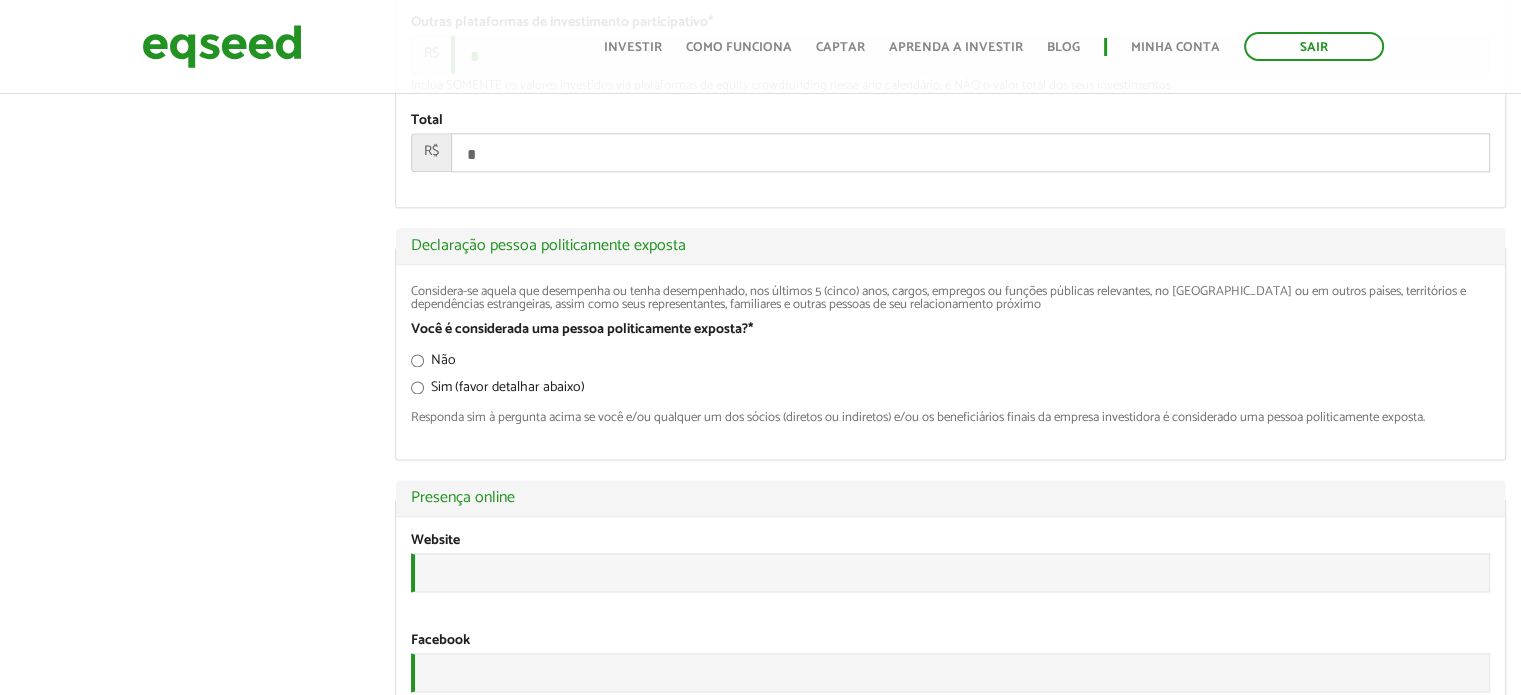 click on "Não" at bounding box center (433, 364) 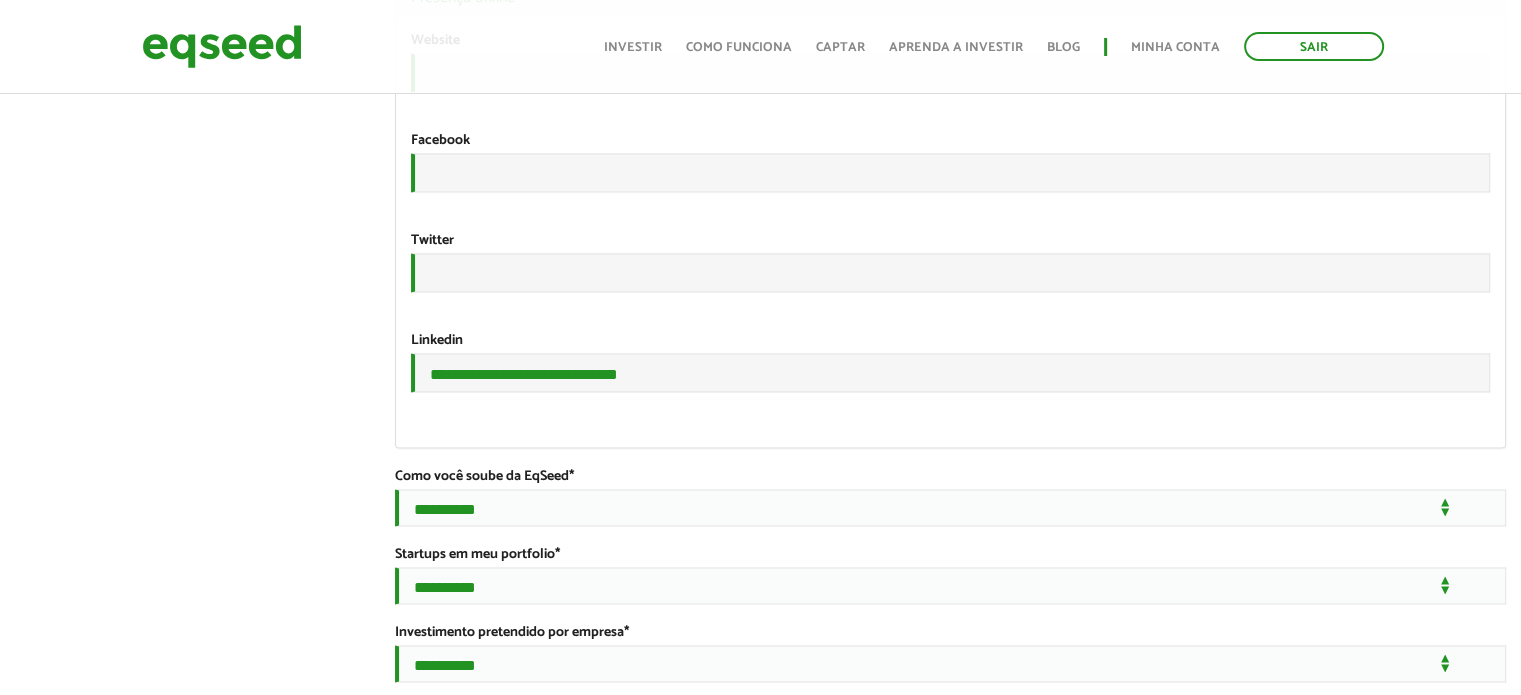 scroll, scrollTop: 3210, scrollLeft: 0, axis: vertical 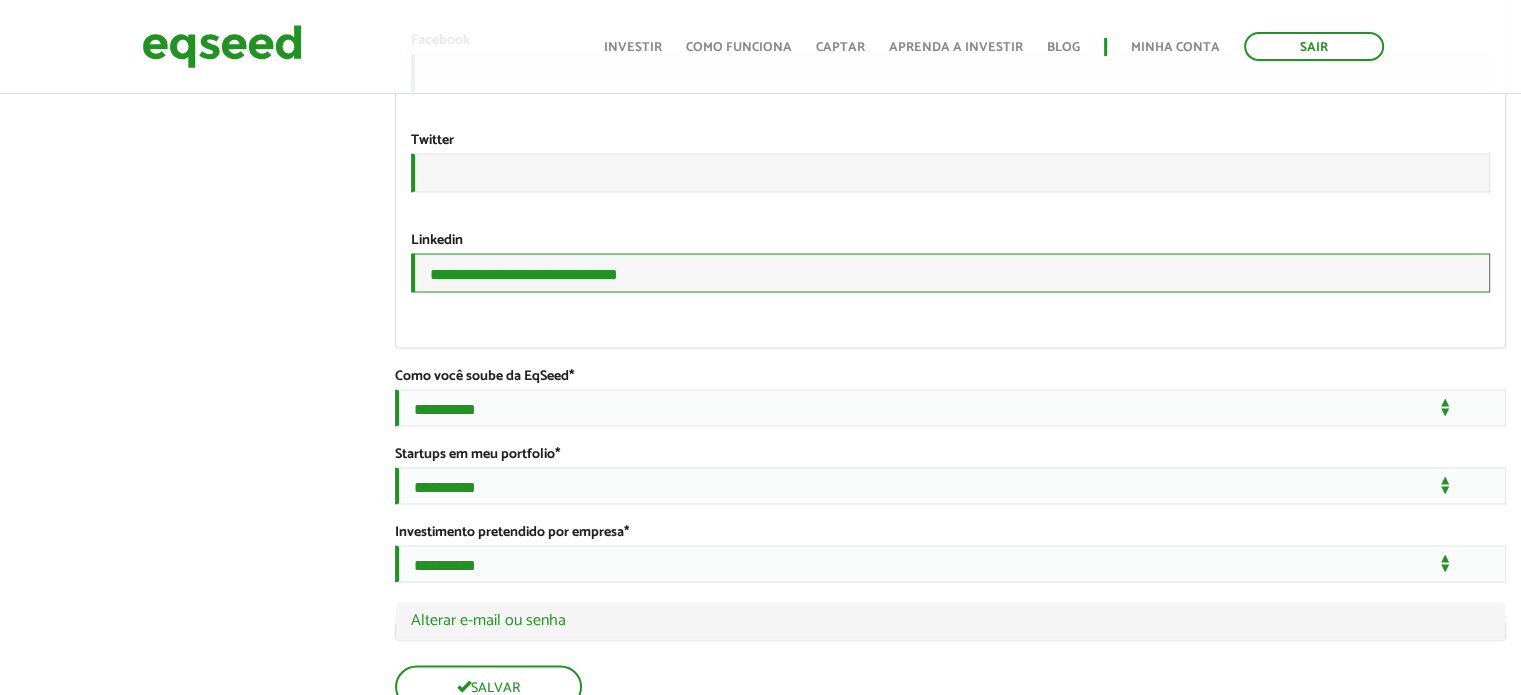 click on "**********" at bounding box center [950, 272] 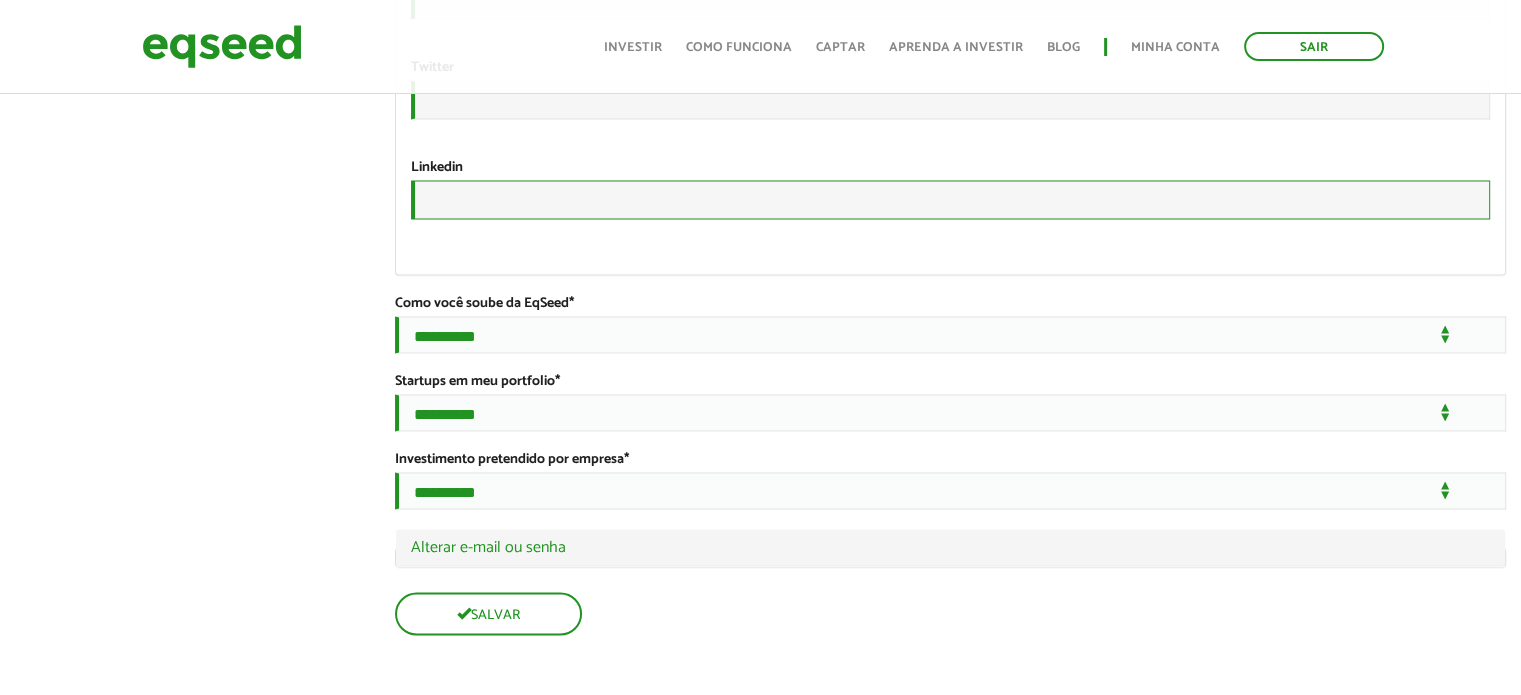 scroll, scrollTop: 3410, scrollLeft: 0, axis: vertical 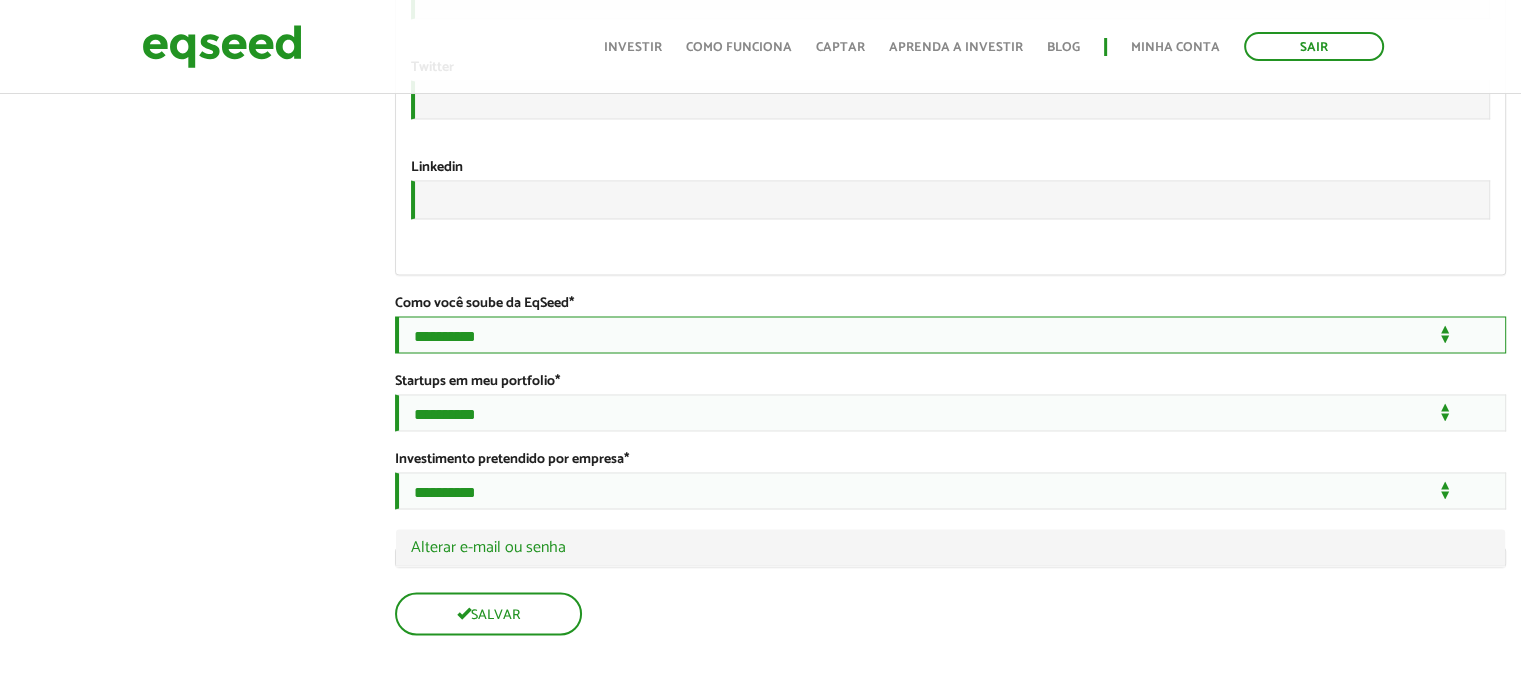 click on "**********" at bounding box center [950, 334] 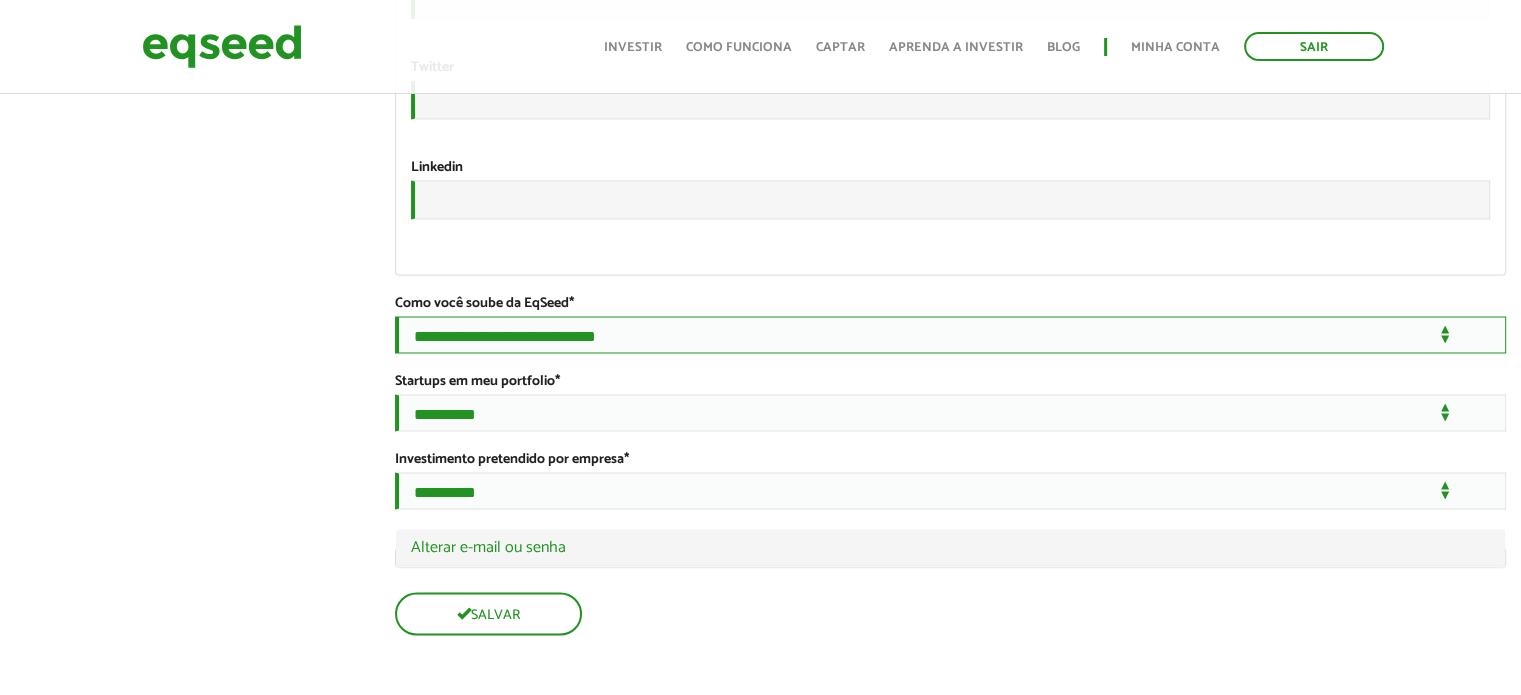 click on "**********" at bounding box center (950, 334) 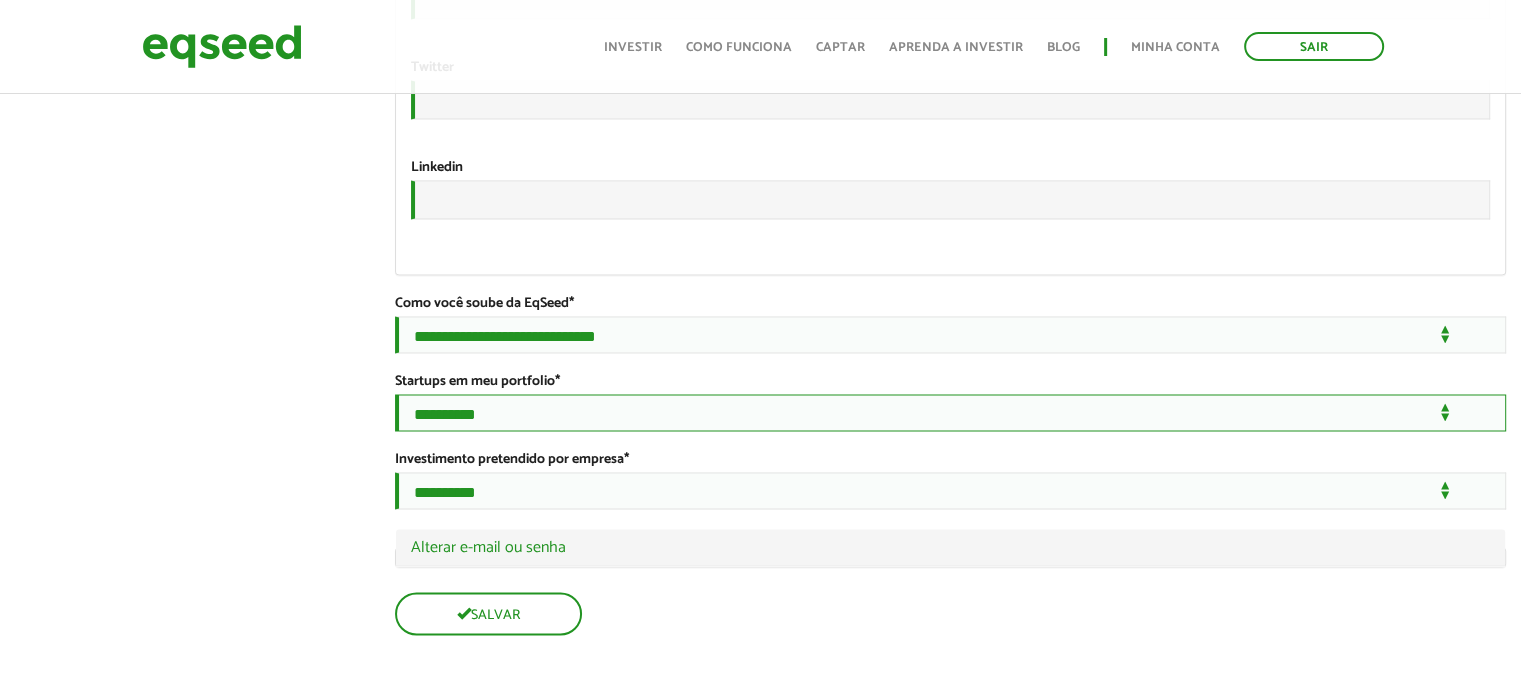 click on "**********" at bounding box center [950, 412] 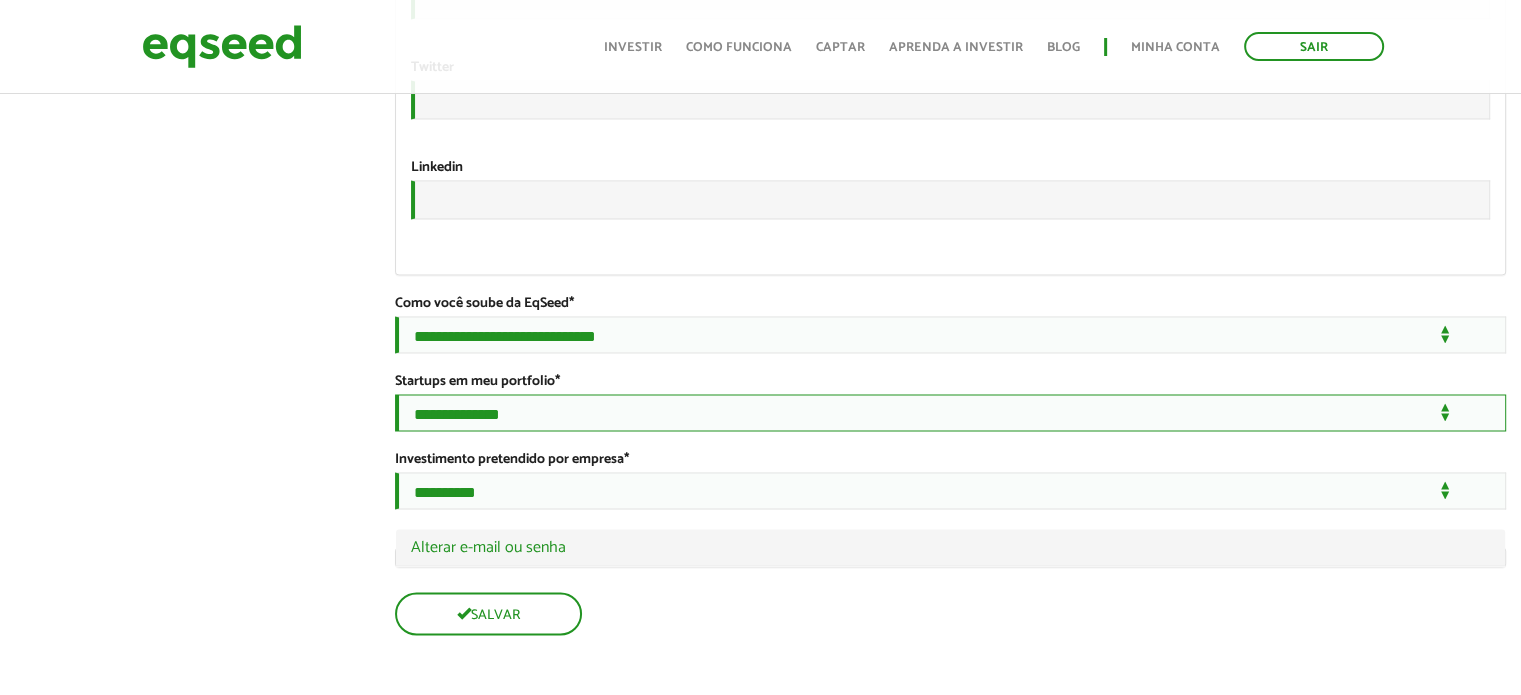 click on "**********" at bounding box center [950, 412] 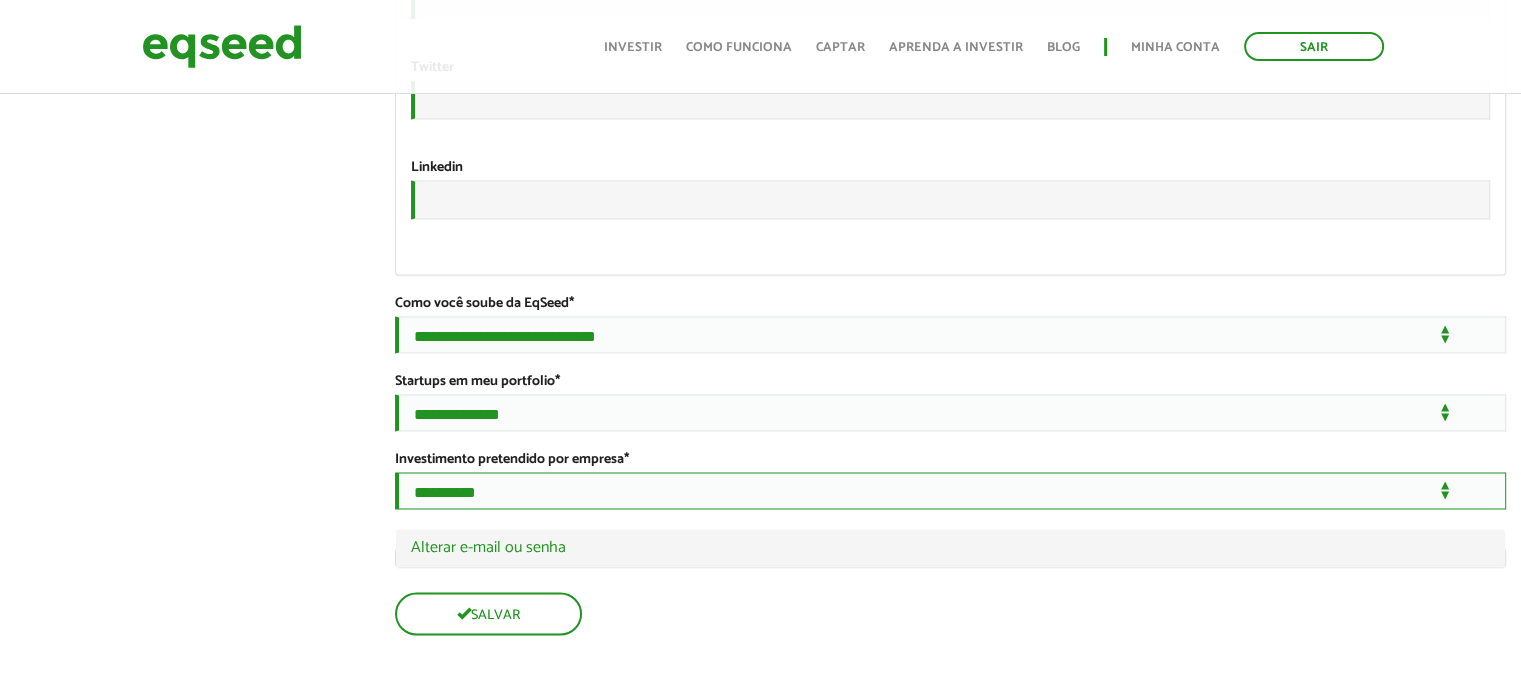 click on "**********" at bounding box center [950, 490] 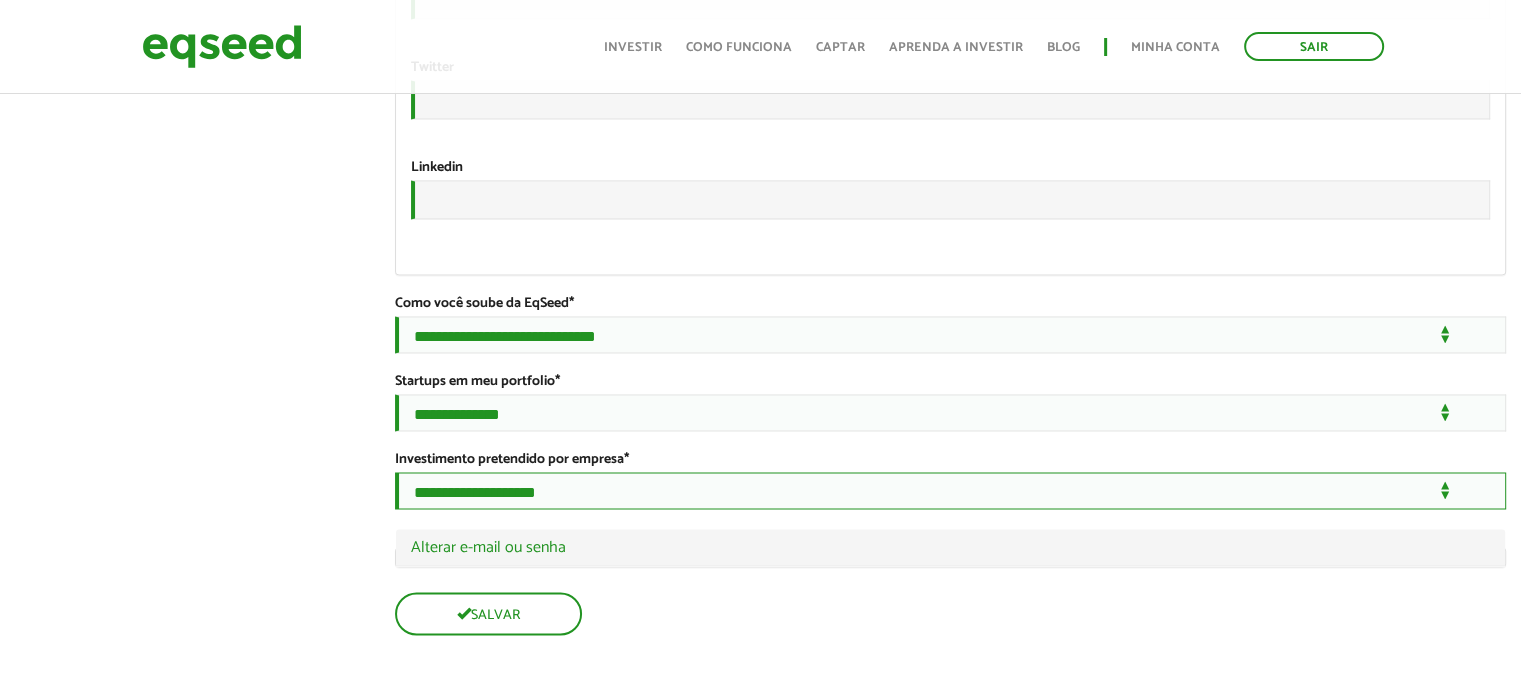 click on "**********" at bounding box center (950, 490) 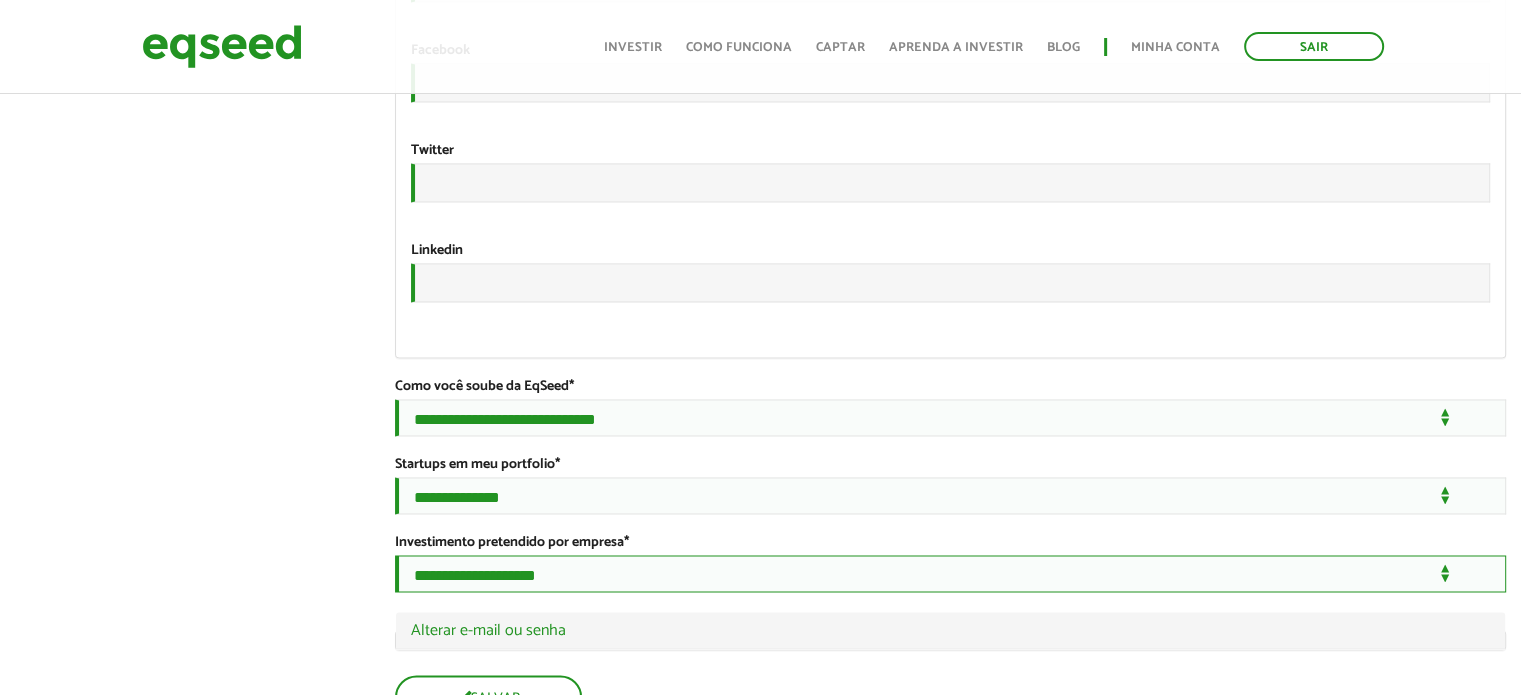 scroll, scrollTop: 3479, scrollLeft: 0, axis: vertical 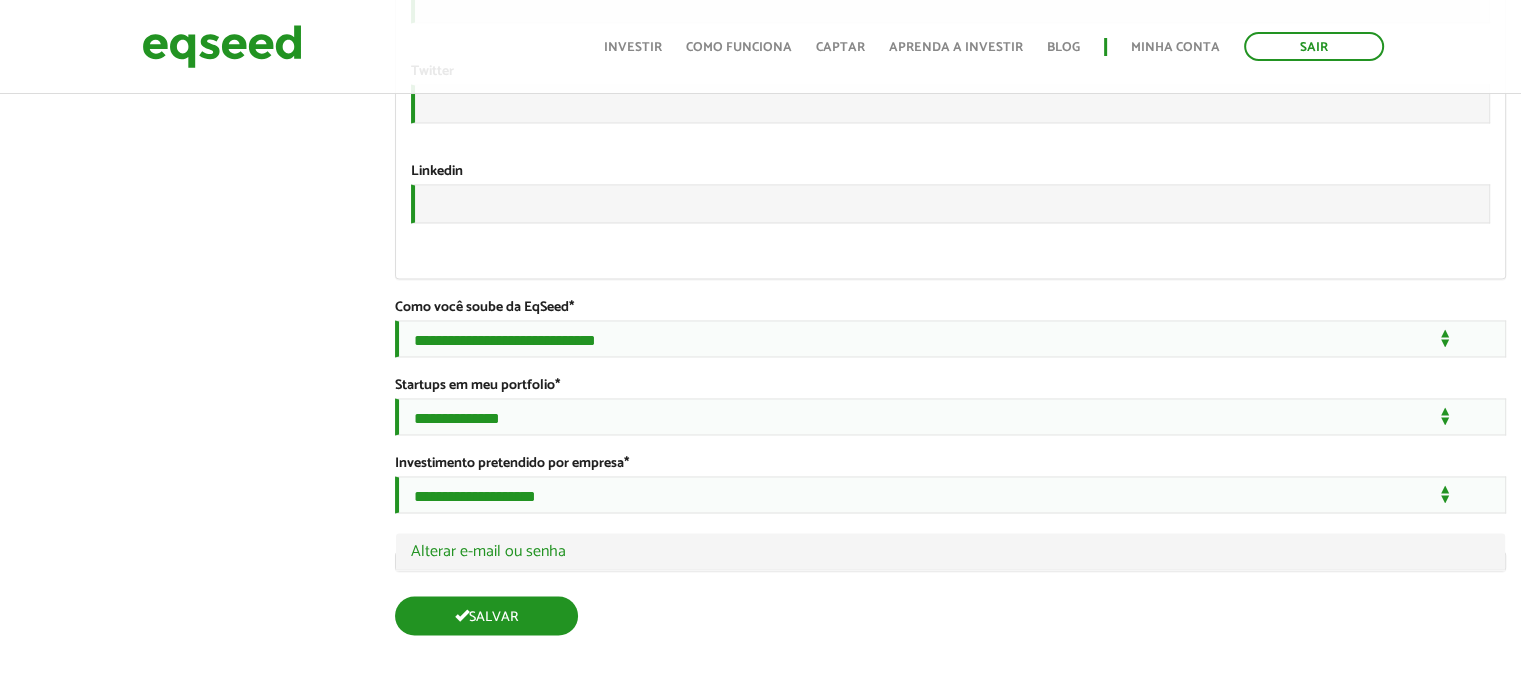 click on "Salvar" at bounding box center [486, 615] 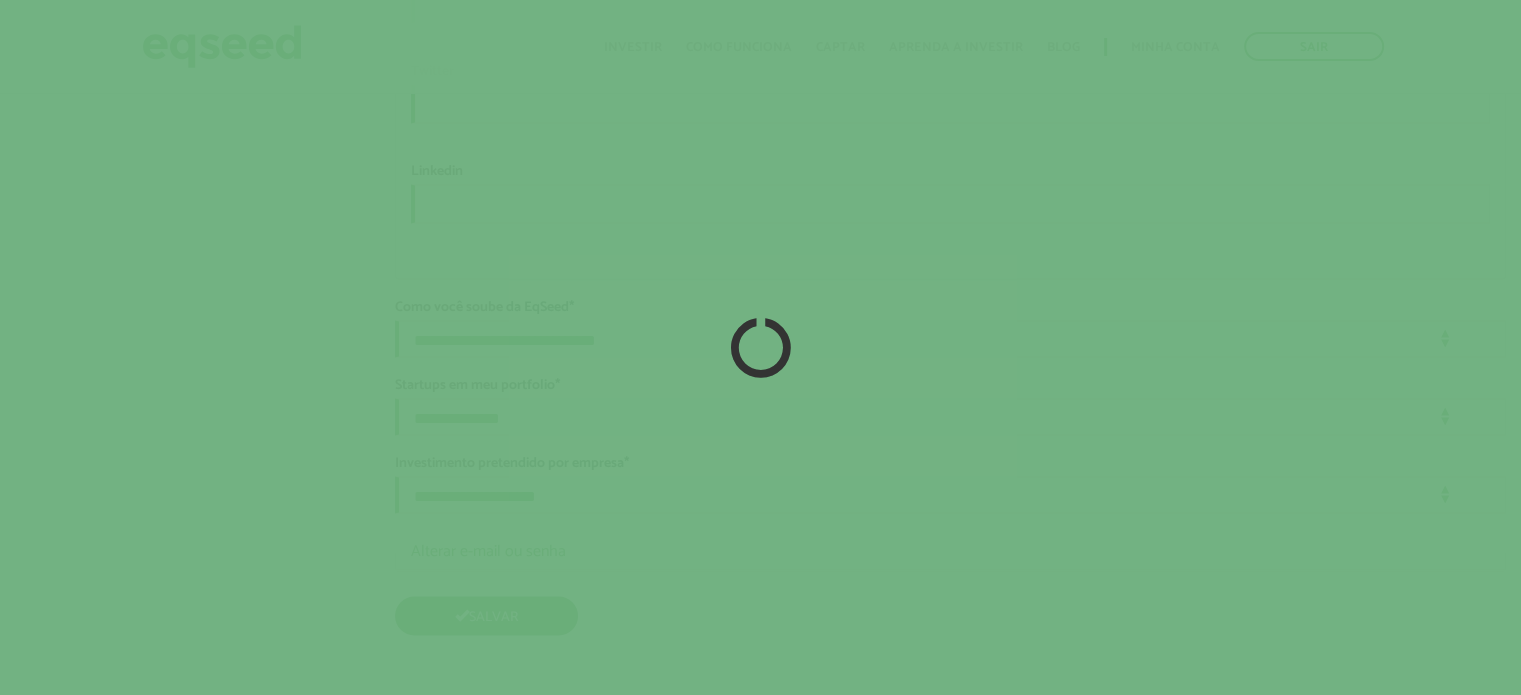 scroll, scrollTop: 3476, scrollLeft: 0, axis: vertical 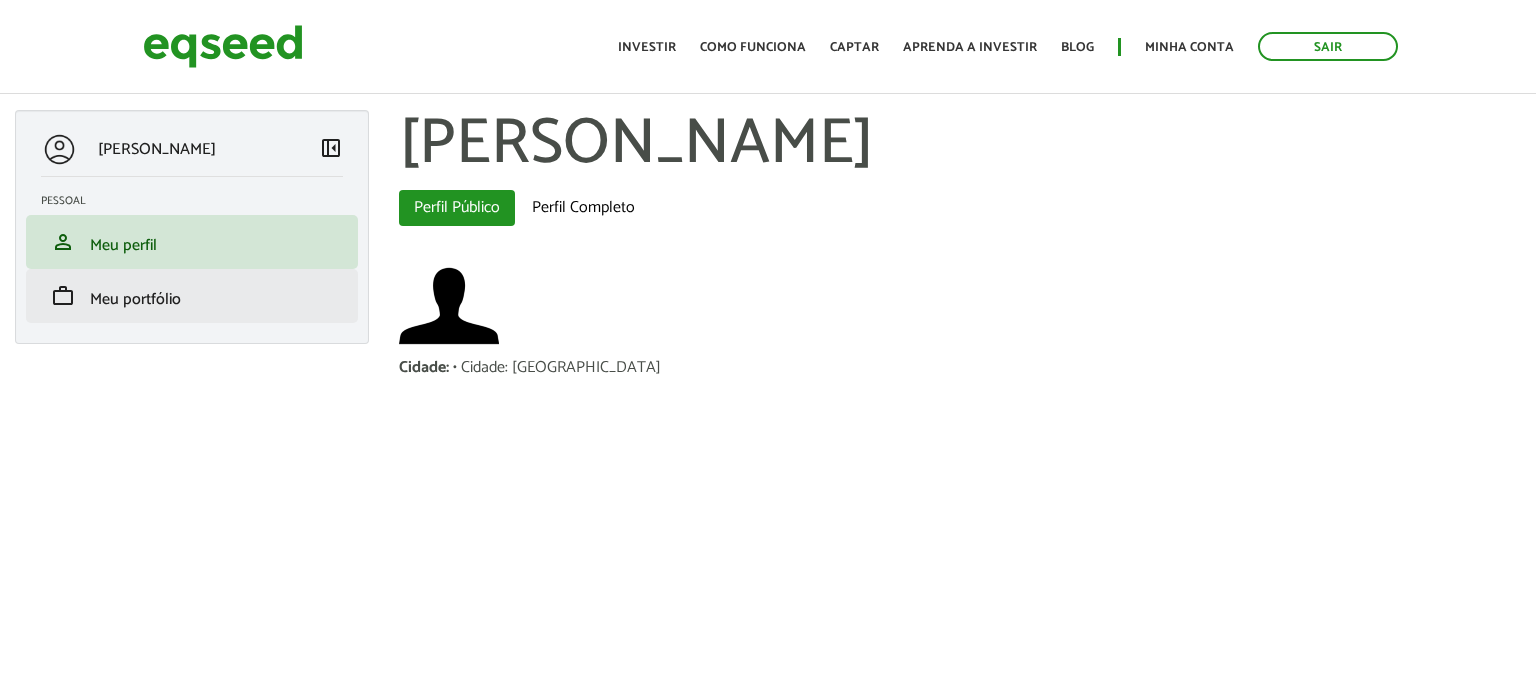 click on "work Meu portfólio" at bounding box center [192, 296] 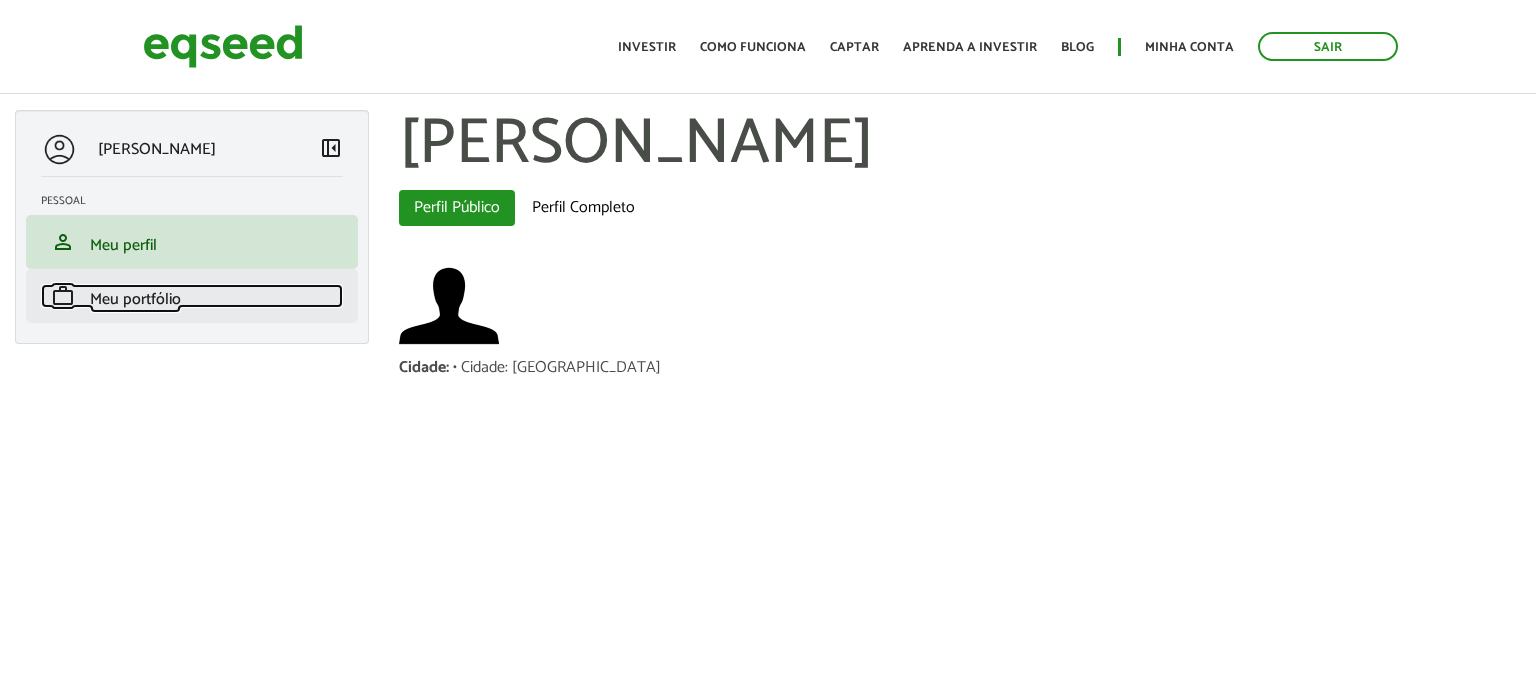 click on "work Meu portfólio" at bounding box center [192, 296] 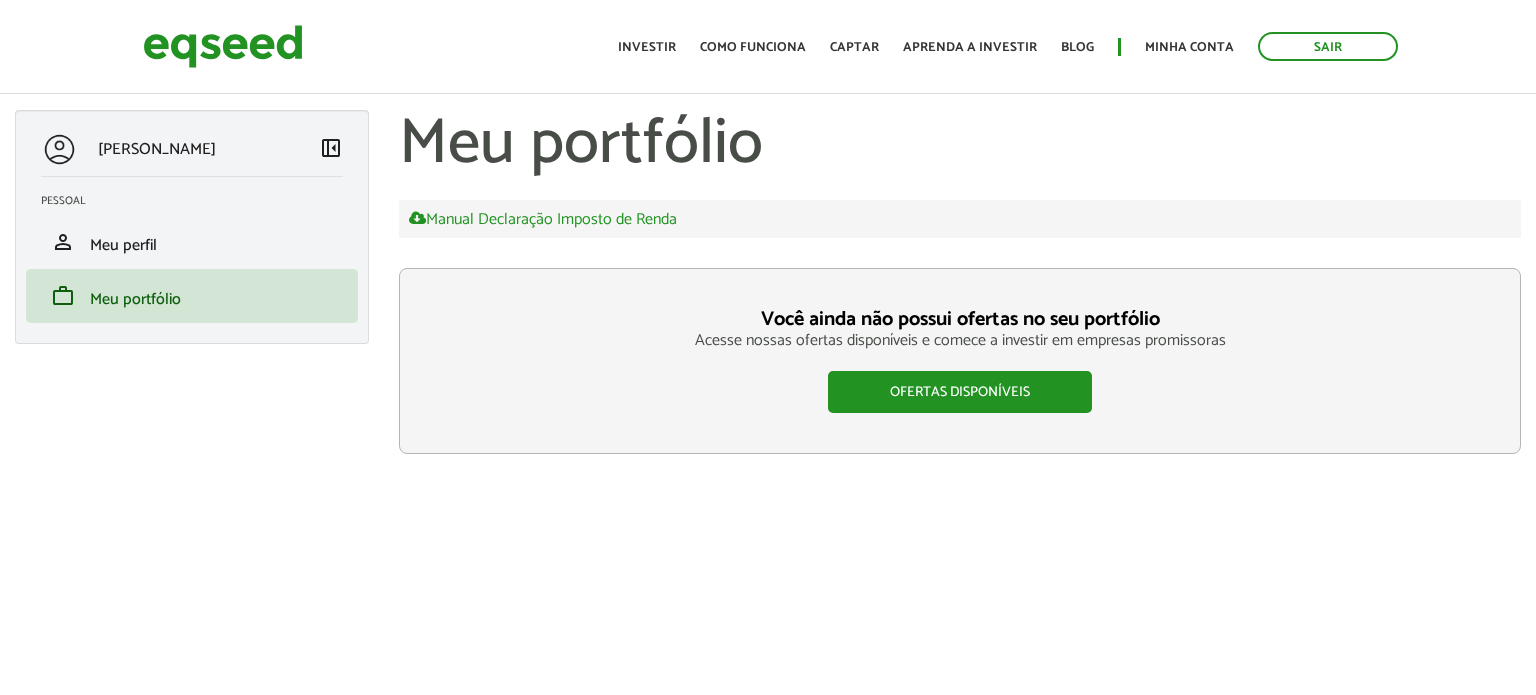 scroll, scrollTop: 0, scrollLeft: 0, axis: both 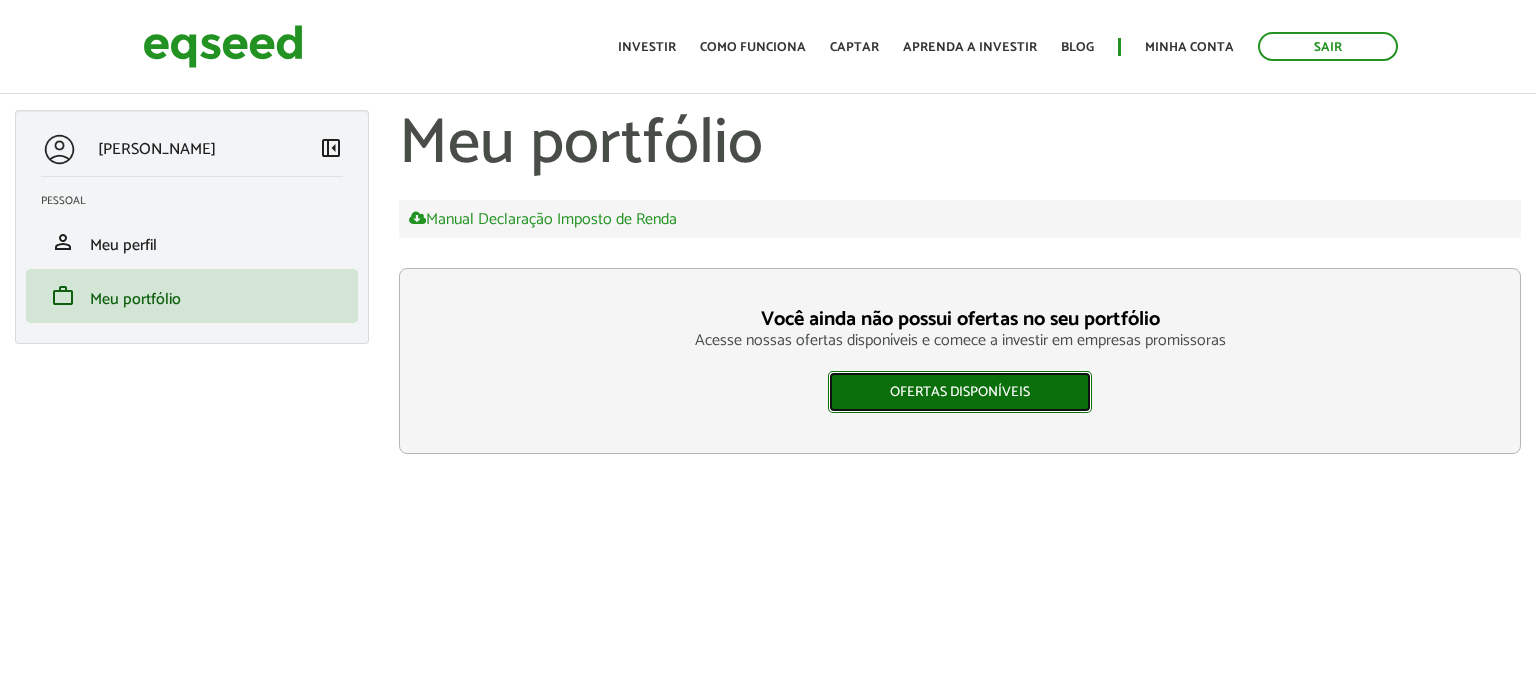 click on "Ofertas disponíveis" at bounding box center [960, 392] 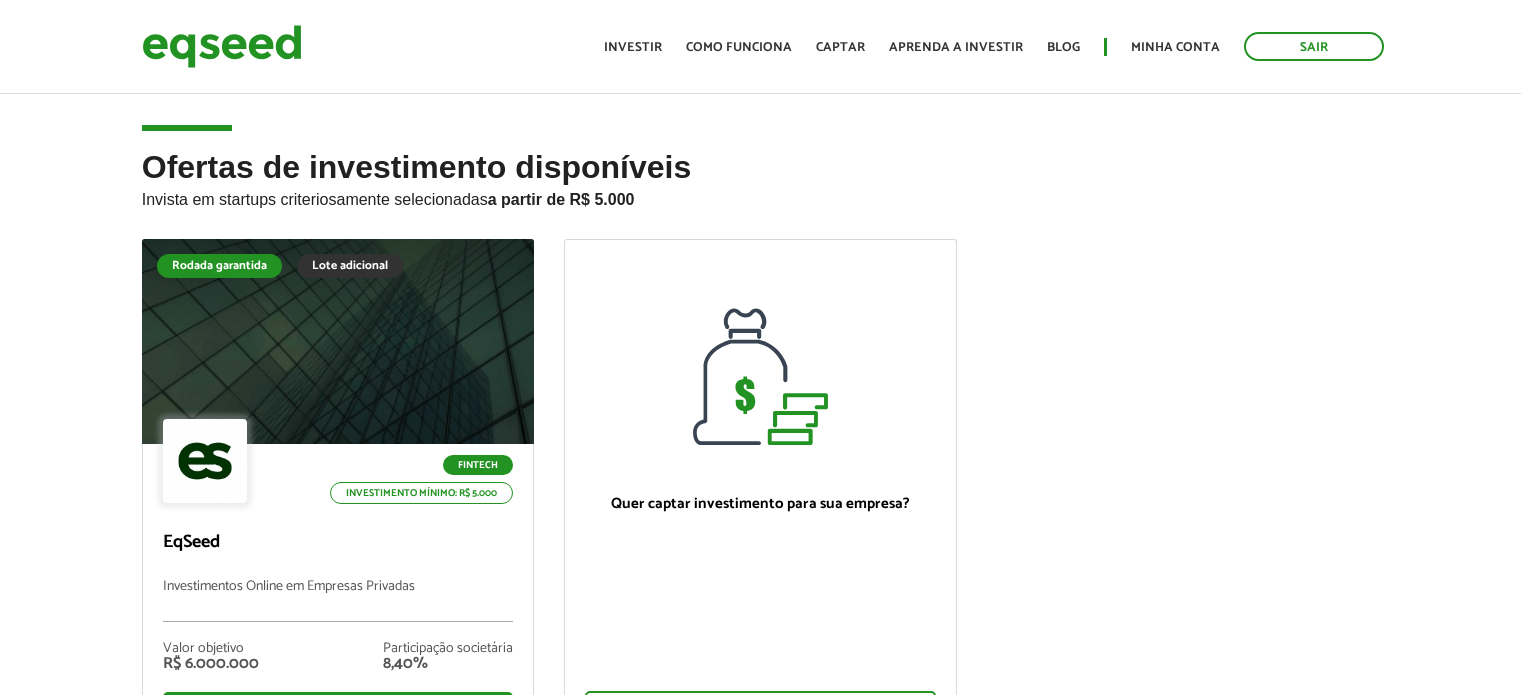 scroll, scrollTop: 0, scrollLeft: 0, axis: both 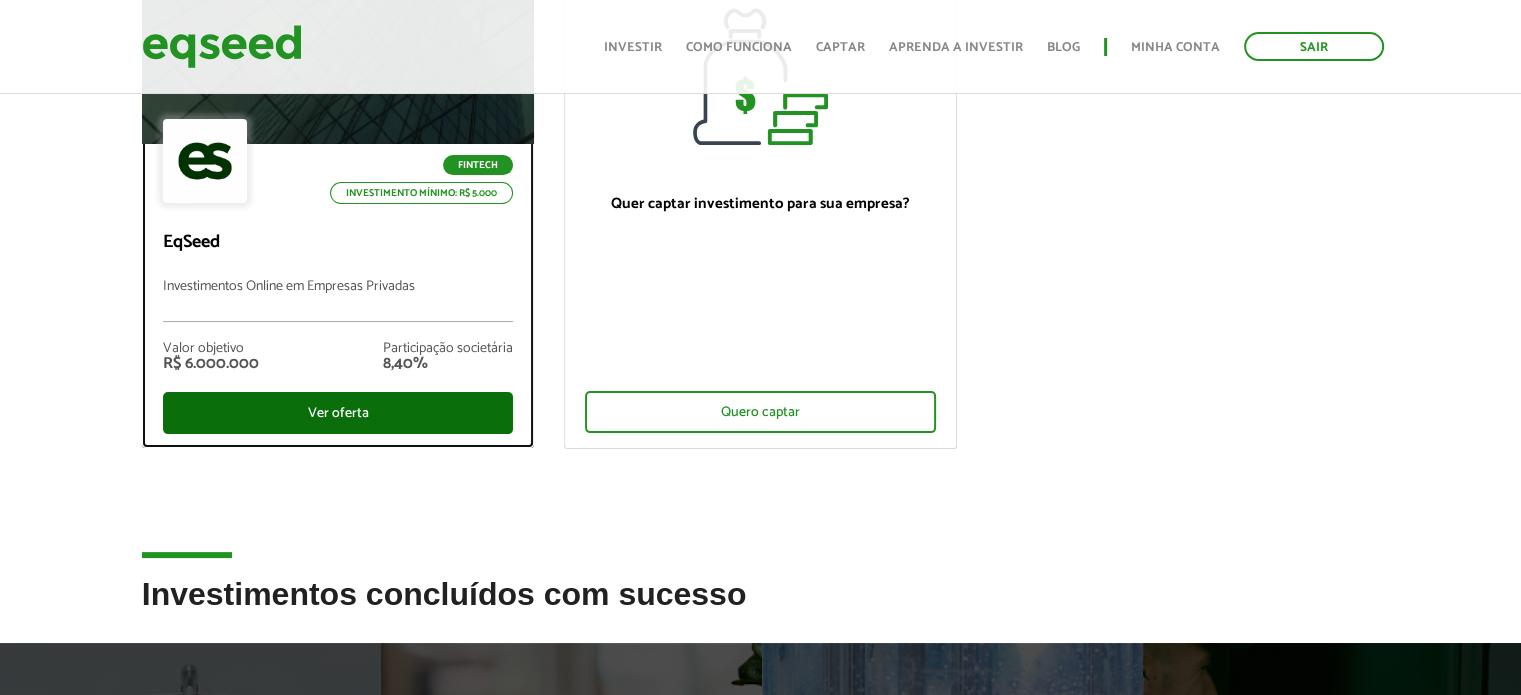 click on "Ver oferta" at bounding box center (338, 413) 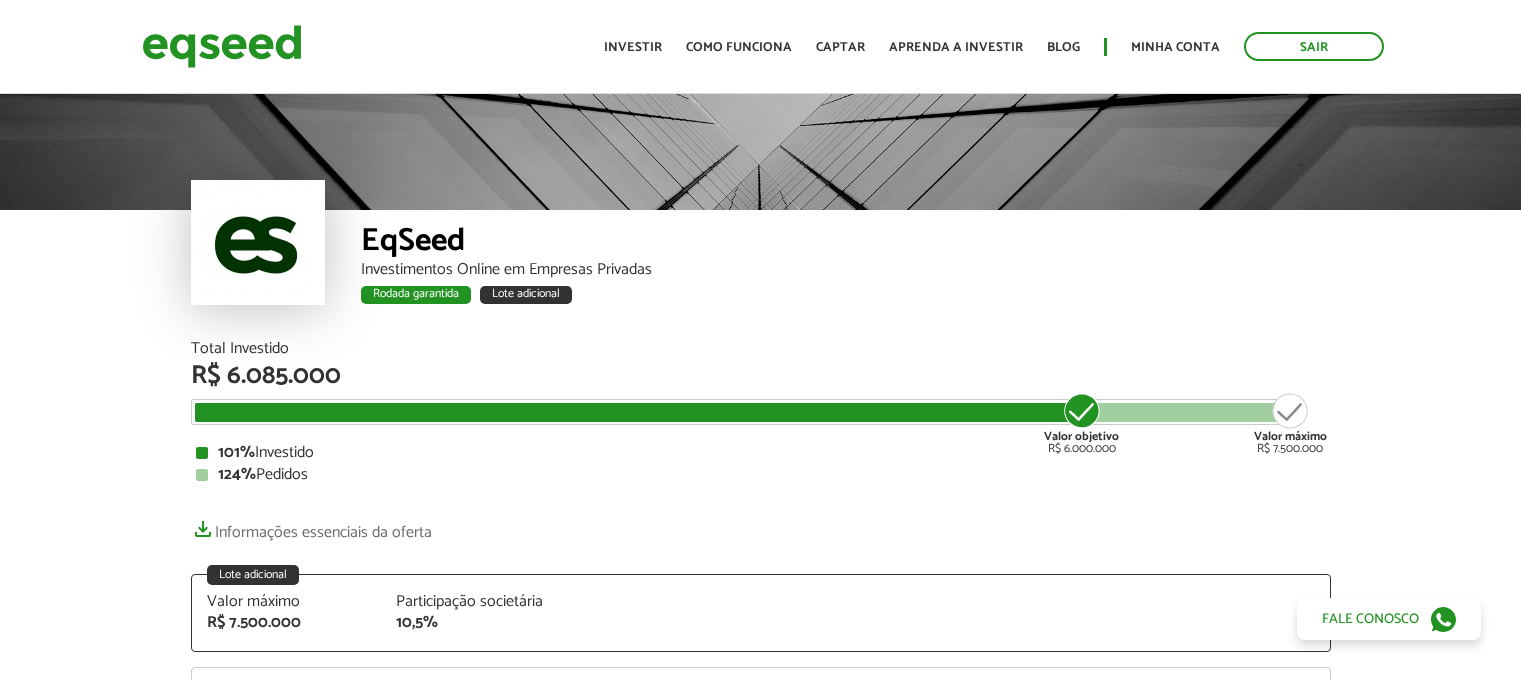 scroll, scrollTop: 0, scrollLeft: 0, axis: both 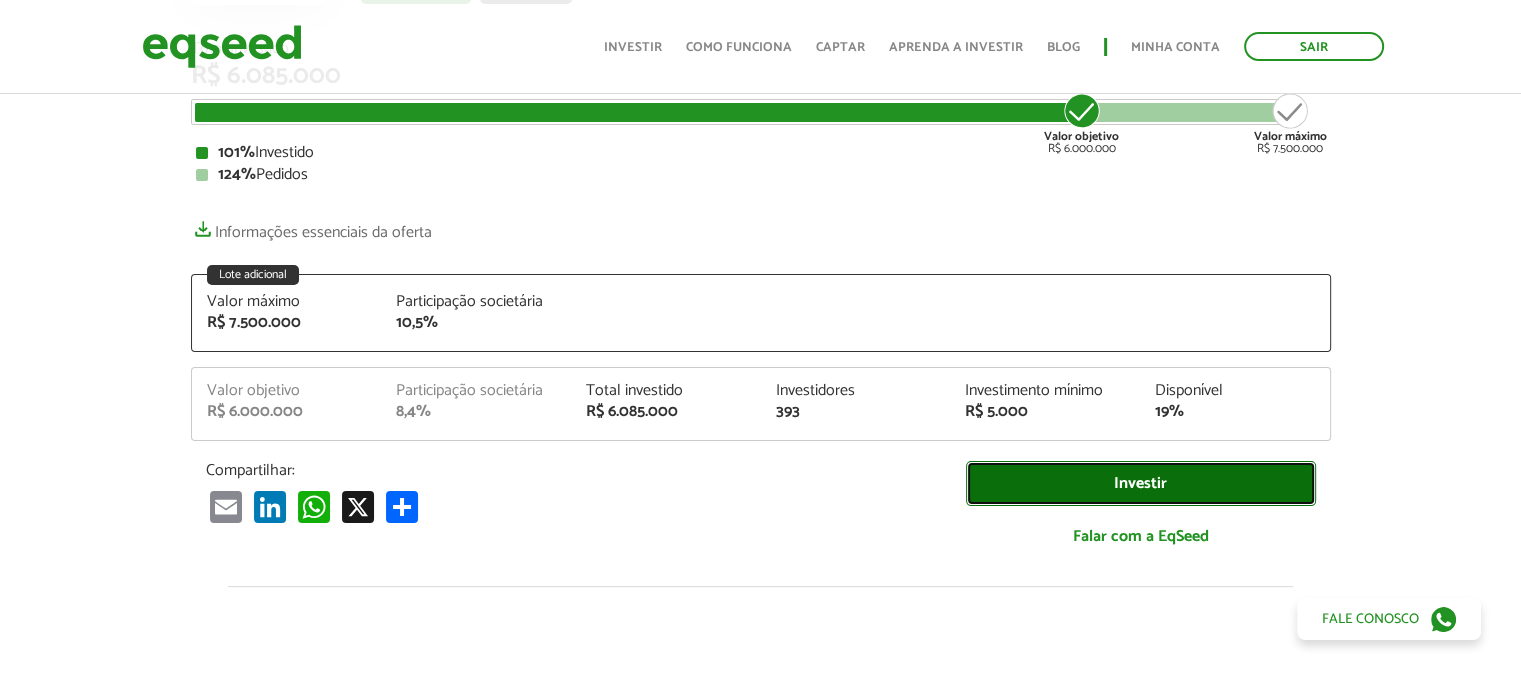 click on "Investir" at bounding box center (1141, 483) 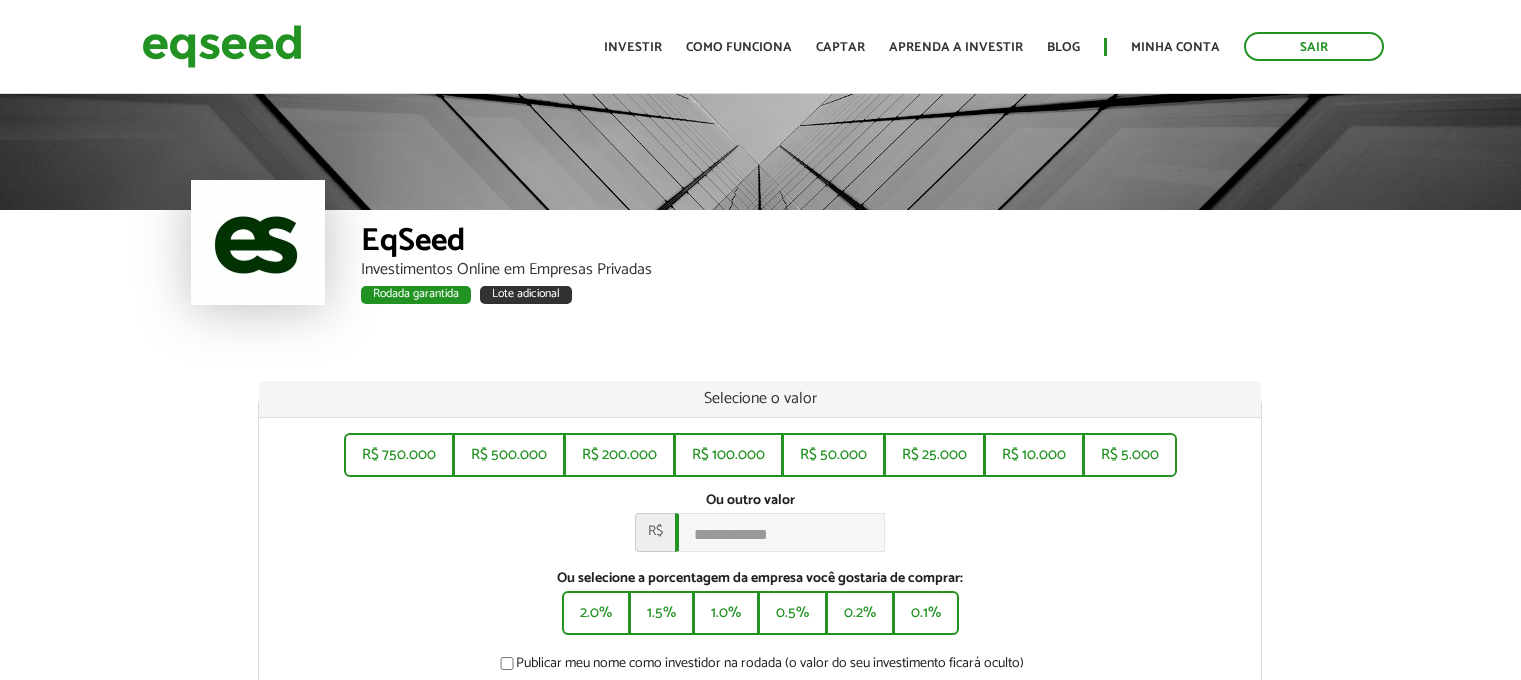 scroll, scrollTop: 0, scrollLeft: 0, axis: both 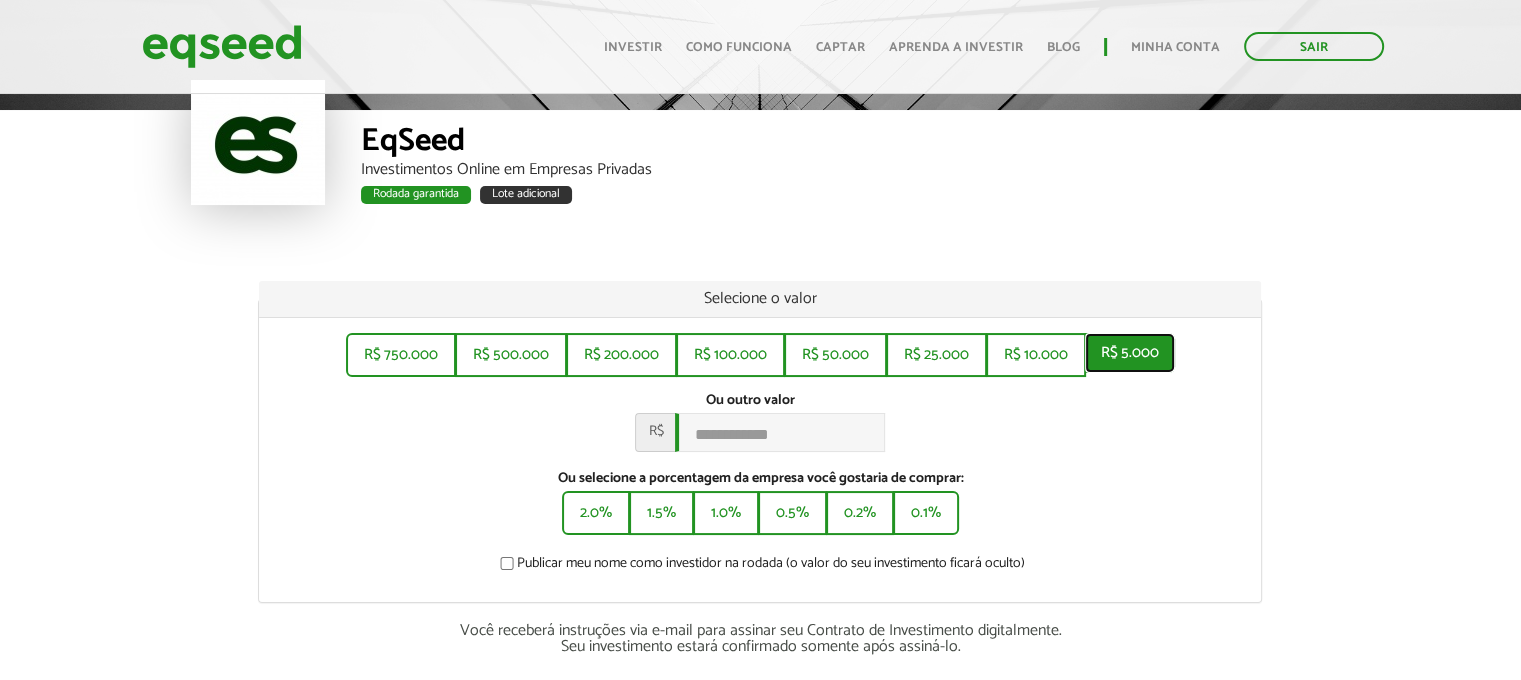 click on "R$ 5.000" at bounding box center (1130, 353) 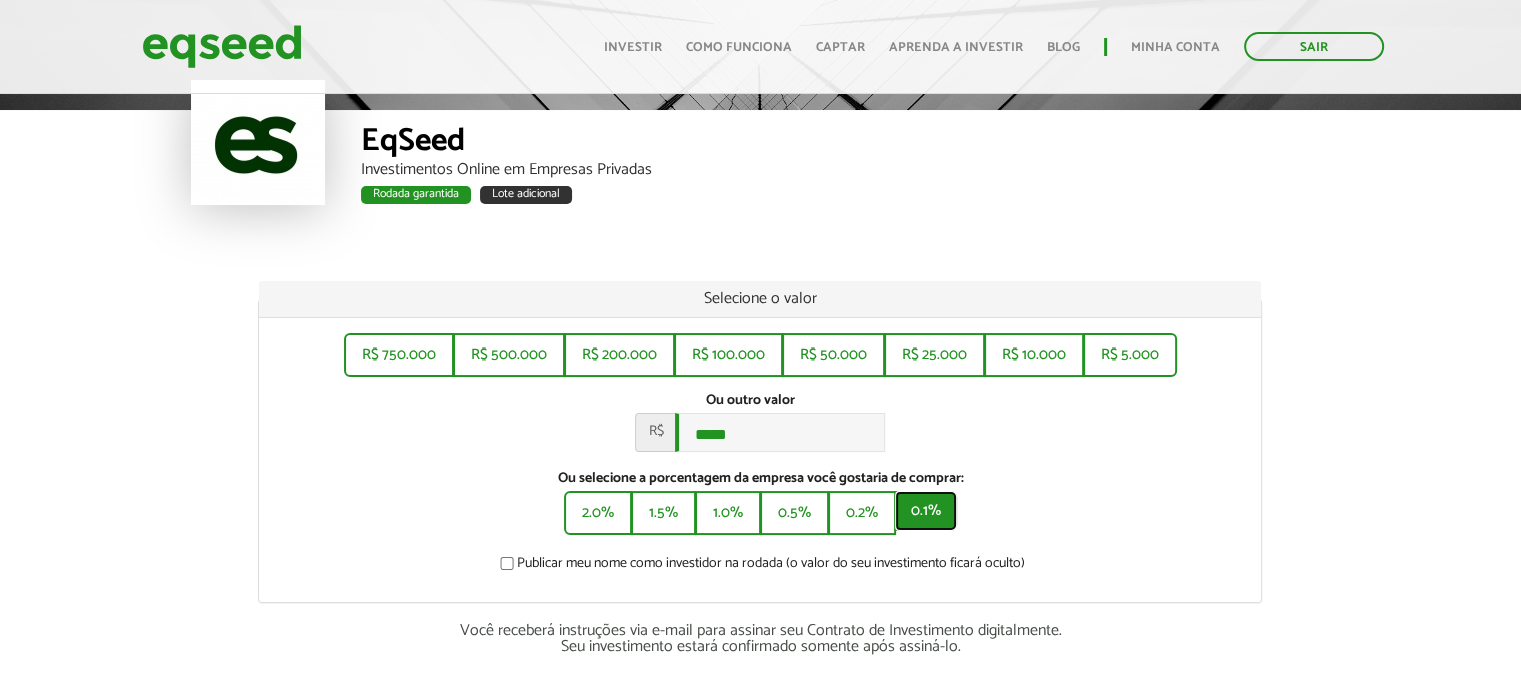 click on "0.1%" at bounding box center [926, 511] 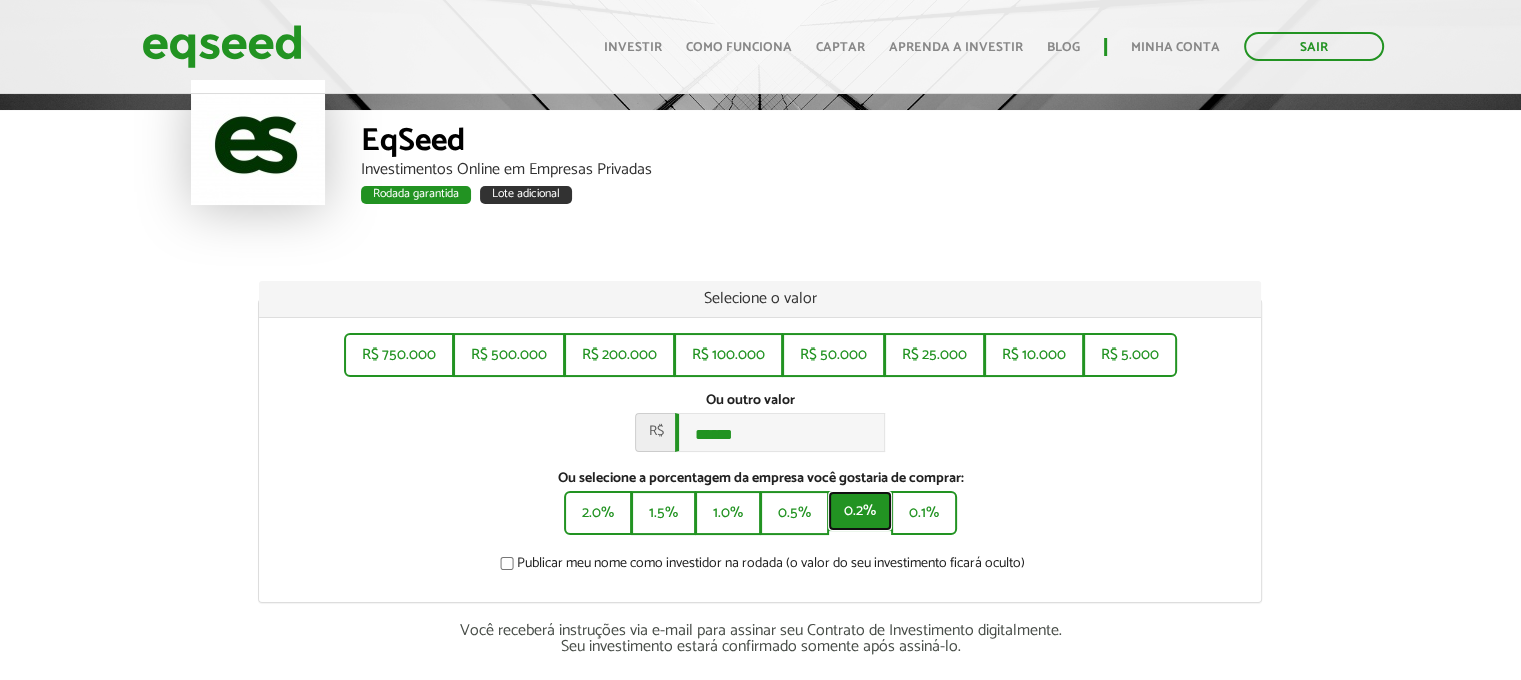 click on "0.2%" at bounding box center [860, 511] 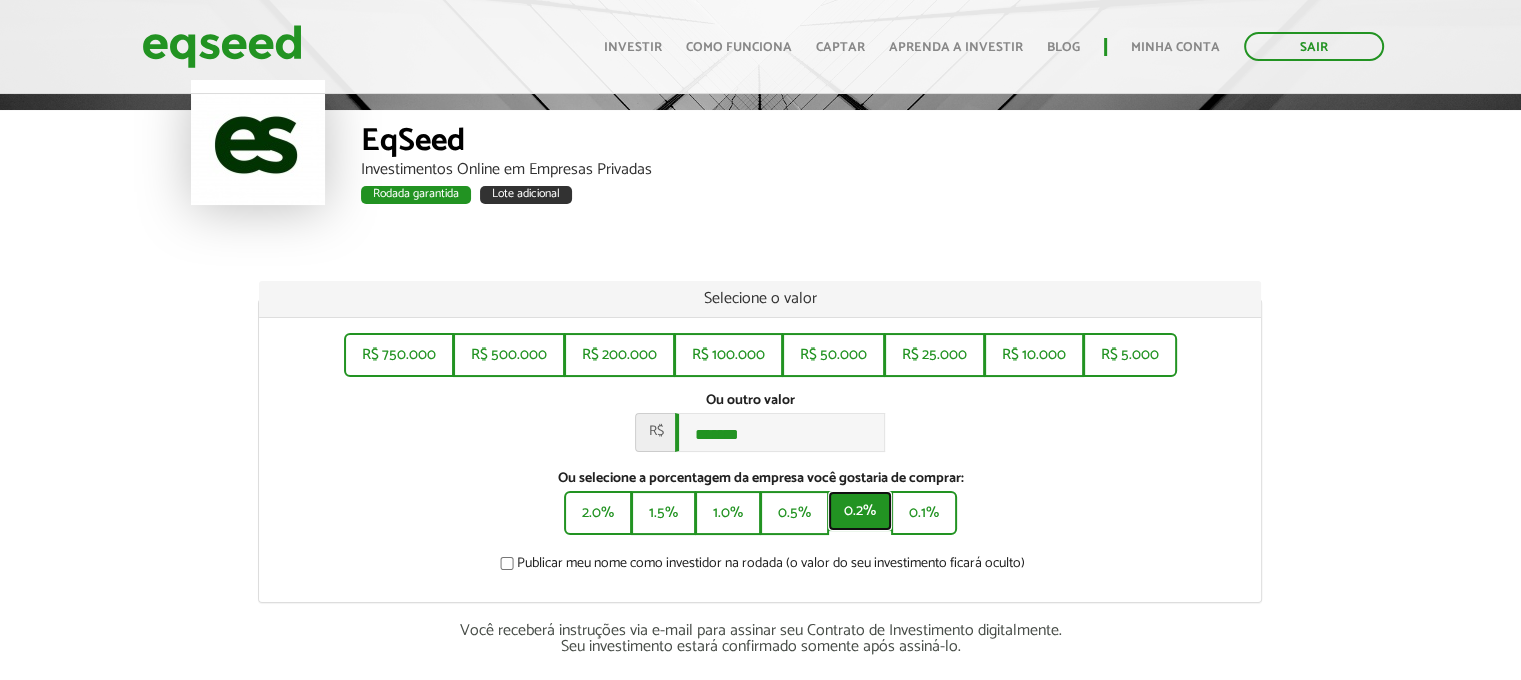 click on "0.2%" at bounding box center [860, 511] 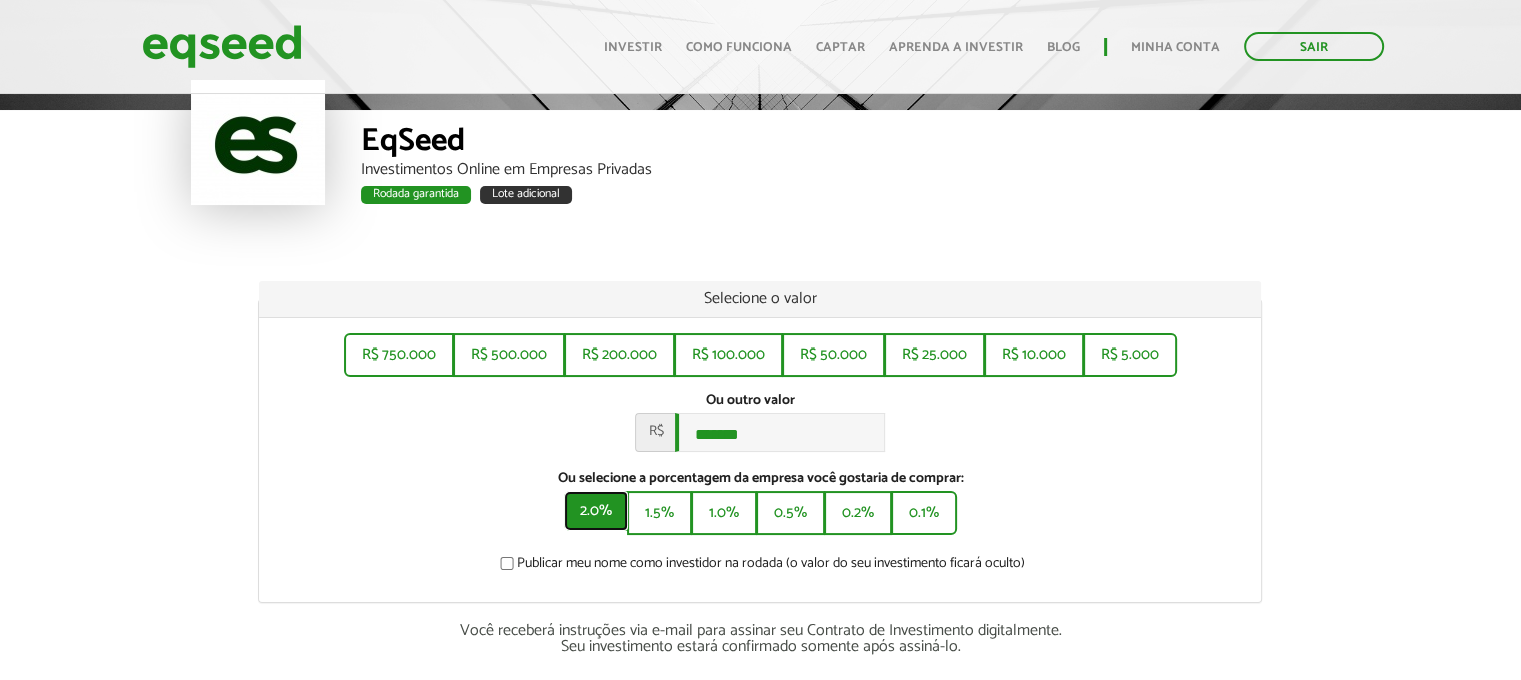 click on "2.0%" at bounding box center [596, 511] 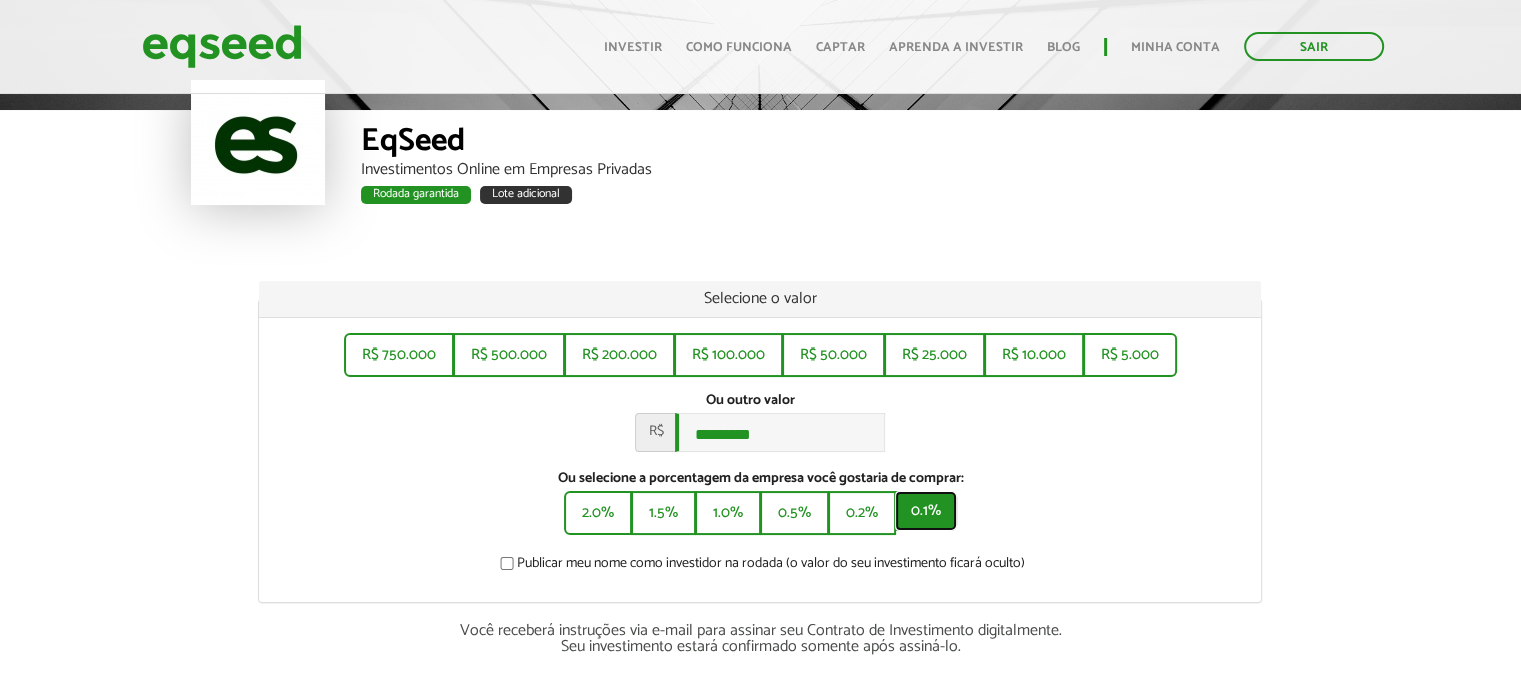 click on "0.1%" at bounding box center (926, 511) 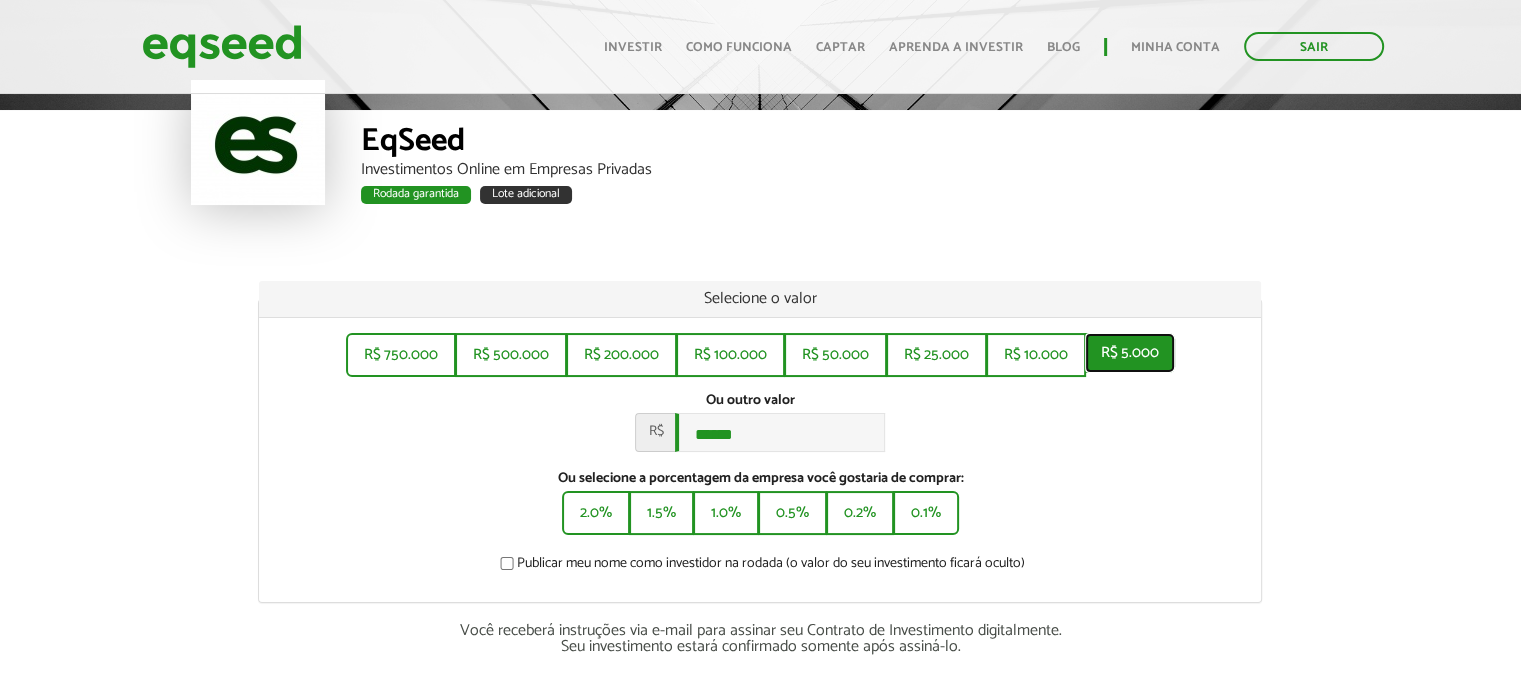 click on "R$ 5.000" at bounding box center (1130, 353) 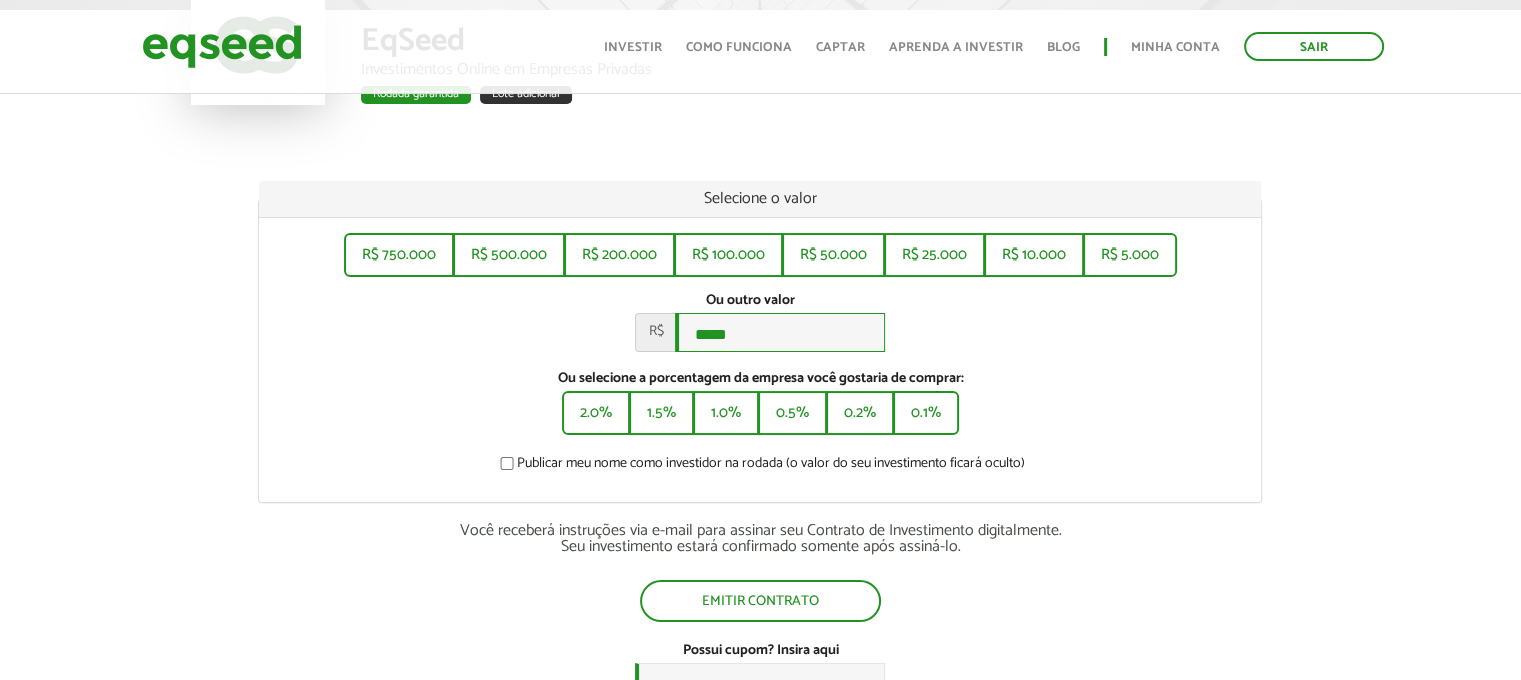 scroll, scrollTop: 0, scrollLeft: 0, axis: both 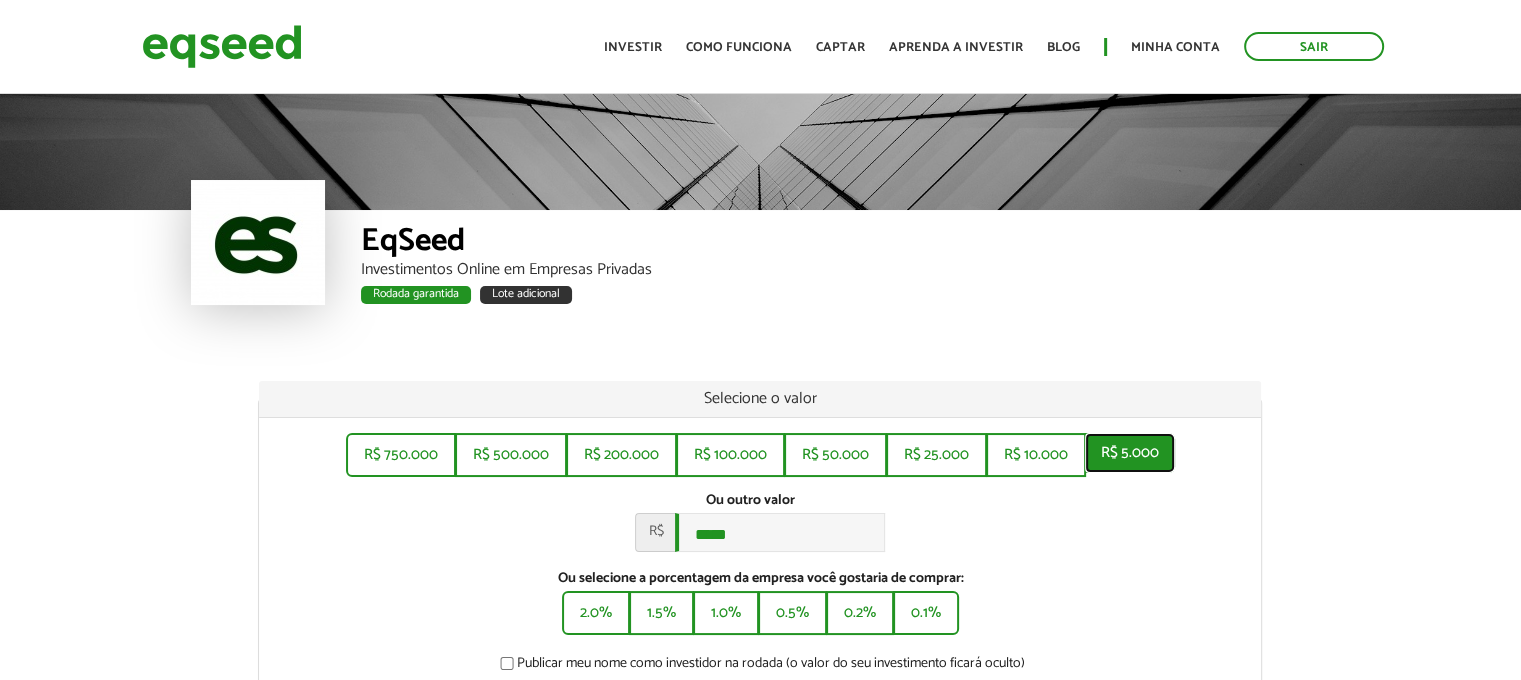 click on "R$ 5.000" at bounding box center [1130, 453] 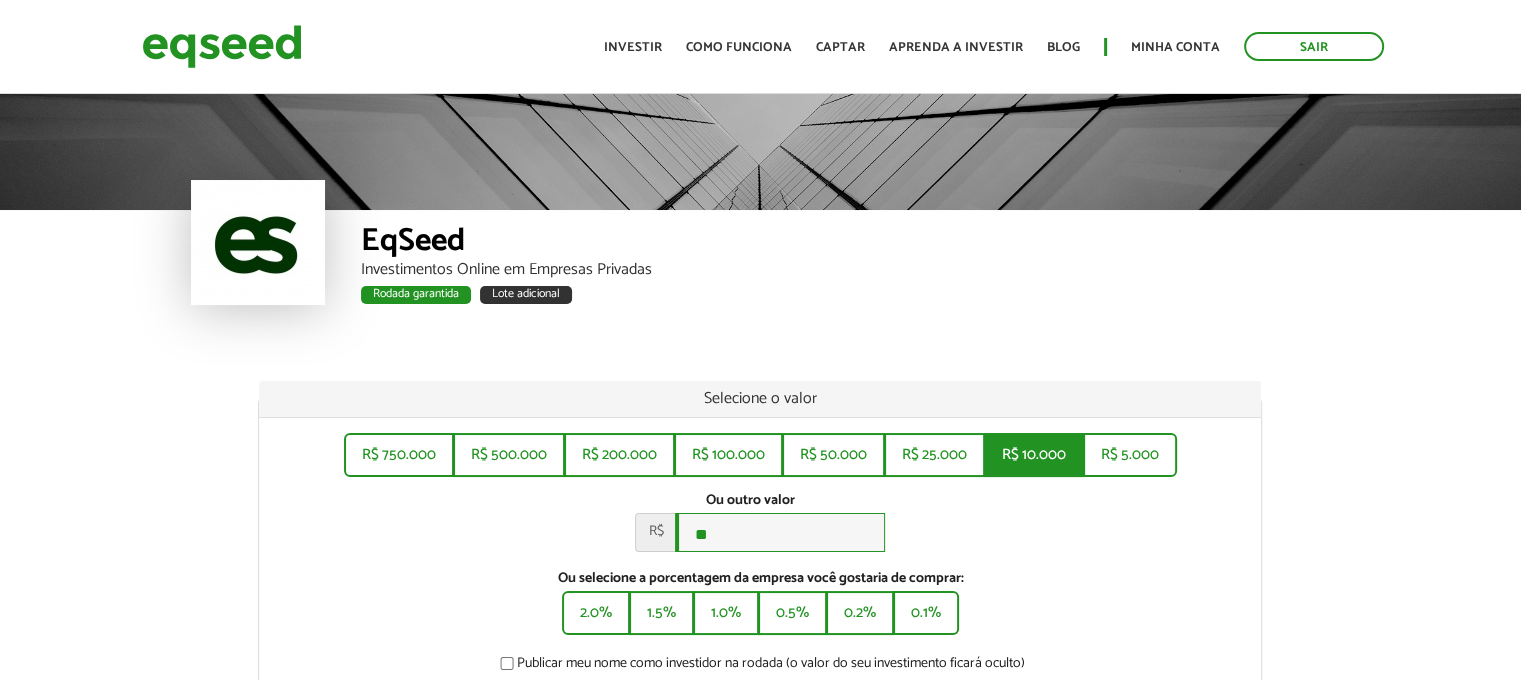 type on "*" 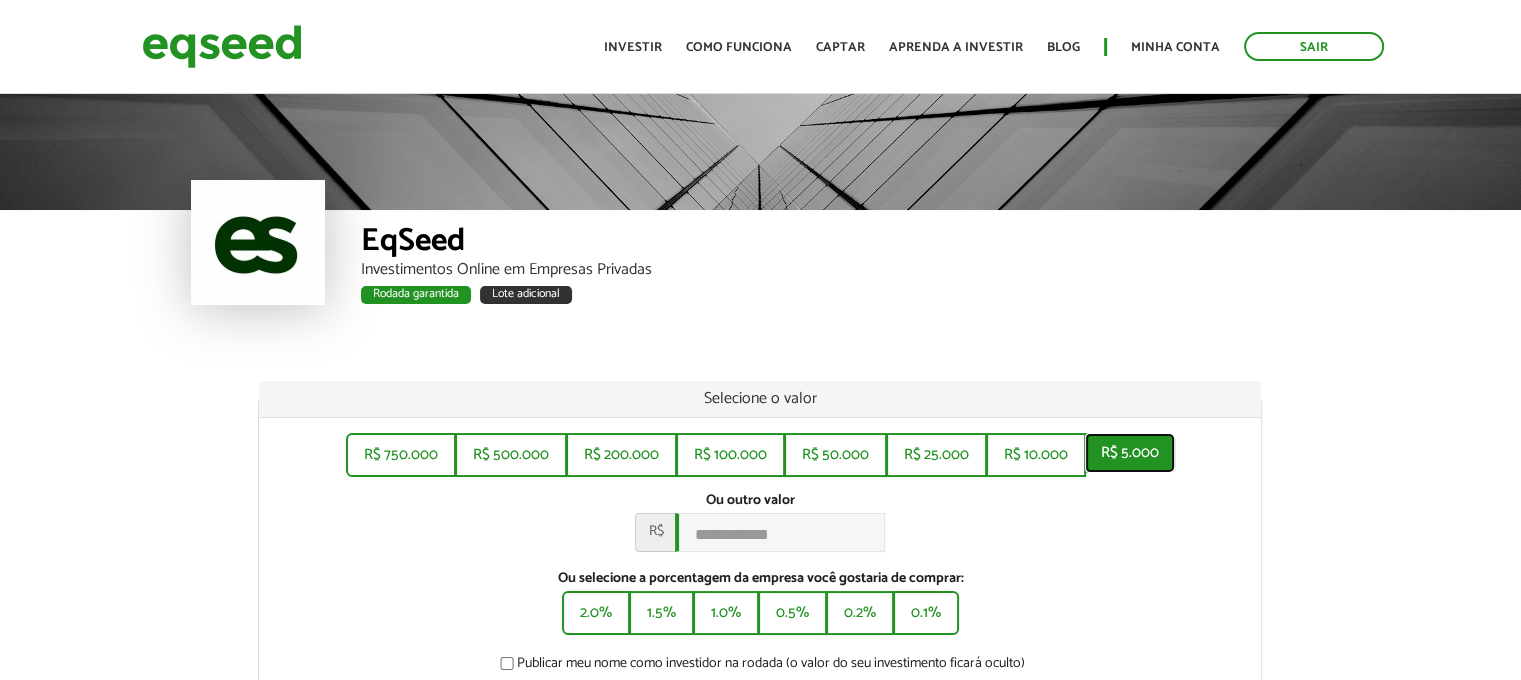 click on "R$ 5.000" at bounding box center (1130, 453) 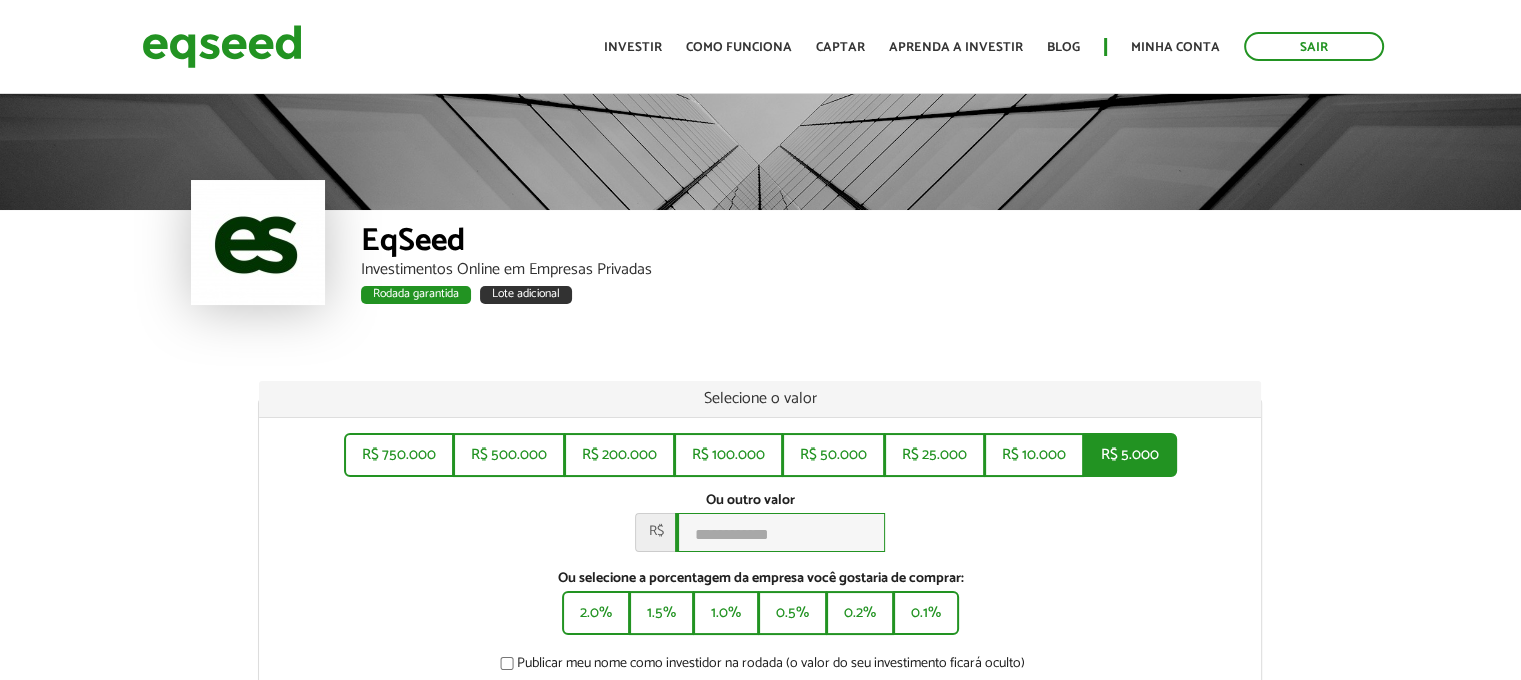 type on "*****" 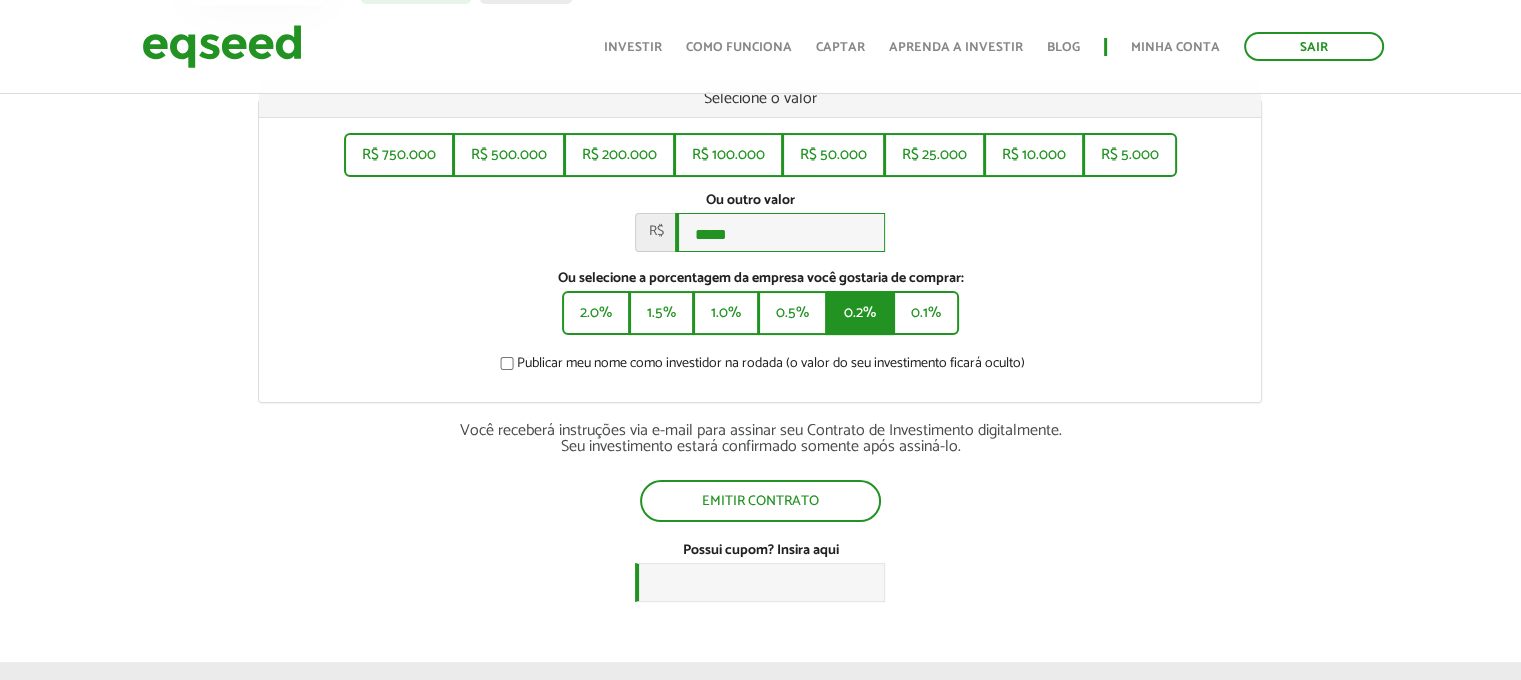 scroll, scrollTop: 400, scrollLeft: 0, axis: vertical 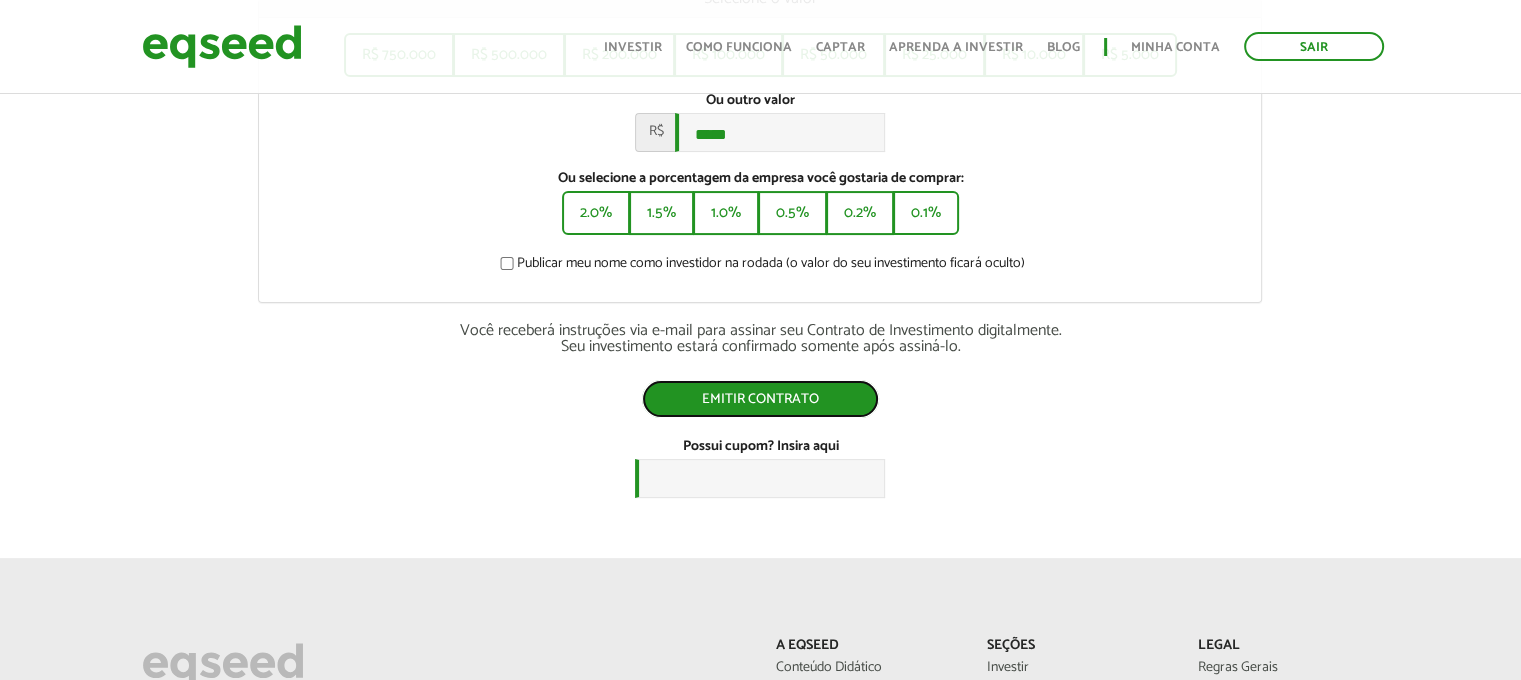 click on "Emitir contrato" at bounding box center (760, 399) 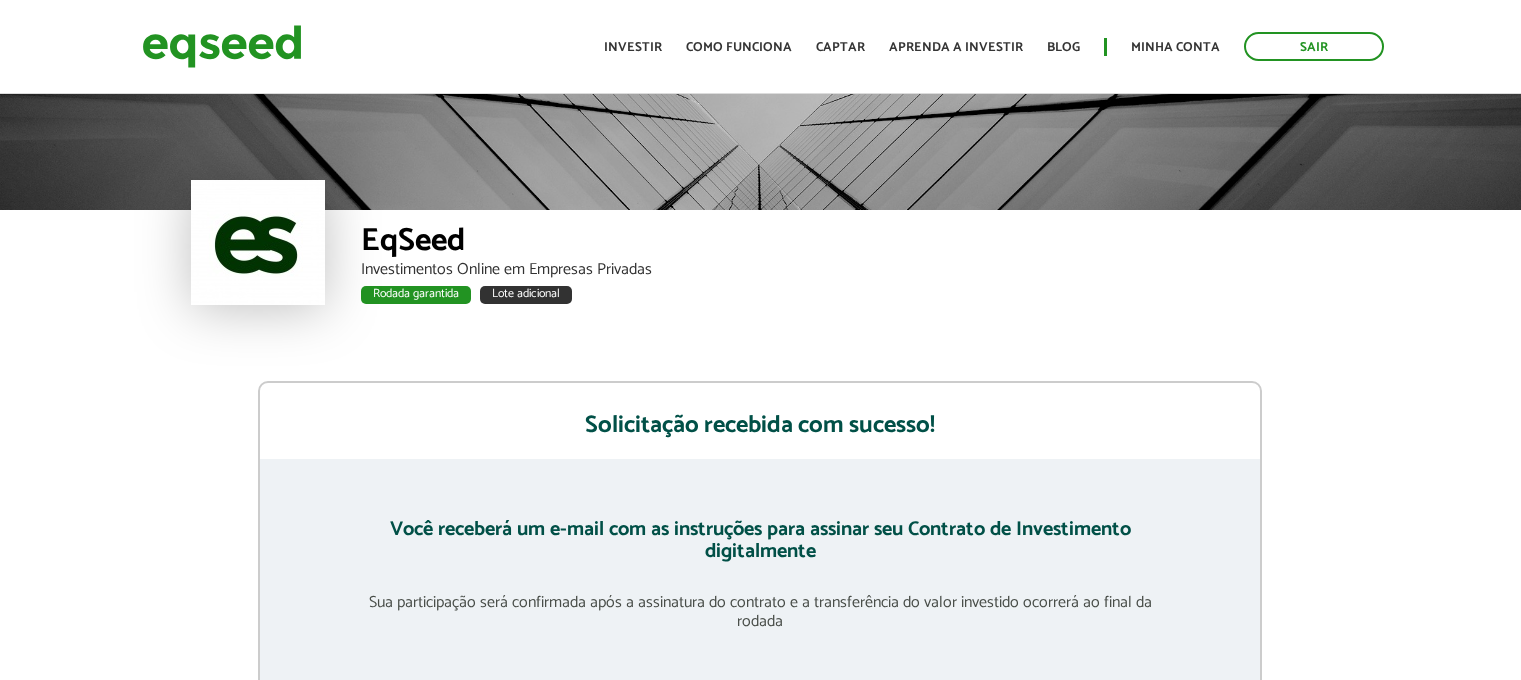 scroll, scrollTop: 0, scrollLeft: 0, axis: both 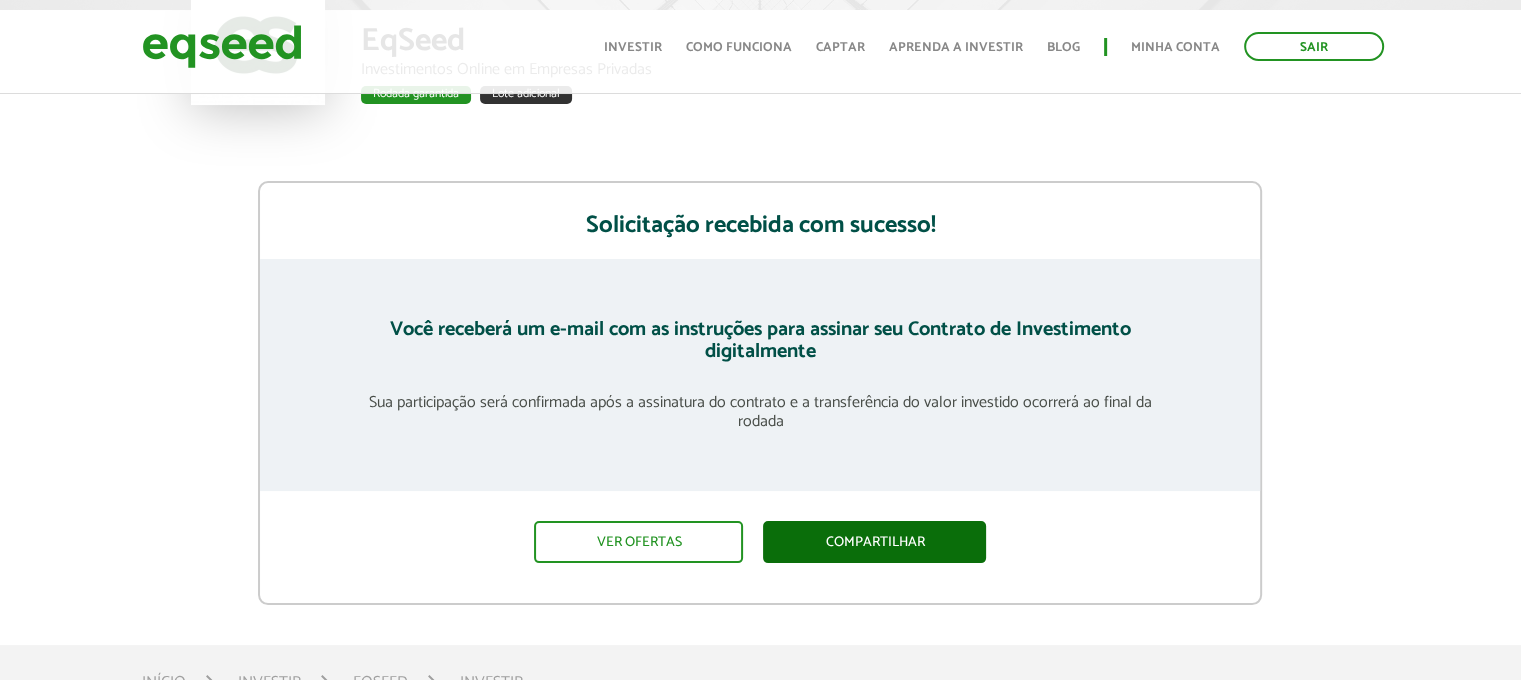 click on "Compartilhar" at bounding box center [874, 542] 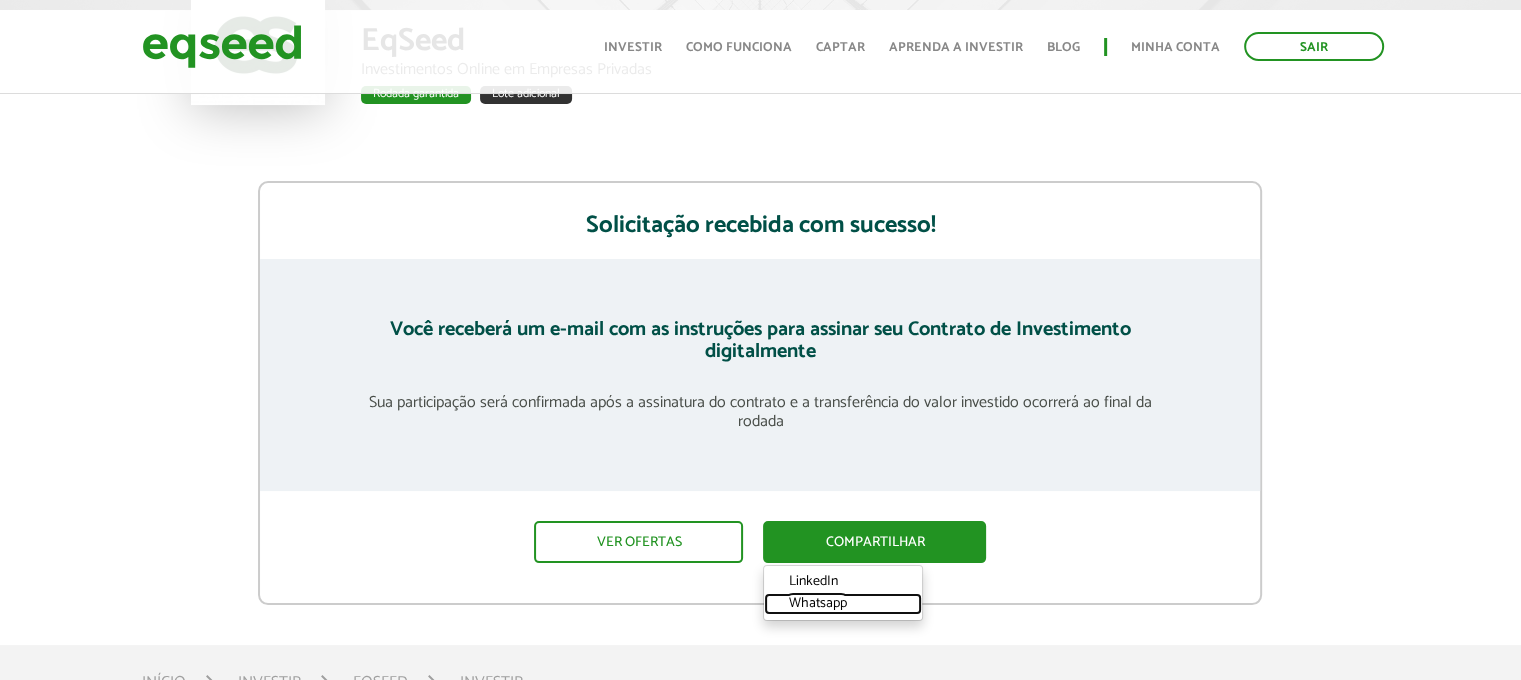 click on "Whatsapp" at bounding box center (843, 604) 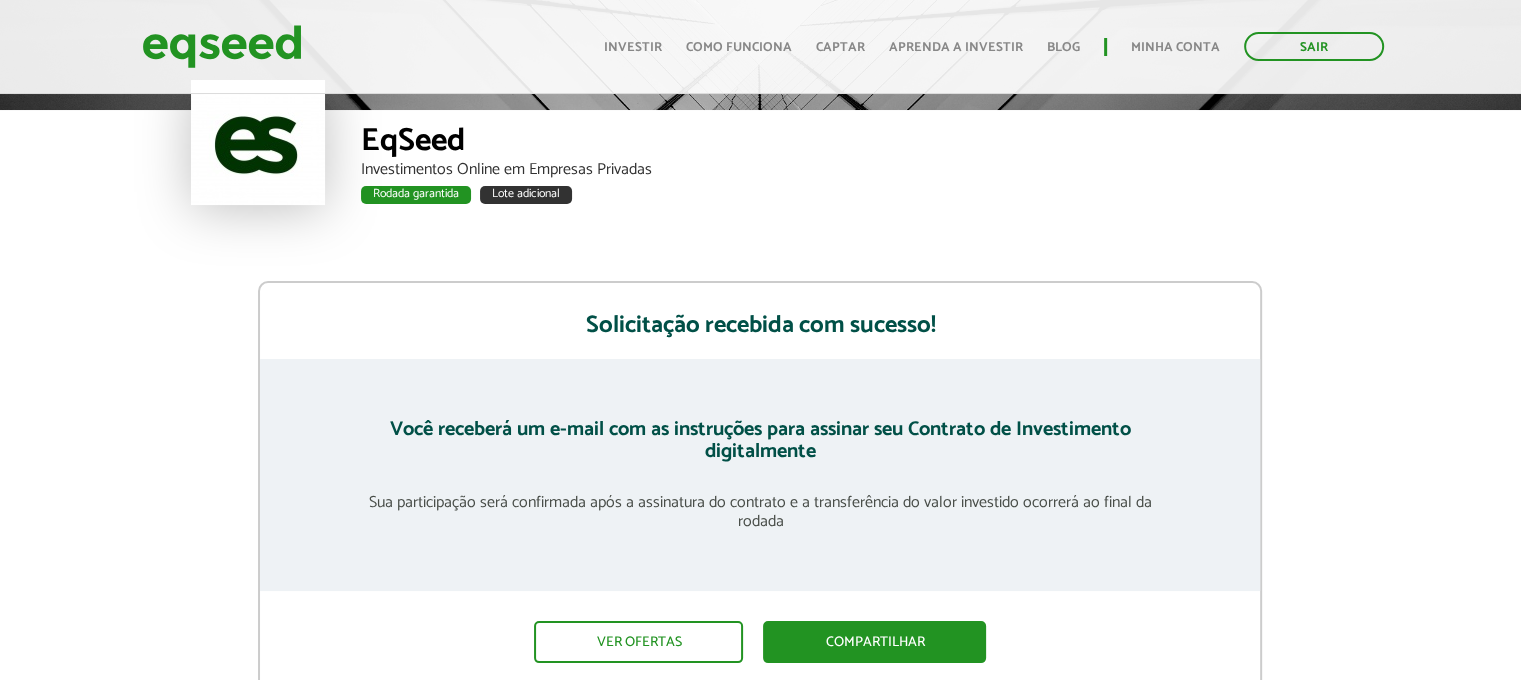 scroll, scrollTop: 0, scrollLeft: 0, axis: both 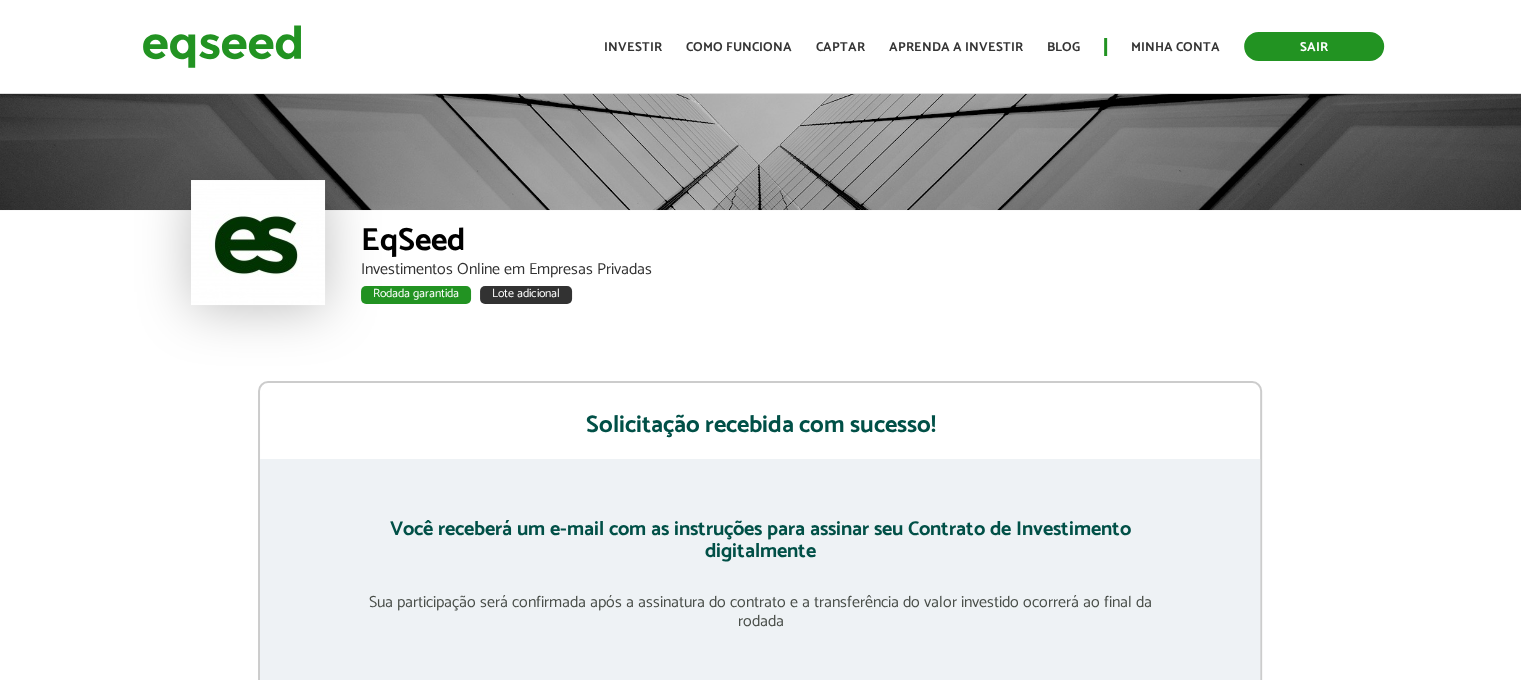 click on "Sair" at bounding box center [1314, 46] 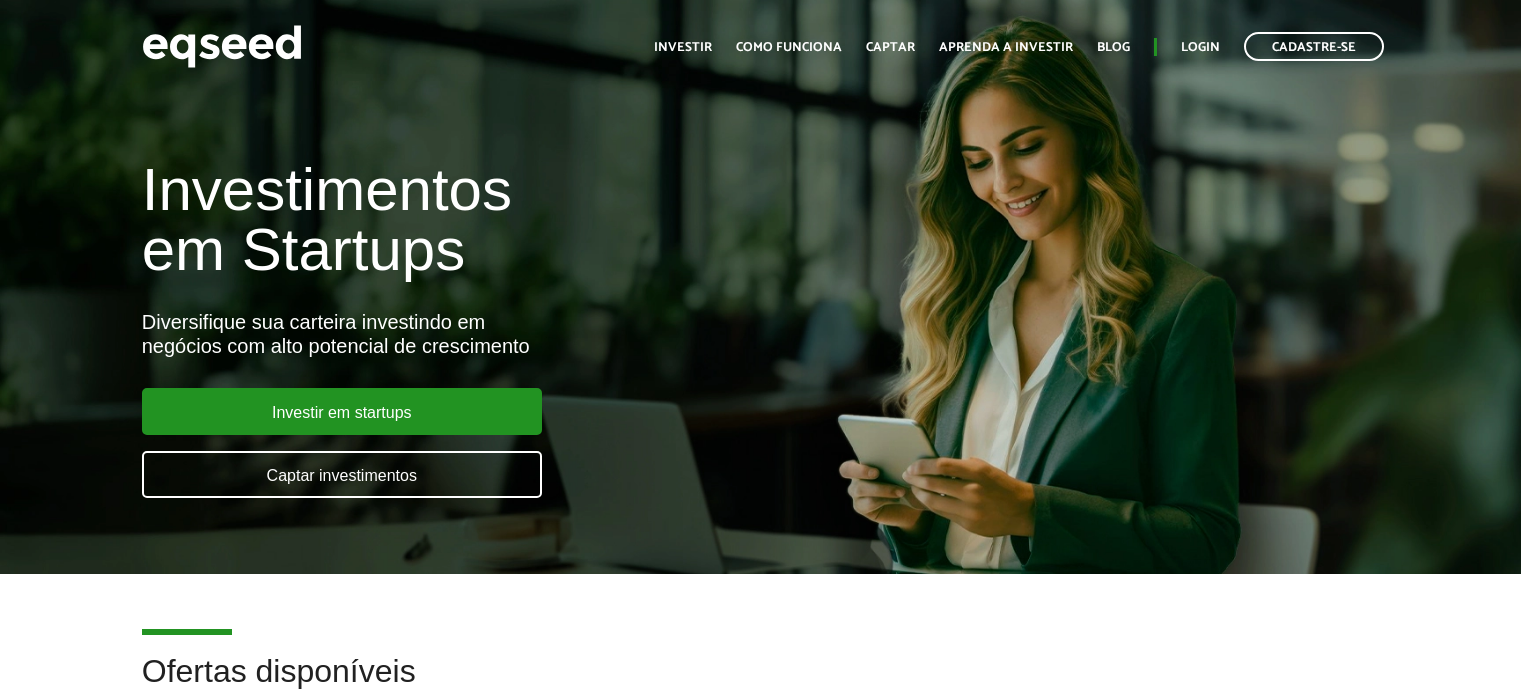 scroll, scrollTop: 0, scrollLeft: 0, axis: both 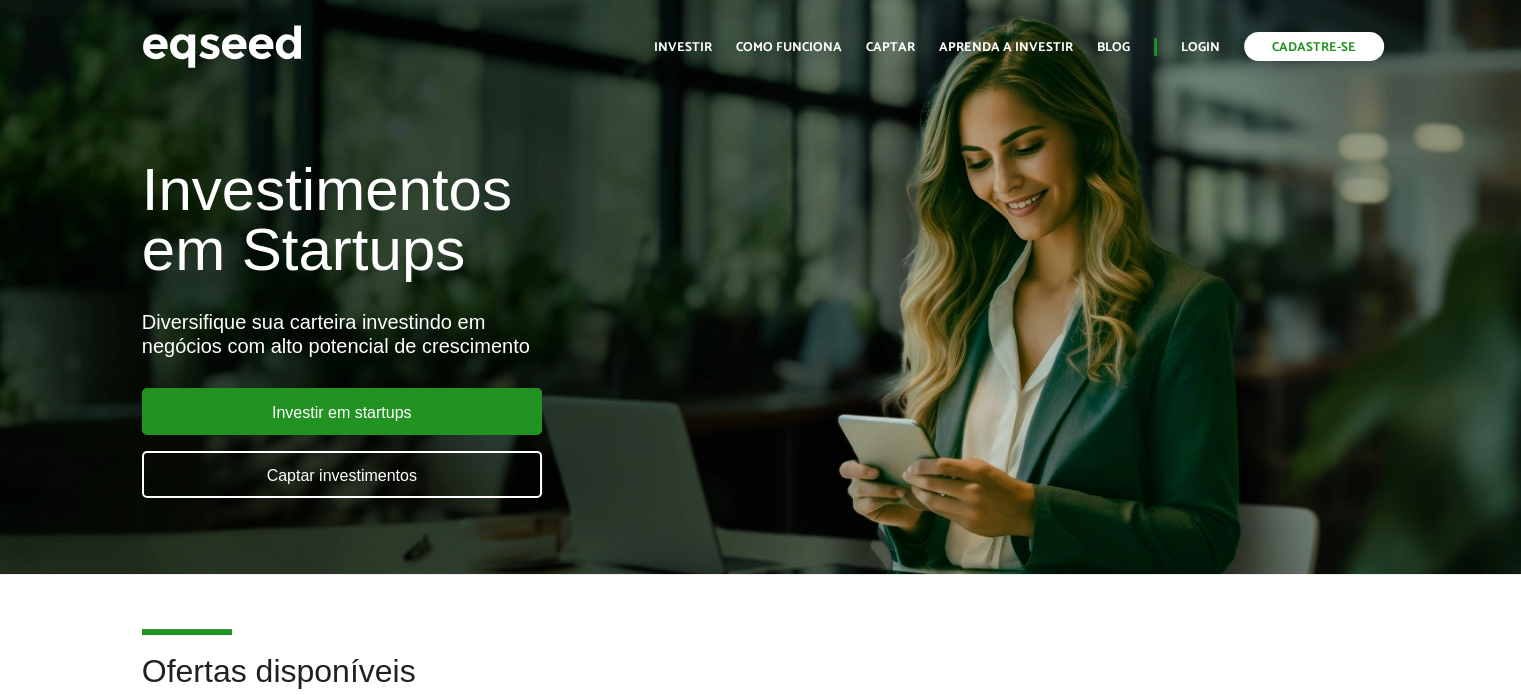 click on "Cadastre-se" at bounding box center [1314, 46] 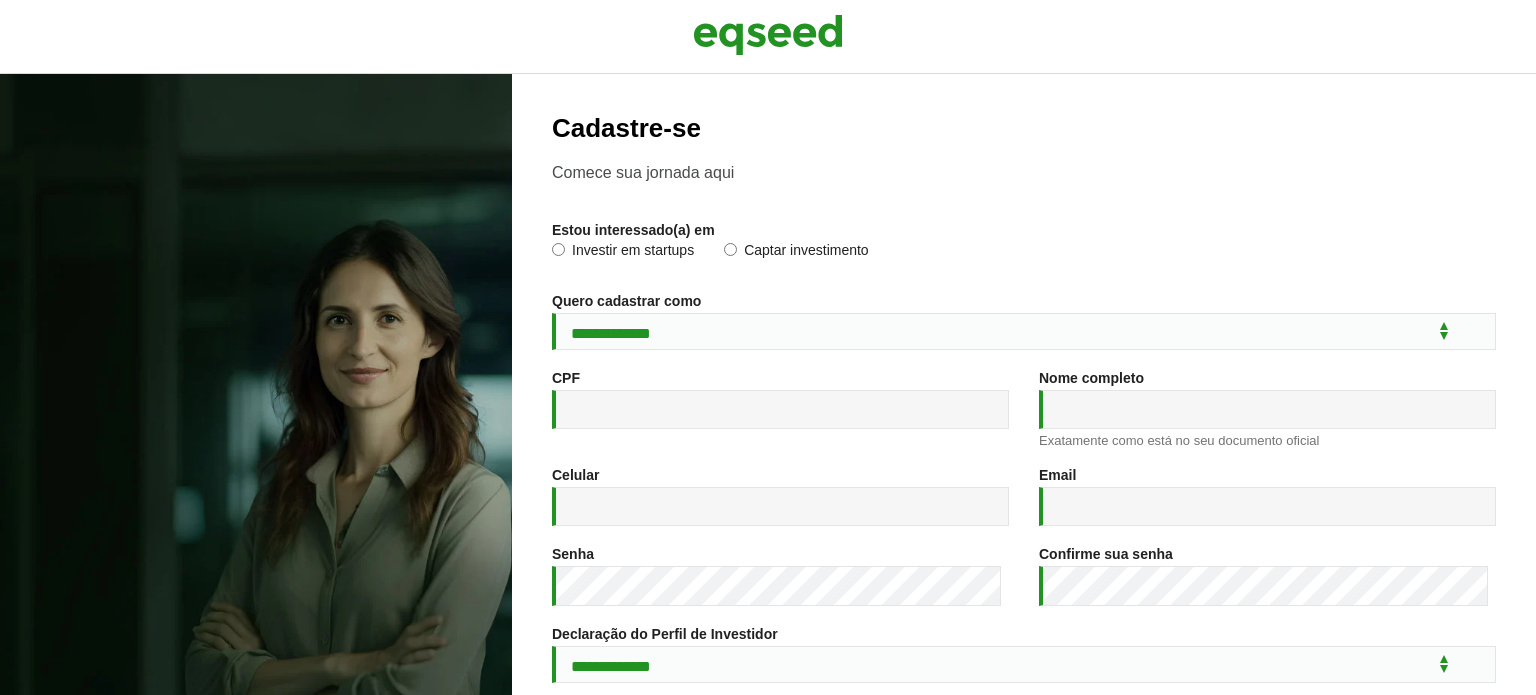 scroll, scrollTop: 0, scrollLeft: 0, axis: both 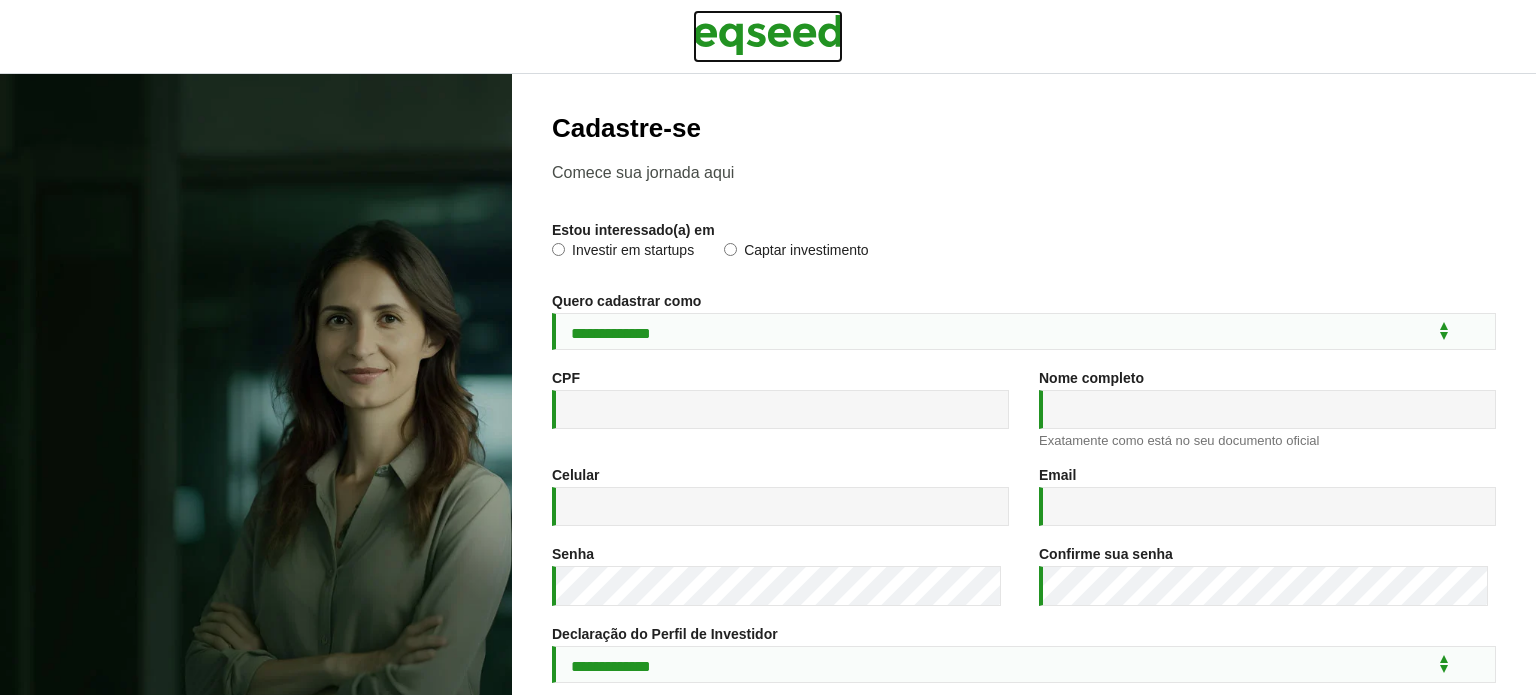 click at bounding box center (768, 35) 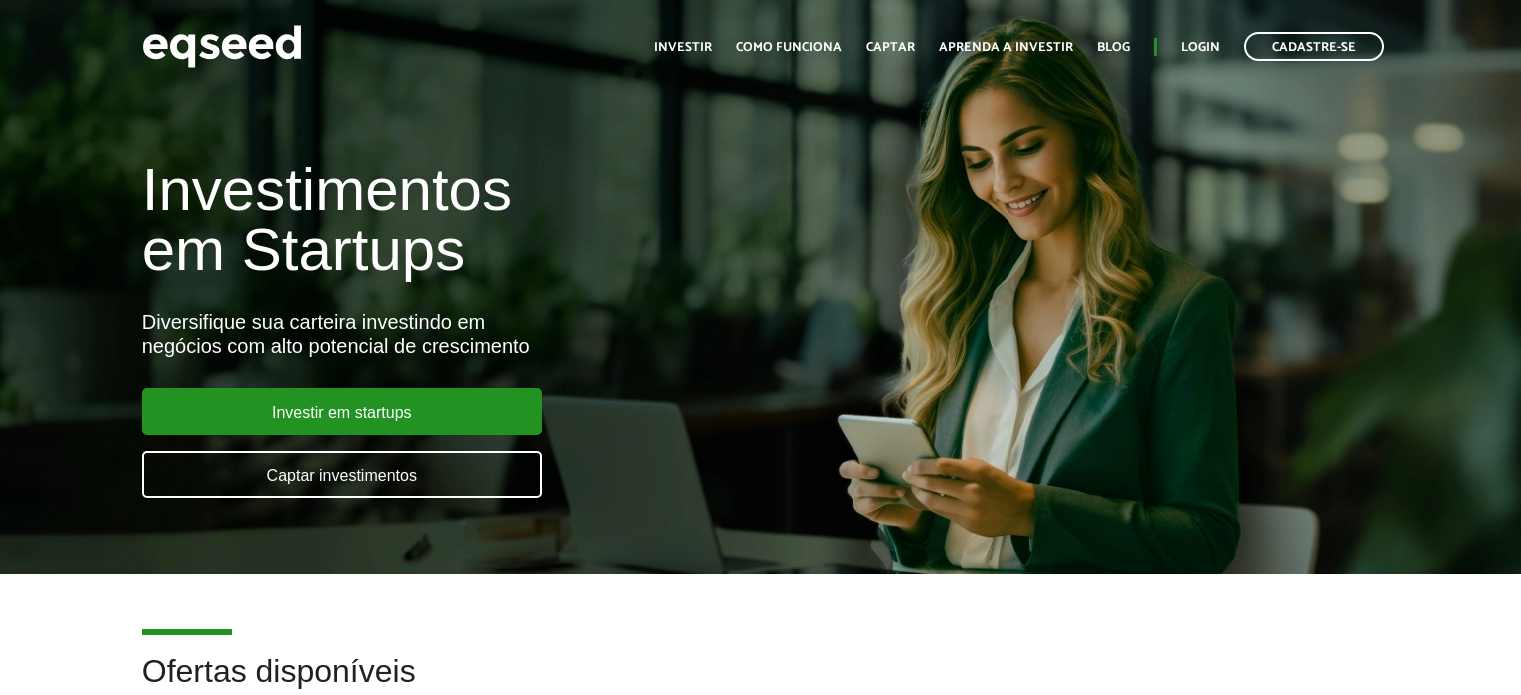 scroll, scrollTop: 0, scrollLeft: 0, axis: both 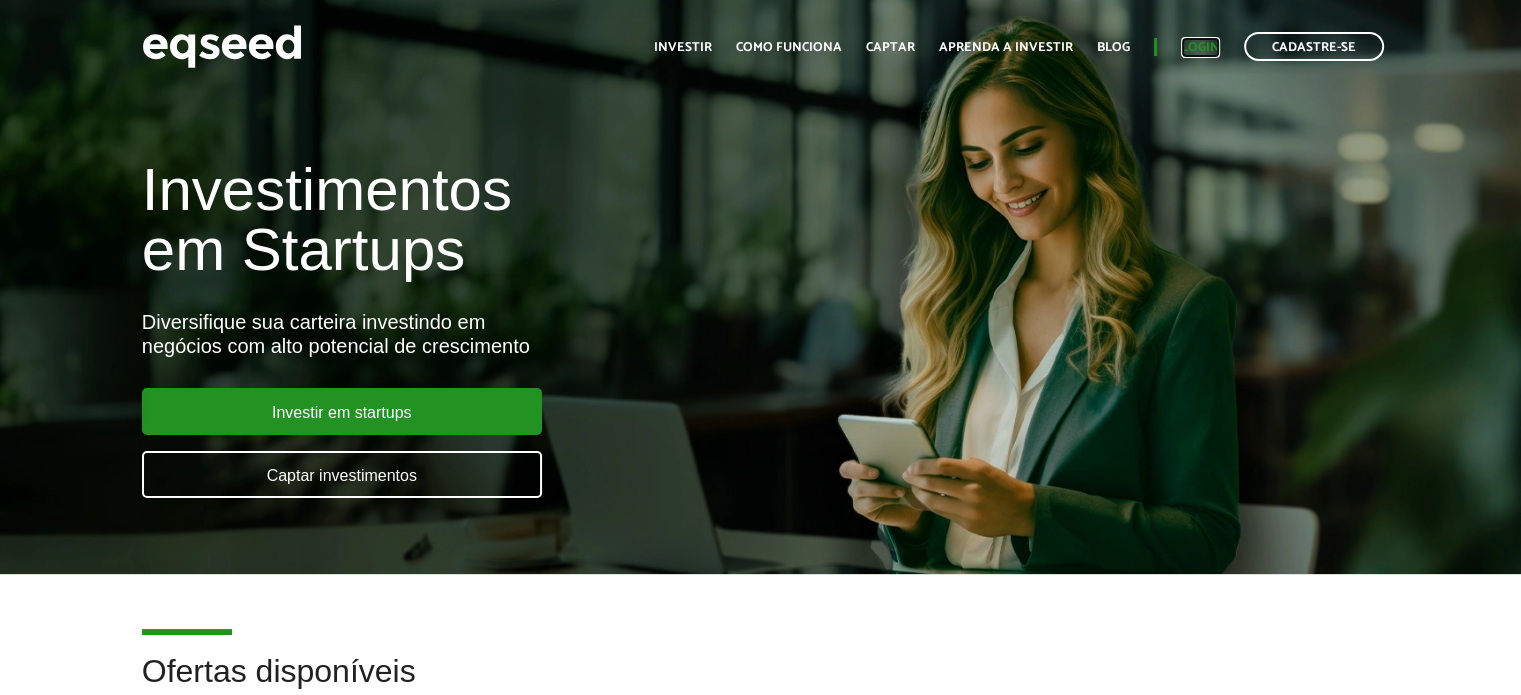 click on "Login" at bounding box center (1200, 47) 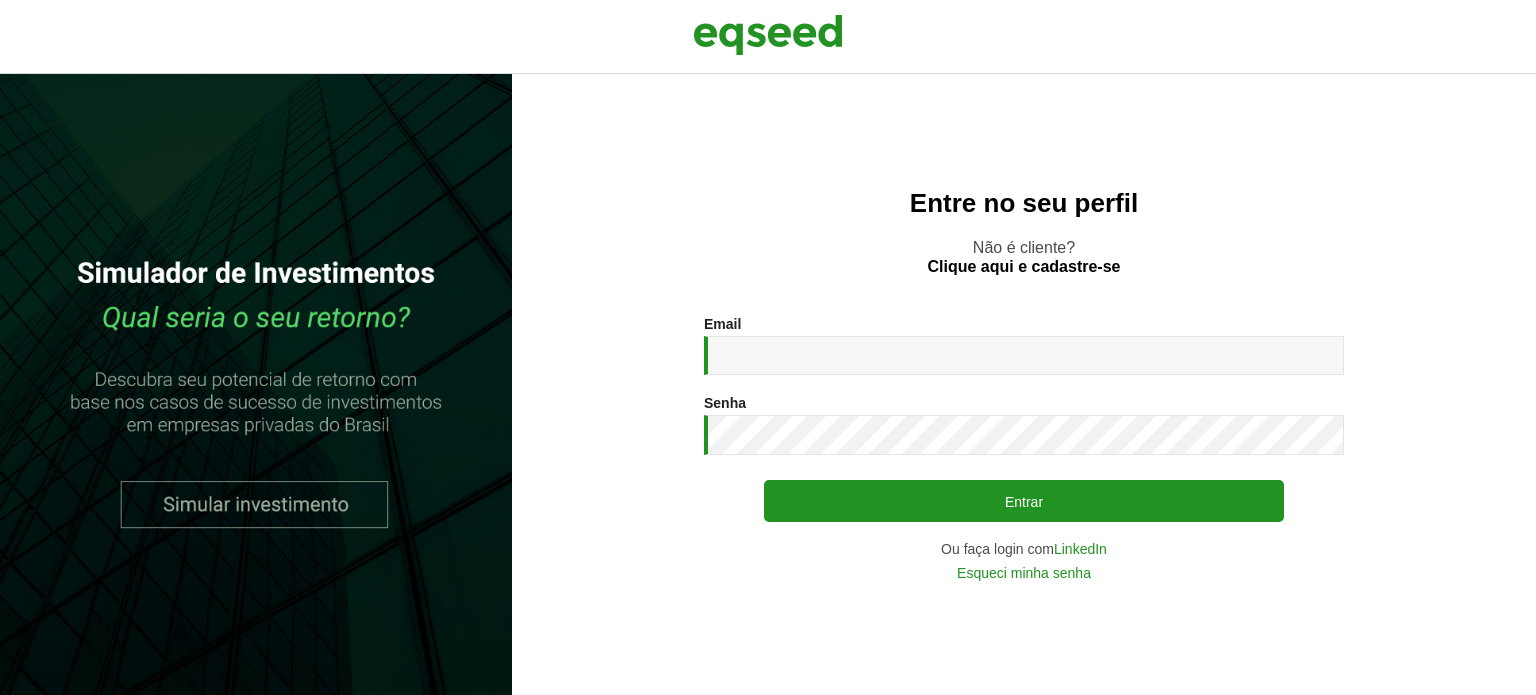 scroll, scrollTop: 0, scrollLeft: 0, axis: both 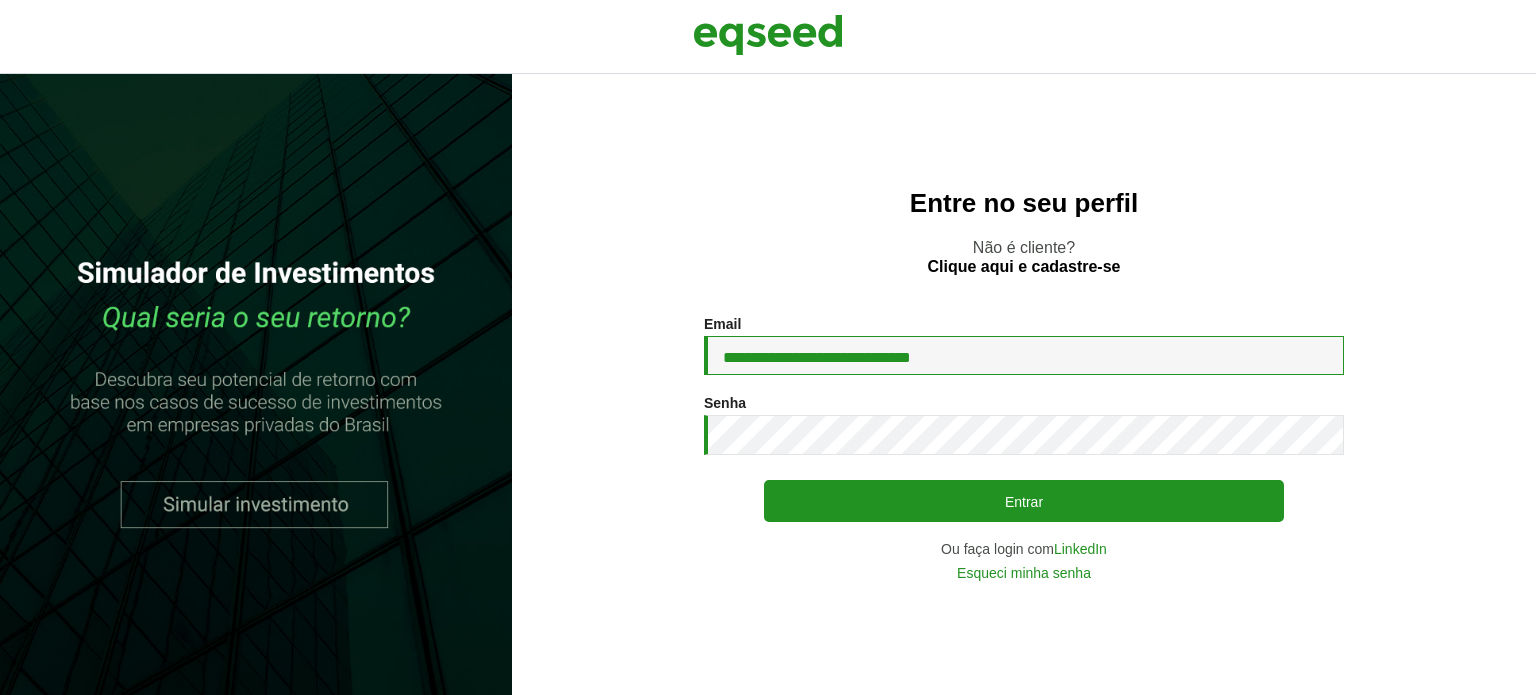 click on "**********" at bounding box center [1024, 355] 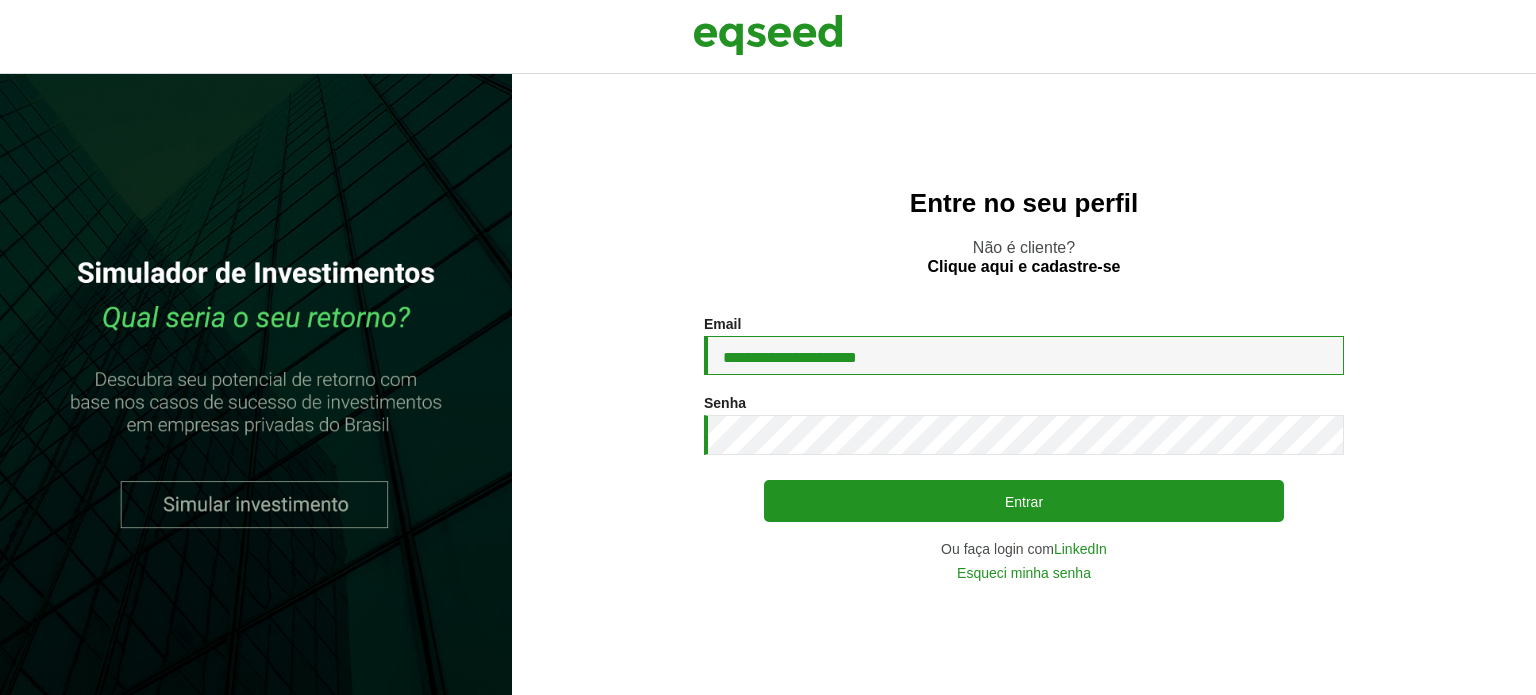 type on "**********" 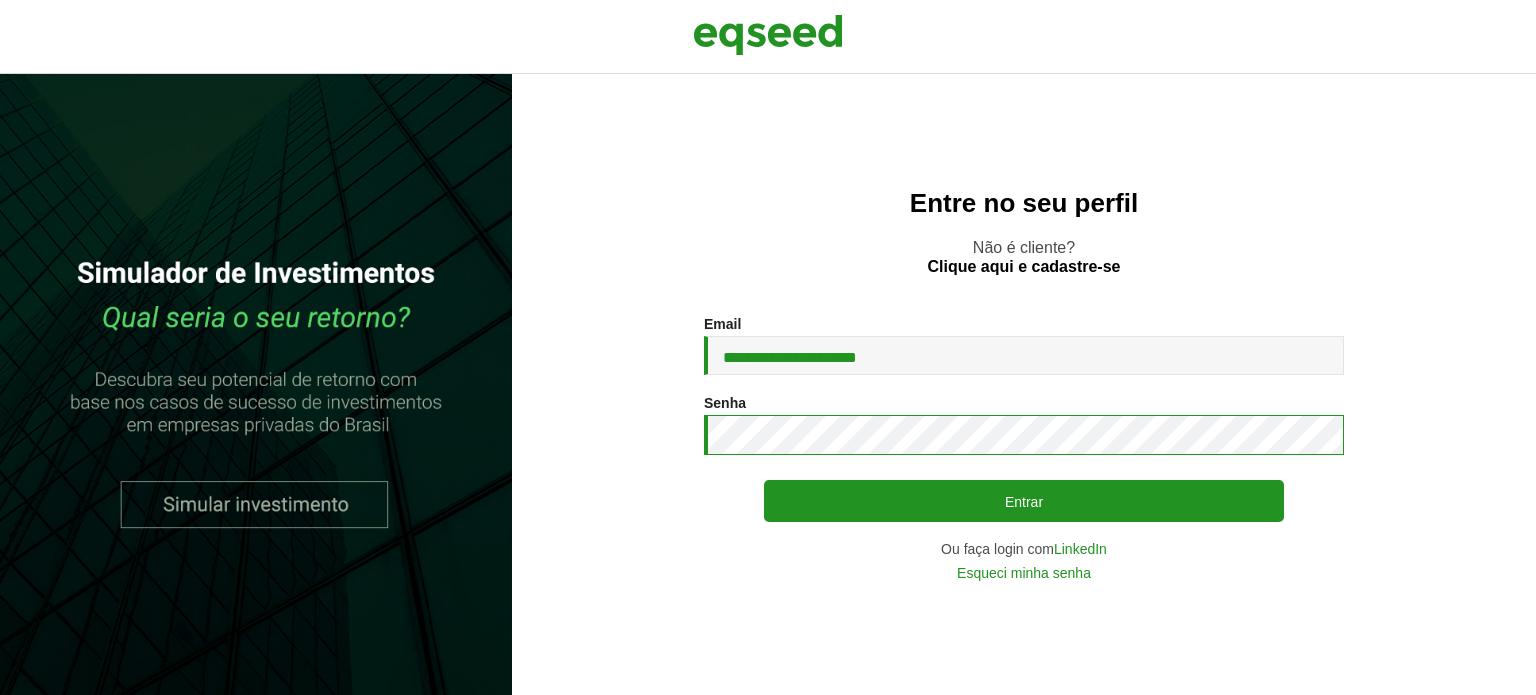 click on "Entrar" at bounding box center (1024, 501) 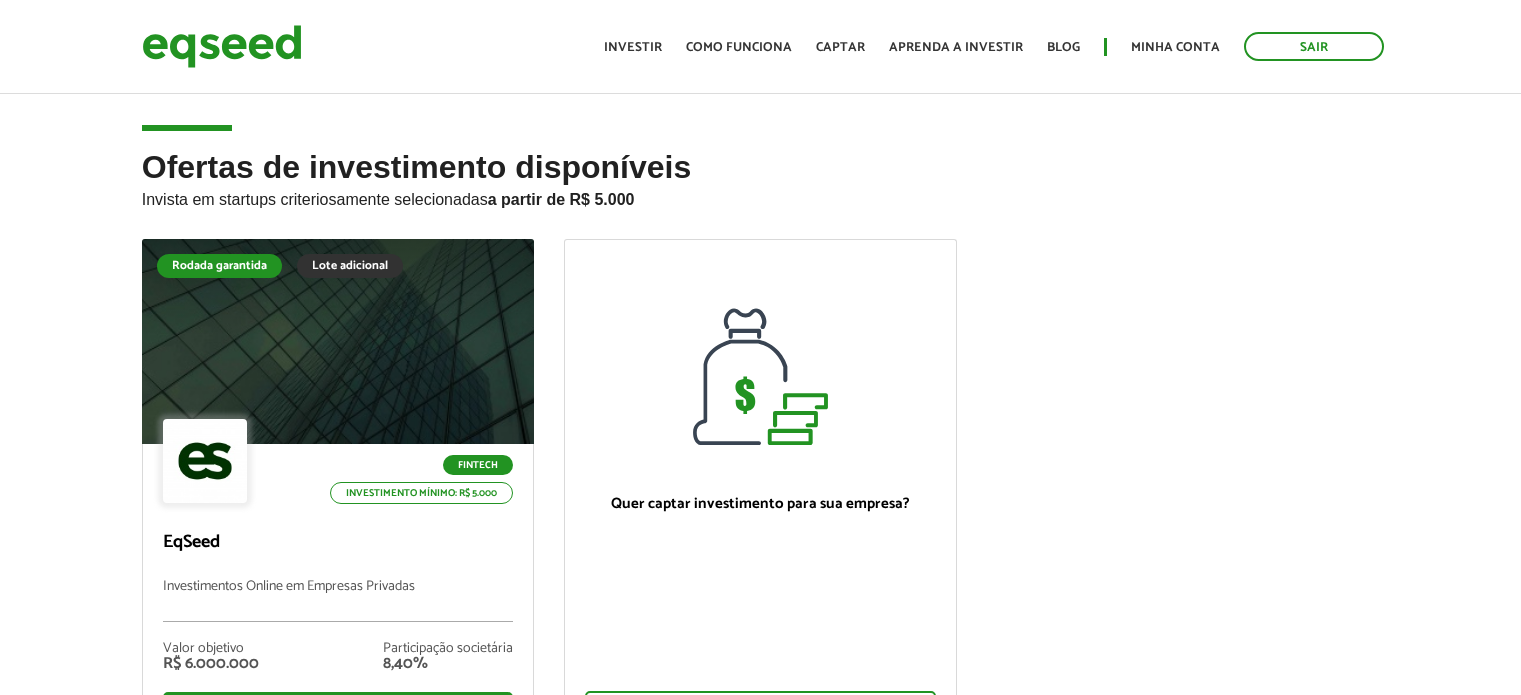 scroll, scrollTop: 0, scrollLeft: 0, axis: both 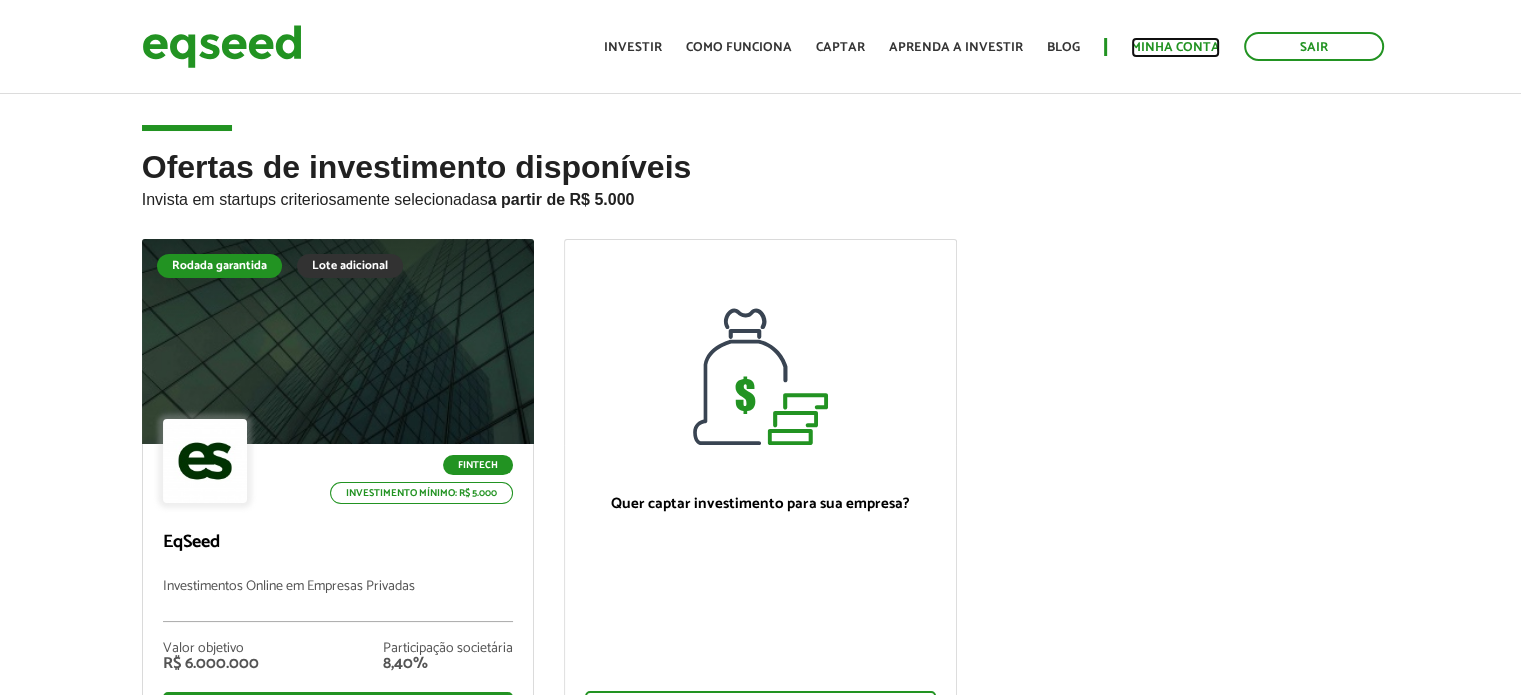 click on "Minha conta" at bounding box center (1175, 47) 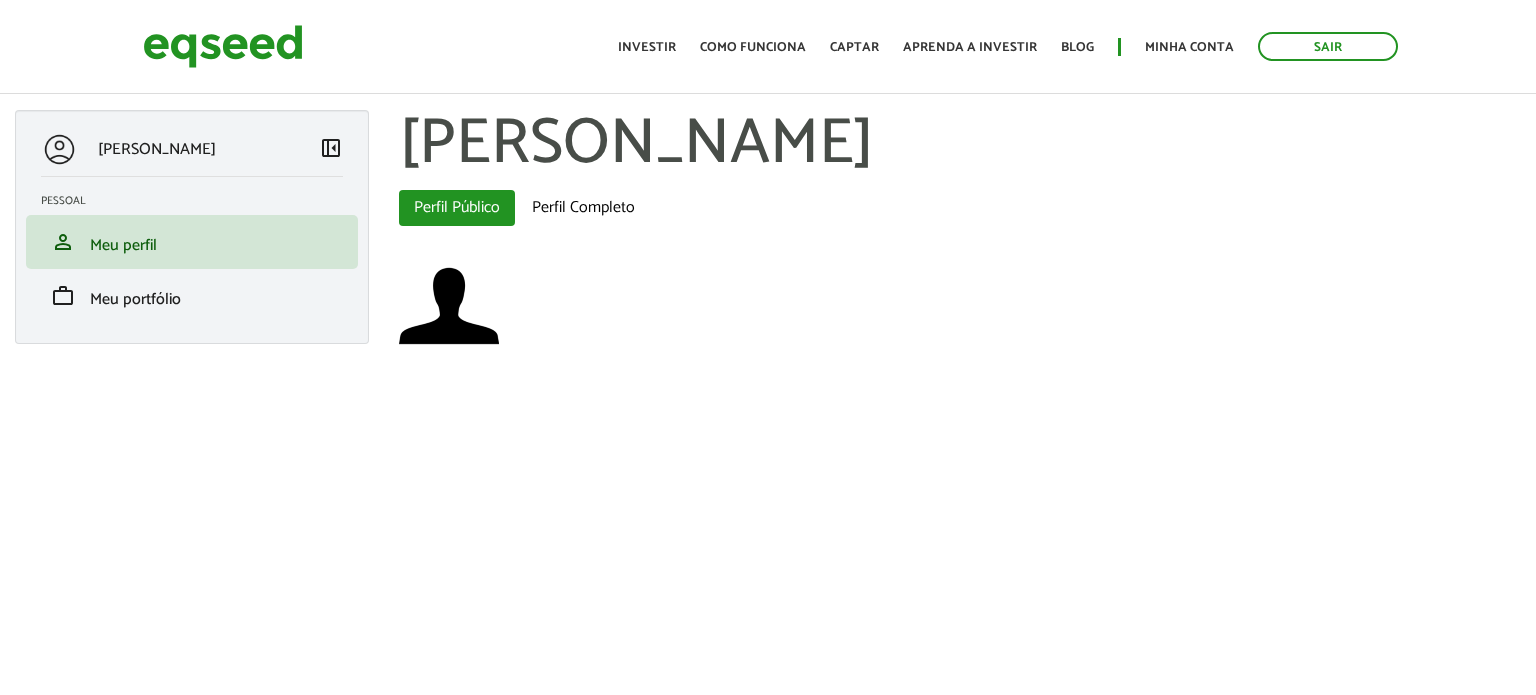 scroll, scrollTop: 0, scrollLeft: 0, axis: both 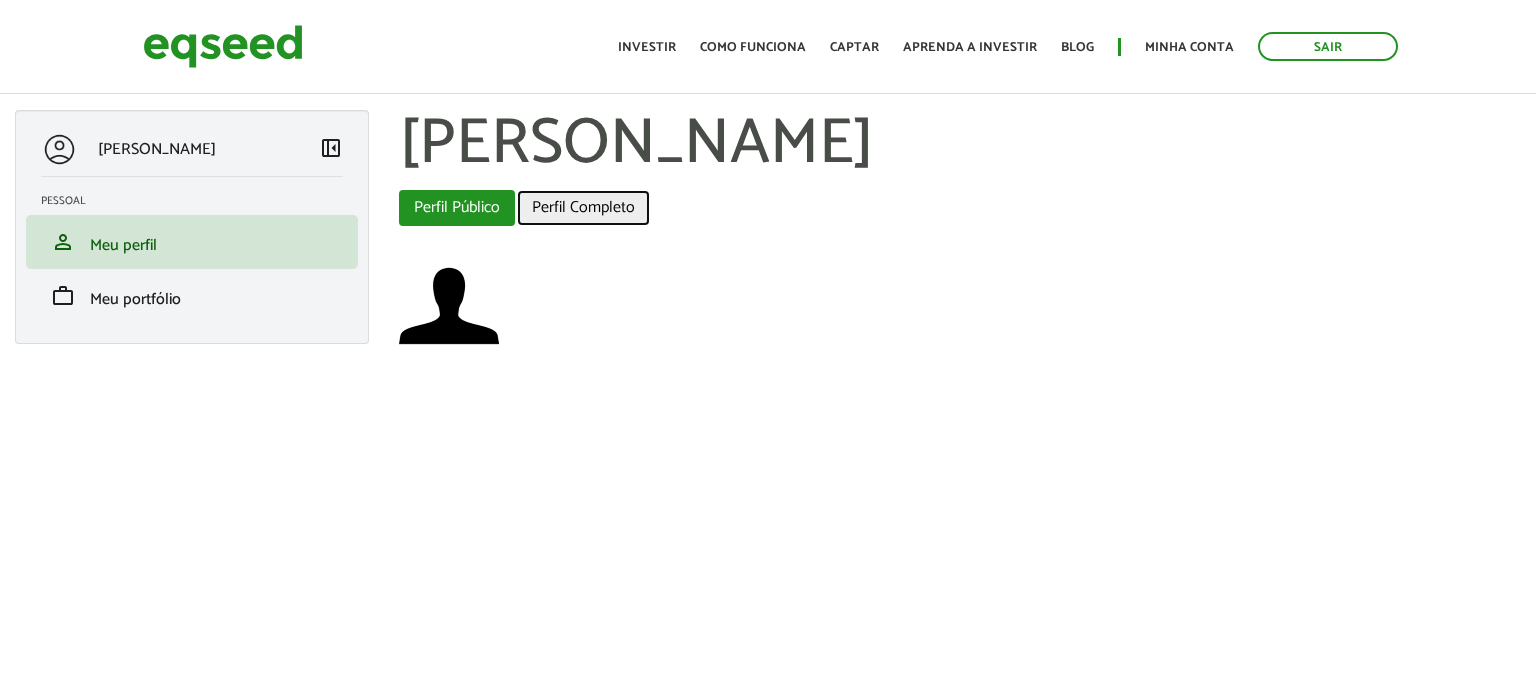 click on "Perfil Completo" at bounding box center (583, 208) 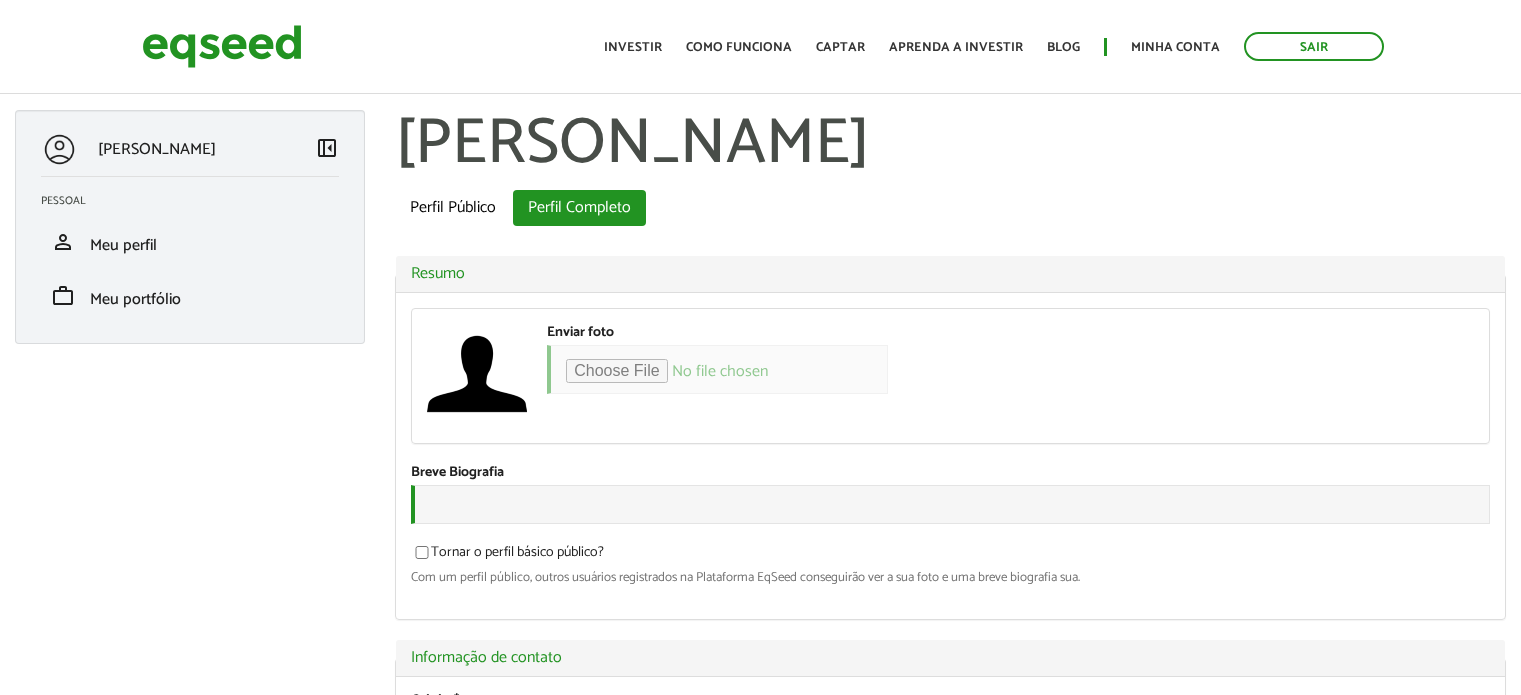 scroll, scrollTop: 0, scrollLeft: 0, axis: both 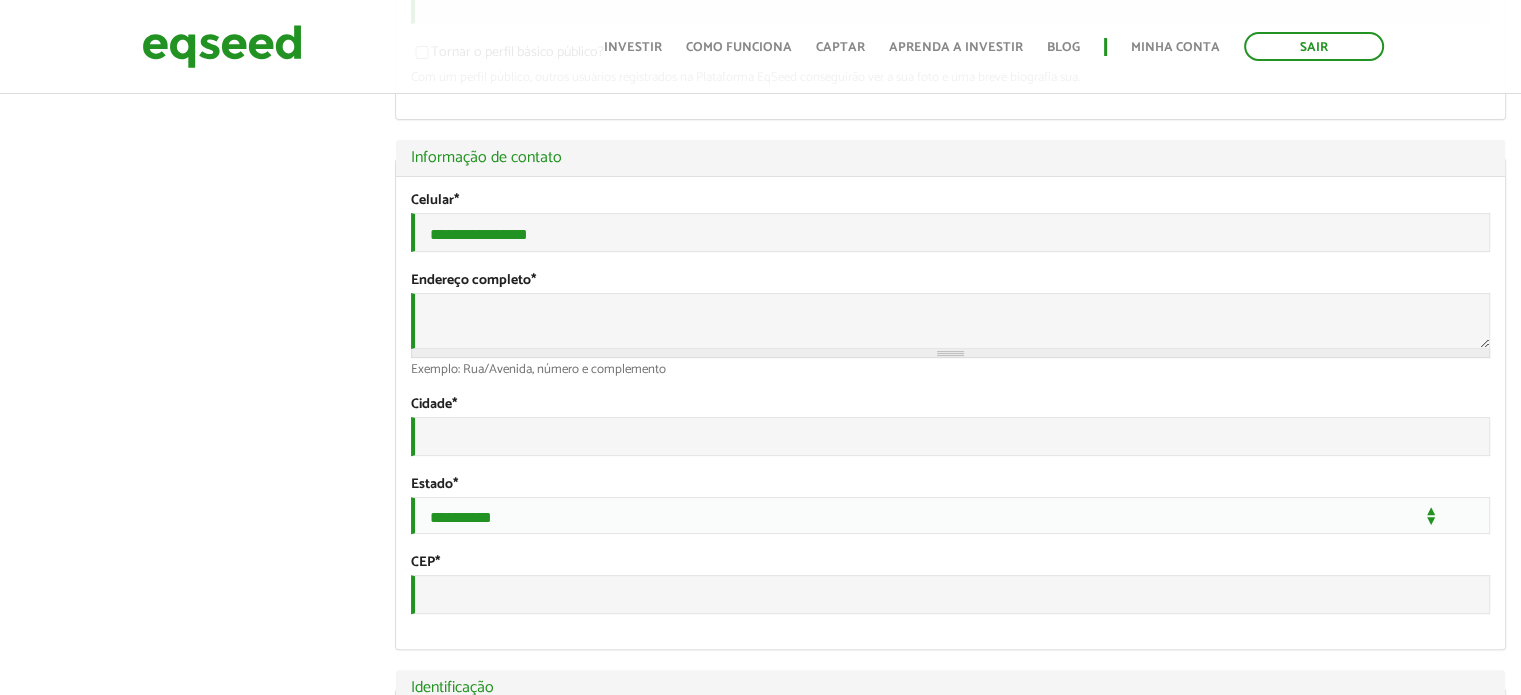 type on "**********" 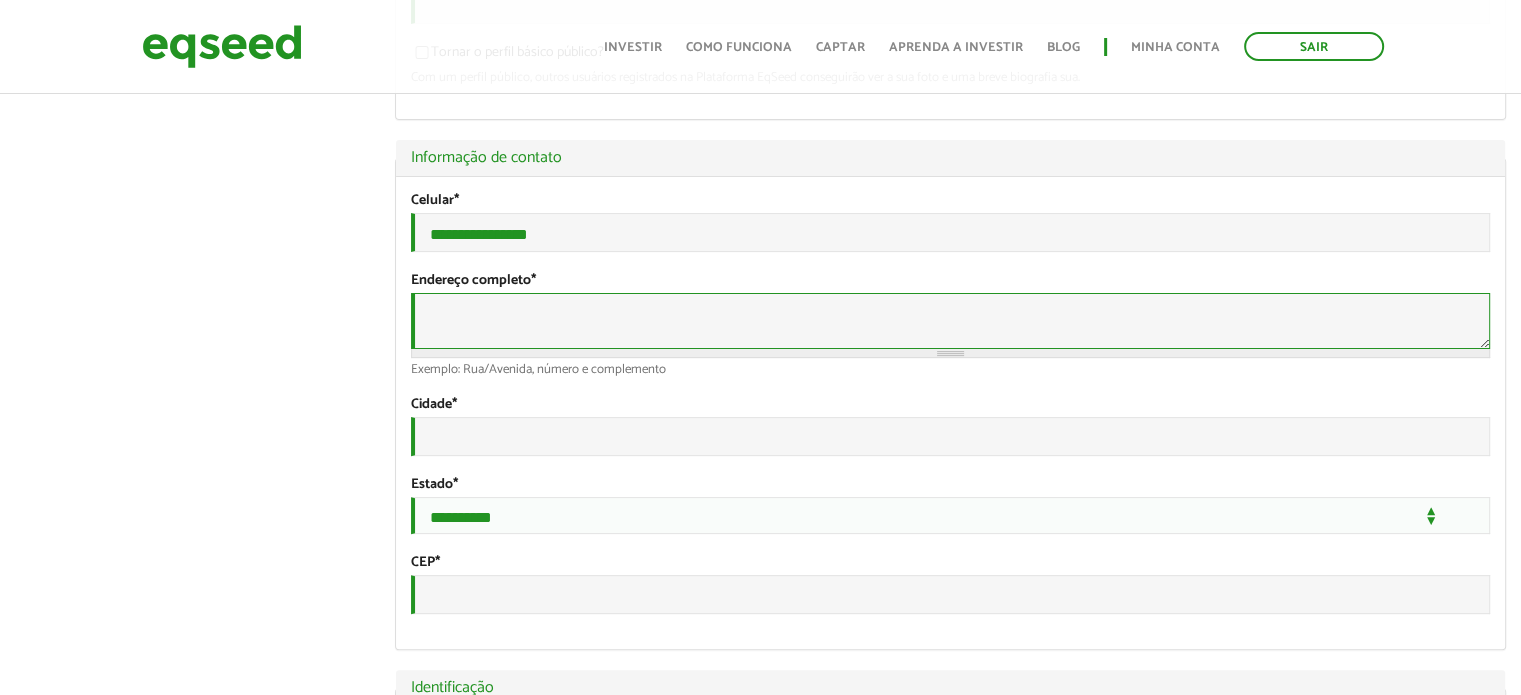 click on "Endereço completo  *" at bounding box center (950, 321) 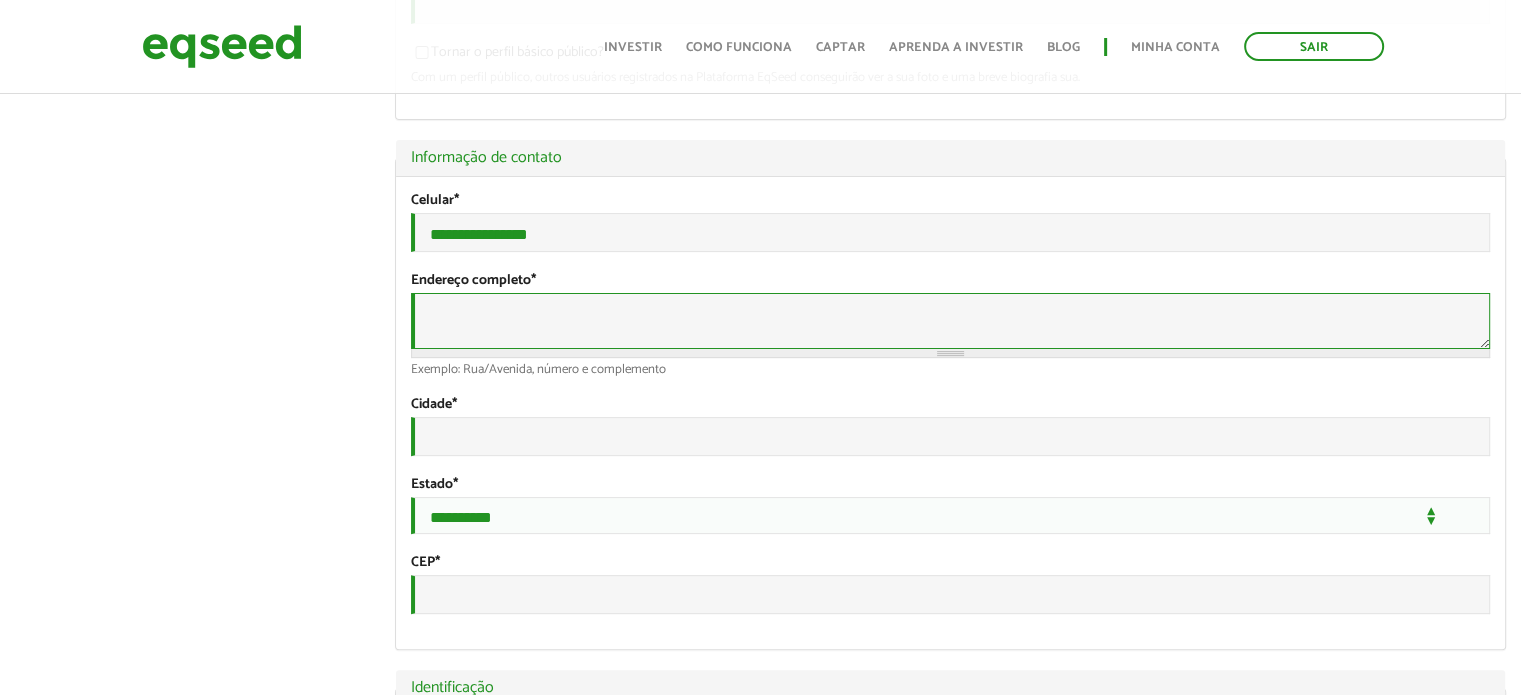 paste on "**********" 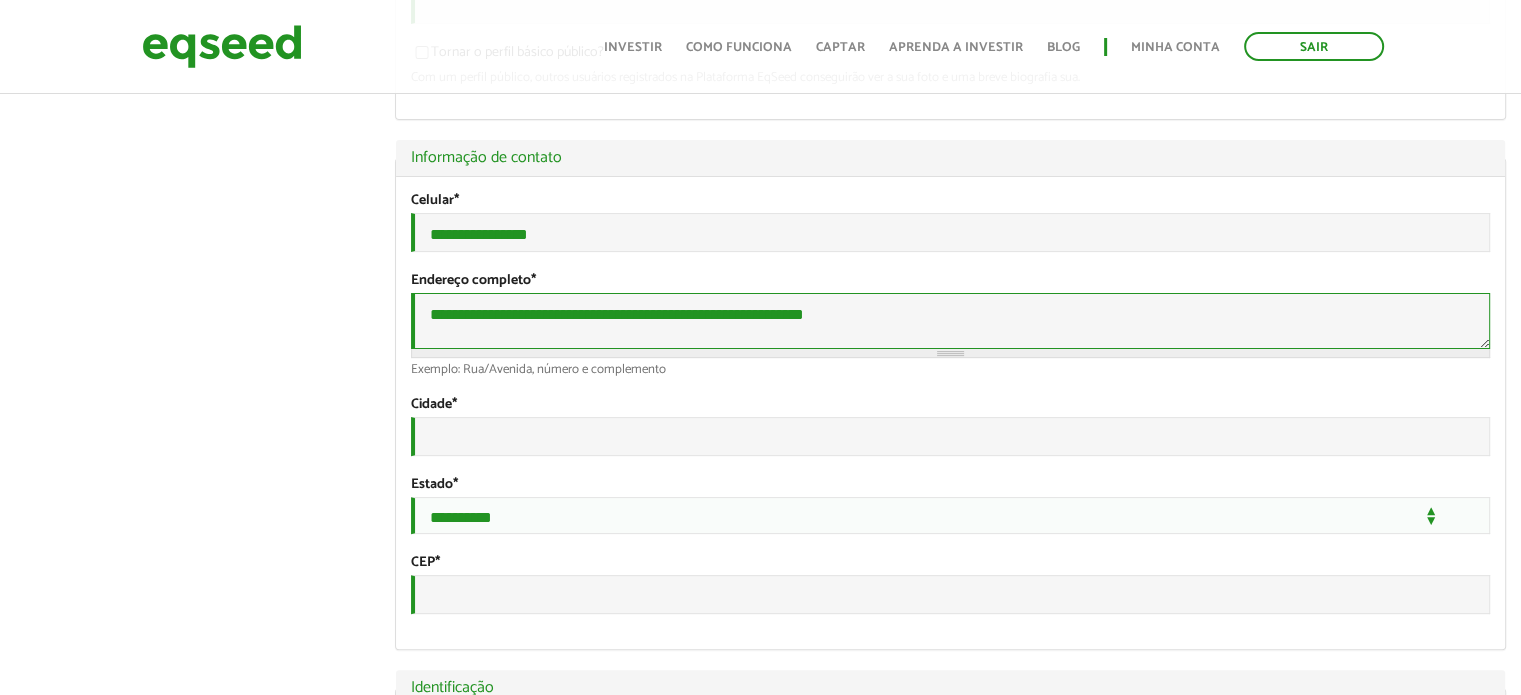 type on "**********" 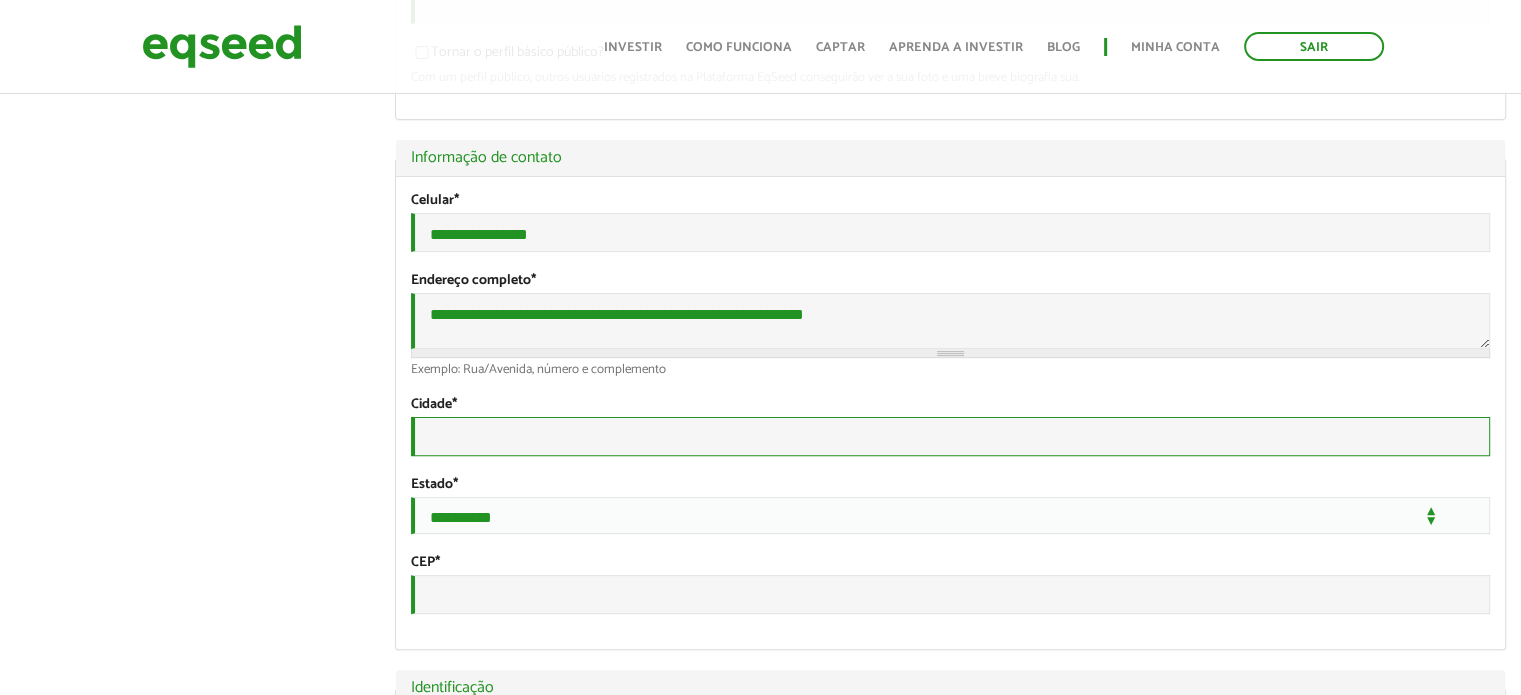 click on "Cidade  *" at bounding box center [950, 436] 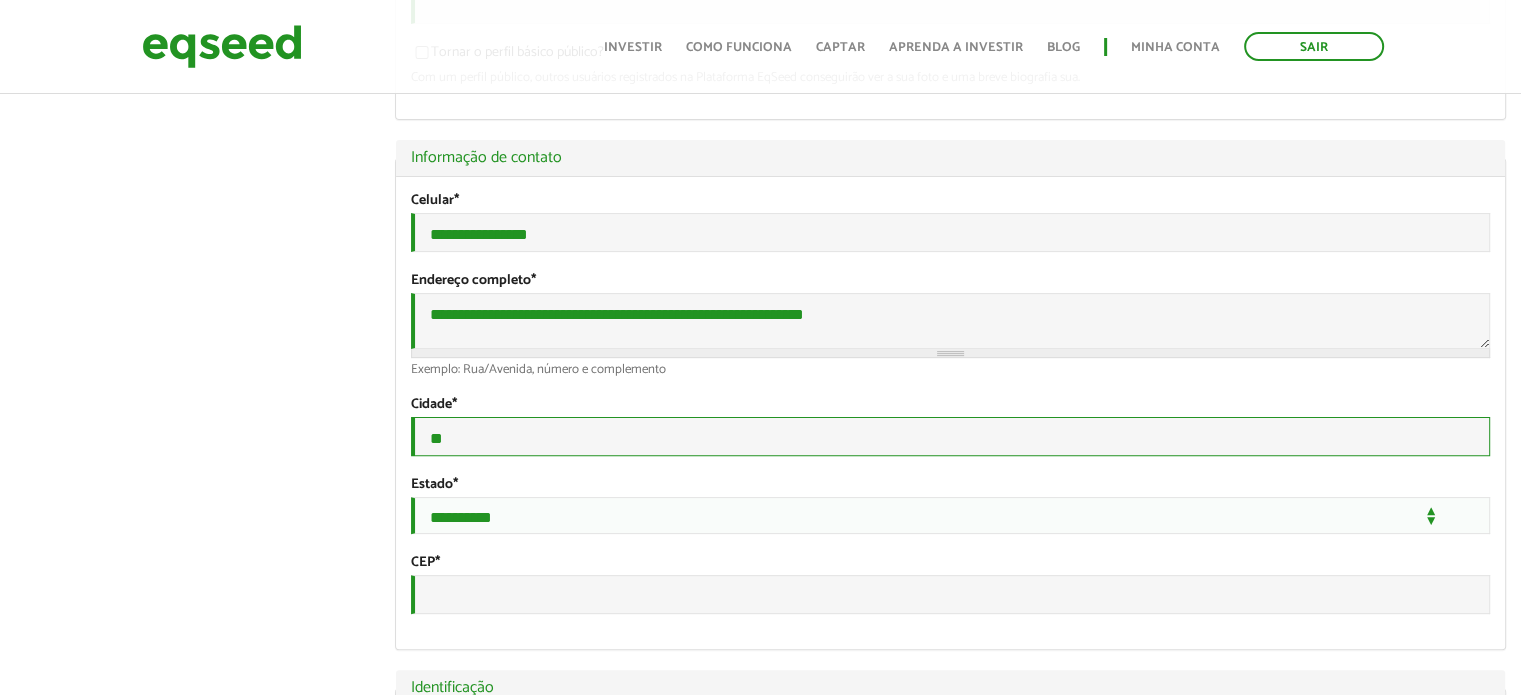 type on "**********" 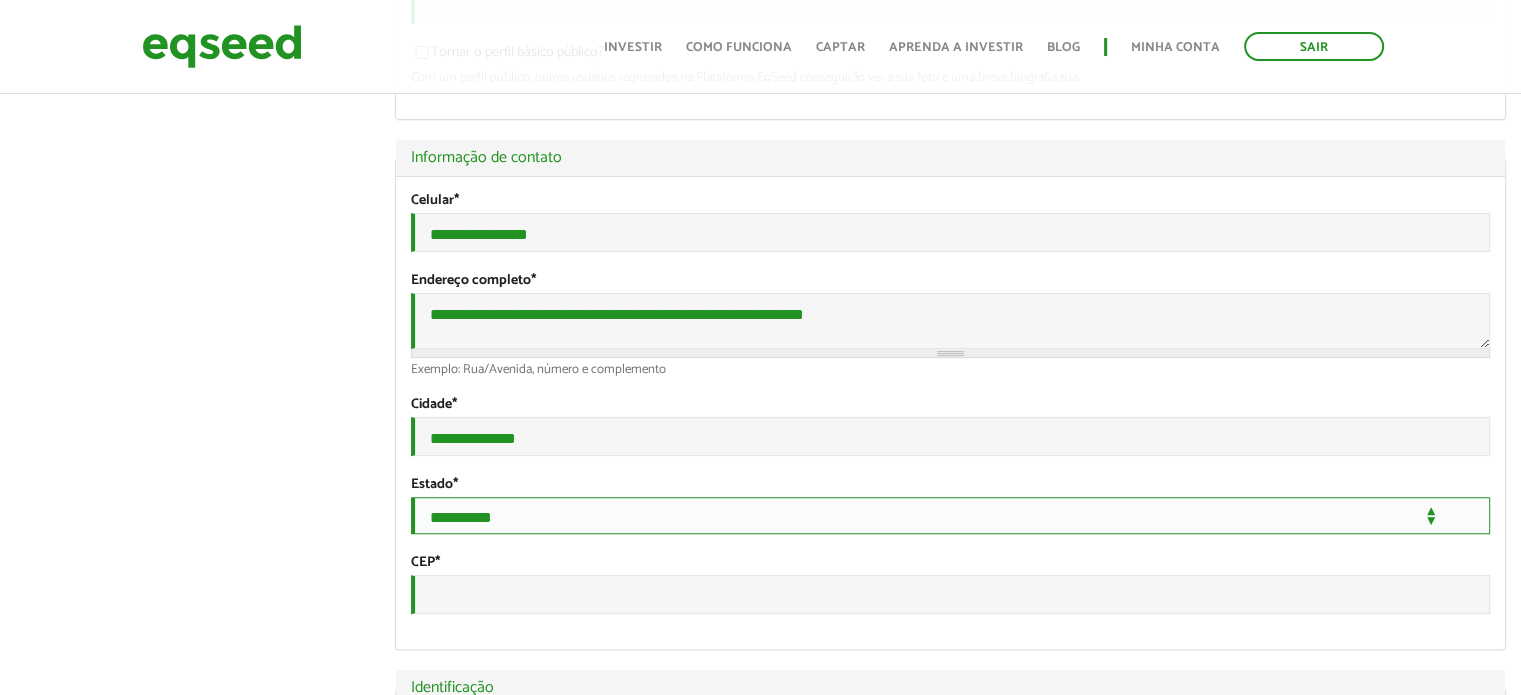 select on "**" 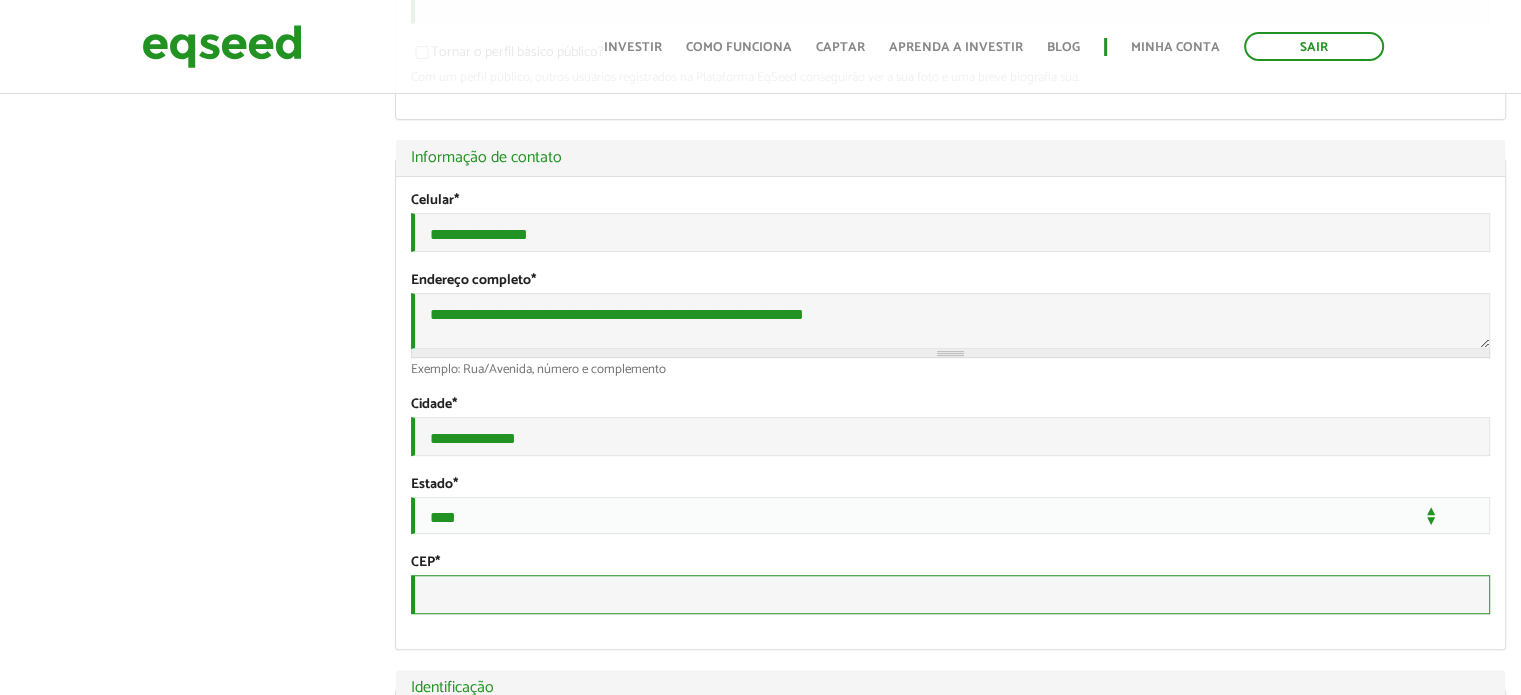 type on "*********" 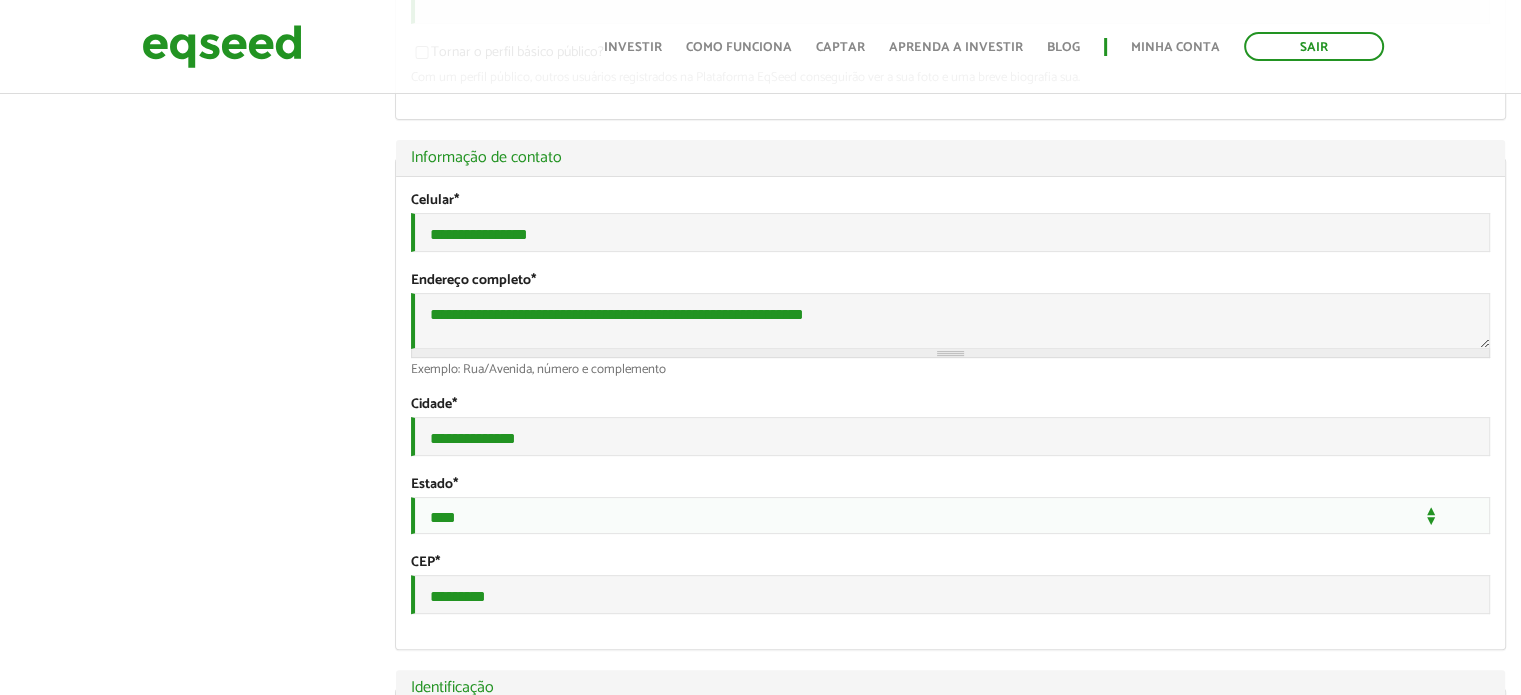 select on "***" 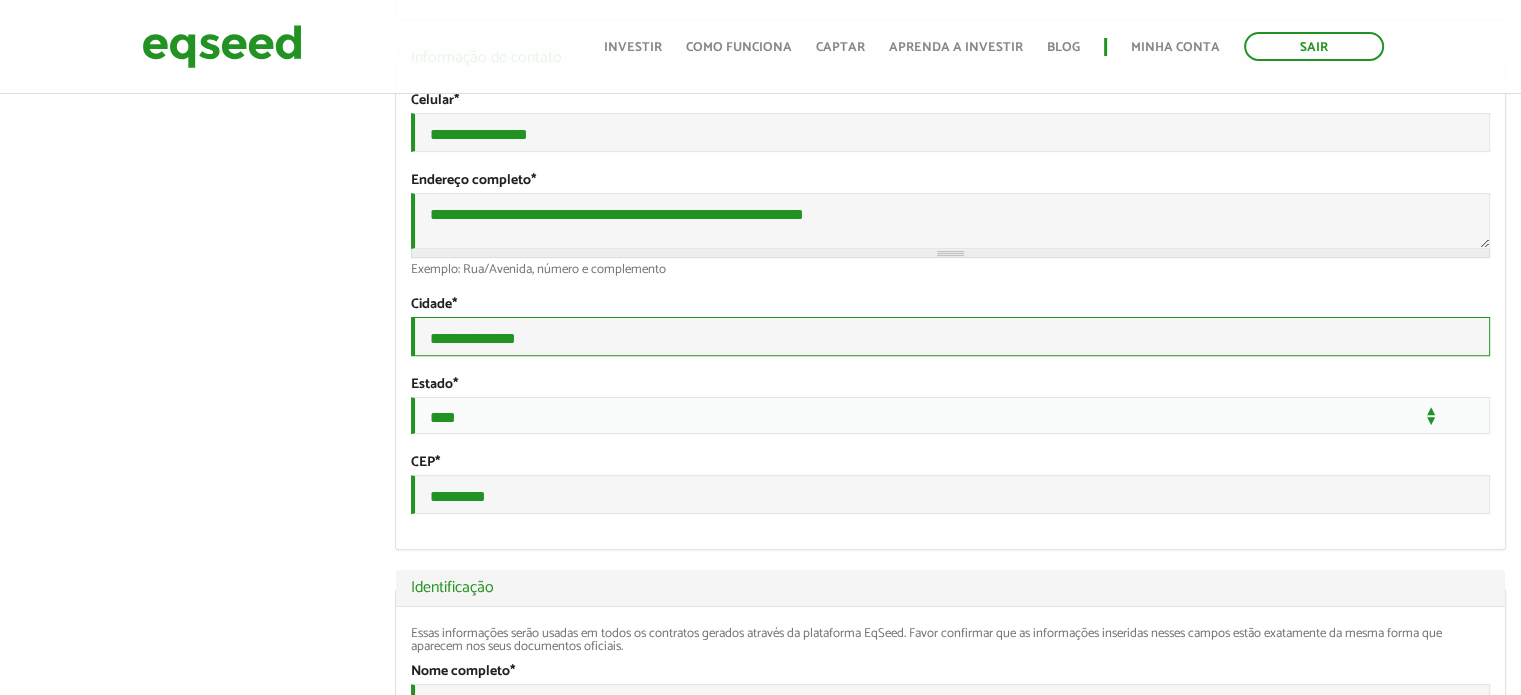 scroll, scrollTop: 700, scrollLeft: 0, axis: vertical 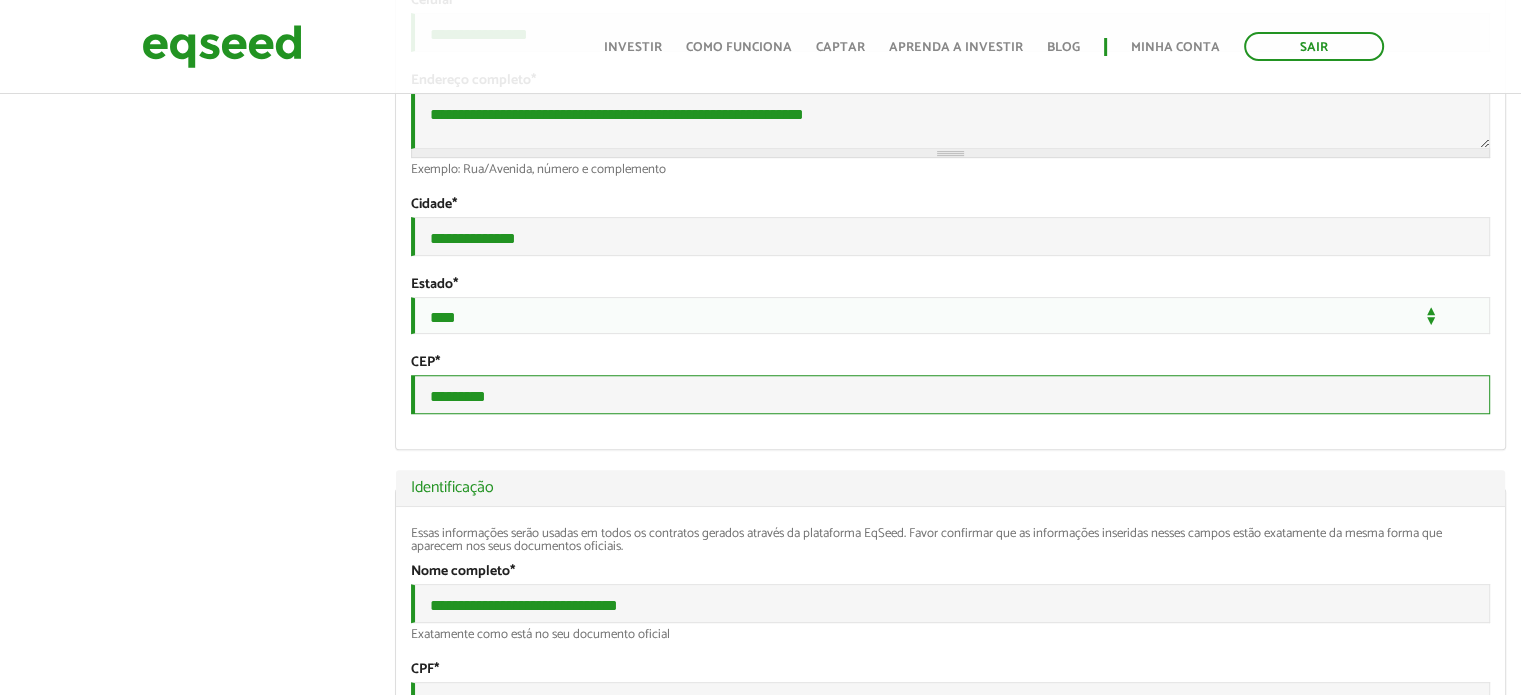 drag, startPoint x: 547, startPoint y: 524, endPoint x: 389, endPoint y: 499, distance: 159.96562 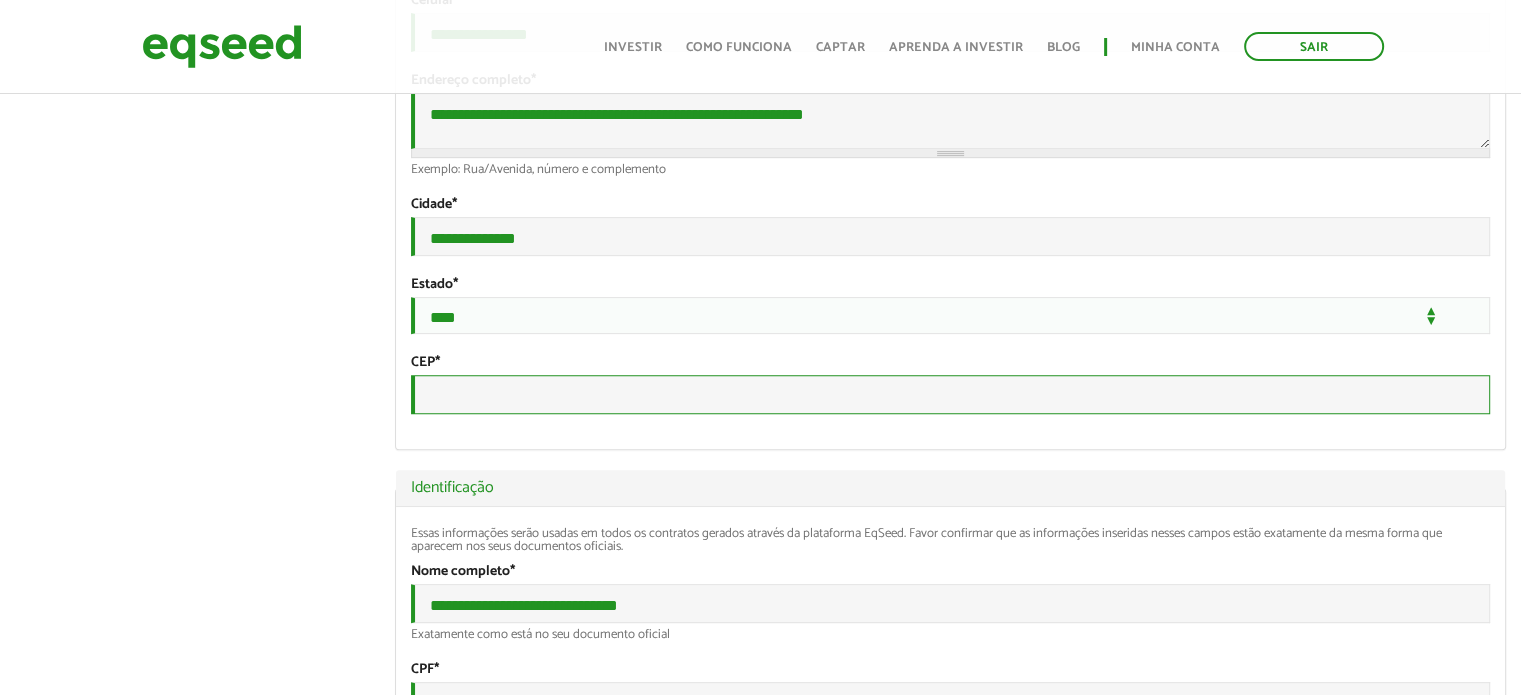 paste on "*********" 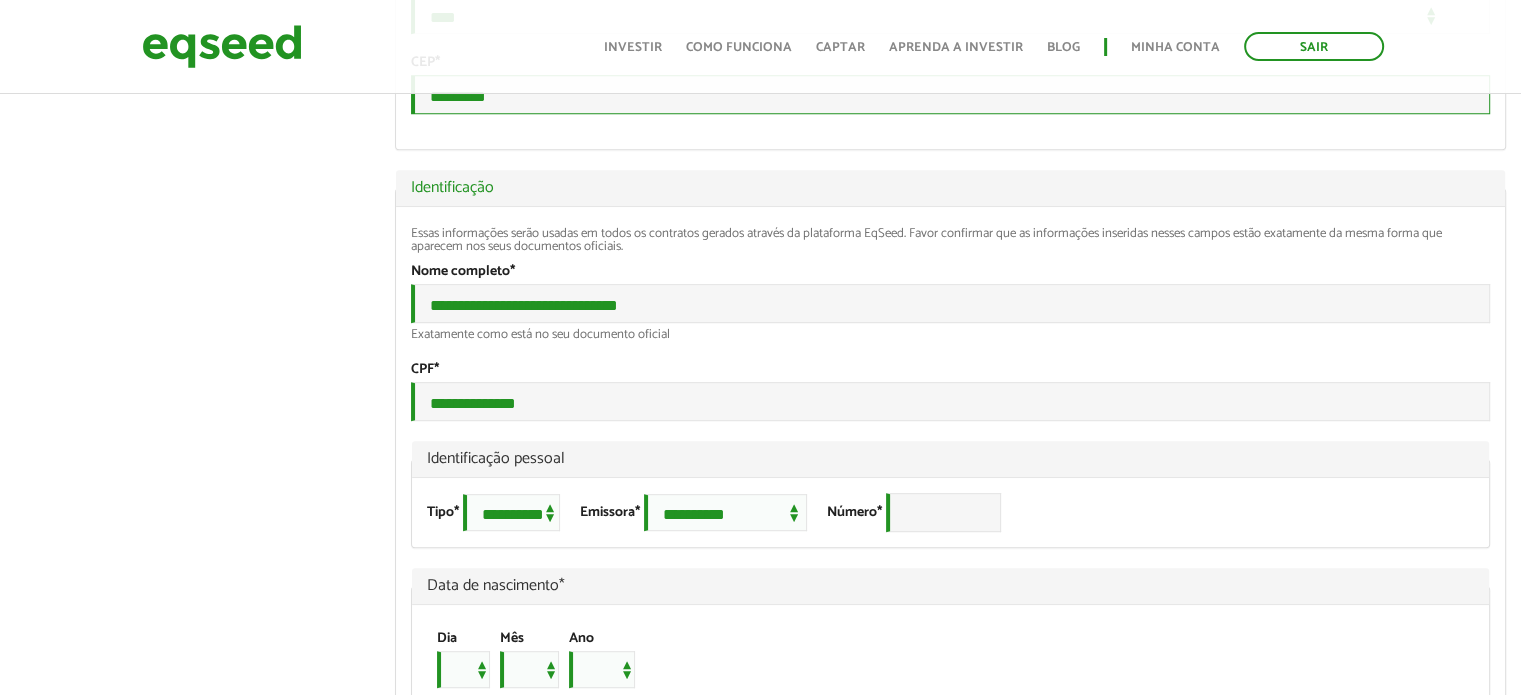 scroll, scrollTop: 1100, scrollLeft: 0, axis: vertical 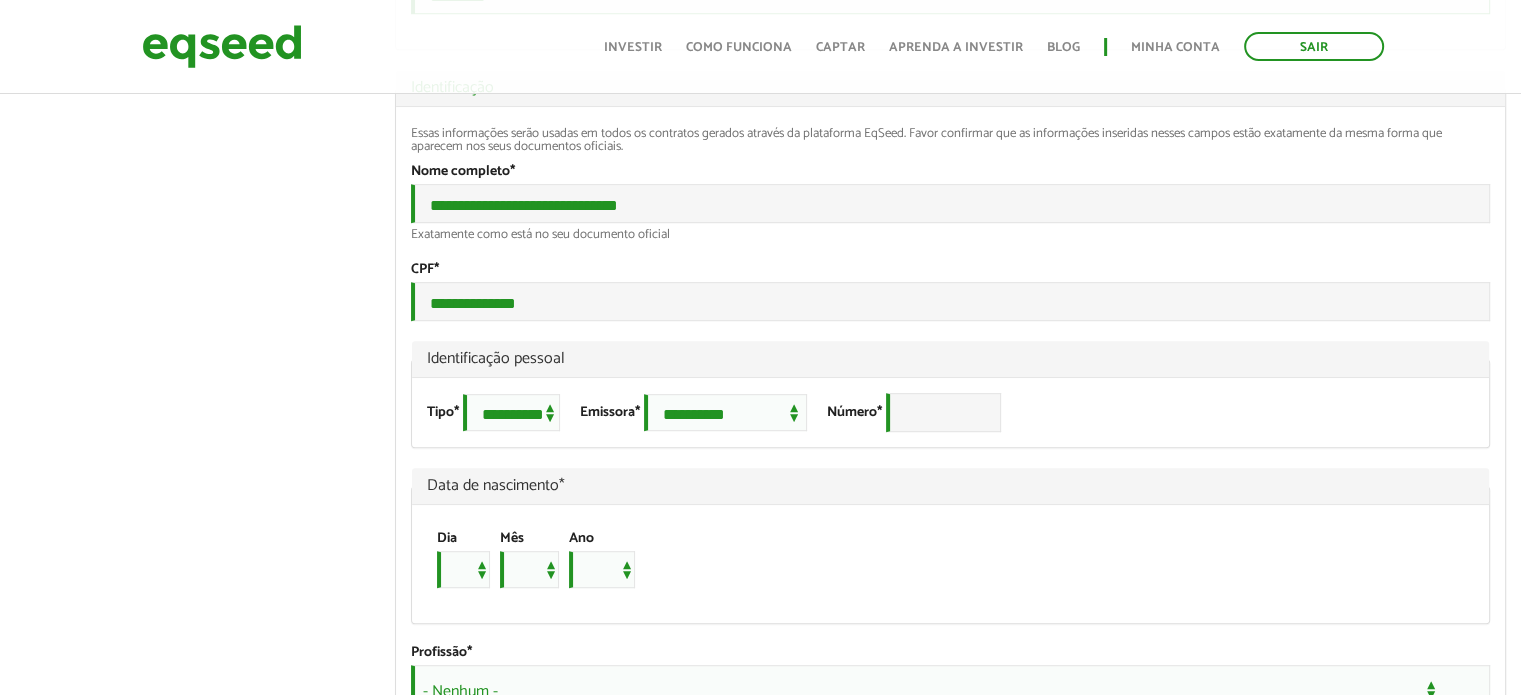 type on "*********" 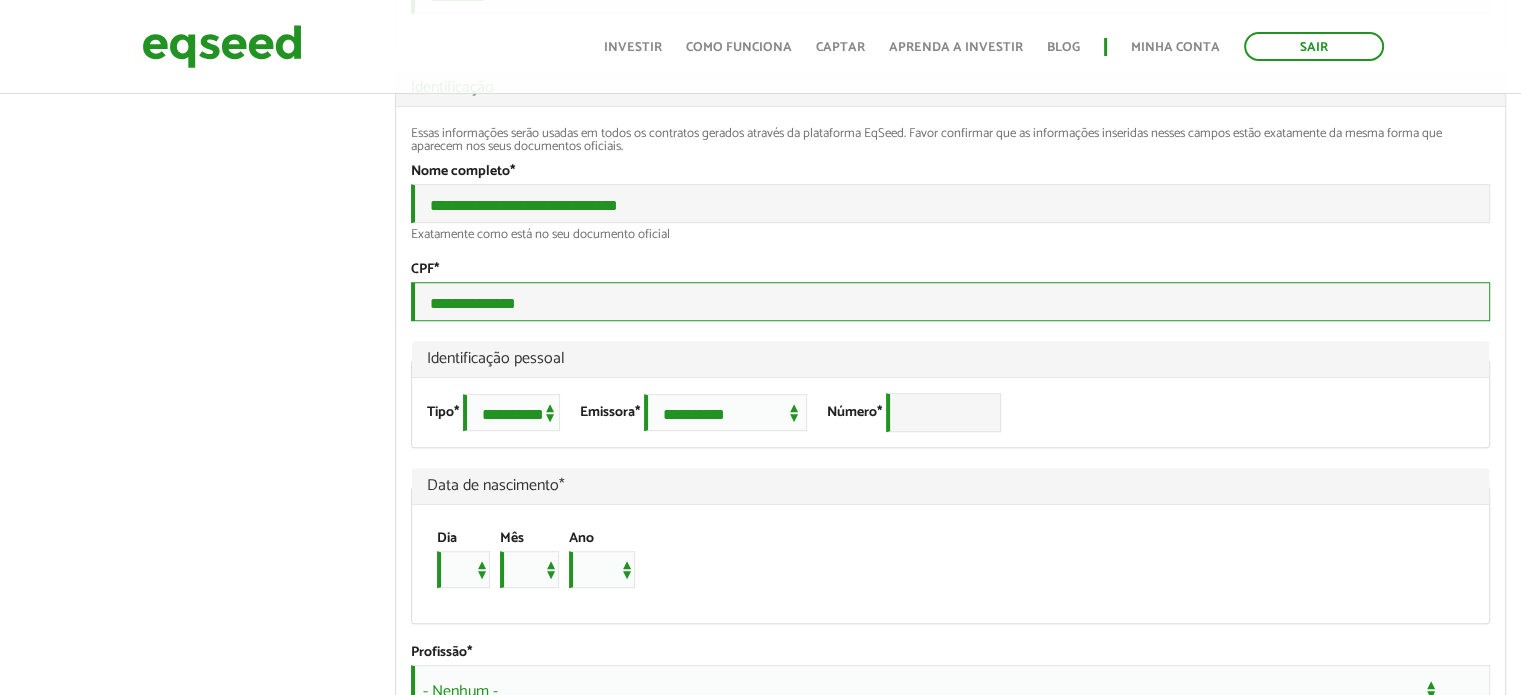 click on "**********" at bounding box center [950, 301] 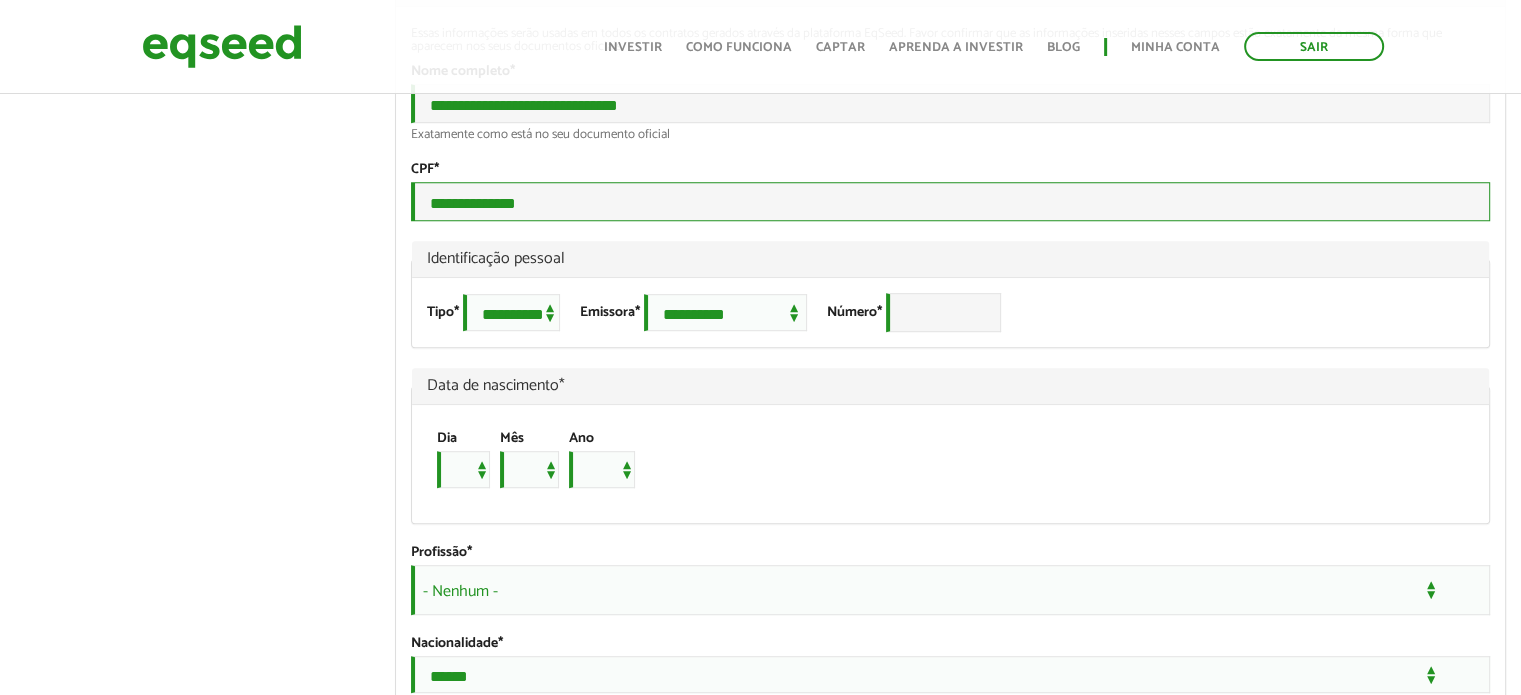 scroll, scrollTop: 1300, scrollLeft: 0, axis: vertical 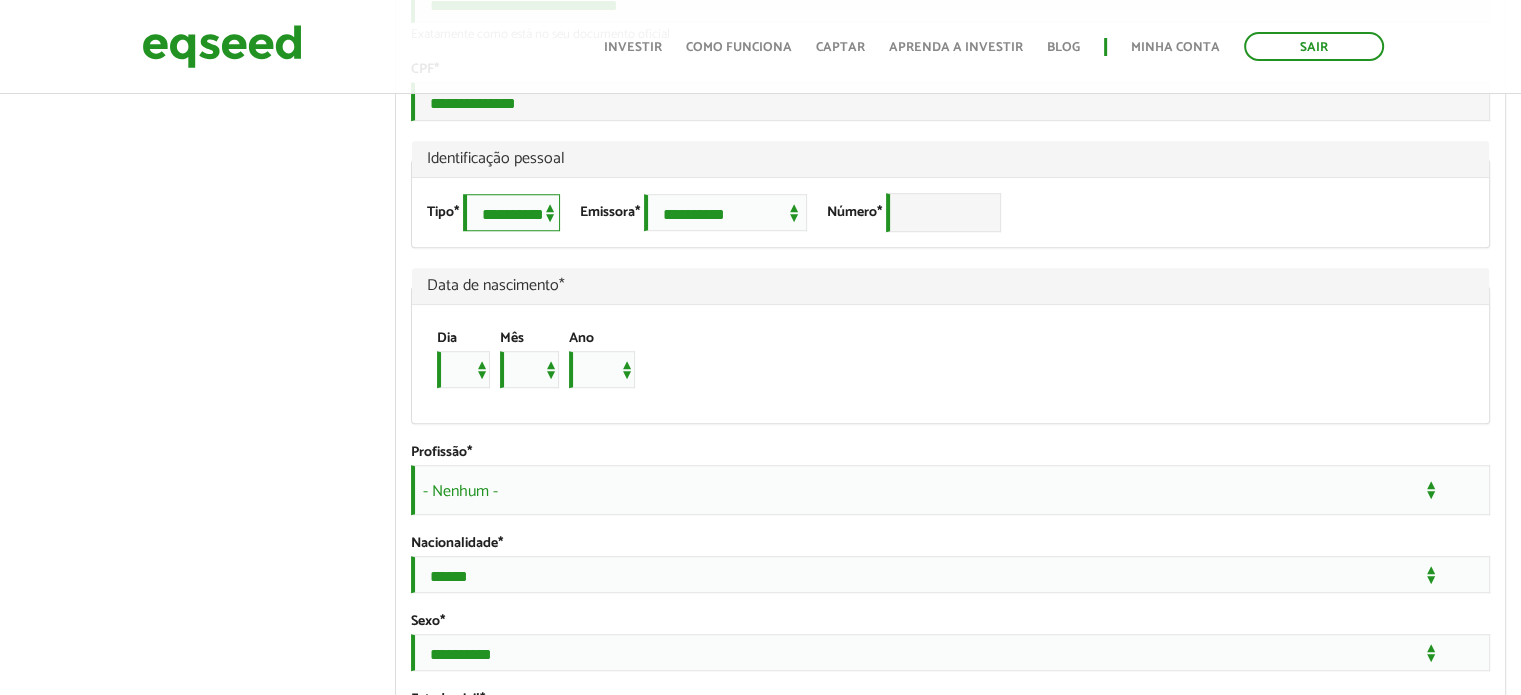 click on "**********" at bounding box center [511, 212] 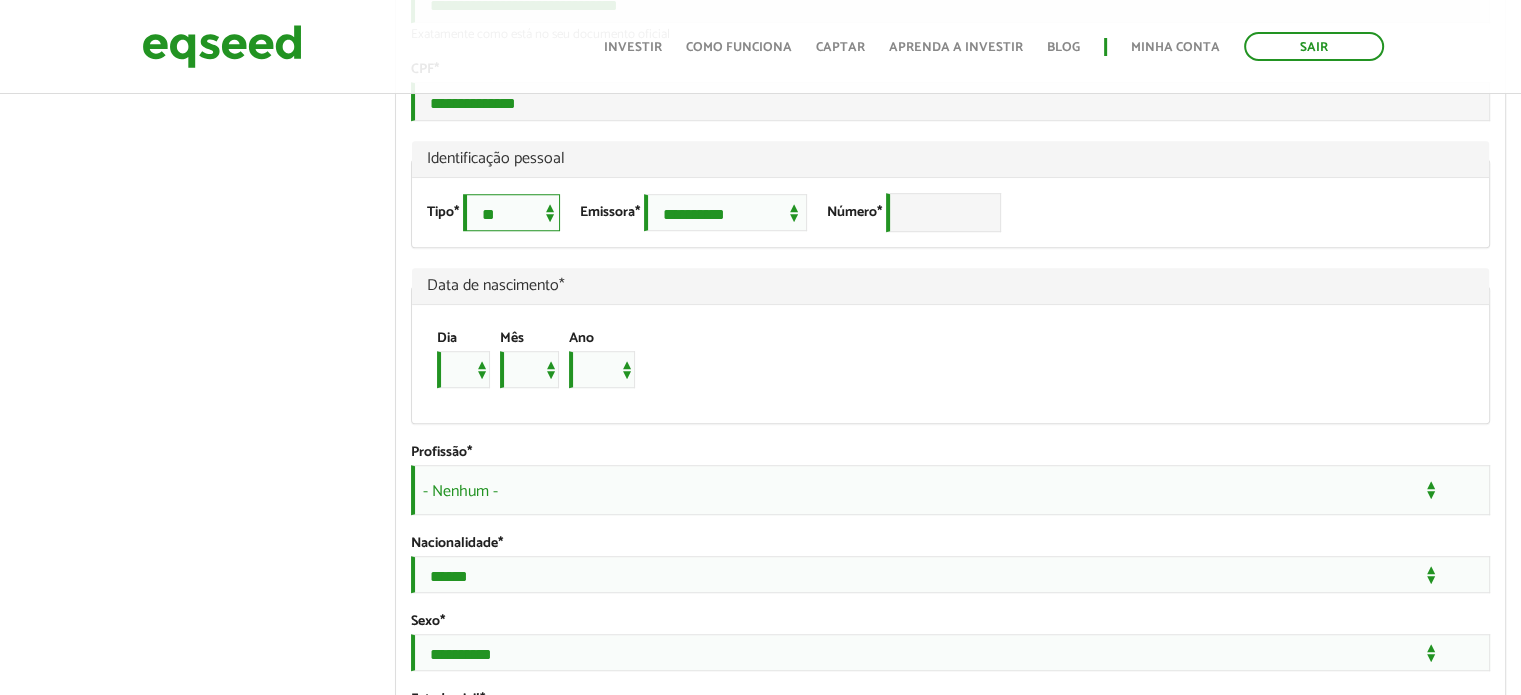 click on "**********" at bounding box center [511, 212] 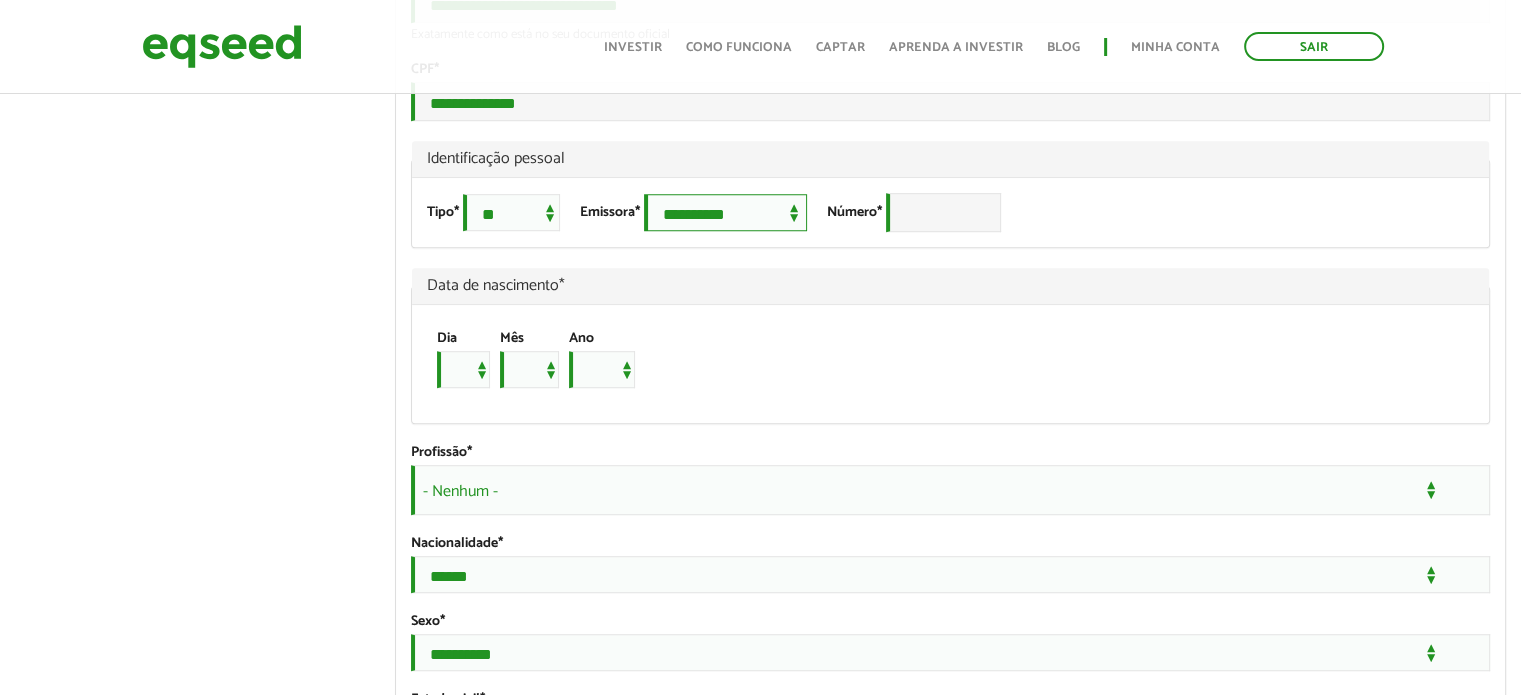 click on "**********" at bounding box center [725, 212] 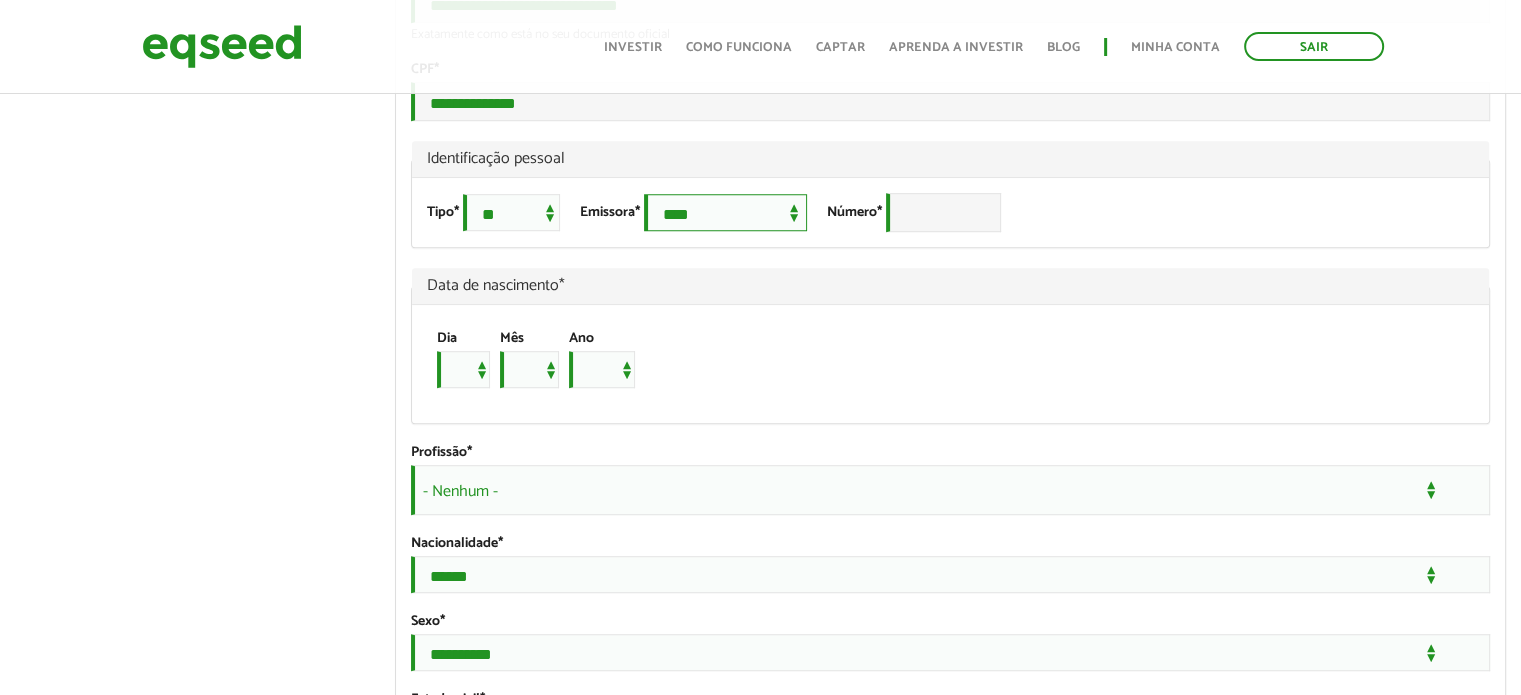 click on "**********" at bounding box center (725, 212) 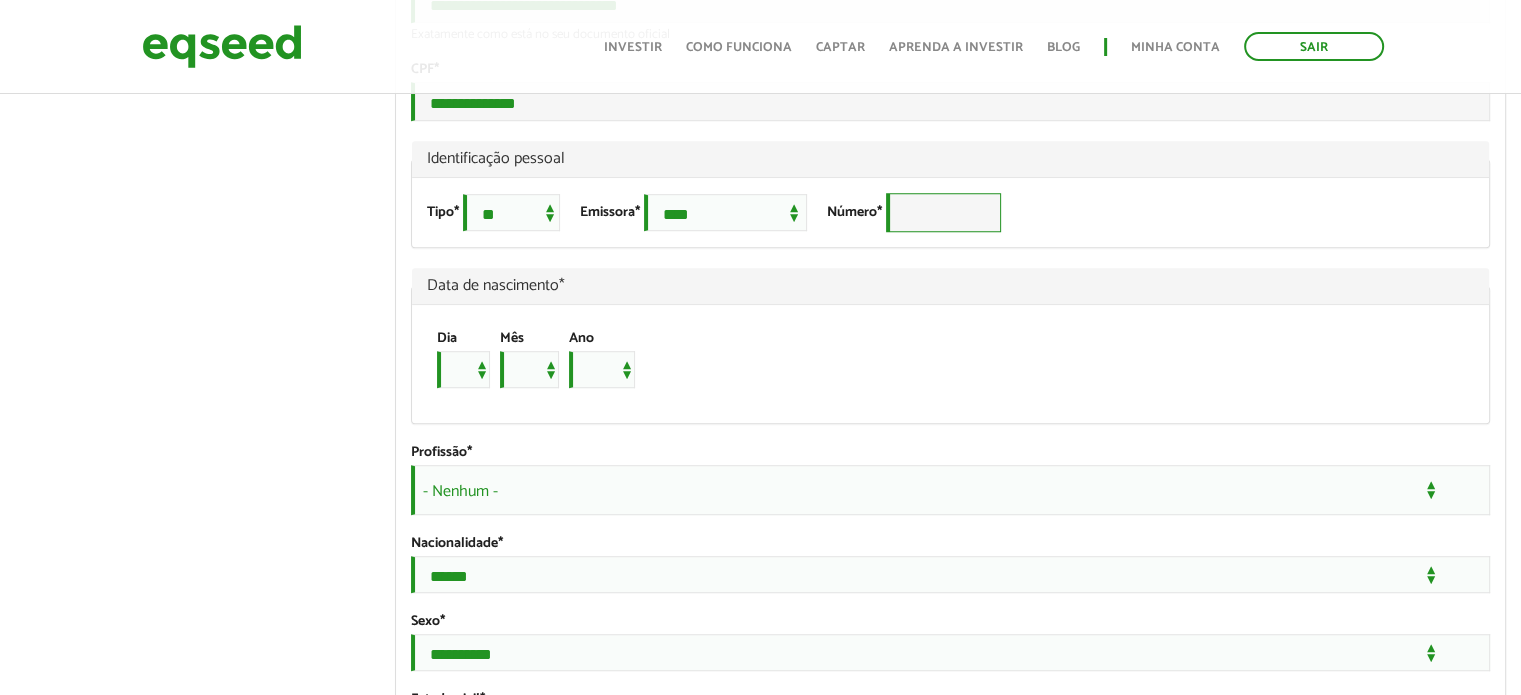 click on "Número  *" at bounding box center [943, 212] 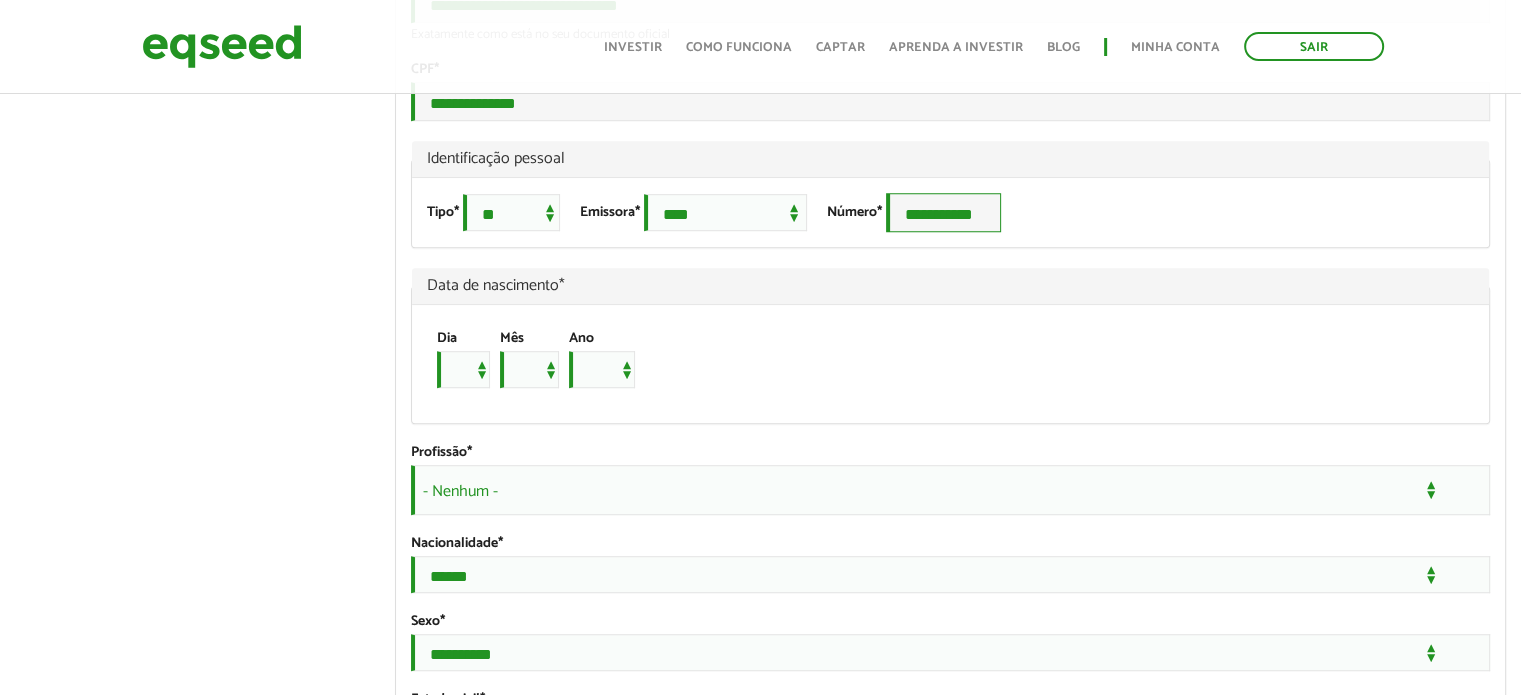 type on "**********" 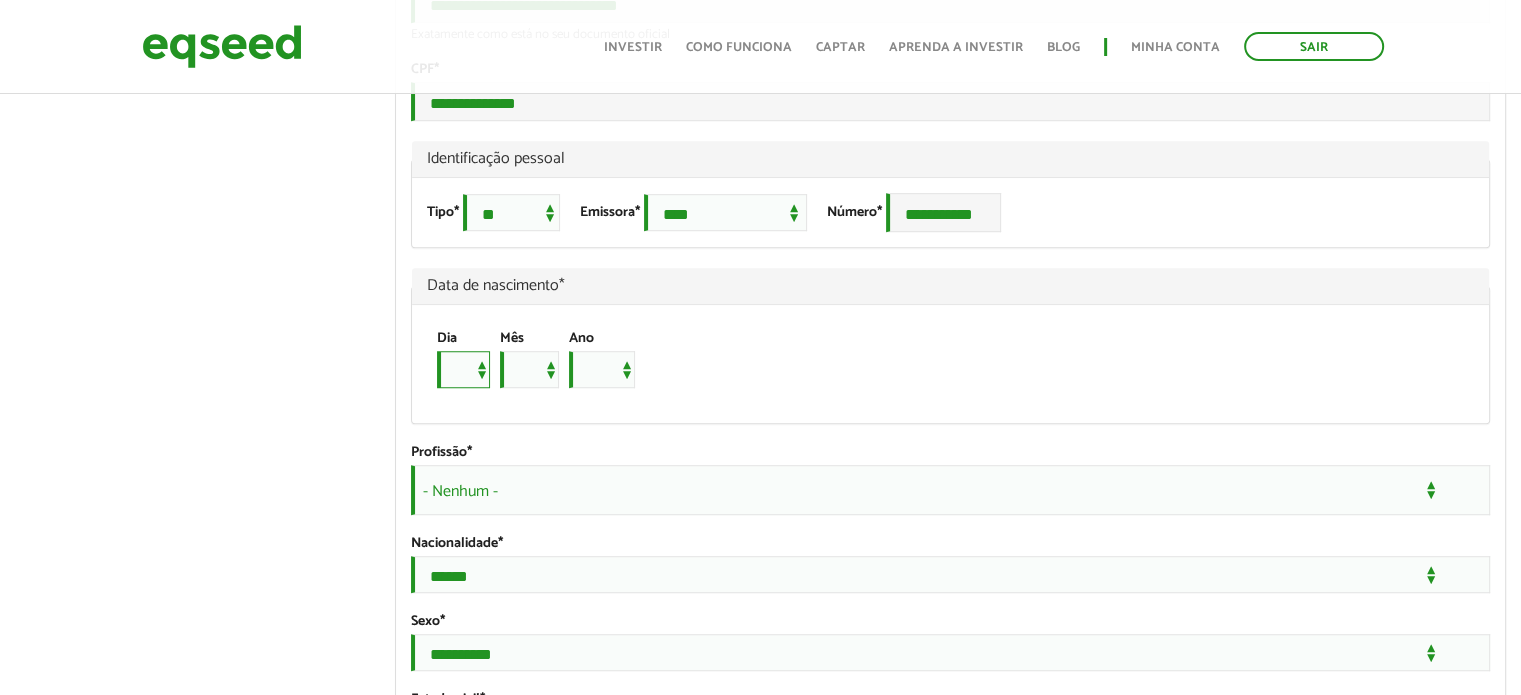 click on "* * * * * * * * * ** ** ** ** ** ** ** ** ** ** ** ** ** ** ** ** ** ** ** ** ** **" at bounding box center (463, 369) 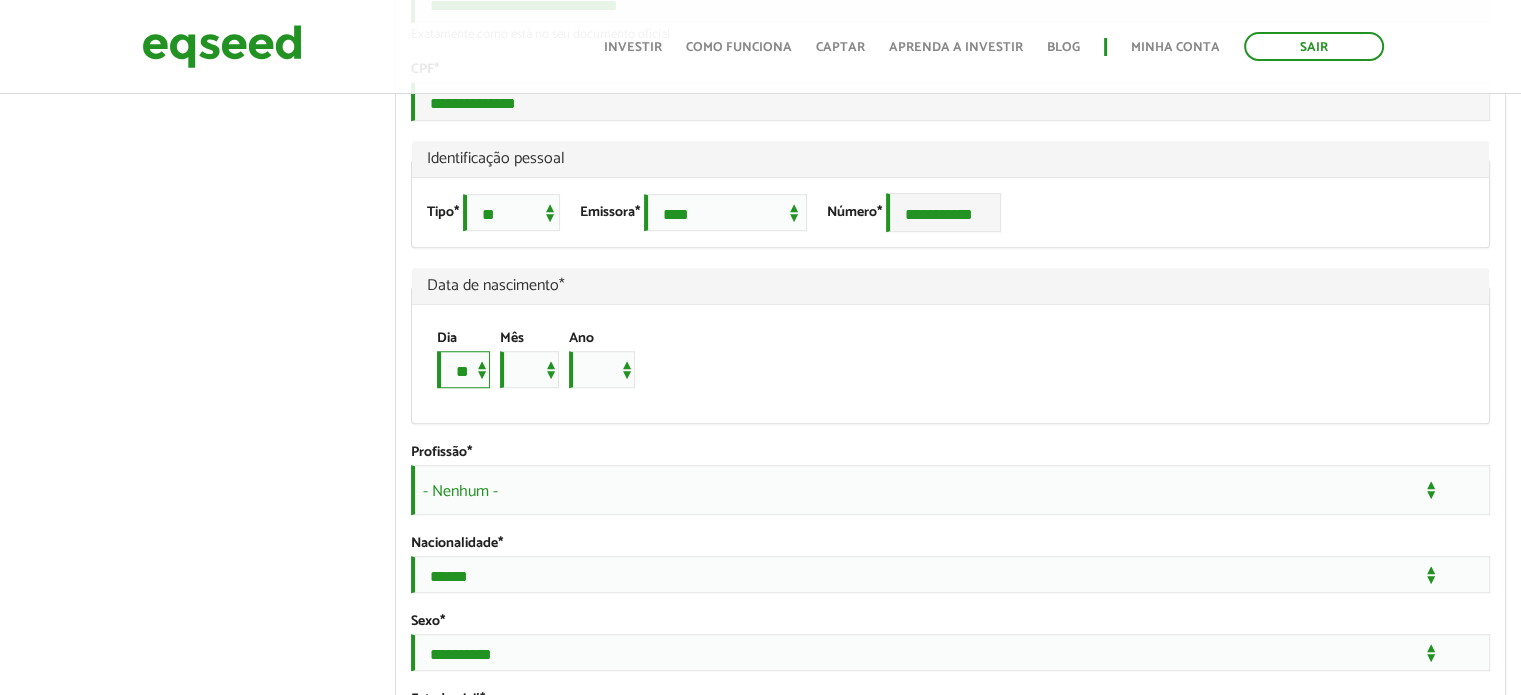 click on "* * * * * * * * * ** ** ** ** ** ** ** ** ** ** ** ** ** ** ** ** ** ** ** ** ** **" at bounding box center (463, 369) 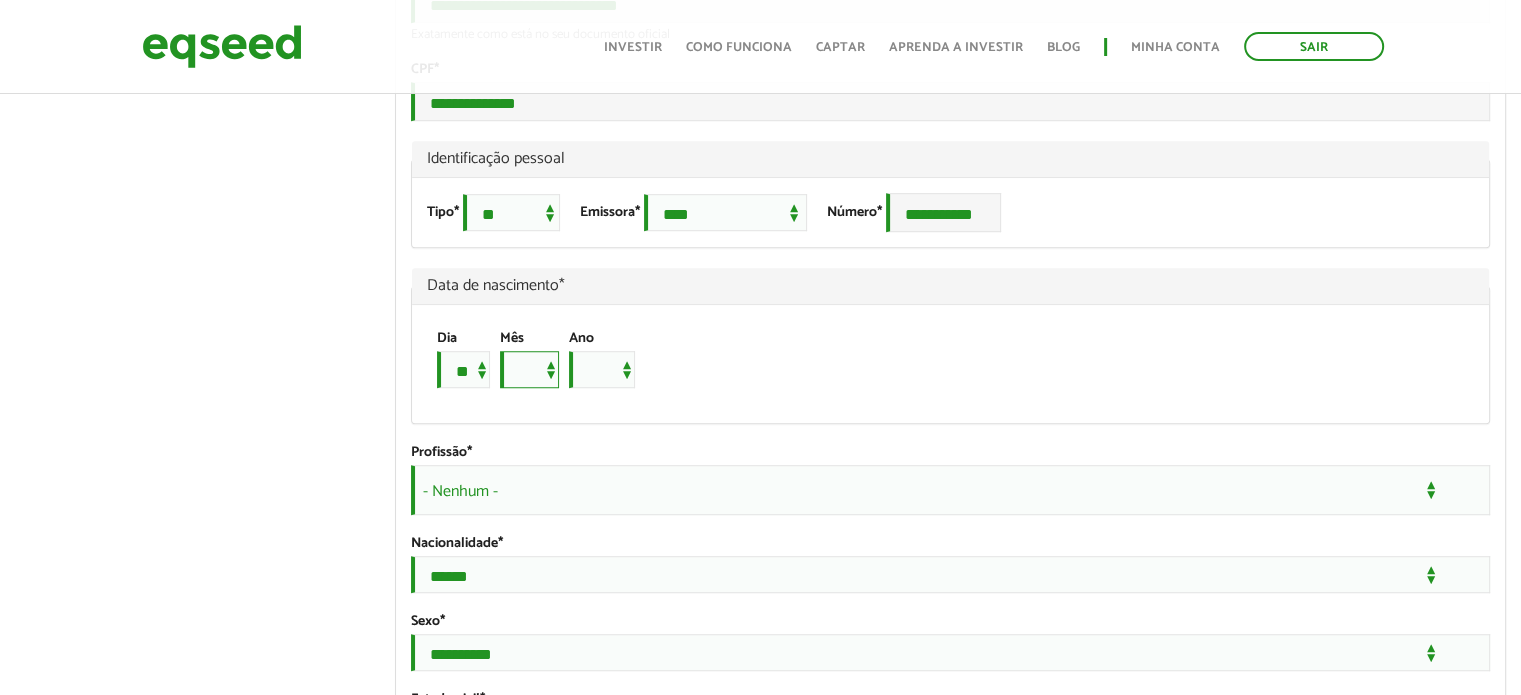 click on "*** *** *** *** *** *** *** *** *** *** *** ***" at bounding box center (529, 369) 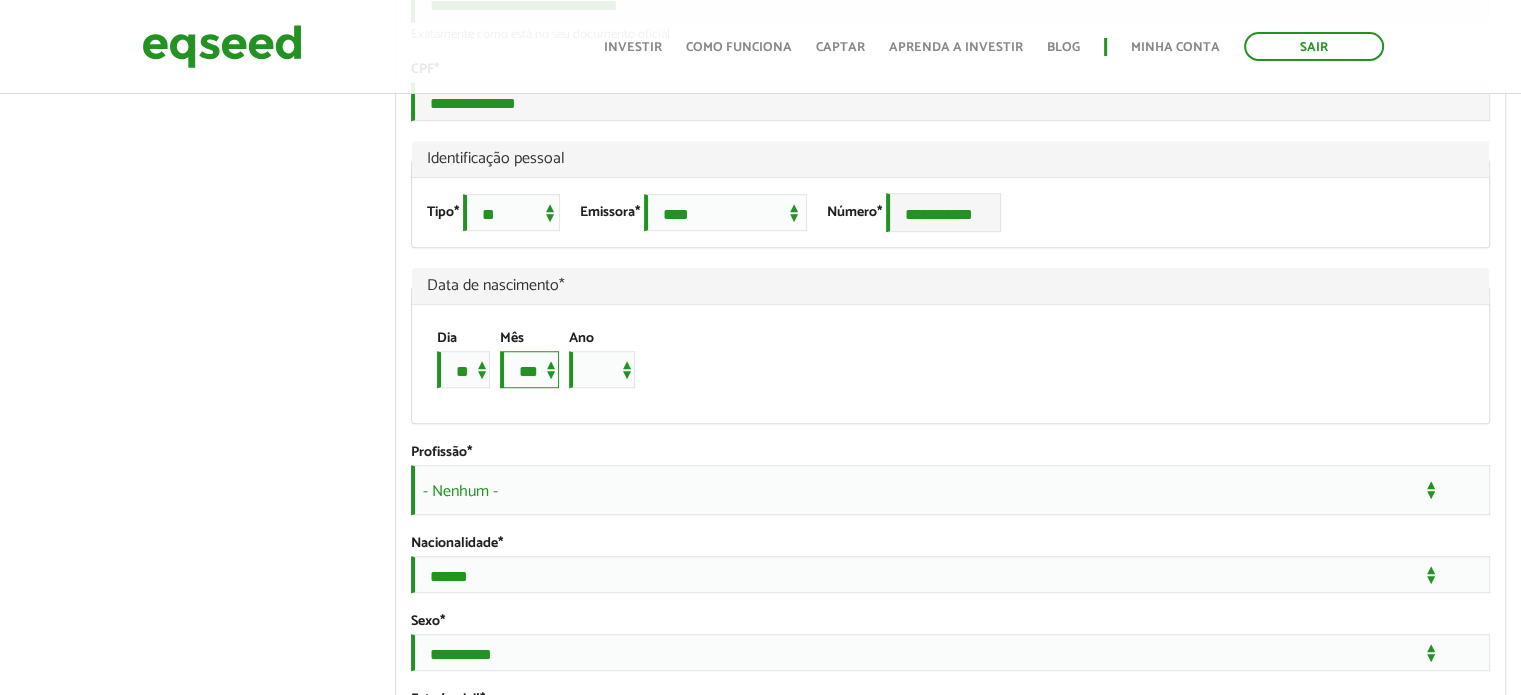 click on "*** *** *** *** *** *** *** *** *** *** *** ***" at bounding box center [529, 369] 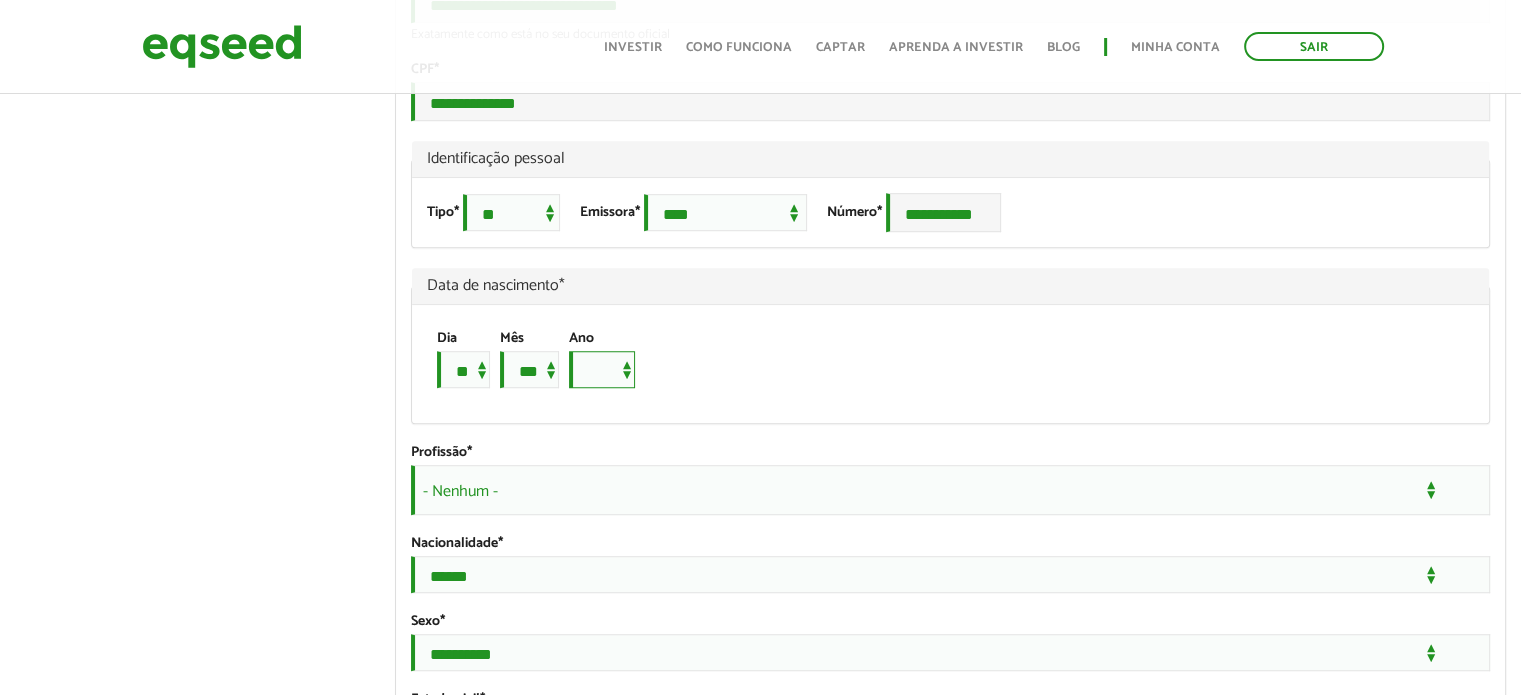 click on "**** **** **** **** **** **** **** **** **** **** **** **** **** **** **** **** **** **** **** **** **** **** **** **** **** **** **** **** **** **** **** **** **** **** **** **** **** **** **** **** **** **** **** **** **** **** **** **** **** **** **** **** **** **** **** **** **** **** **** **** **** **** **** **** **** **** **** **** **** **** **** **** **** **** **** **** **** **** **** **** **** **** **** **** **** **** **** **** **** **** **** **** **** **** **** **** **** **** **** **** **** **** **** **** **** **** **** **** **** **** **** **** **** **** **** **** **** **** **** **** **** **** **** **** **** ****" at bounding box center (602, 369) 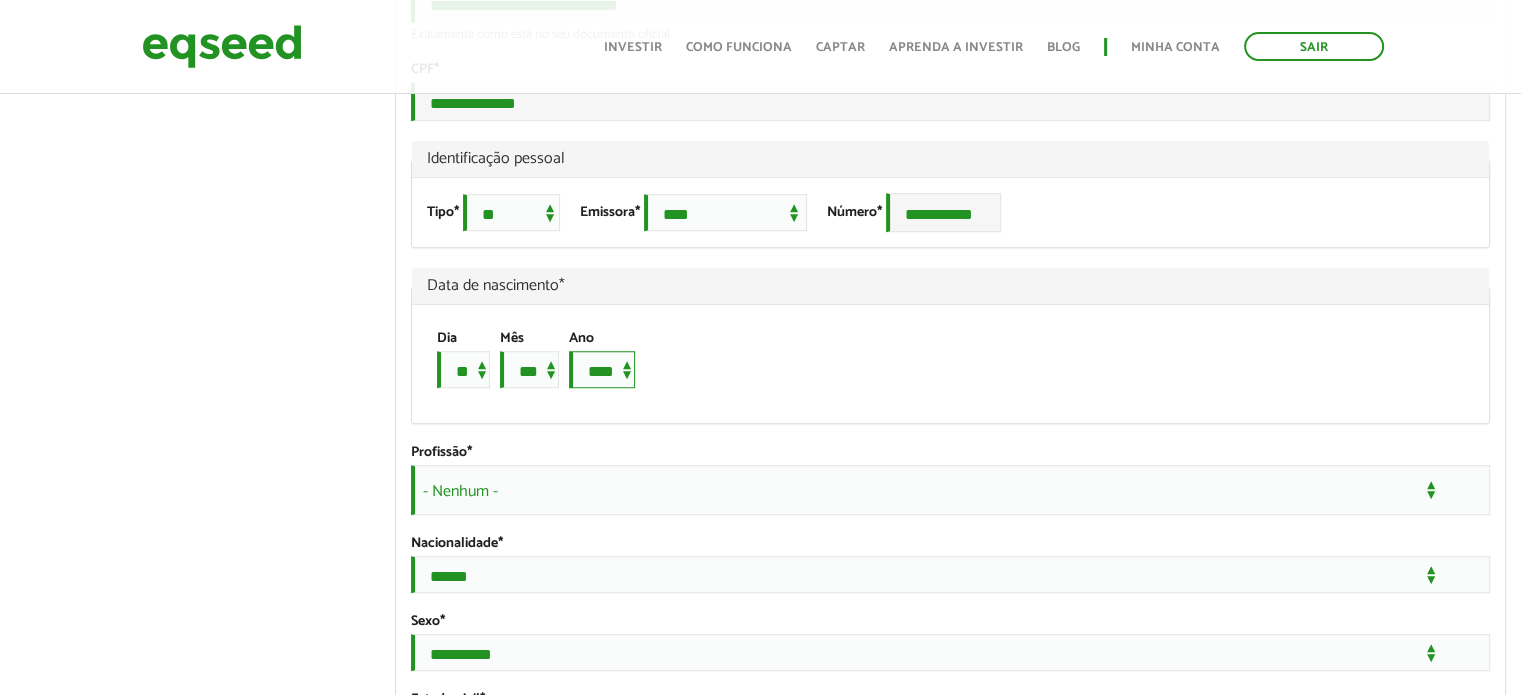 click on "**** **** **** **** **** **** **** **** **** **** **** **** **** **** **** **** **** **** **** **** **** **** **** **** **** **** **** **** **** **** **** **** **** **** **** **** **** **** **** **** **** **** **** **** **** **** **** **** **** **** **** **** **** **** **** **** **** **** **** **** **** **** **** **** **** **** **** **** **** **** **** **** **** **** **** **** **** **** **** **** **** **** **** **** **** **** **** **** **** **** **** **** **** **** **** **** **** **** **** **** **** **** **** **** **** **** **** **** **** **** **** **** **** **** **** **** **** **** **** **** **** **** **** **** **** ****" at bounding box center (602, 369) 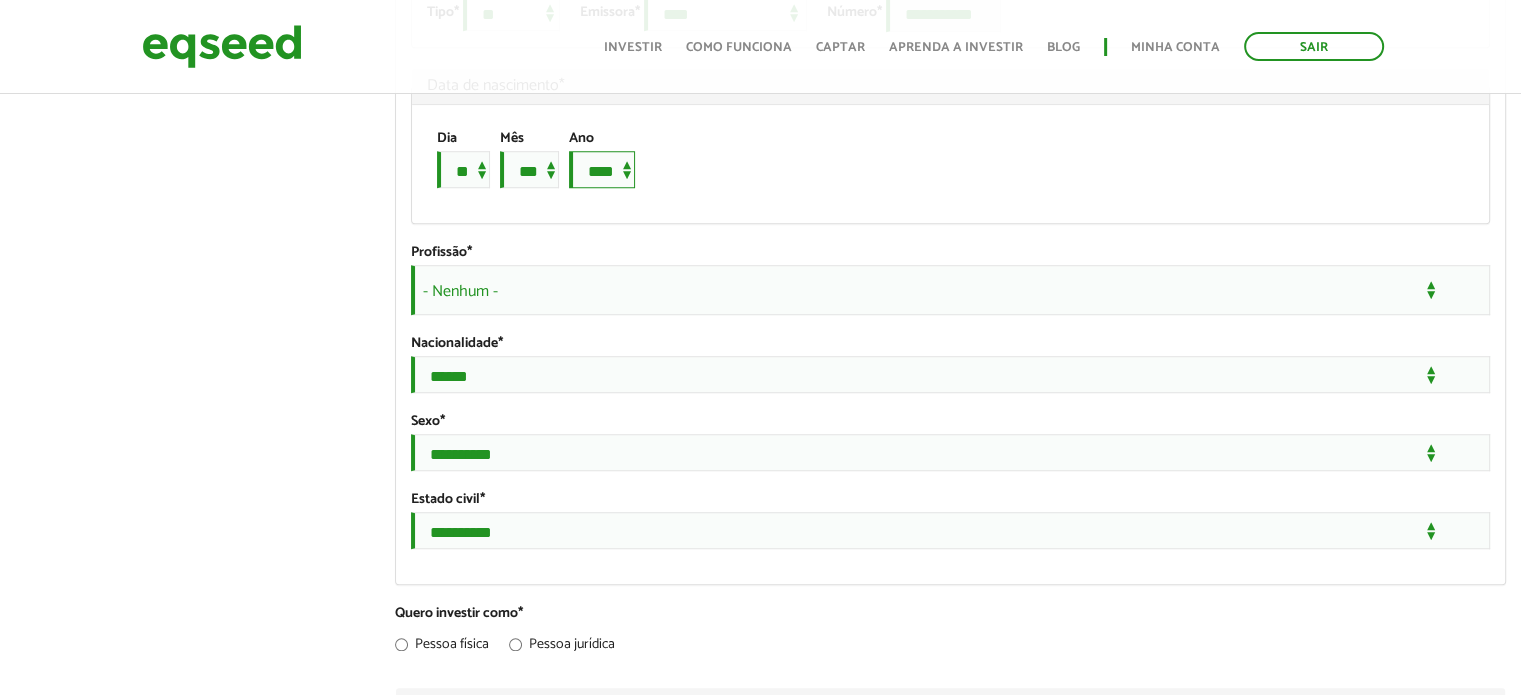 scroll, scrollTop: 1600, scrollLeft: 0, axis: vertical 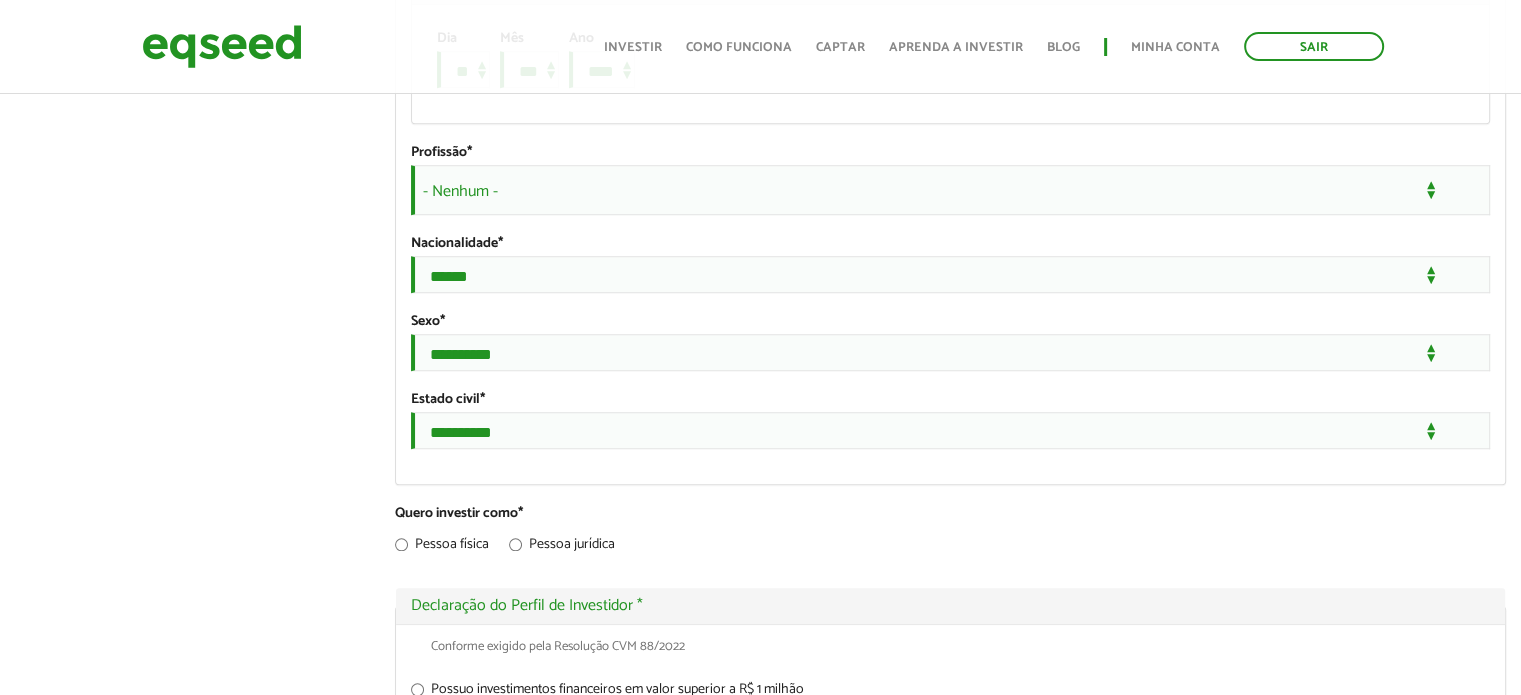 click on "- Nenhum -" at bounding box center (950, 190) 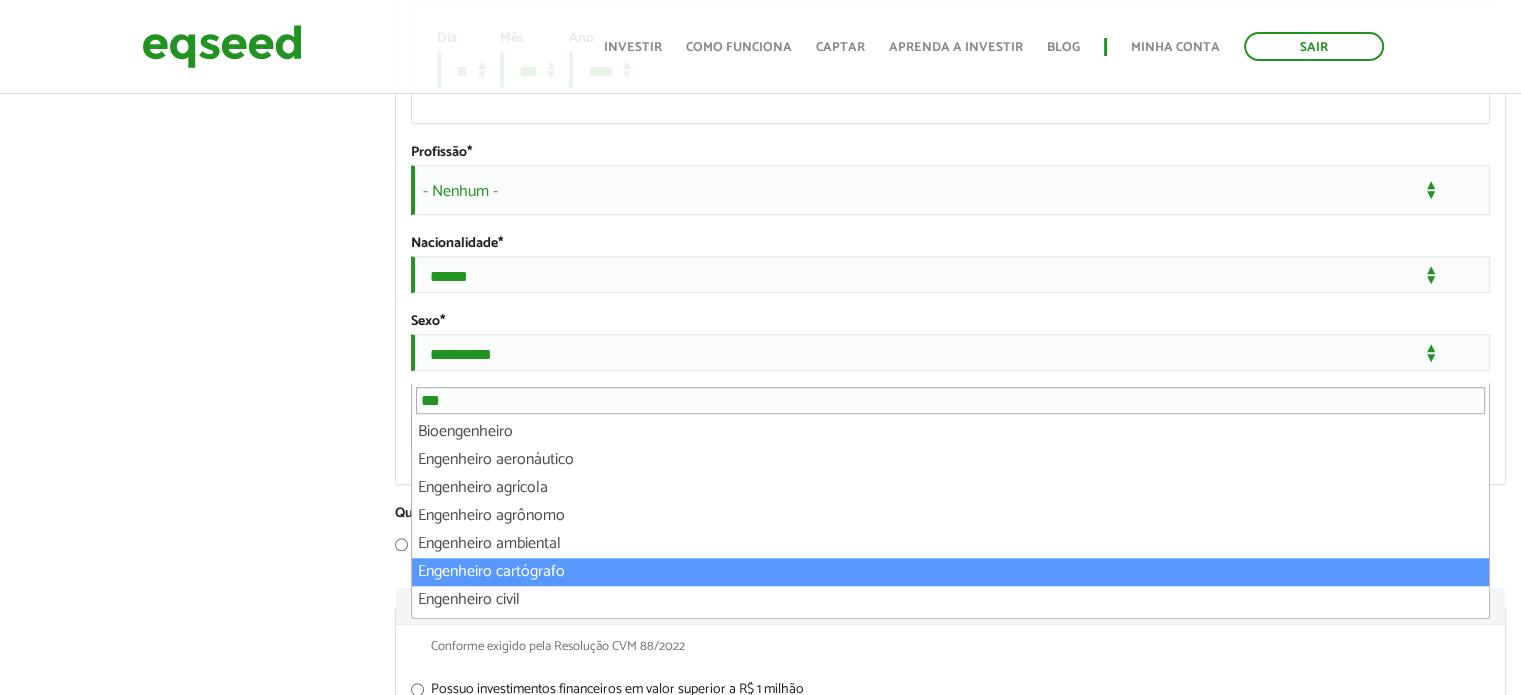 scroll, scrollTop: 100, scrollLeft: 0, axis: vertical 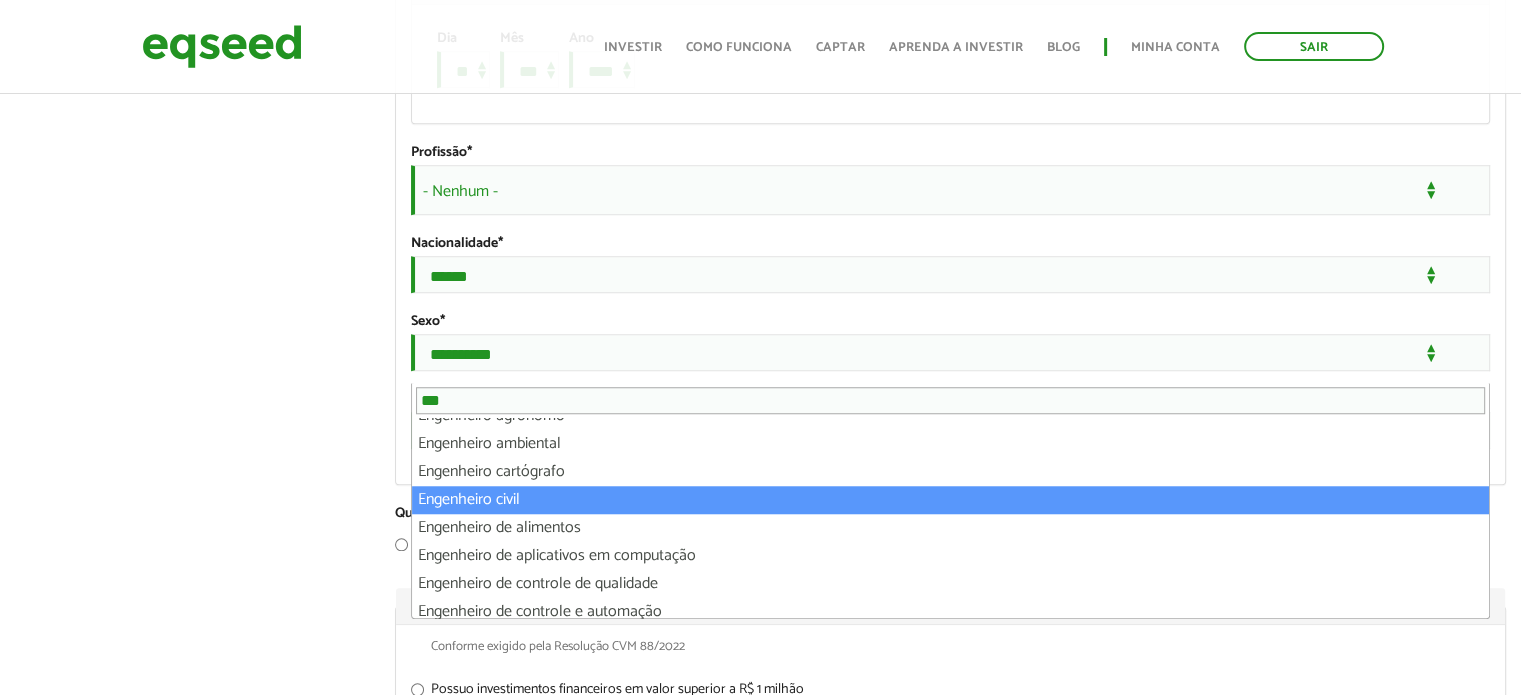 type on "***" 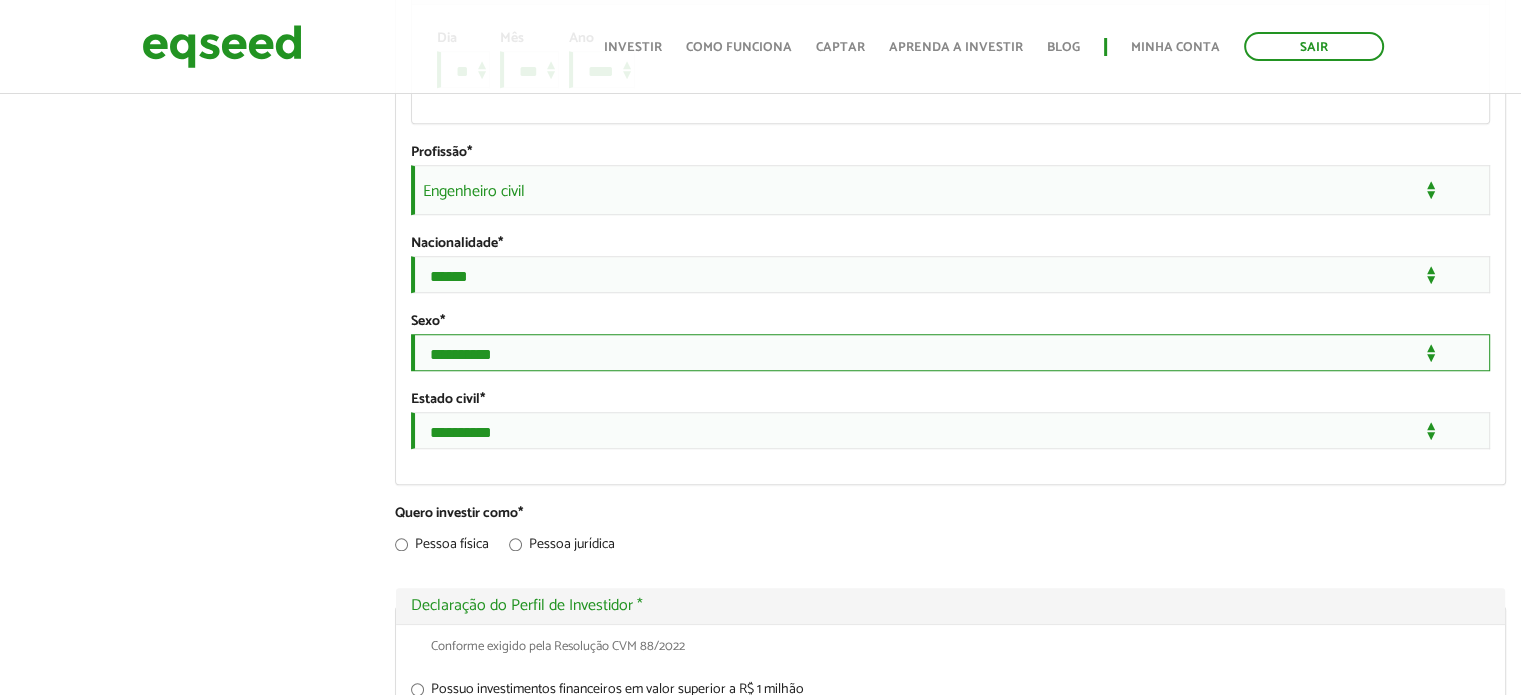 click on "**********" at bounding box center [950, 352] 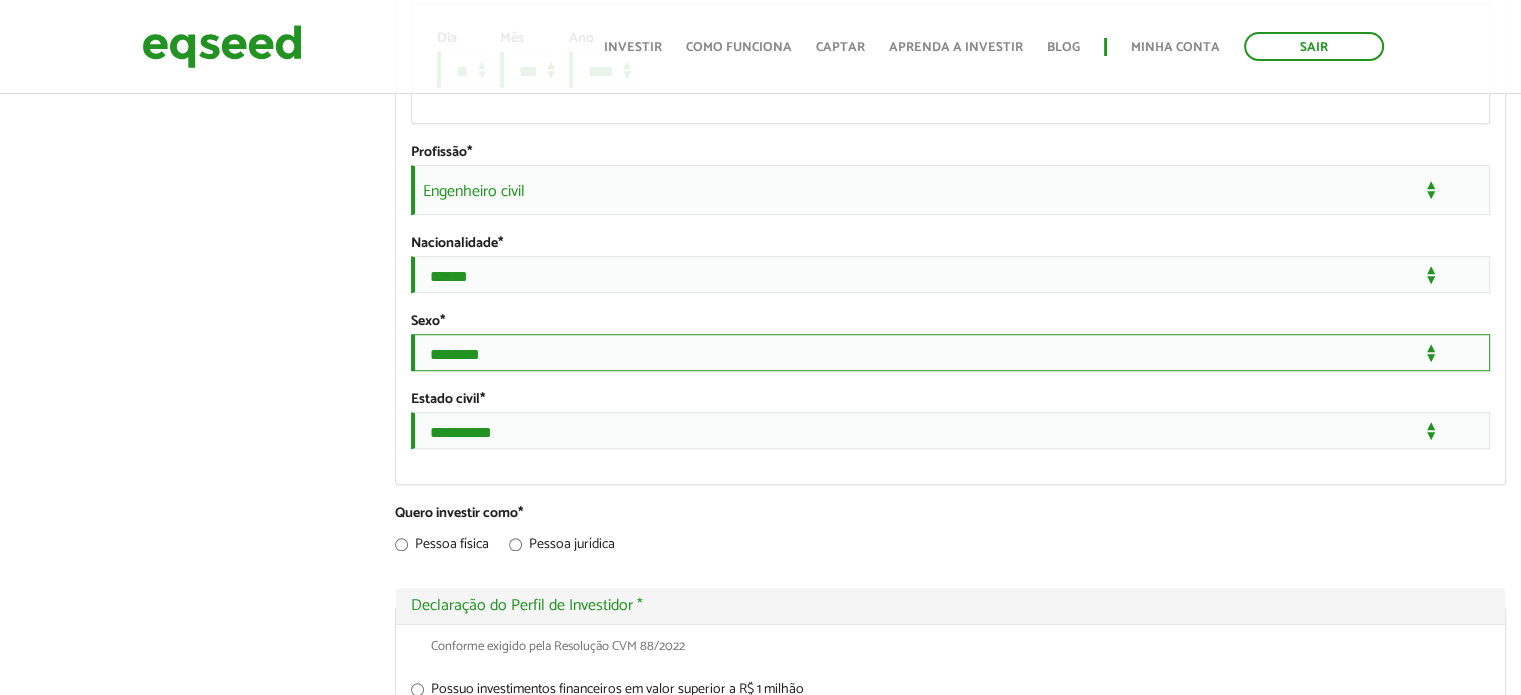 click on "**********" at bounding box center [950, 352] 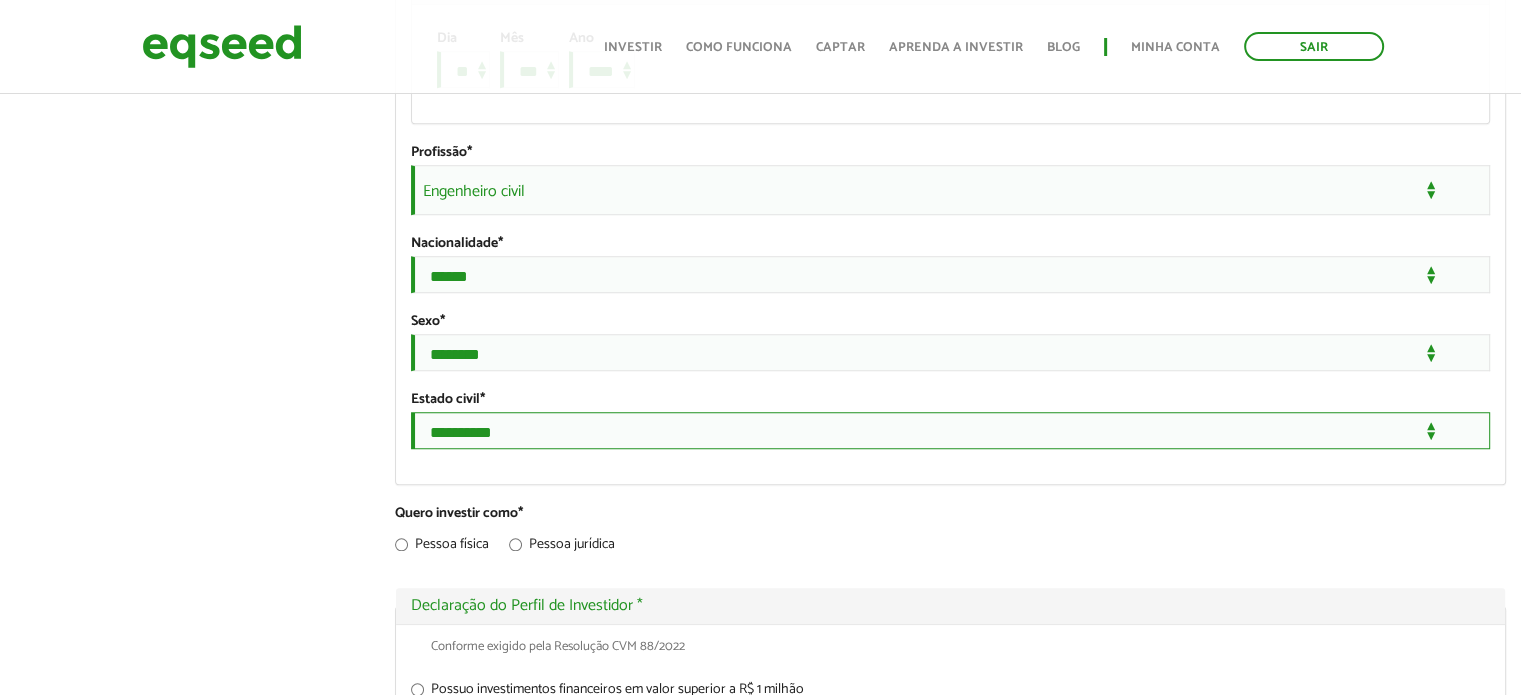 click on "**********" at bounding box center (950, 430) 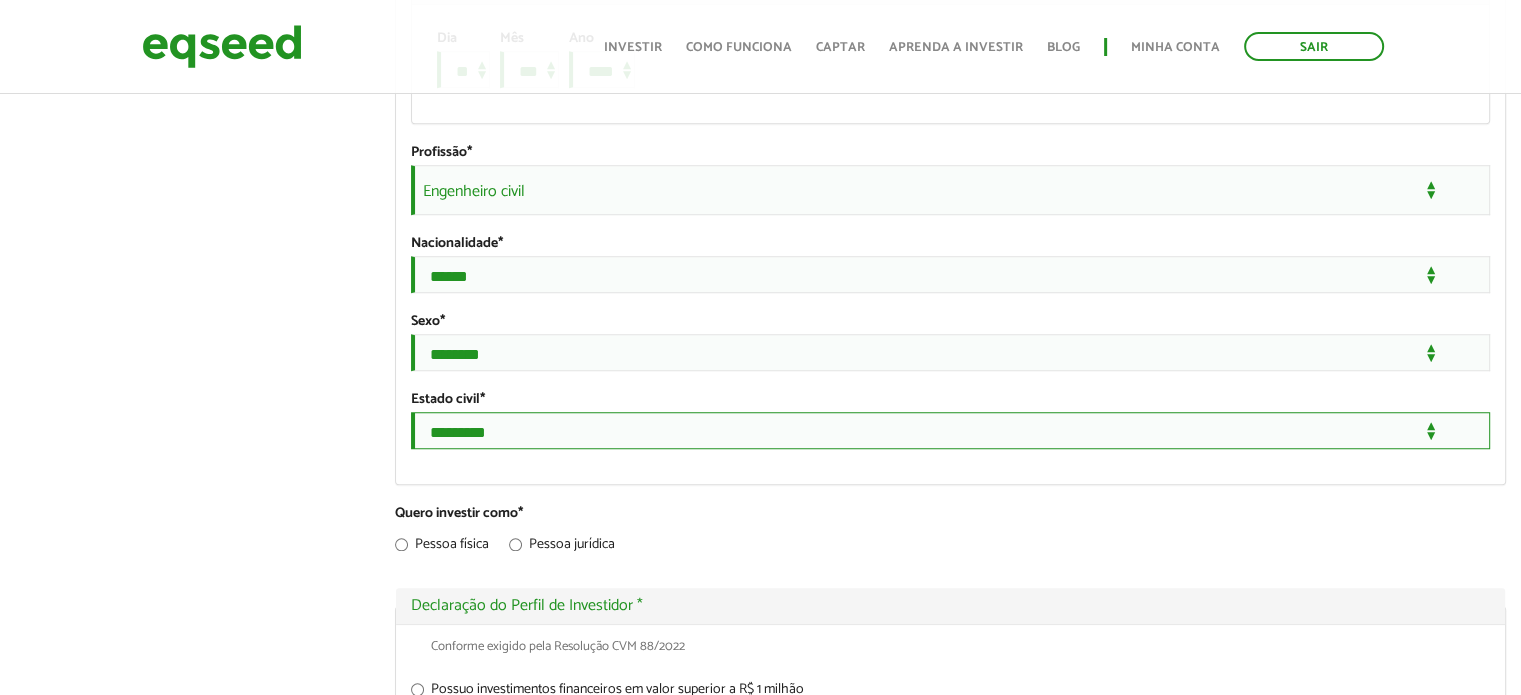 click on "**********" at bounding box center [950, 430] 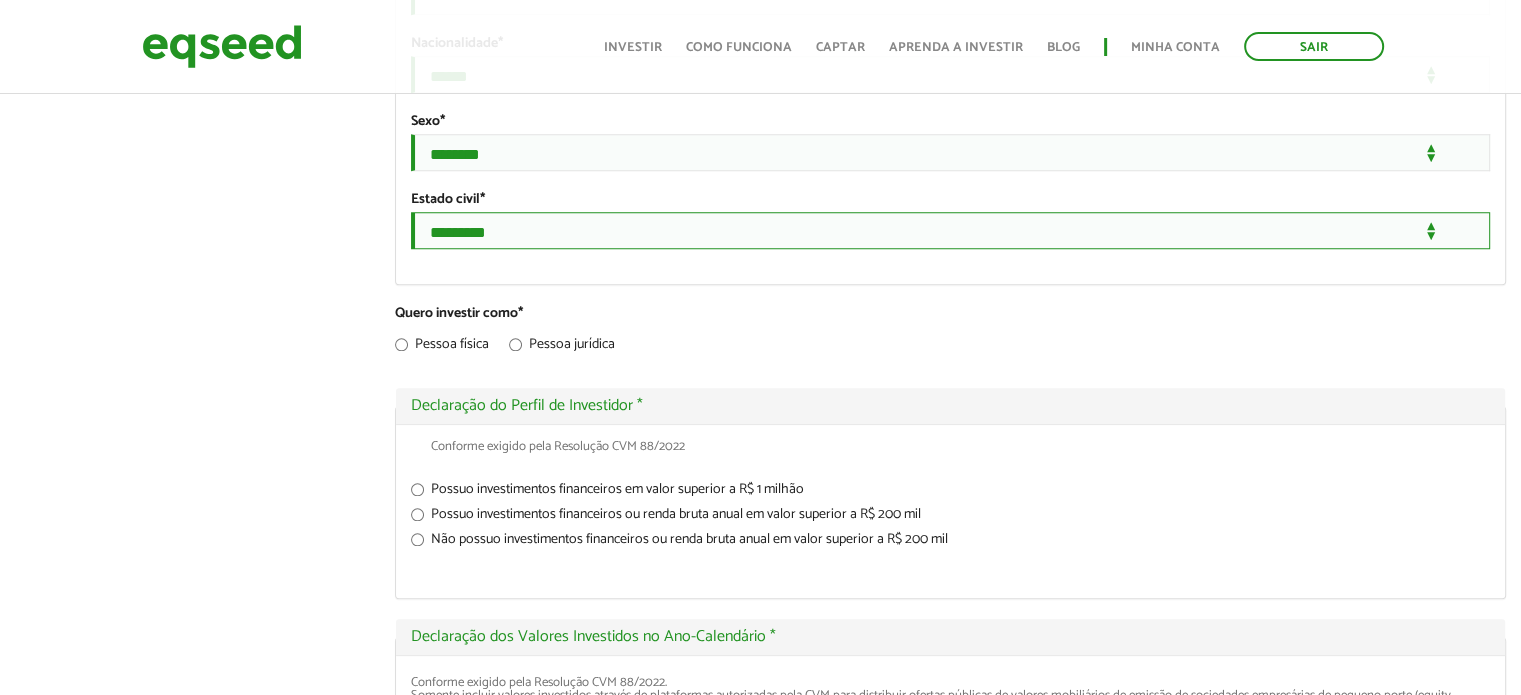 scroll, scrollTop: 1900, scrollLeft: 0, axis: vertical 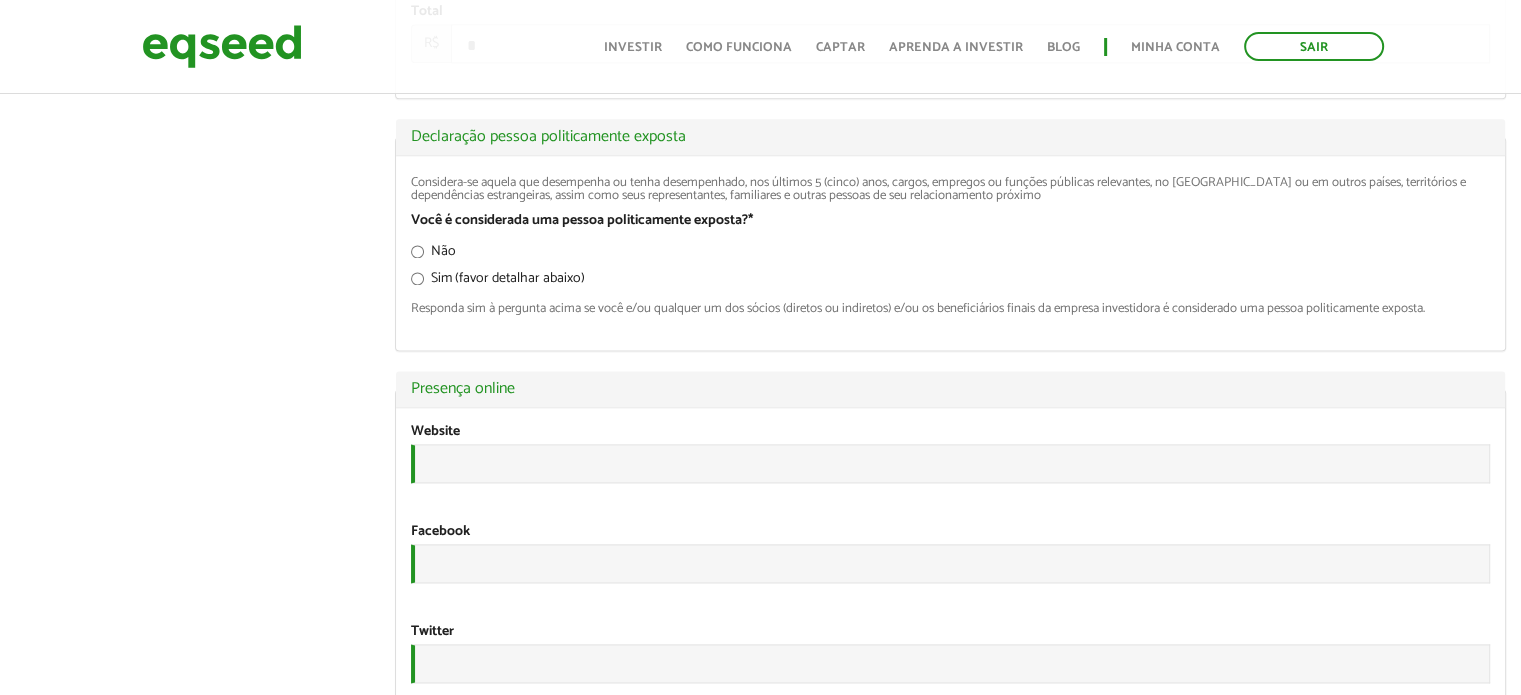 click on "Não" at bounding box center [433, 255] 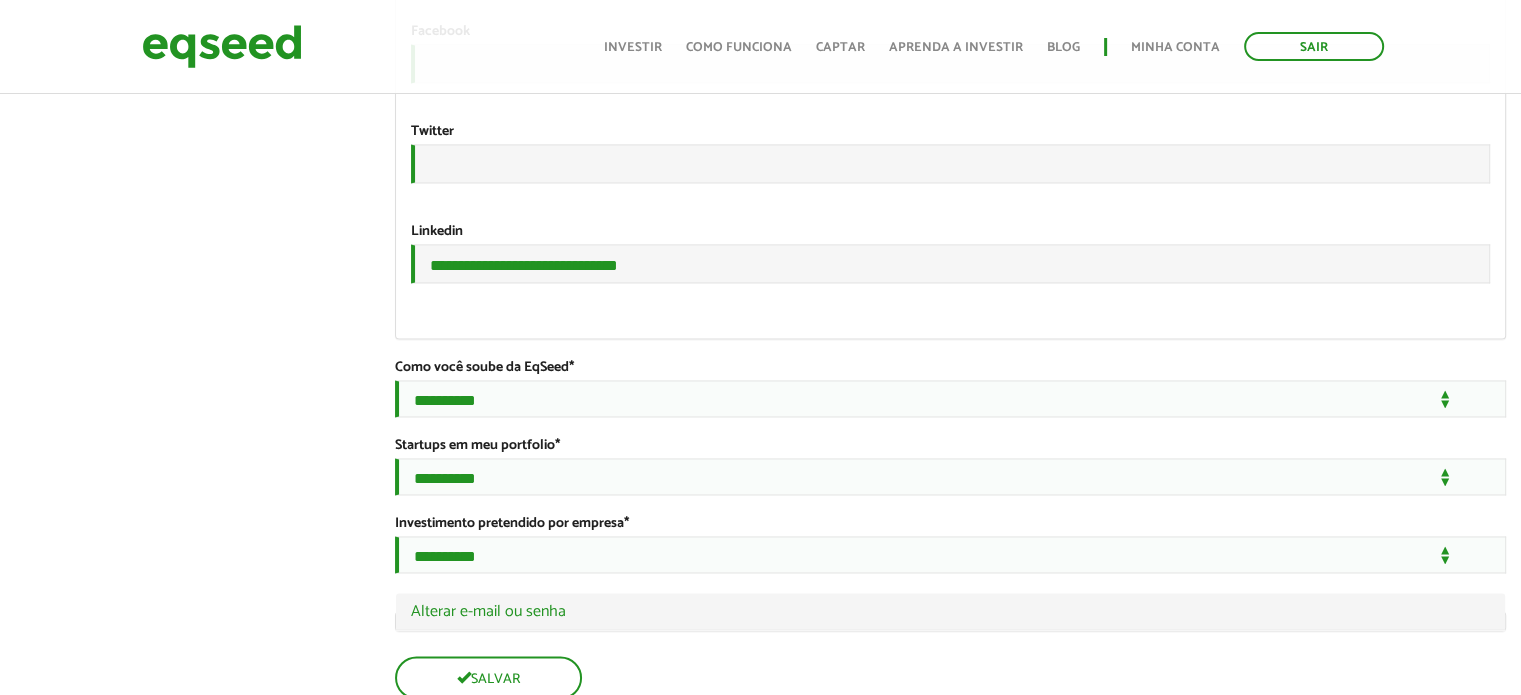 scroll, scrollTop: 3300, scrollLeft: 0, axis: vertical 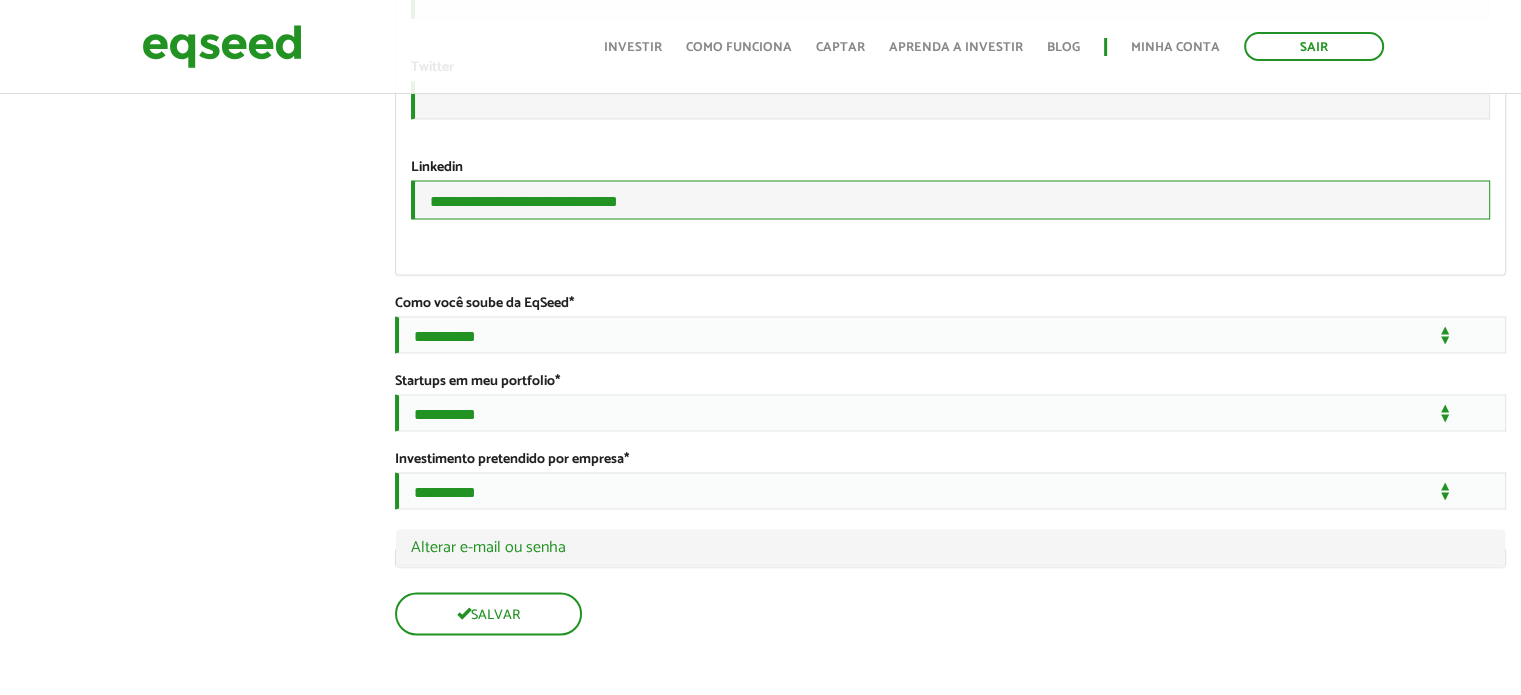 click on "**********" at bounding box center [950, 199] 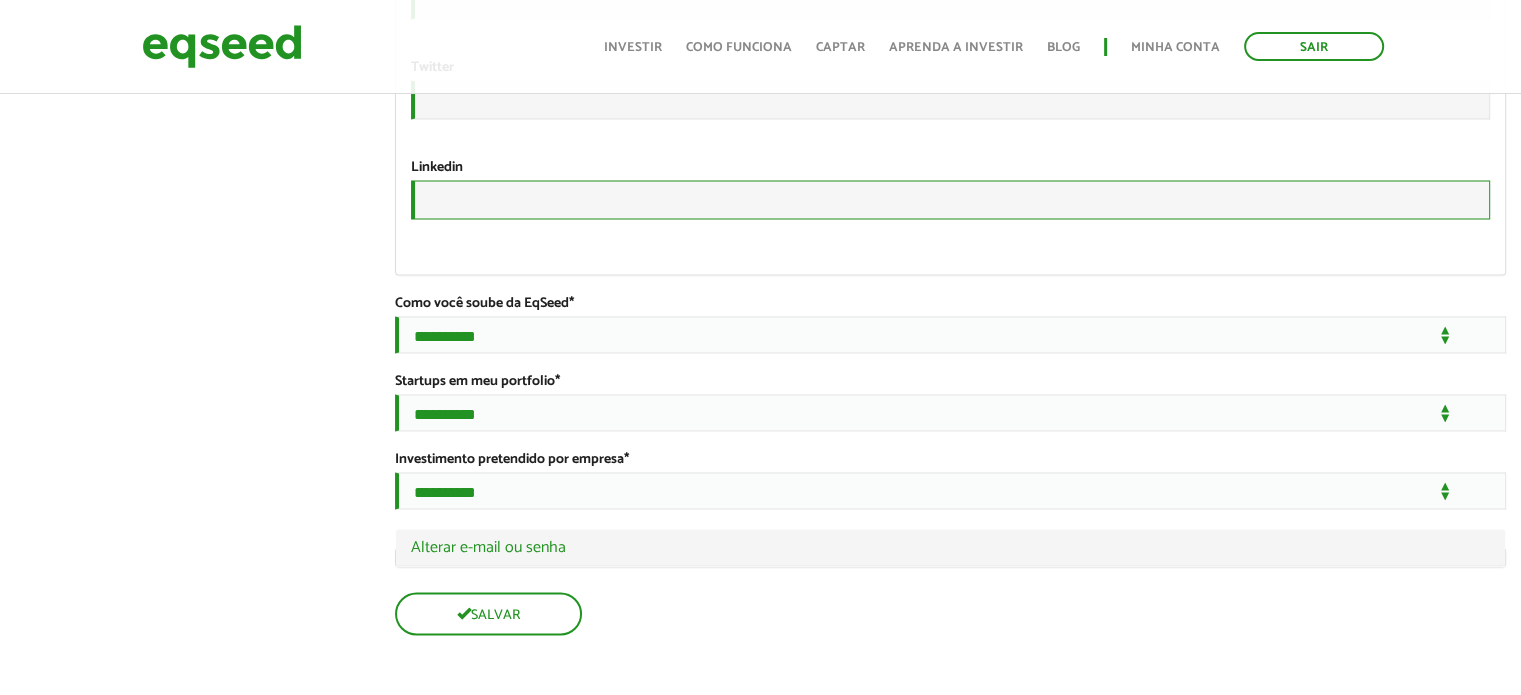 scroll, scrollTop: 3500, scrollLeft: 0, axis: vertical 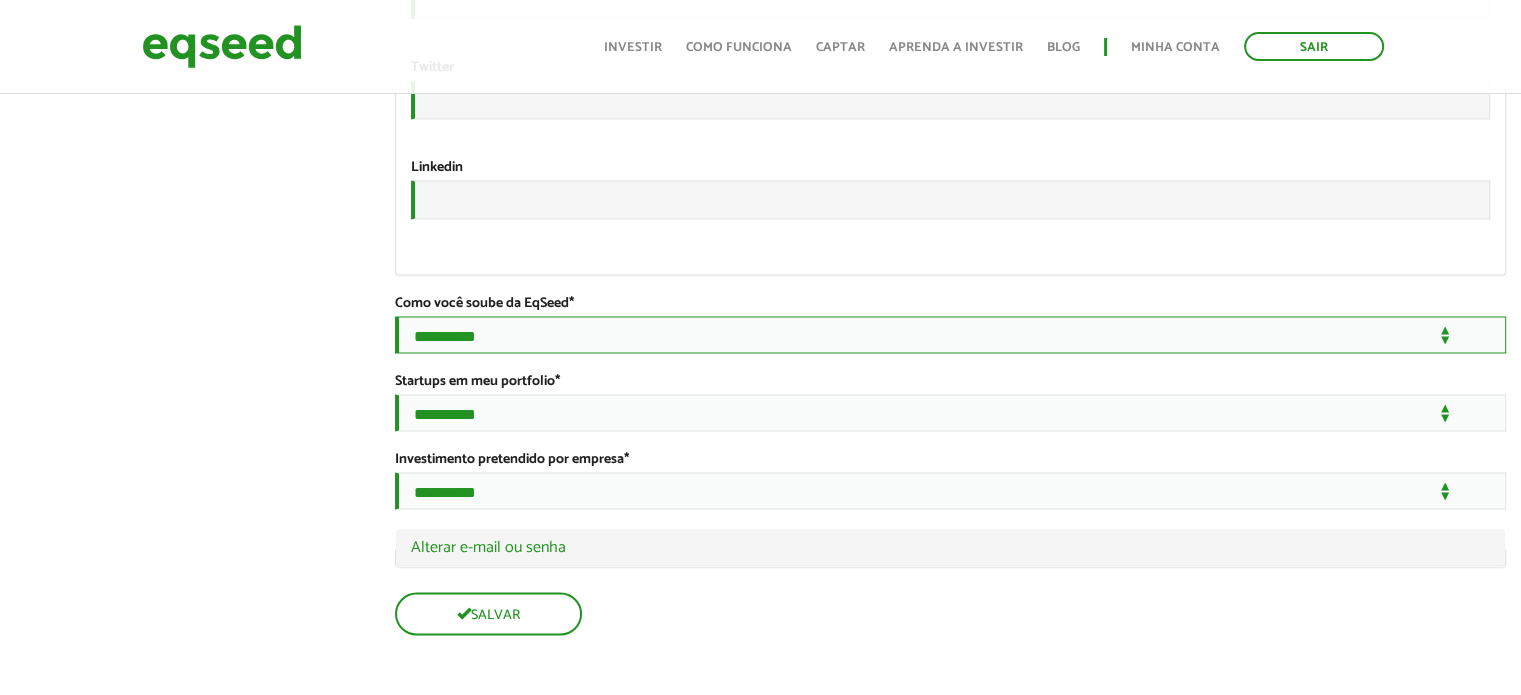 click on "**********" at bounding box center [950, 334] 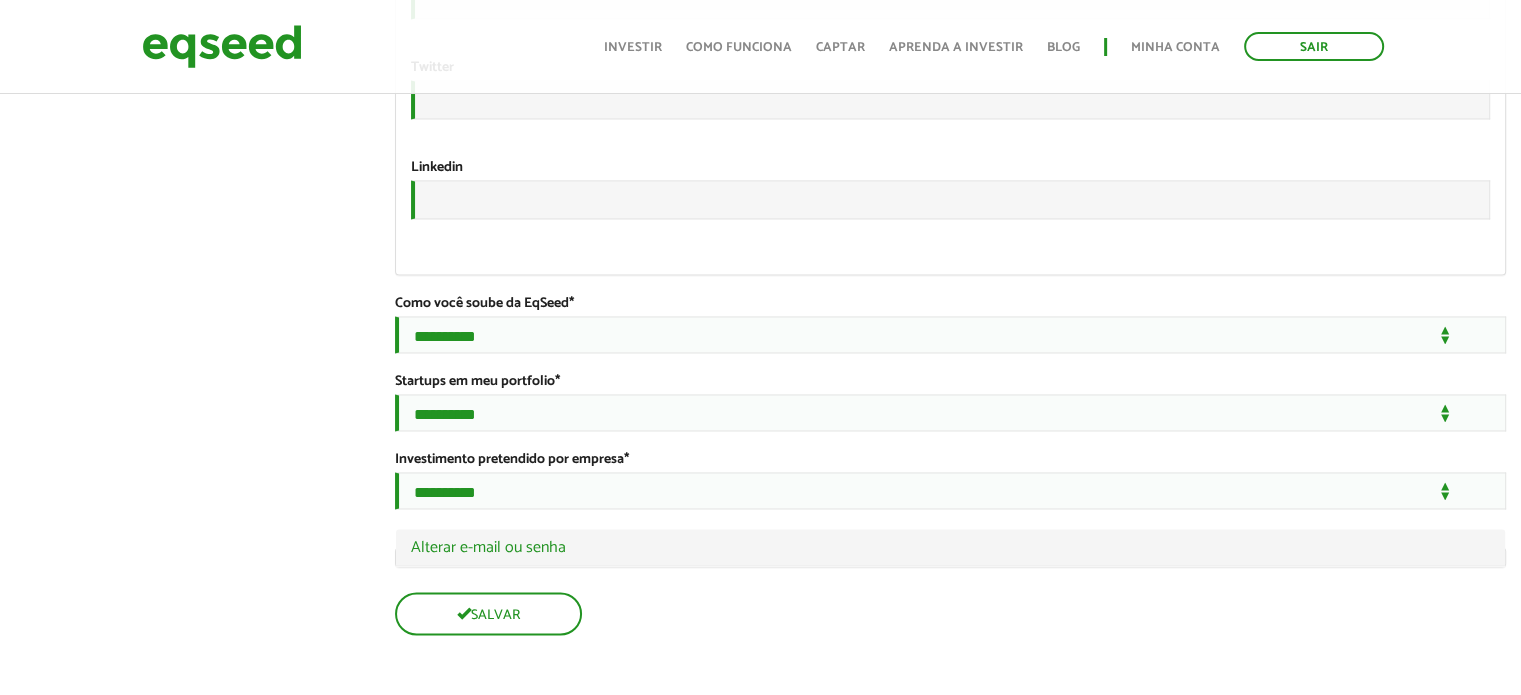 click on "**********" at bounding box center [950, 402] 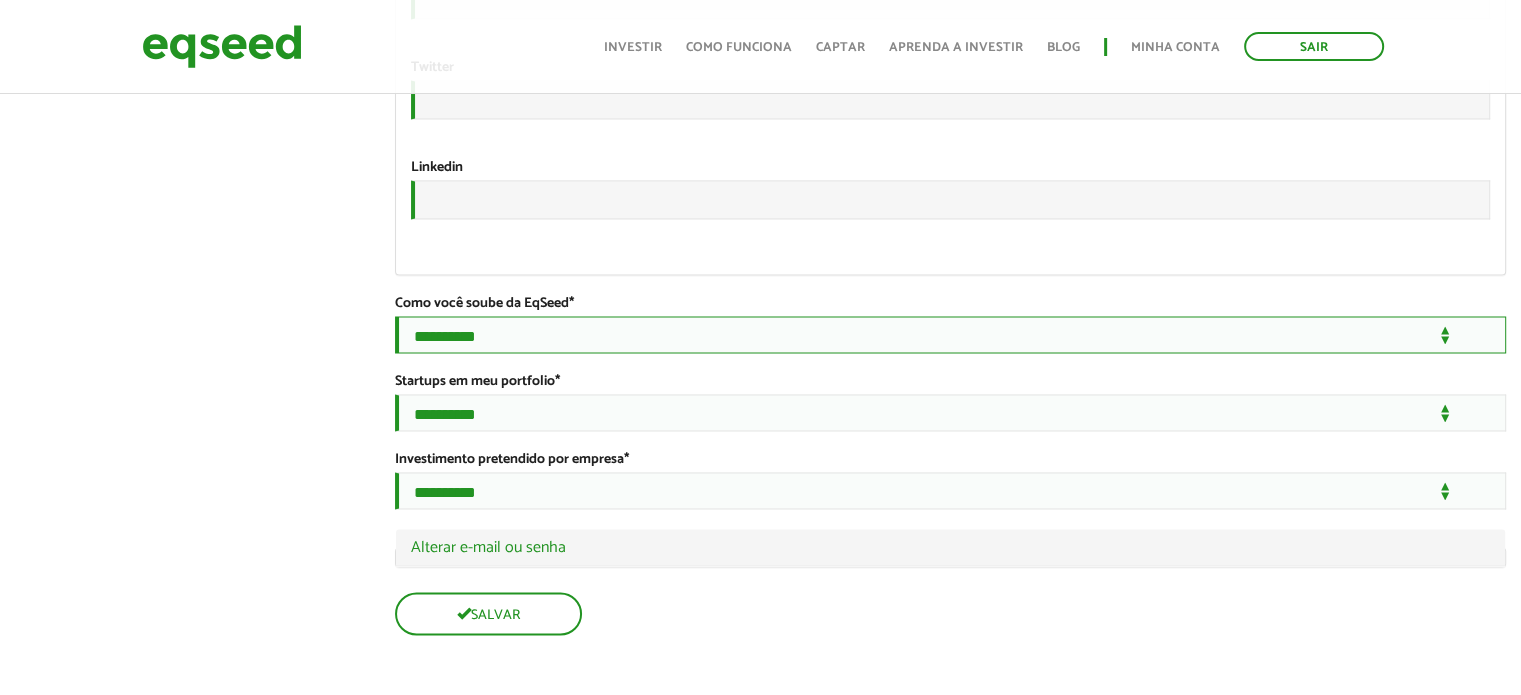 click on "**********" at bounding box center (950, 334) 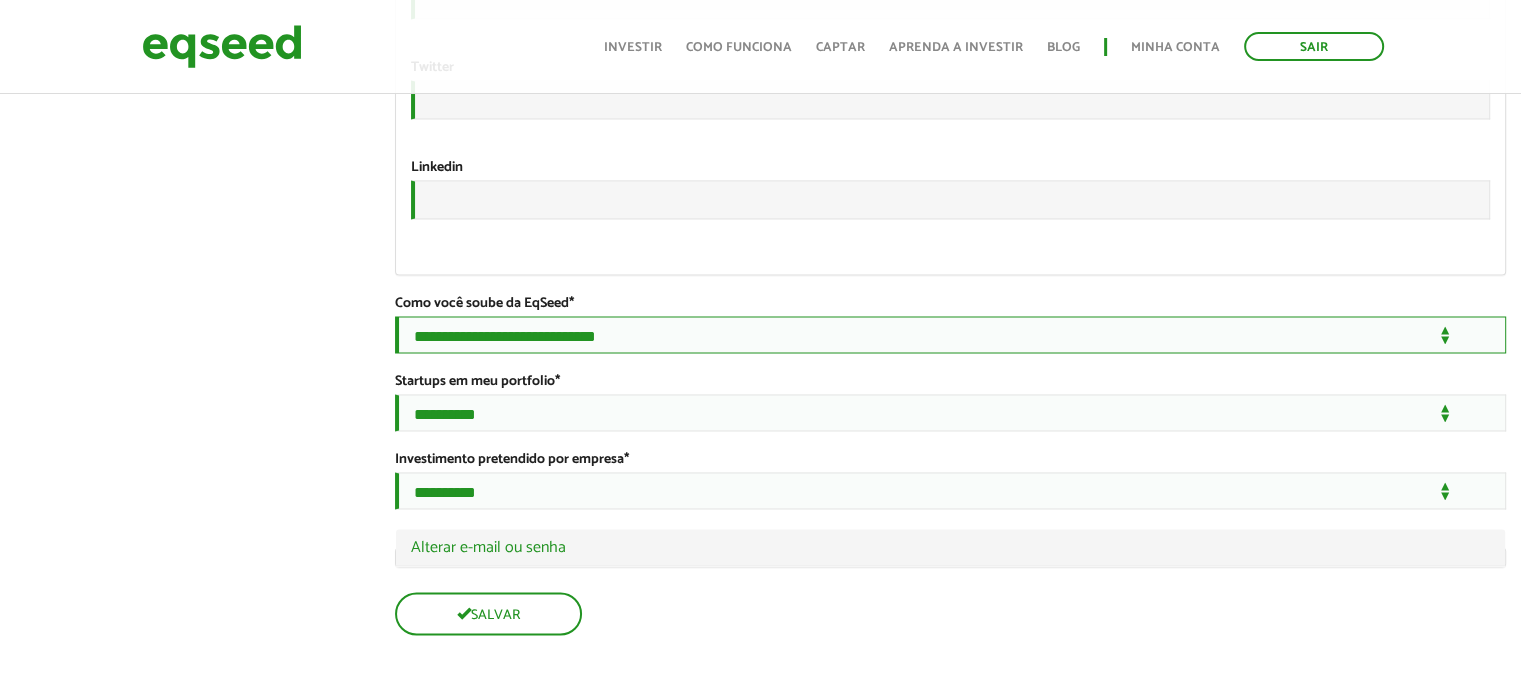click on "**********" at bounding box center (950, 334) 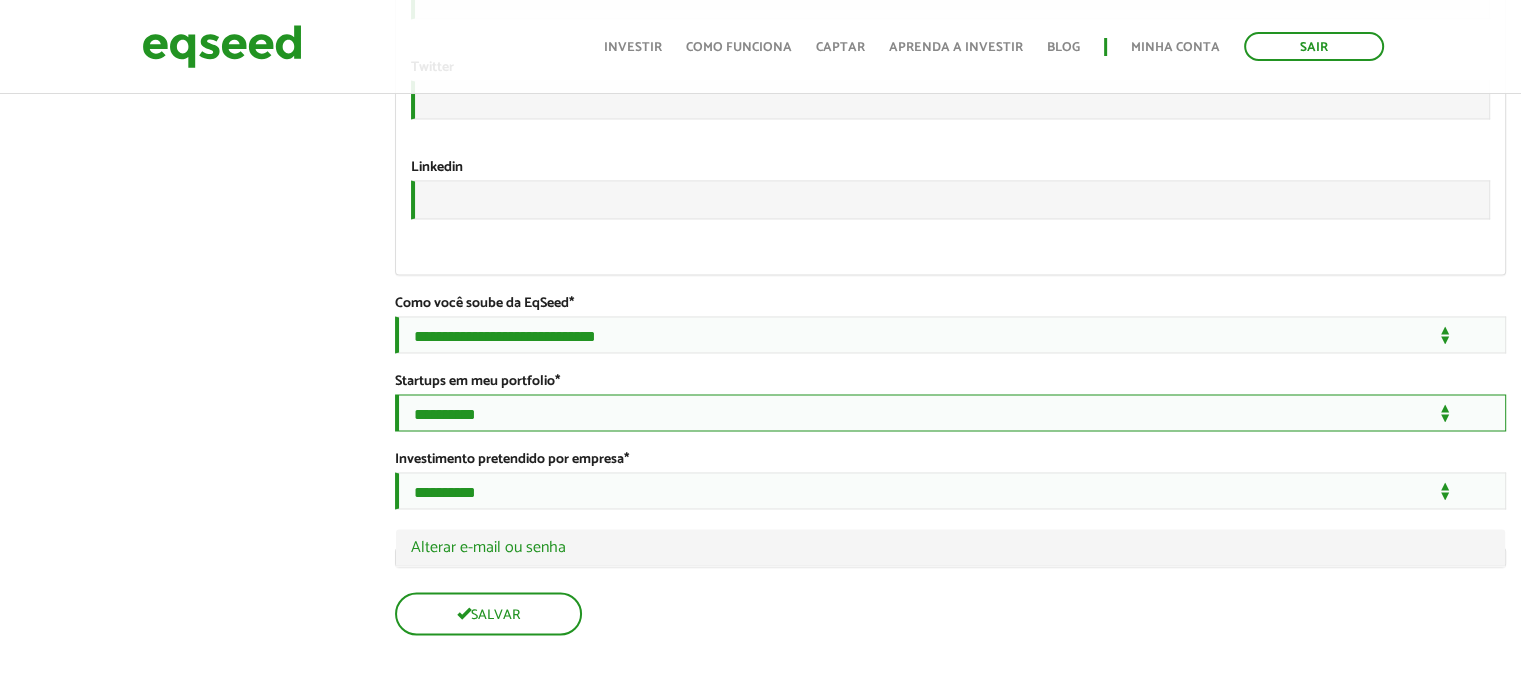 click on "**********" at bounding box center [950, 412] 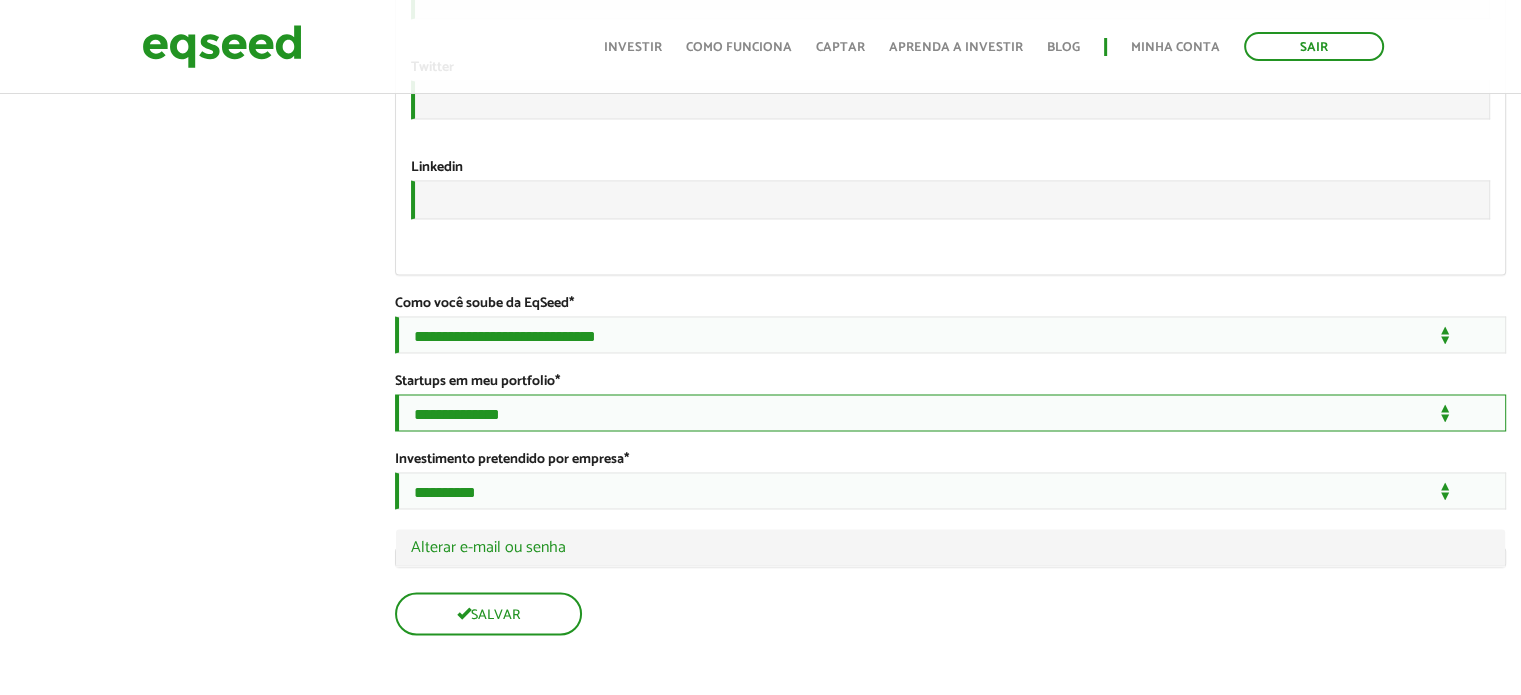 click on "**********" at bounding box center (950, 412) 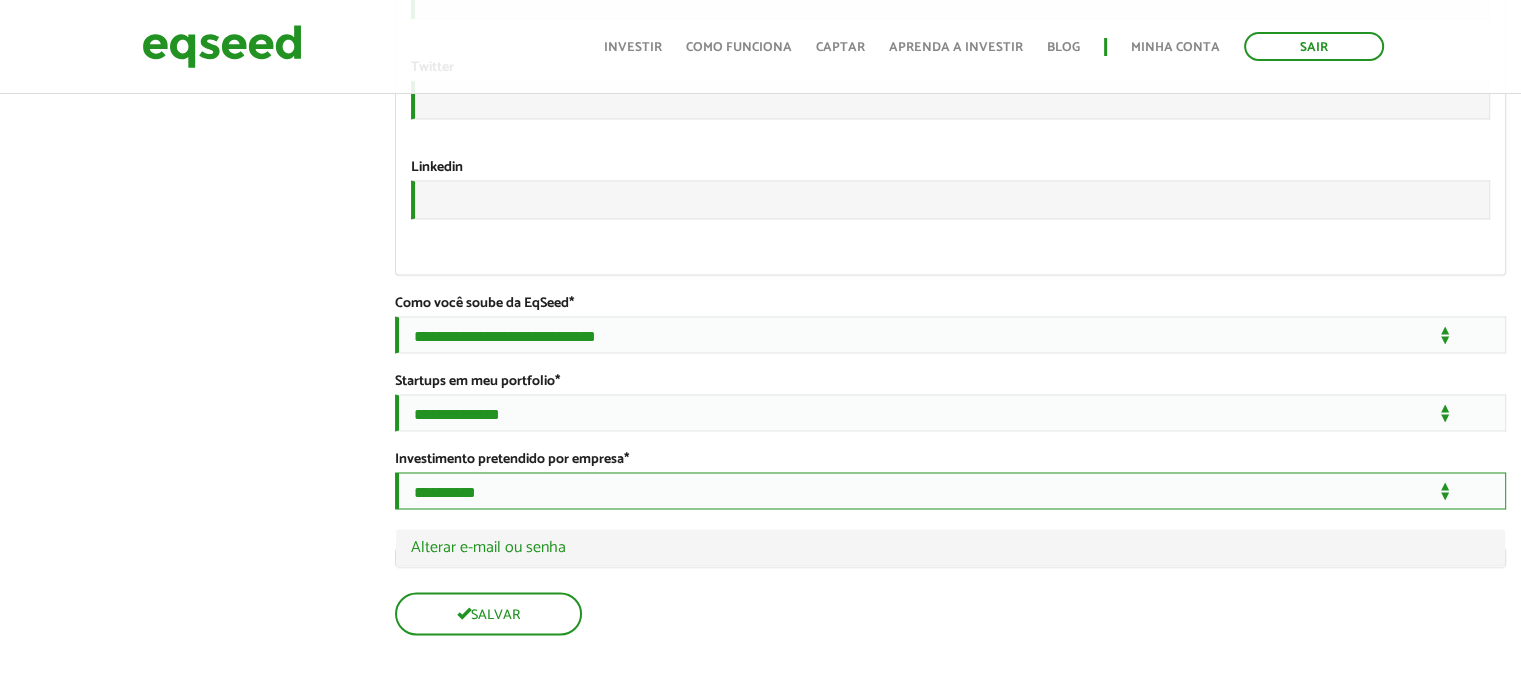 click on "**********" at bounding box center [950, 490] 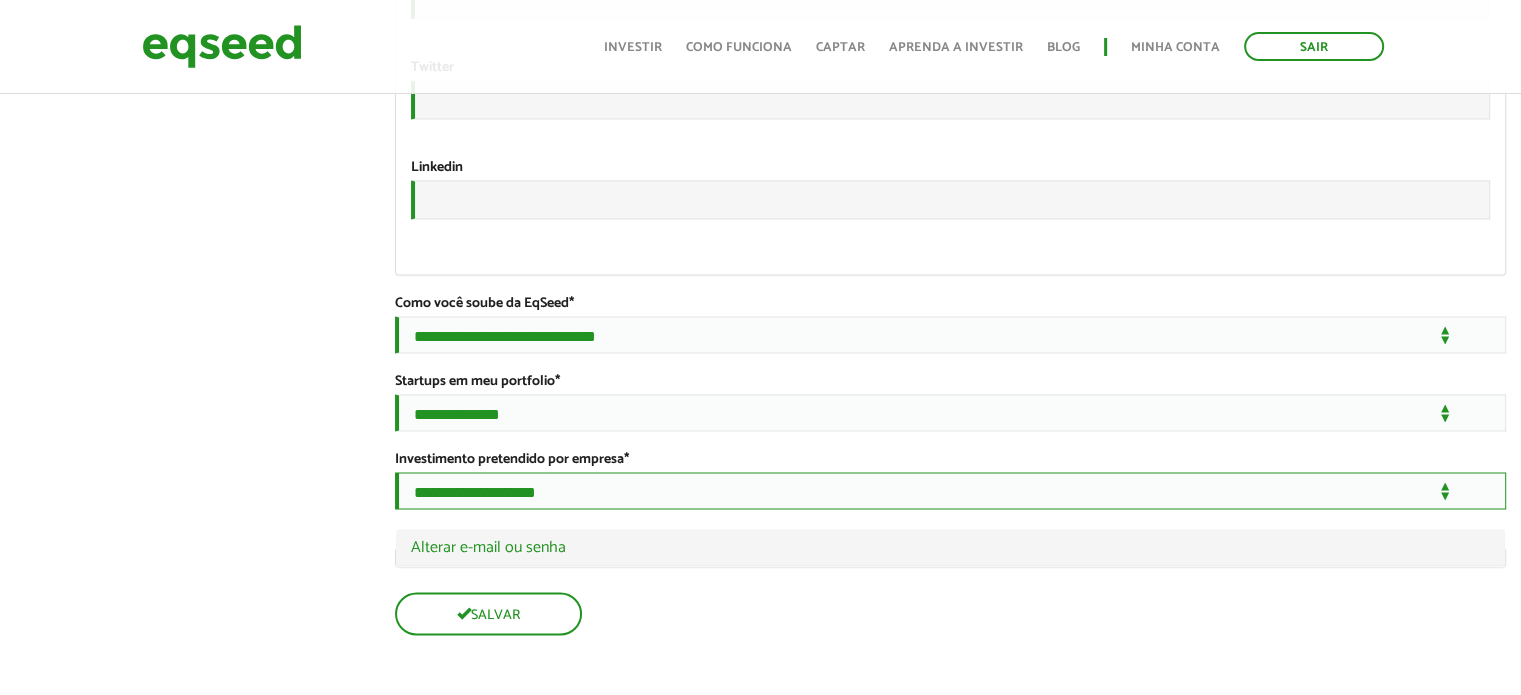 click on "**********" at bounding box center [950, 490] 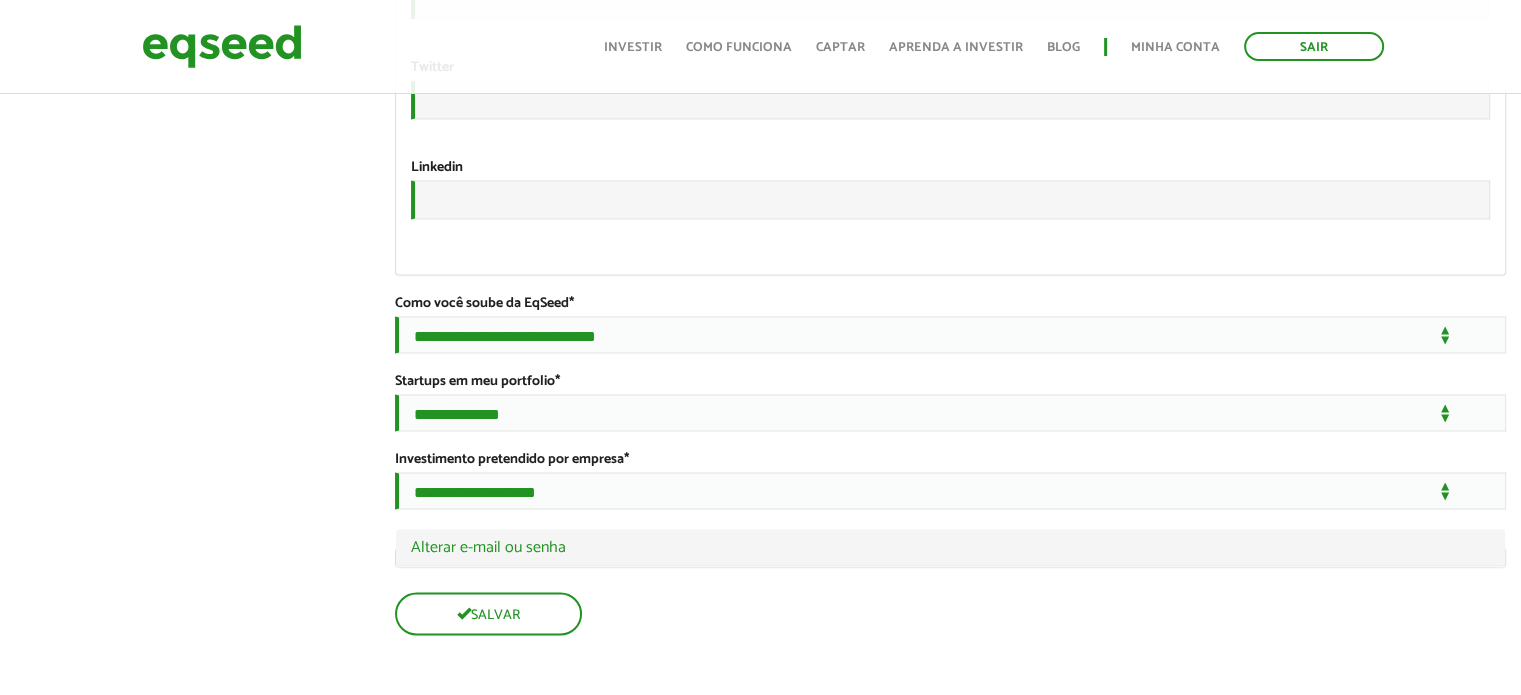 click on "MARCUS CANDIDO DUARTE DE ARAUJO
left_panel_close
Pessoal
person Meu perfil
finance_mode Minha simulação
work Meu portfólio
MARCUS CANDIDO DUARTE DE ARAUJO
Abas primárias Perfil Público
Perfil Completo (aba ativa)
Ocultar Resumo
Foto
Enviar foto
Seu rosto virtual ou imagem. Imagens maiores que 1024x1024 pixels serão reduzidas.
Breve Biografia
Tornar o perfil básico público?
Ocultar Informação de contato
Celular  *" at bounding box center [760, -1250] 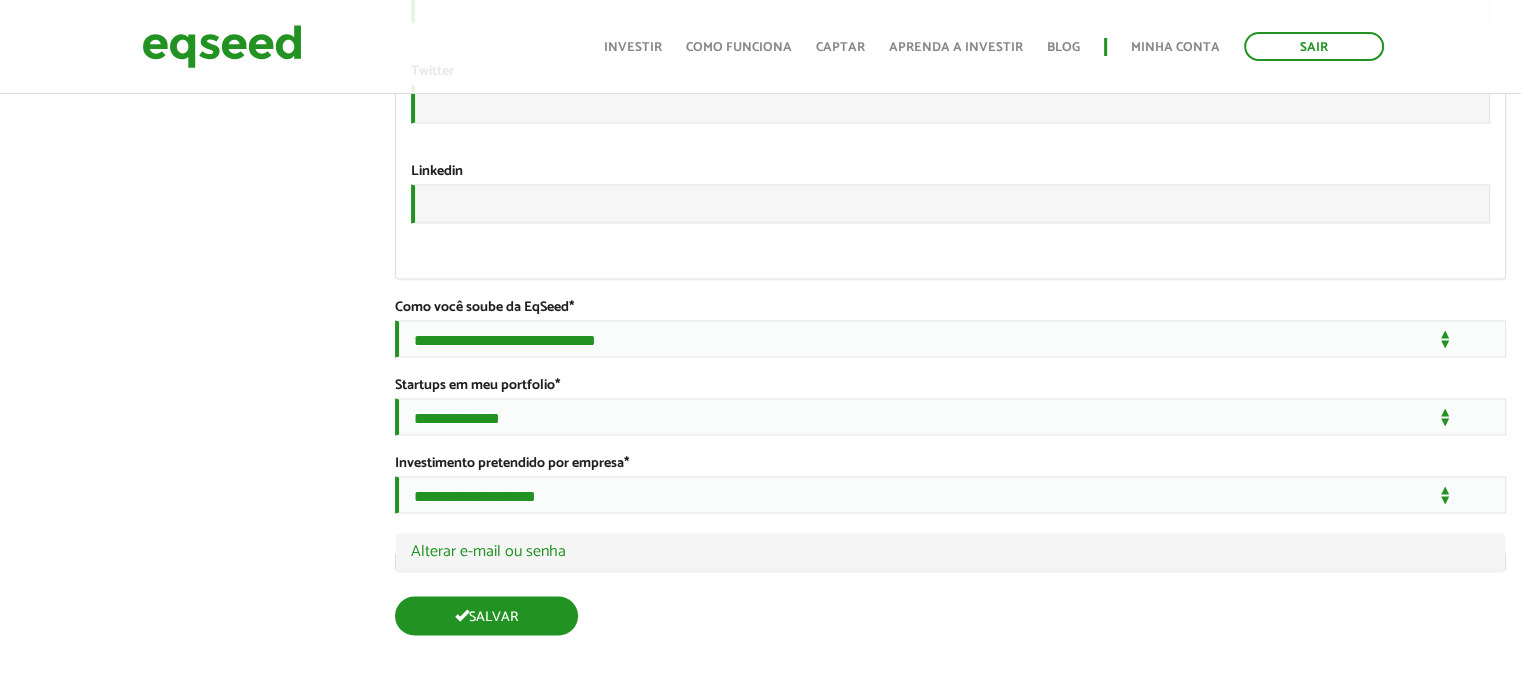 click on "Salvar" at bounding box center (486, 615) 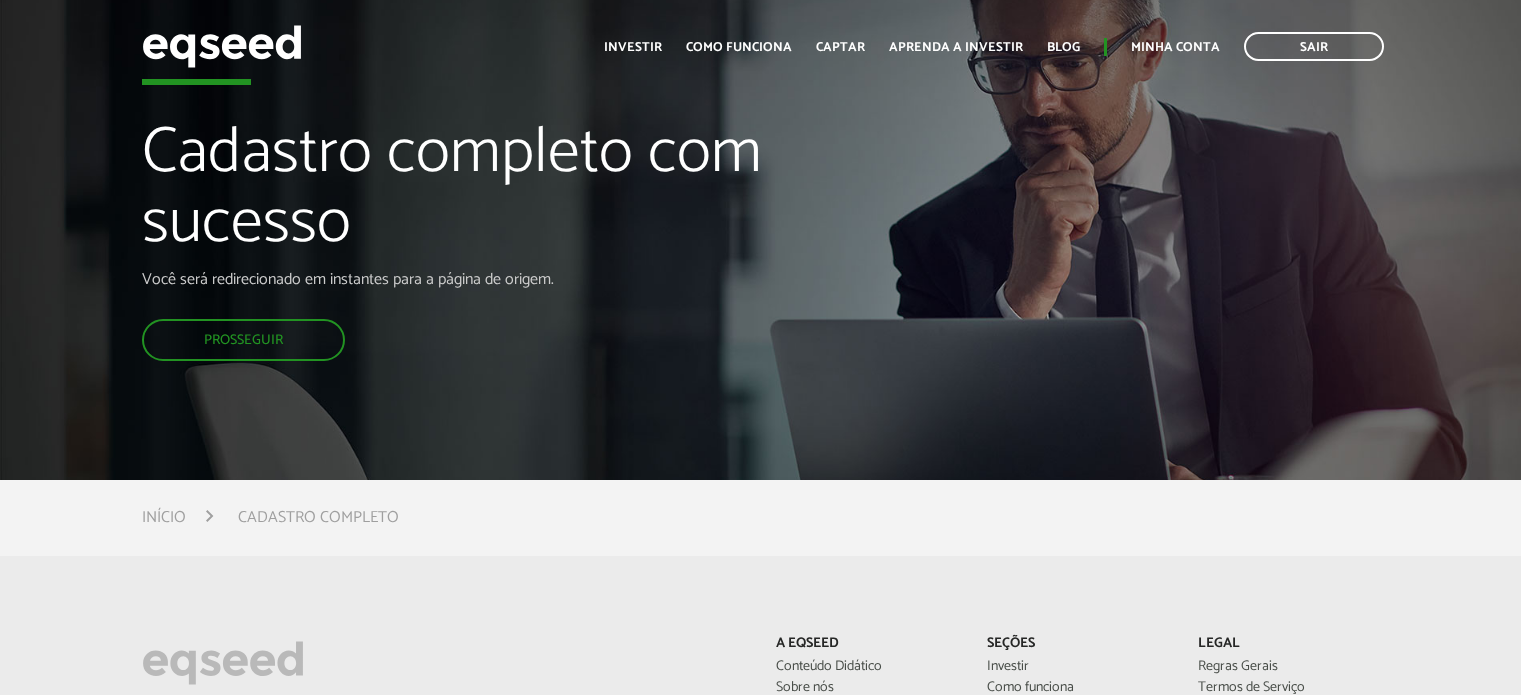 scroll, scrollTop: 0, scrollLeft: 0, axis: both 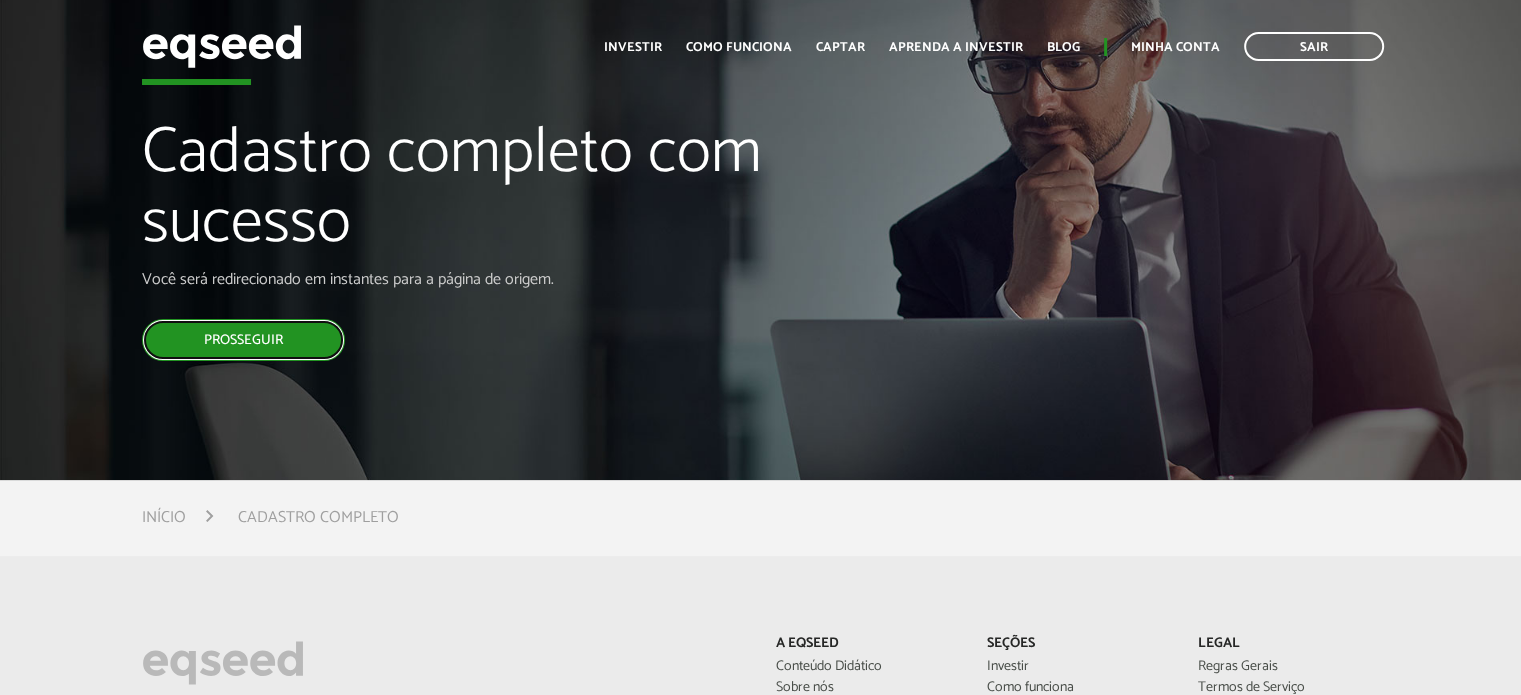 click on "Prosseguir" at bounding box center (243, 340) 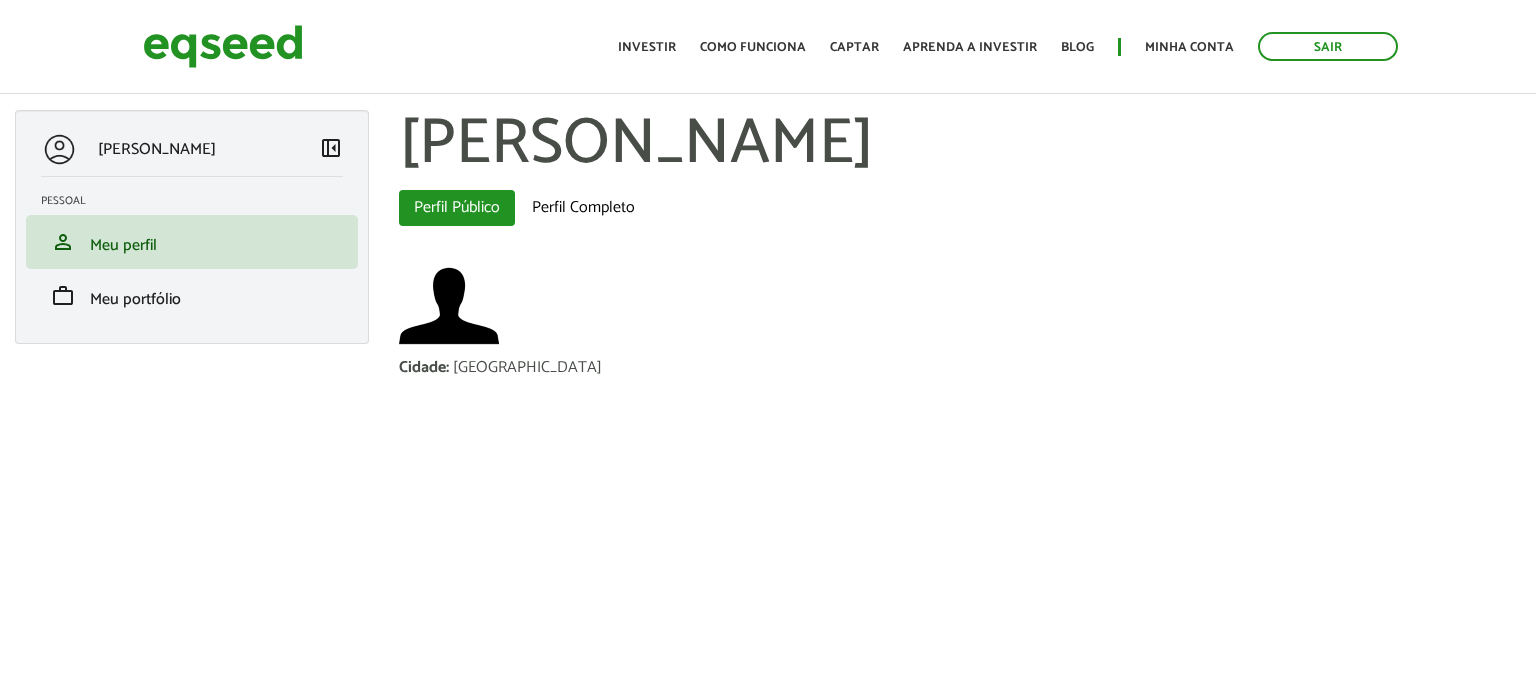 scroll, scrollTop: 0, scrollLeft: 0, axis: both 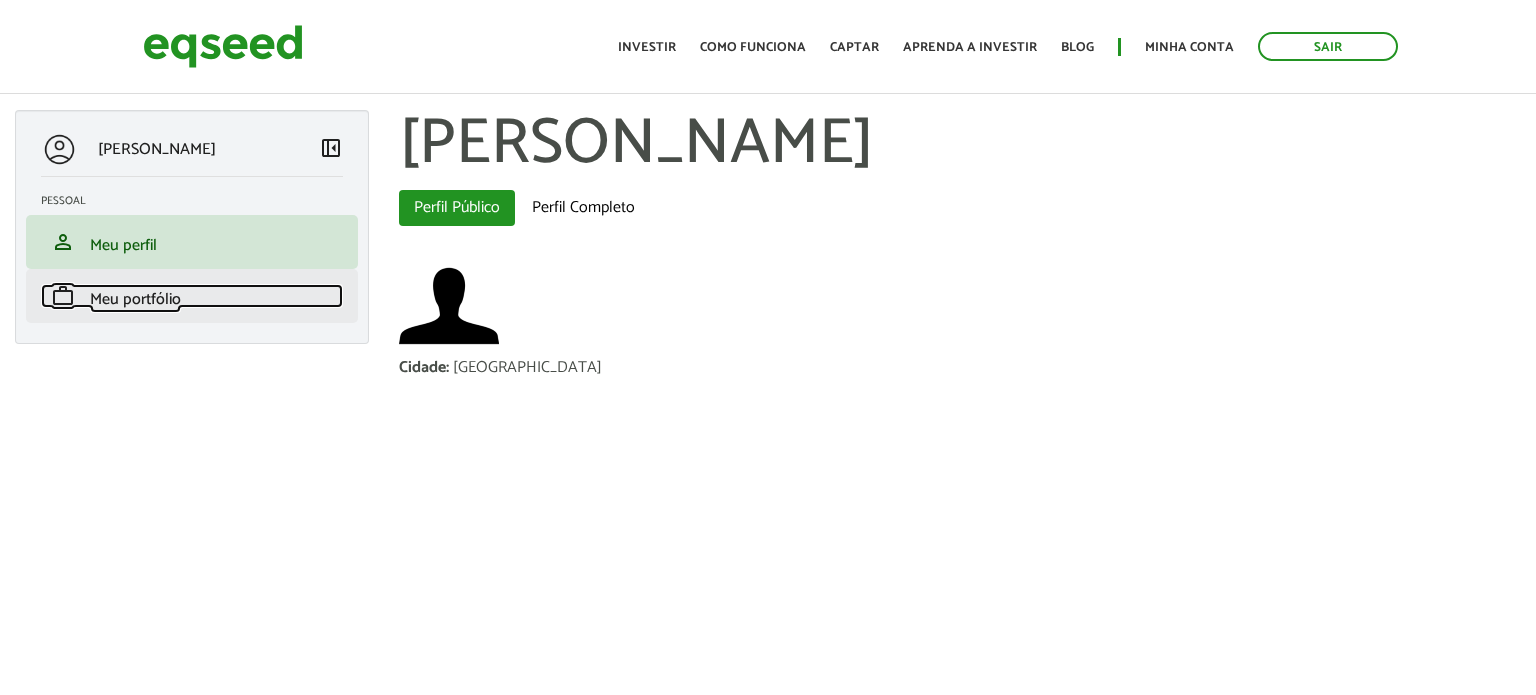 click on "work Meu portfólio" at bounding box center [192, 296] 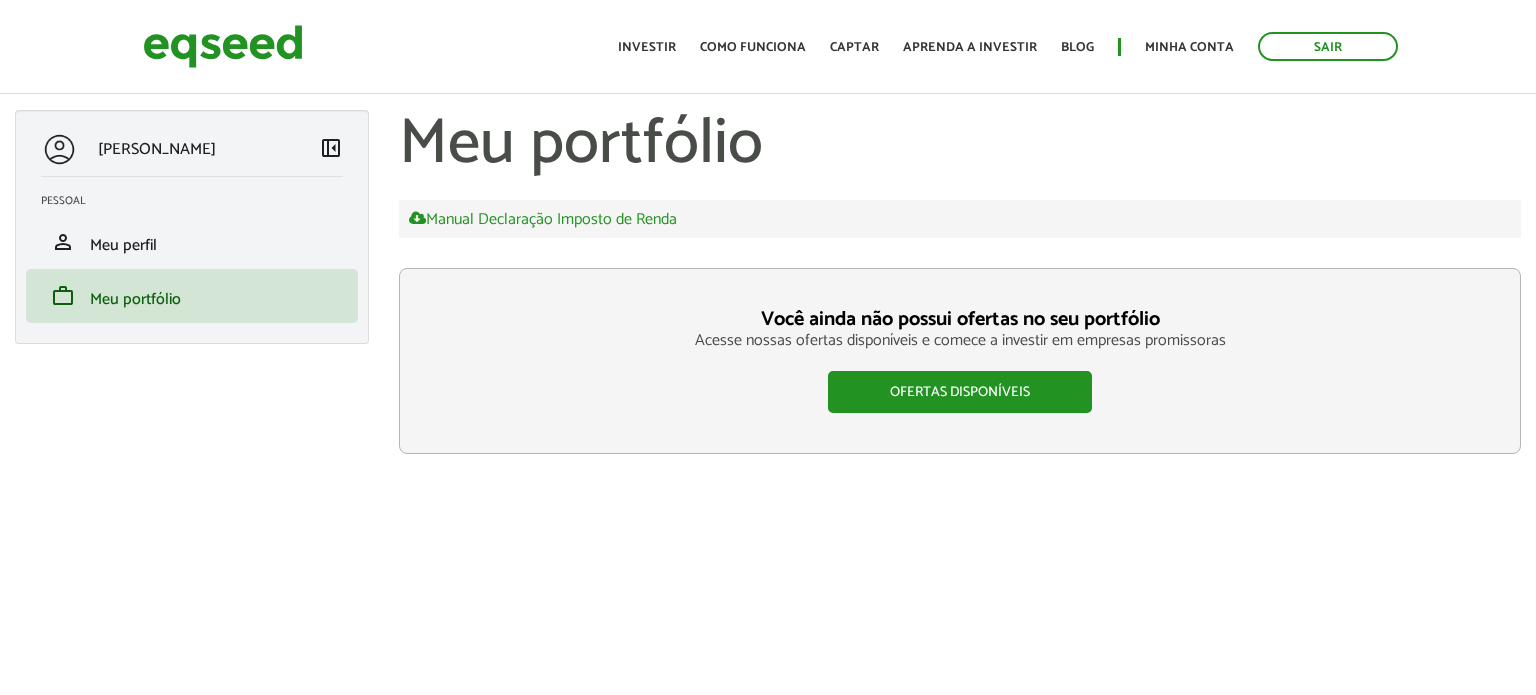 scroll, scrollTop: 0, scrollLeft: 0, axis: both 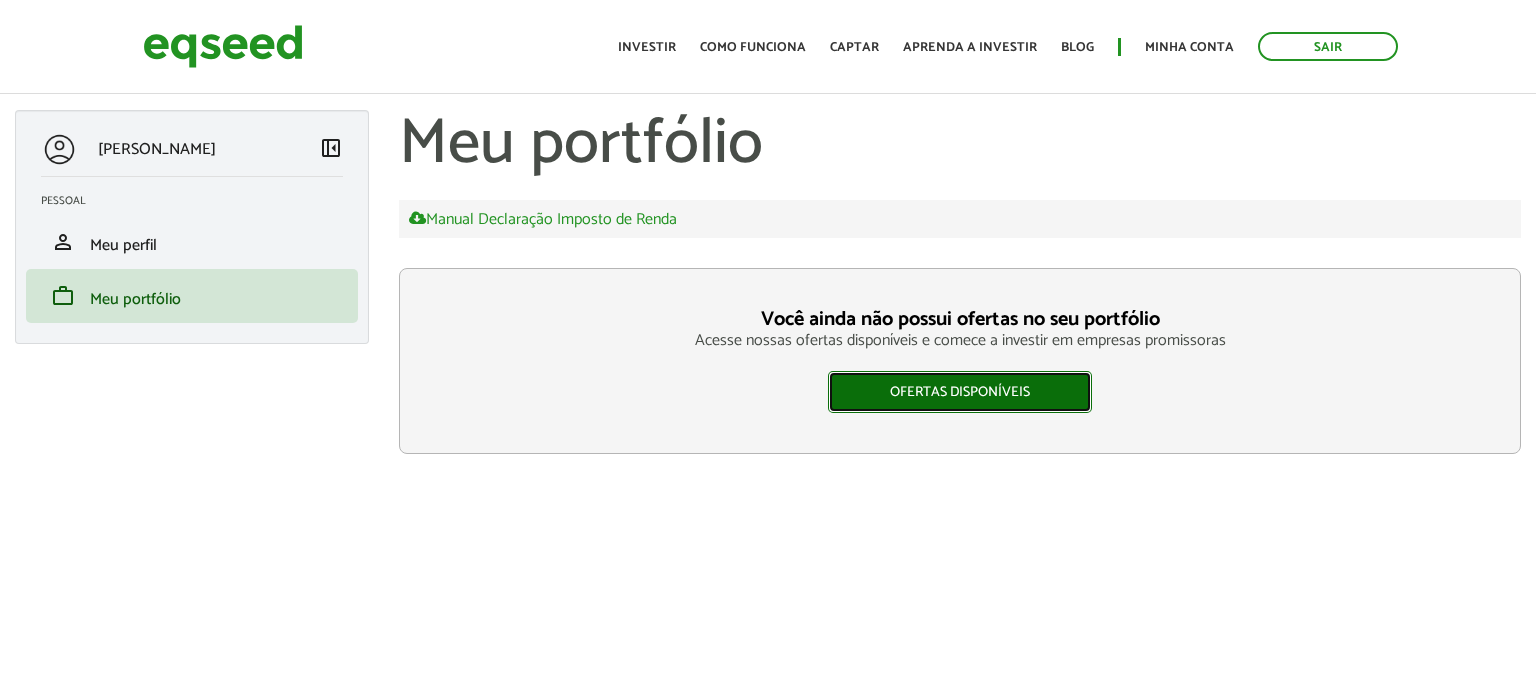 click on "Ofertas disponíveis" at bounding box center [960, 392] 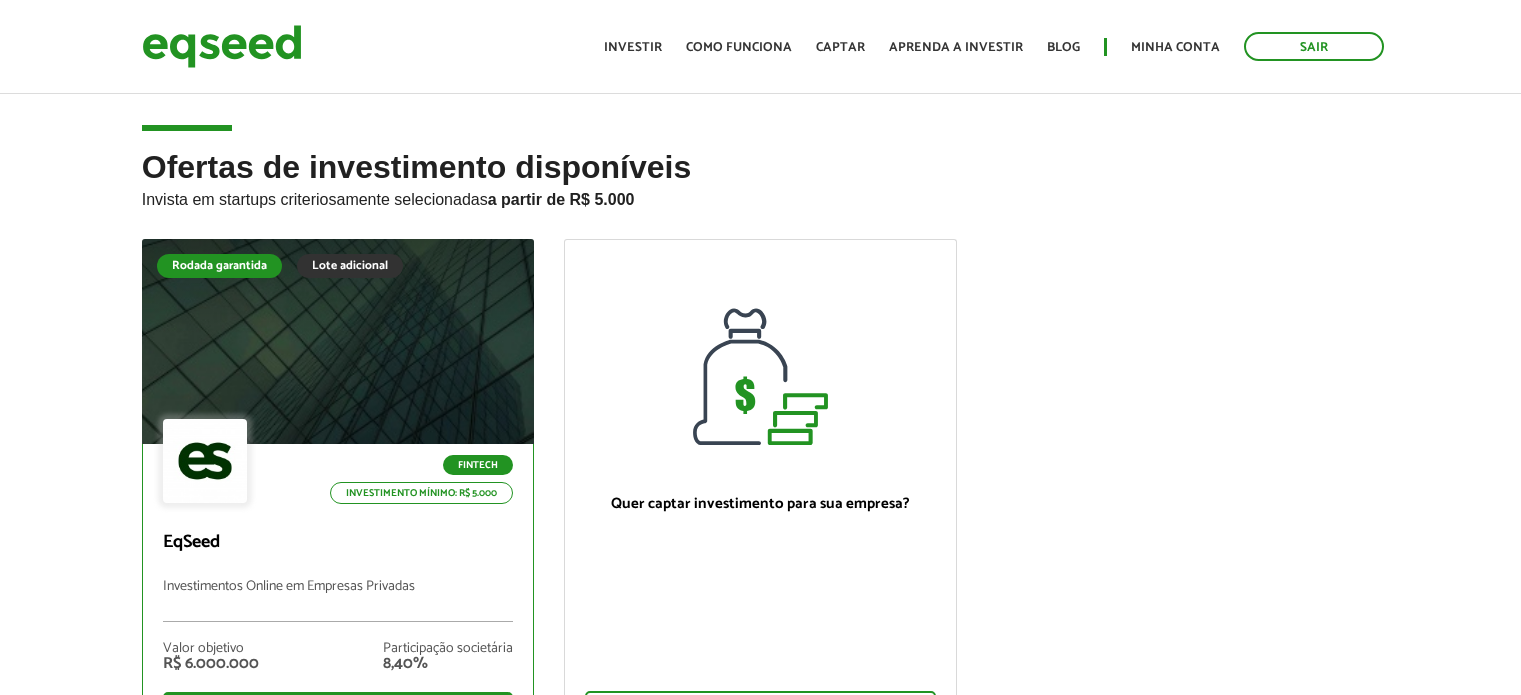 scroll, scrollTop: 0, scrollLeft: 0, axis: both 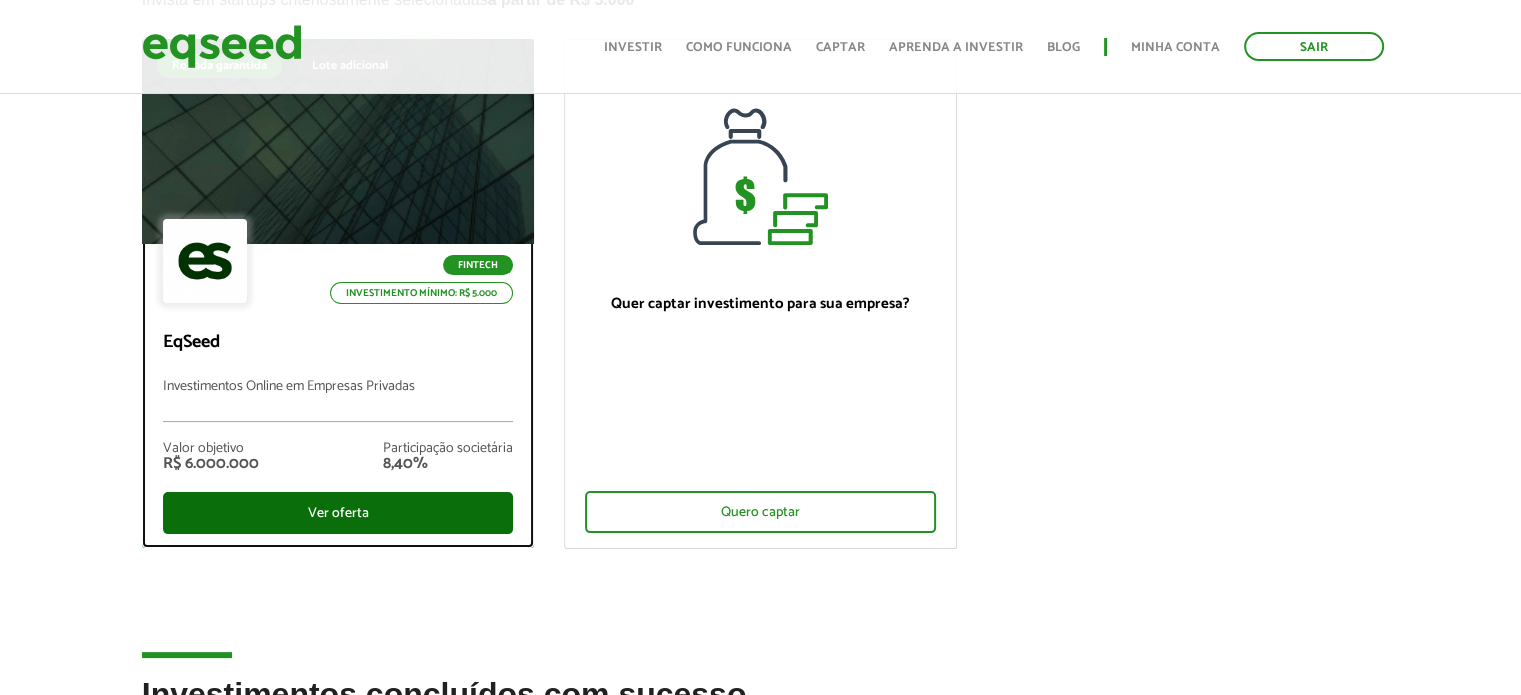 click on "Ver oferta" at bounding box center [338, 513] 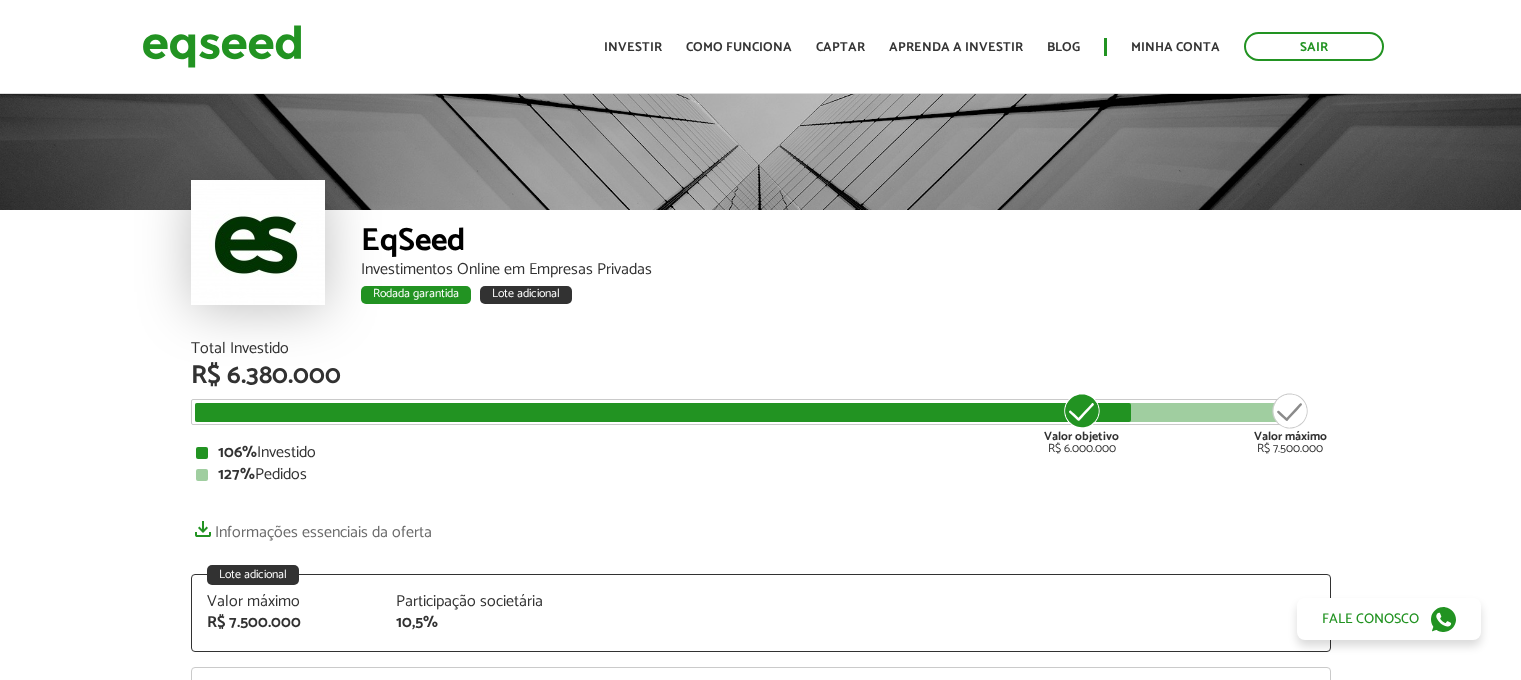 scroll, scrollTop: 0, scrollLeft: 0, axis: both 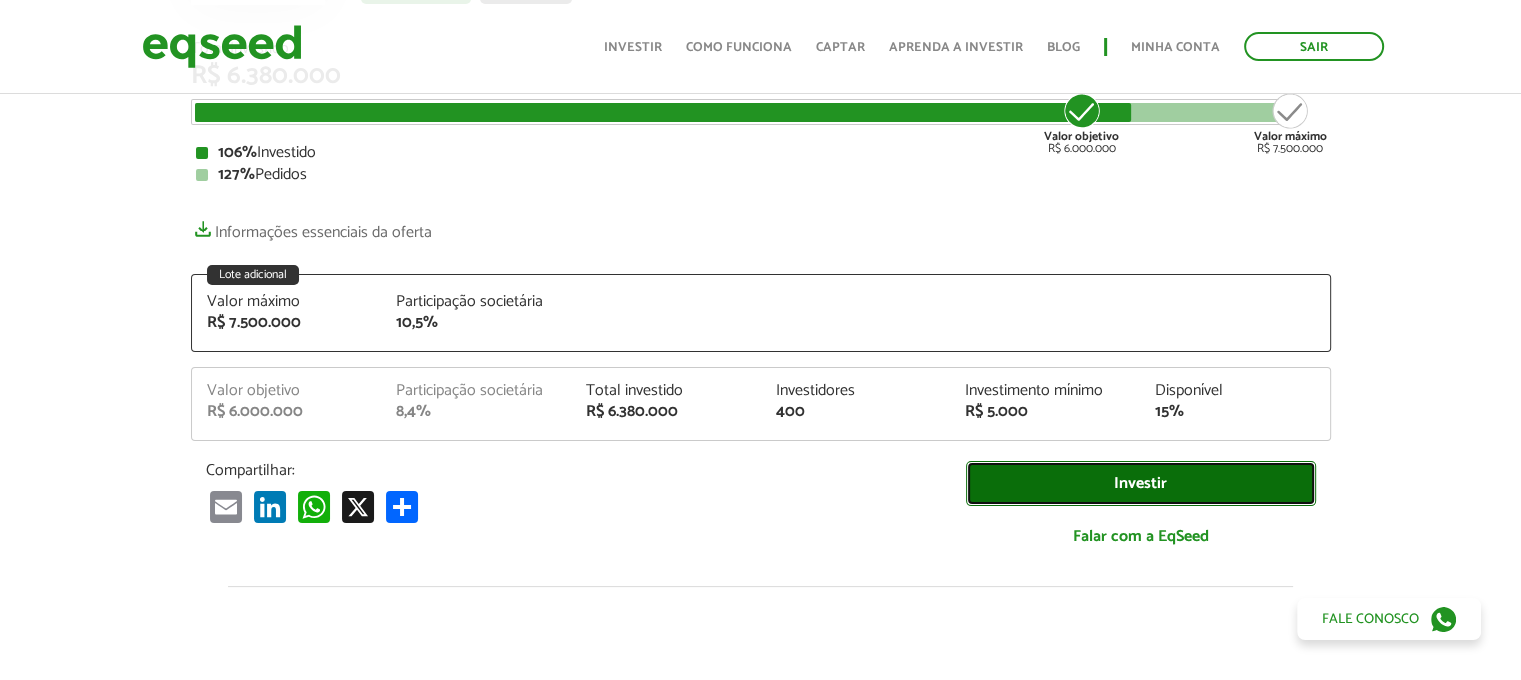 click on "Investir" at bounding box center [1141, 483] 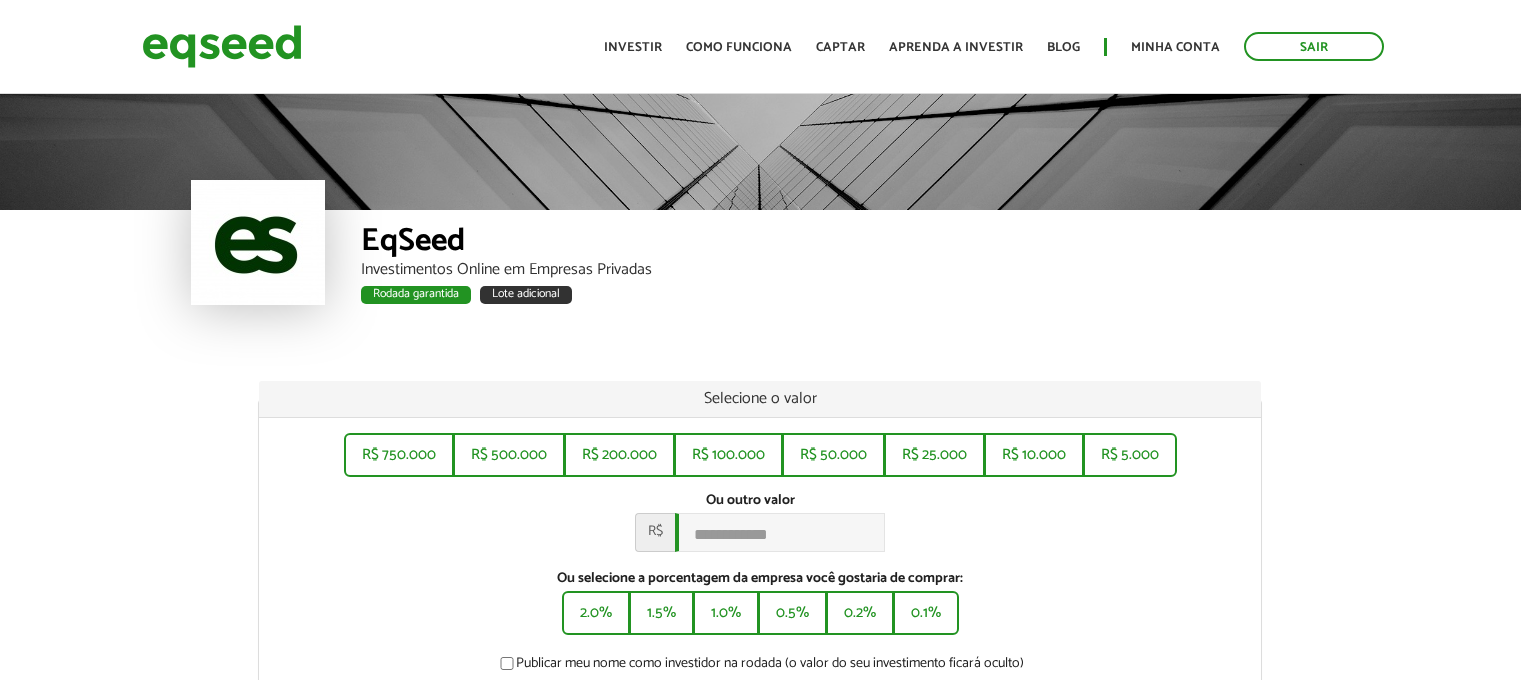 scroll, scrollTop: 0, scrollLeft: 0, axis: both 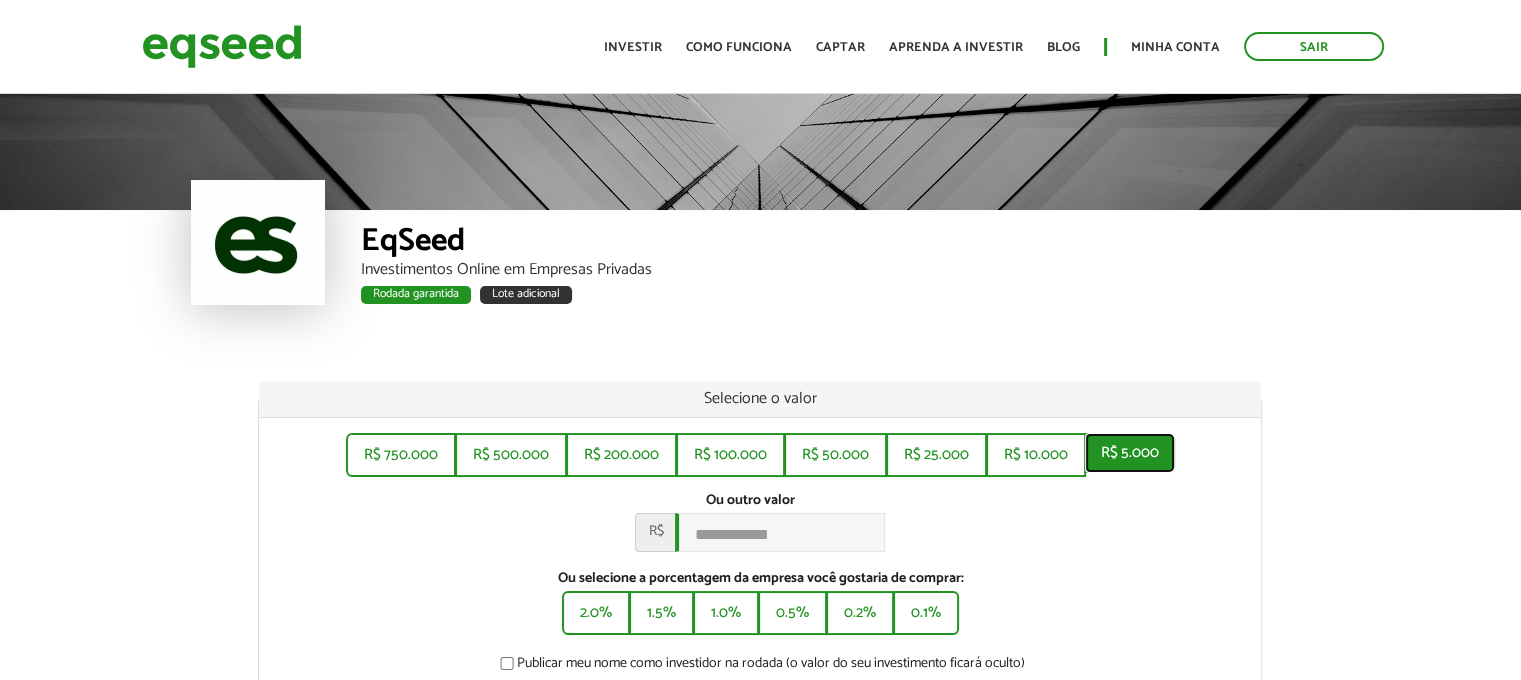 click on "R$ 5.000" at bounding box center [1130, 453] 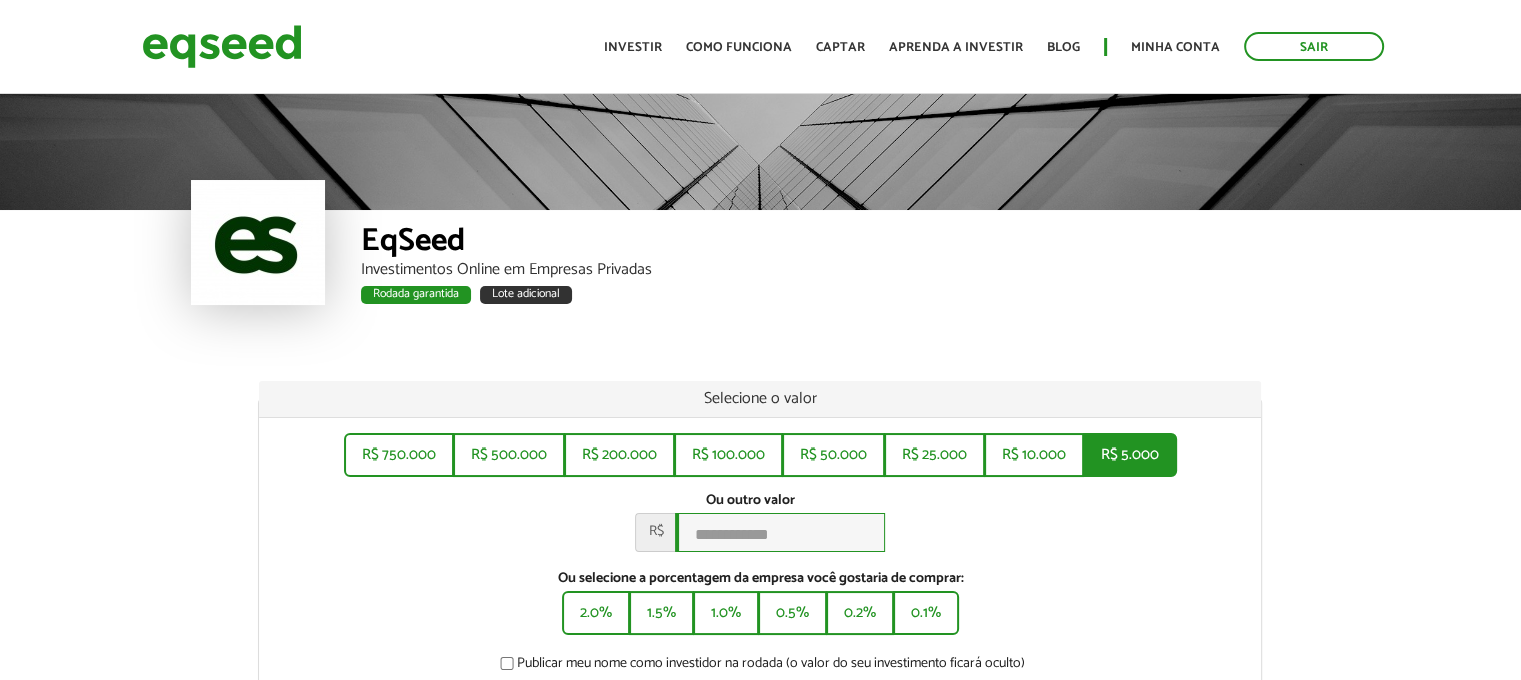 type on "*****" 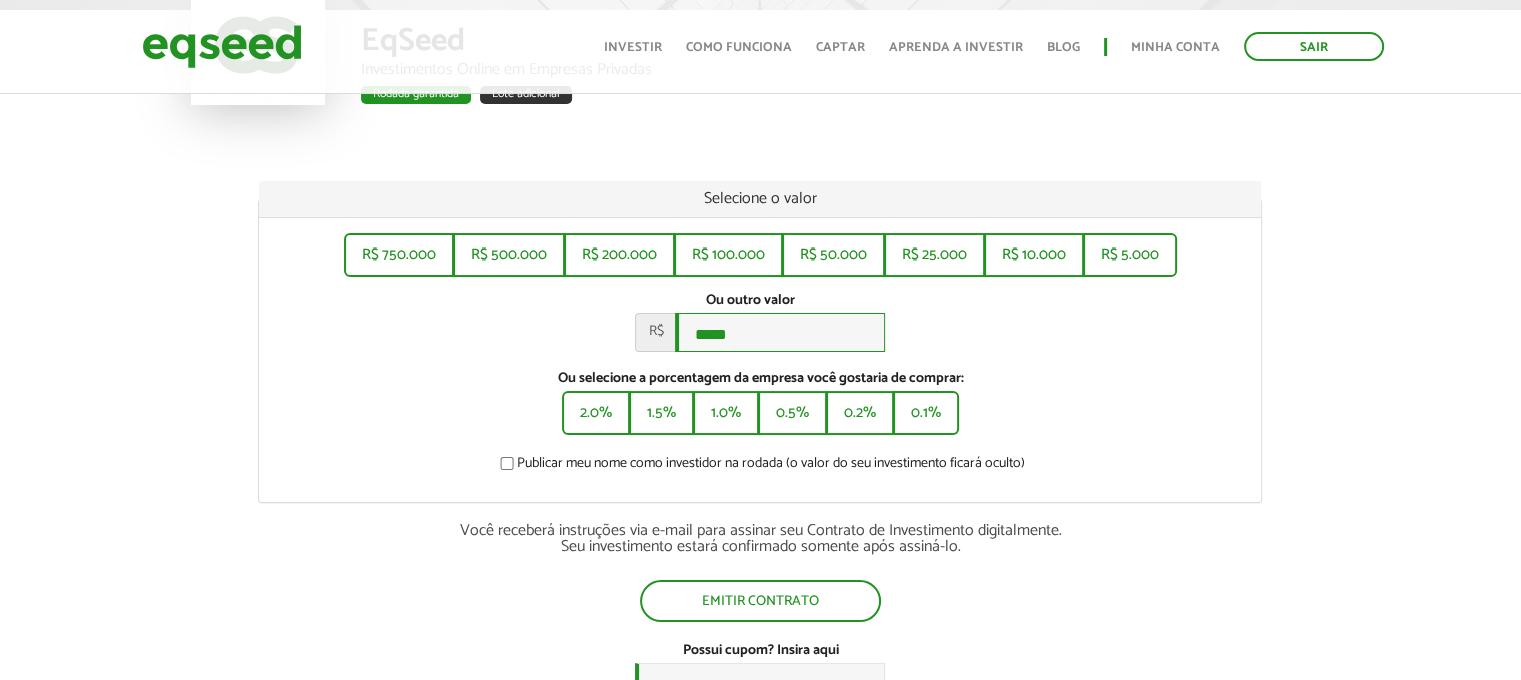 scroll, scrollTop: 400, scrollLeft: 0, axis: vertical 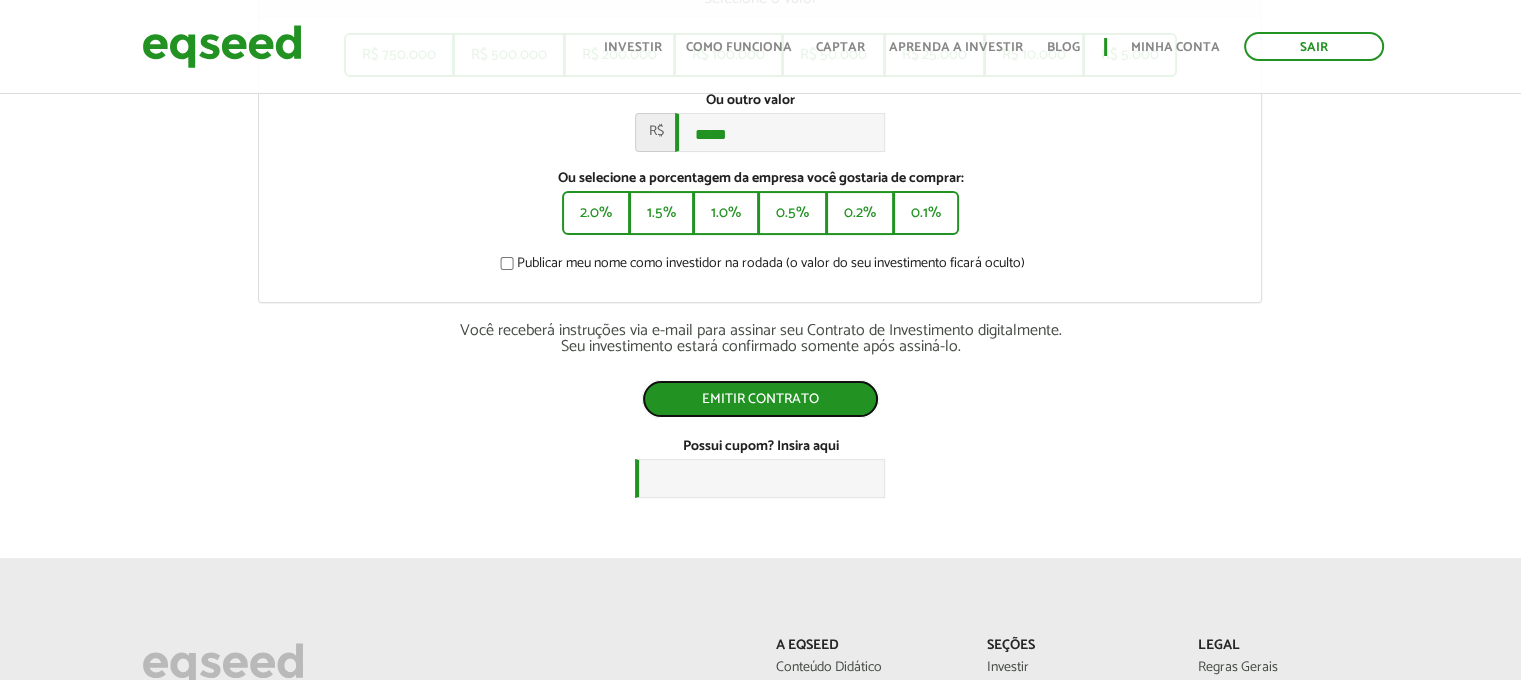 click on "Emitir contrato" at bounding box center (760, 399) 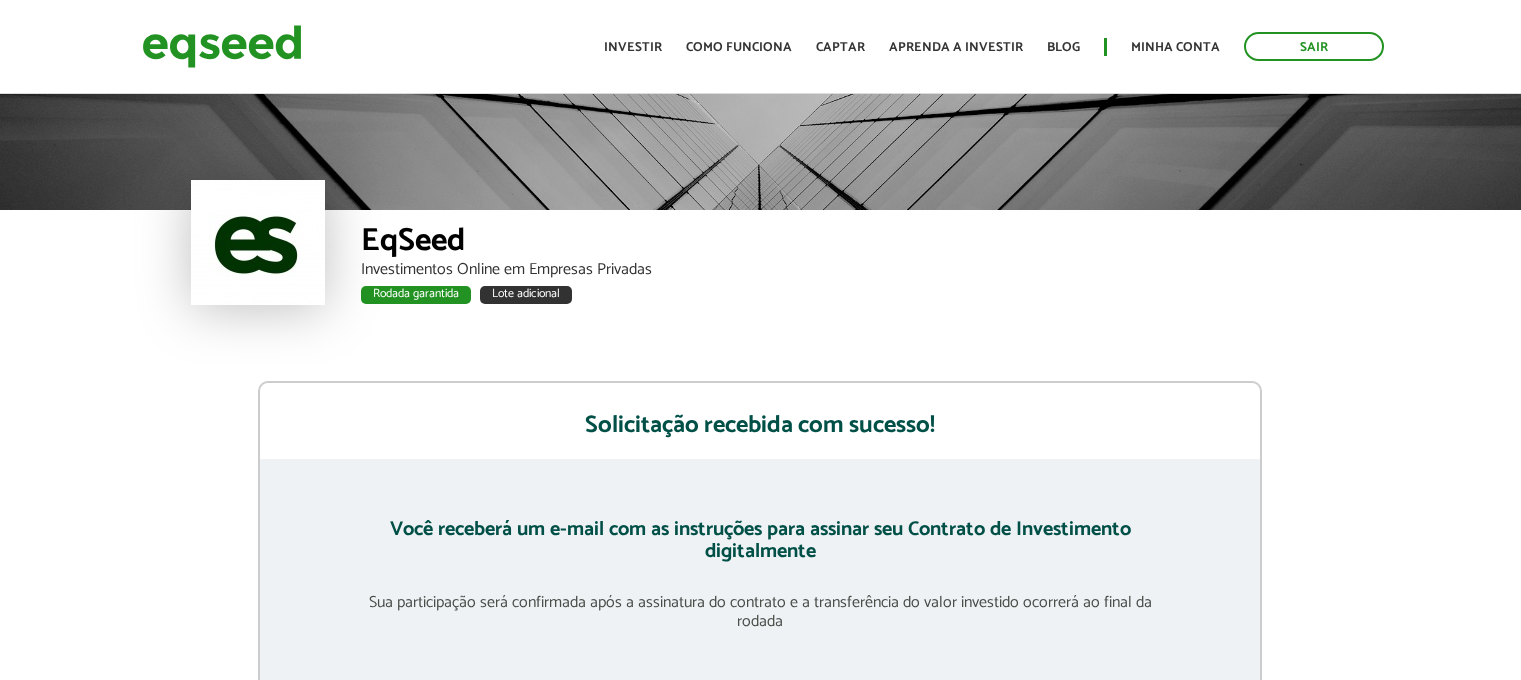 scroll, scrollTop: 0, scrollLeft: 0, axis: both 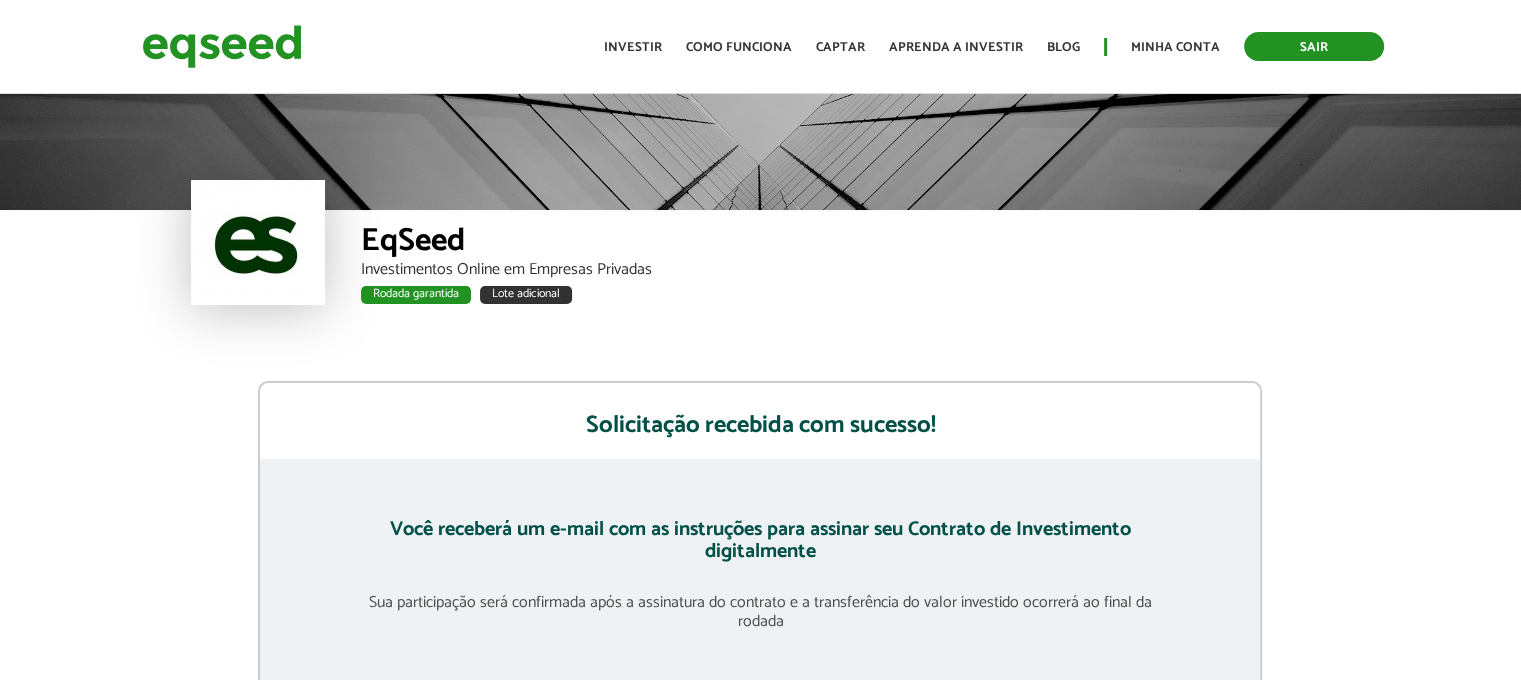 click on "Sair" at bounding box center (1314, 46) 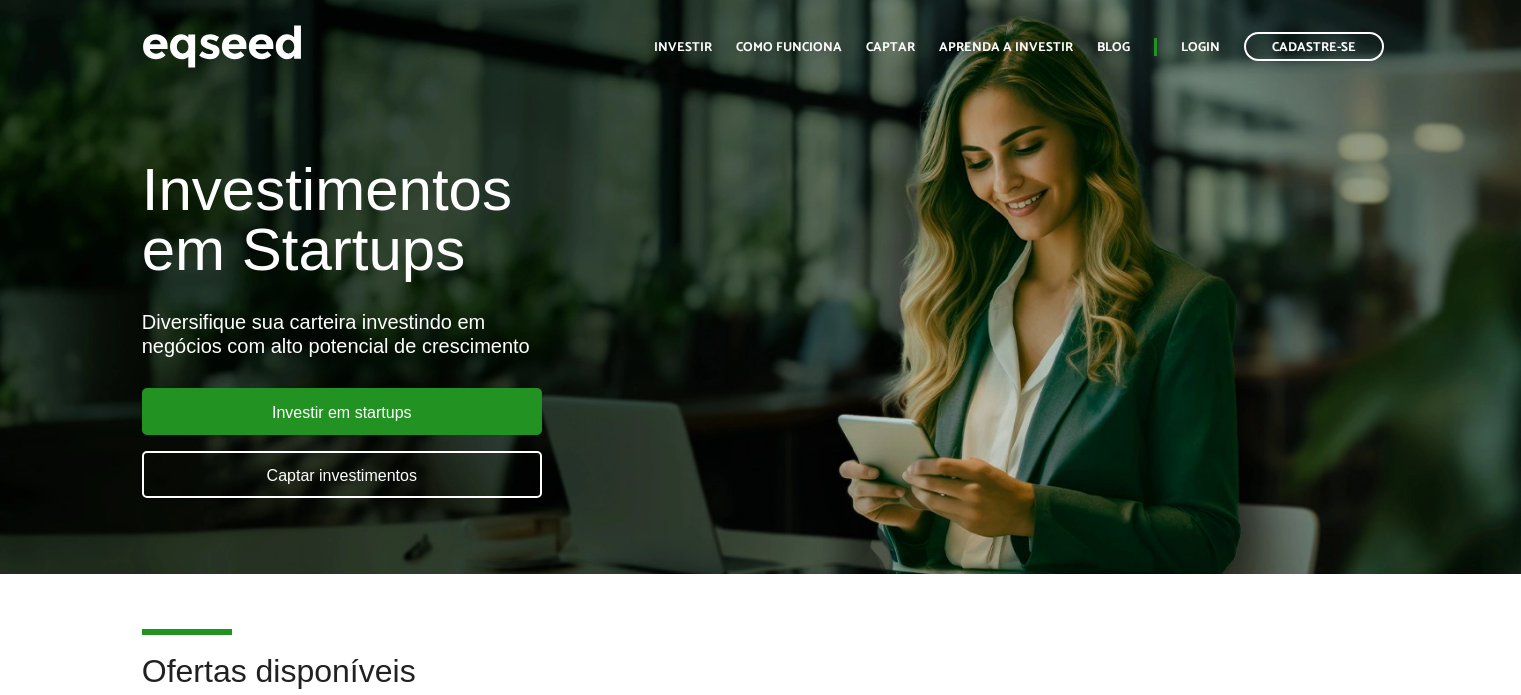 scroll, scrollTop: 0, scrollLeft: 0, axis: both 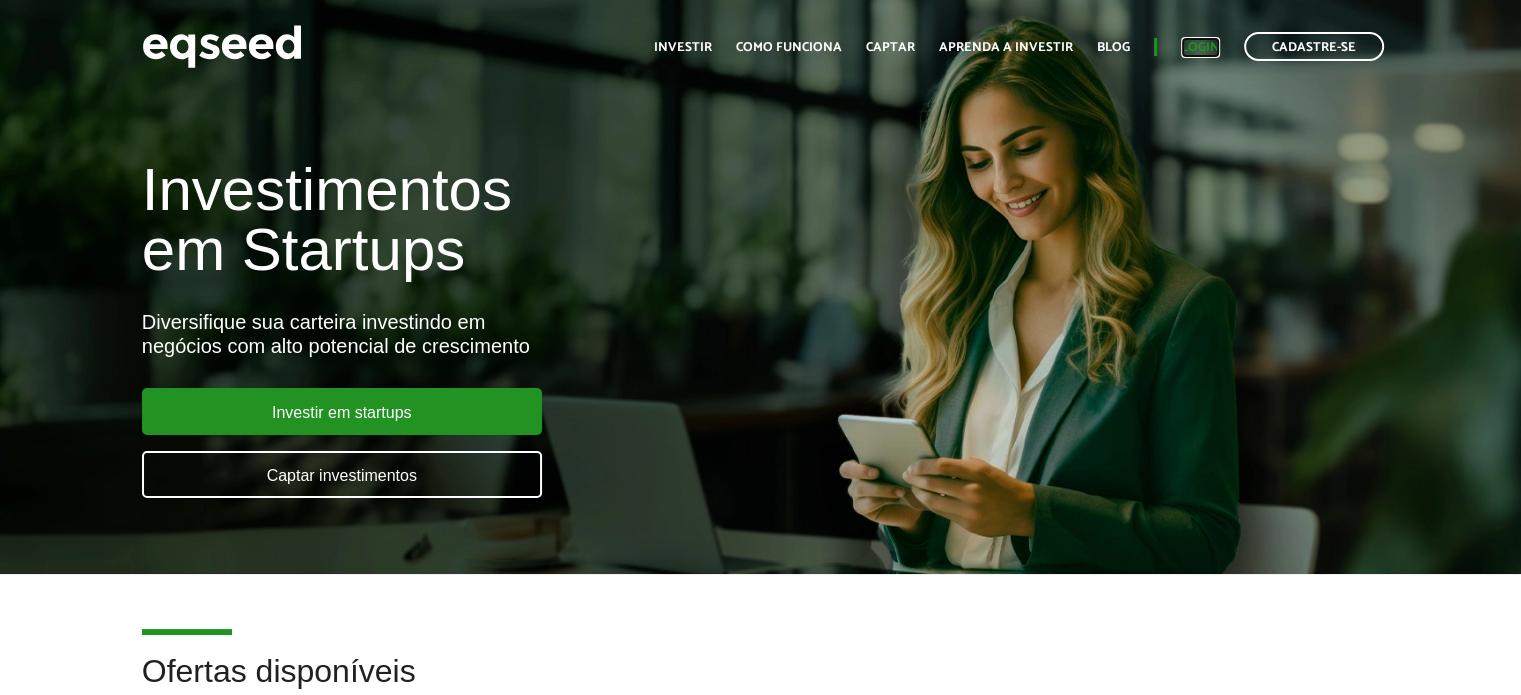 click on "Login" at bounding box center (1200, 47) 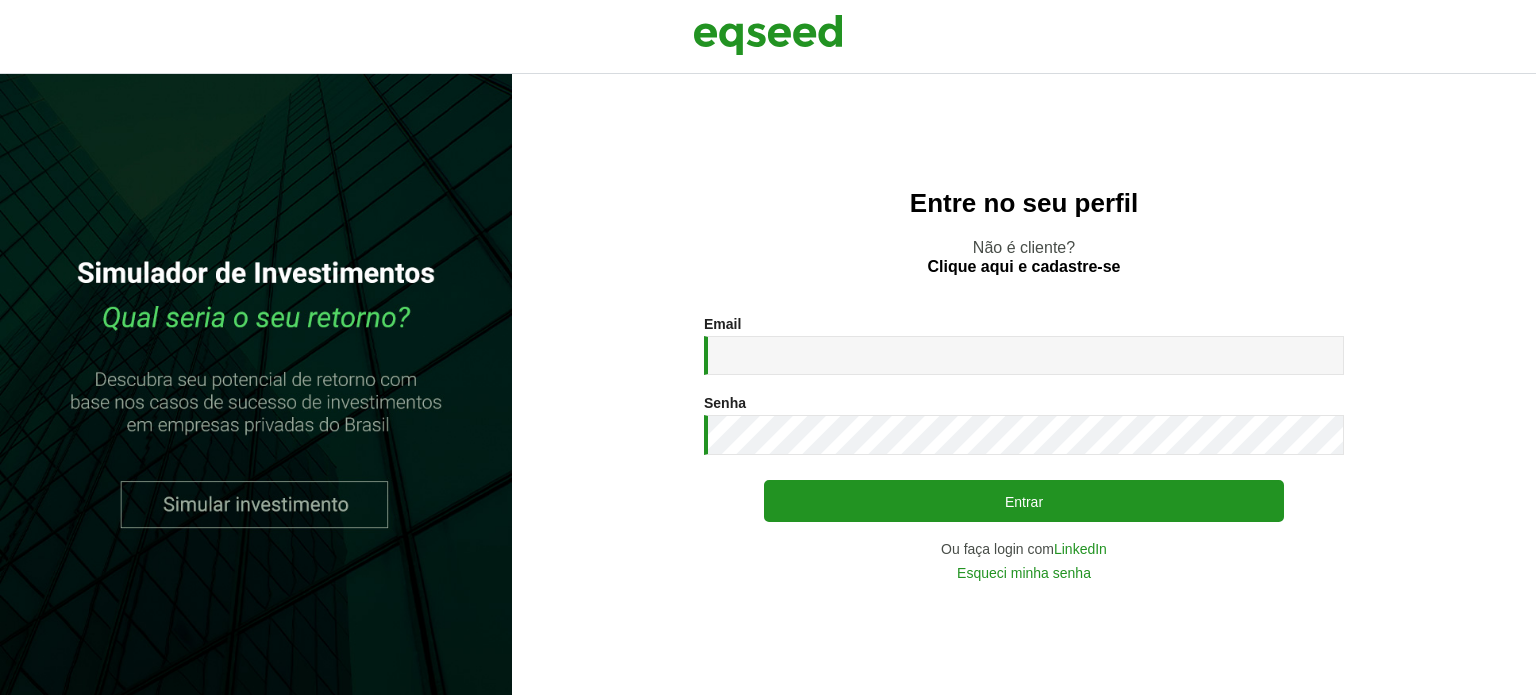 scroll, scrollTop: 0, scrollLeft: 0, axis: both 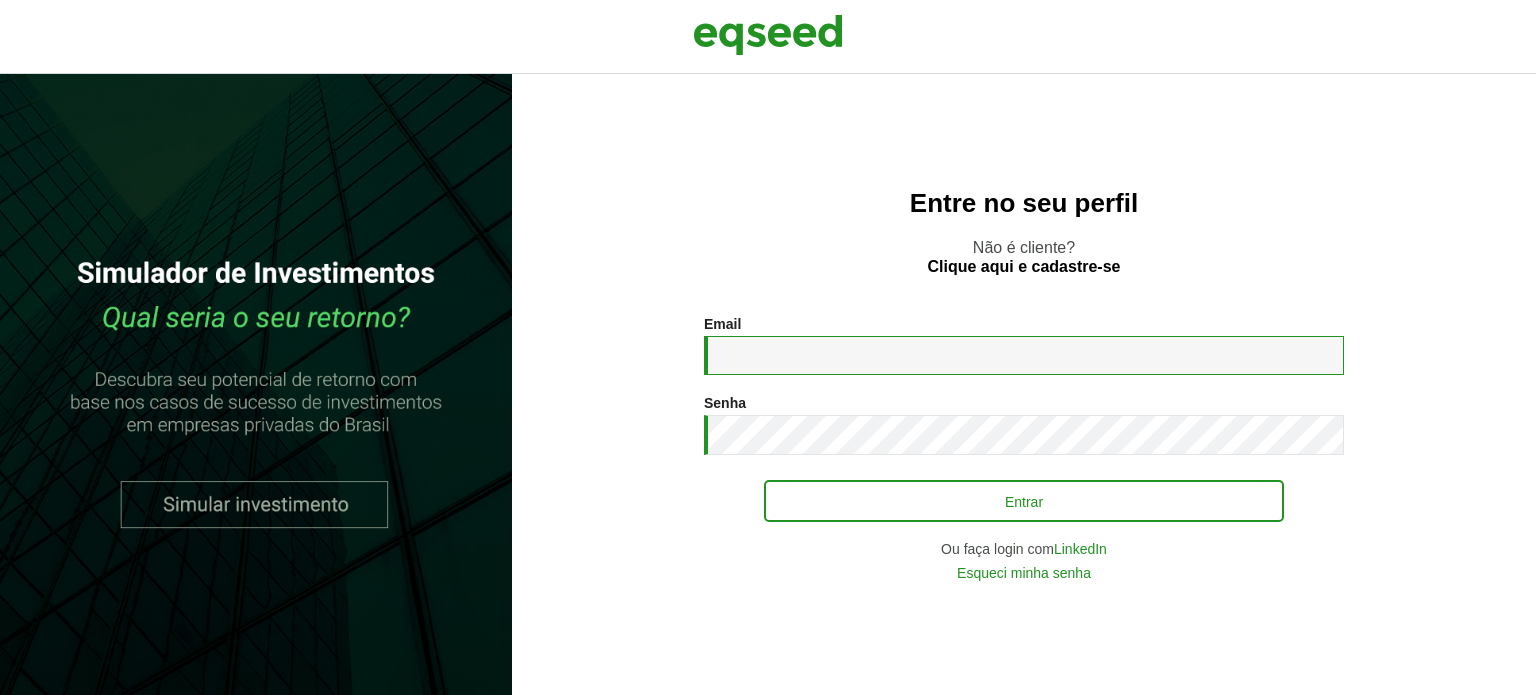 type on "**********" 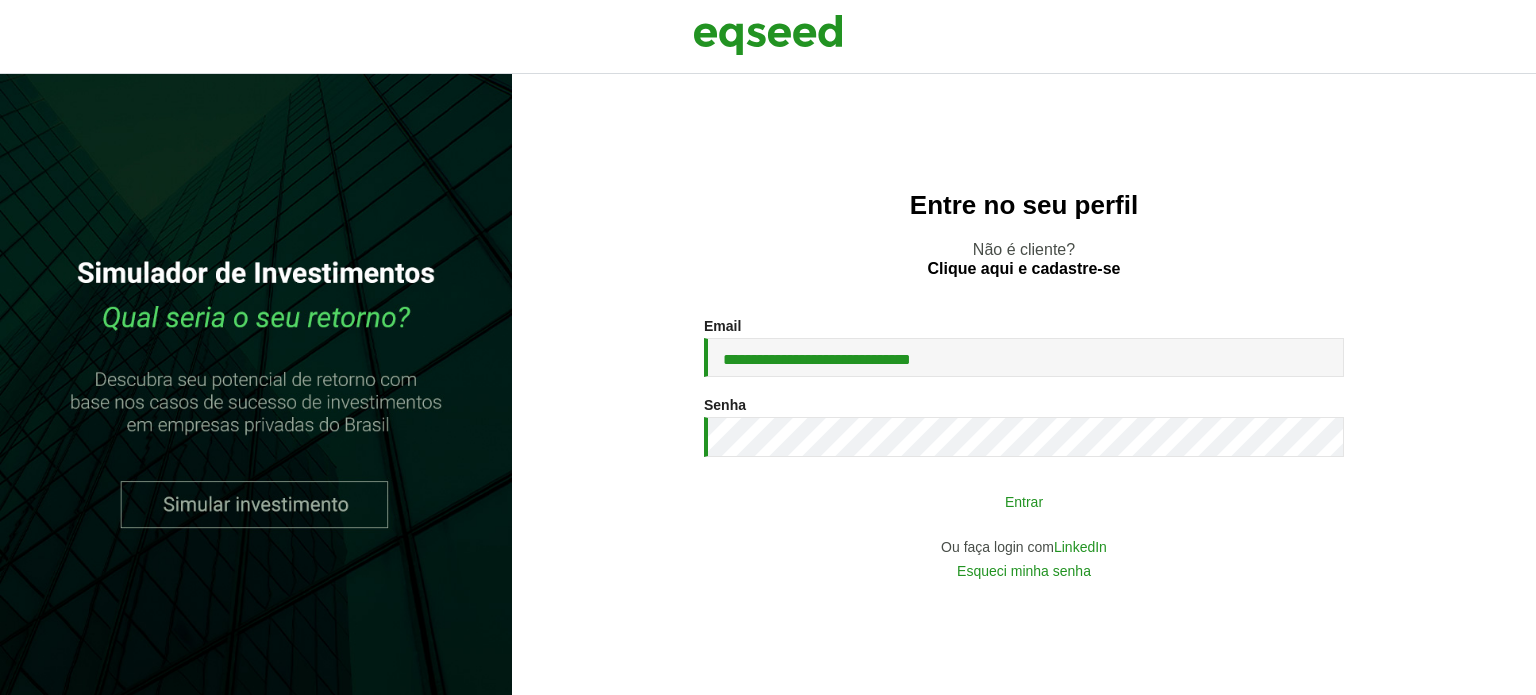 click on "Entrar" at bounding box center (1024, 501) 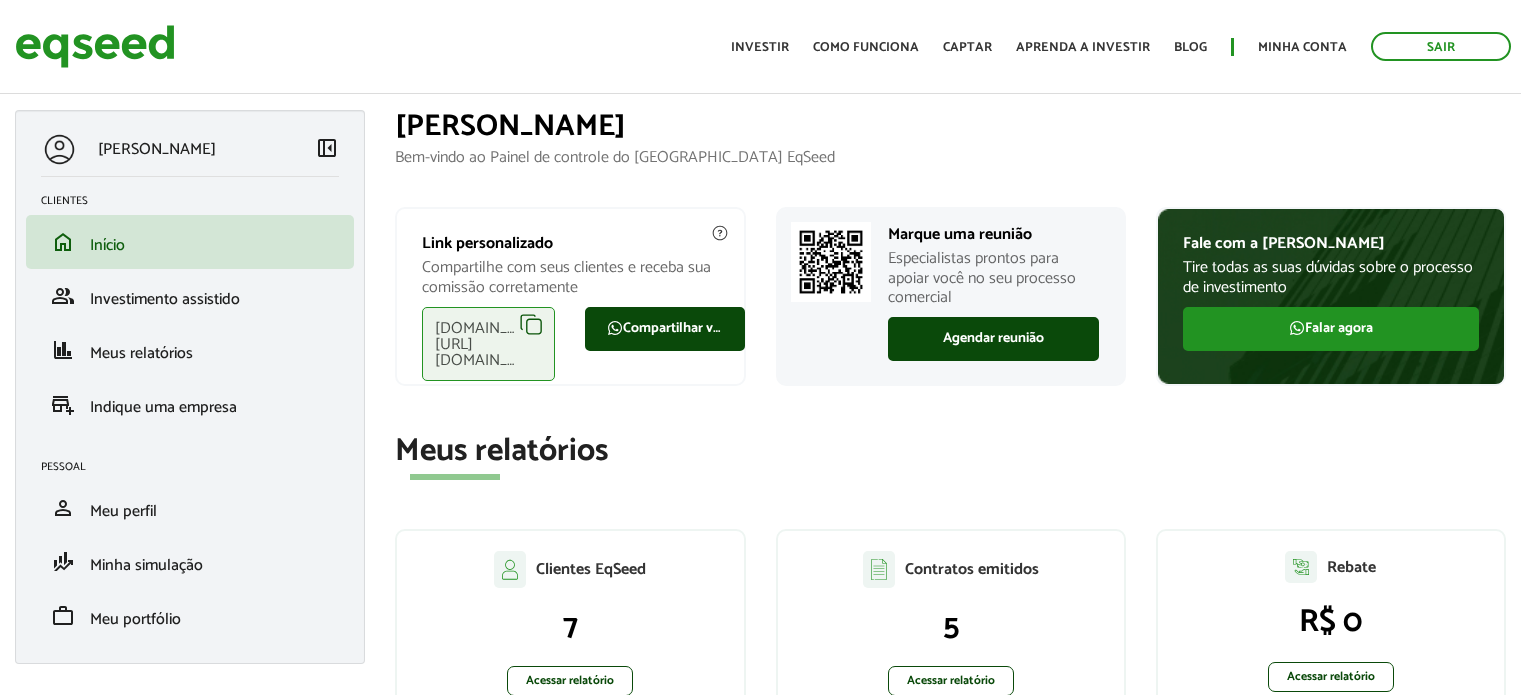 scroll, scrollTop: 0, scrollLeft: 0, axis: both 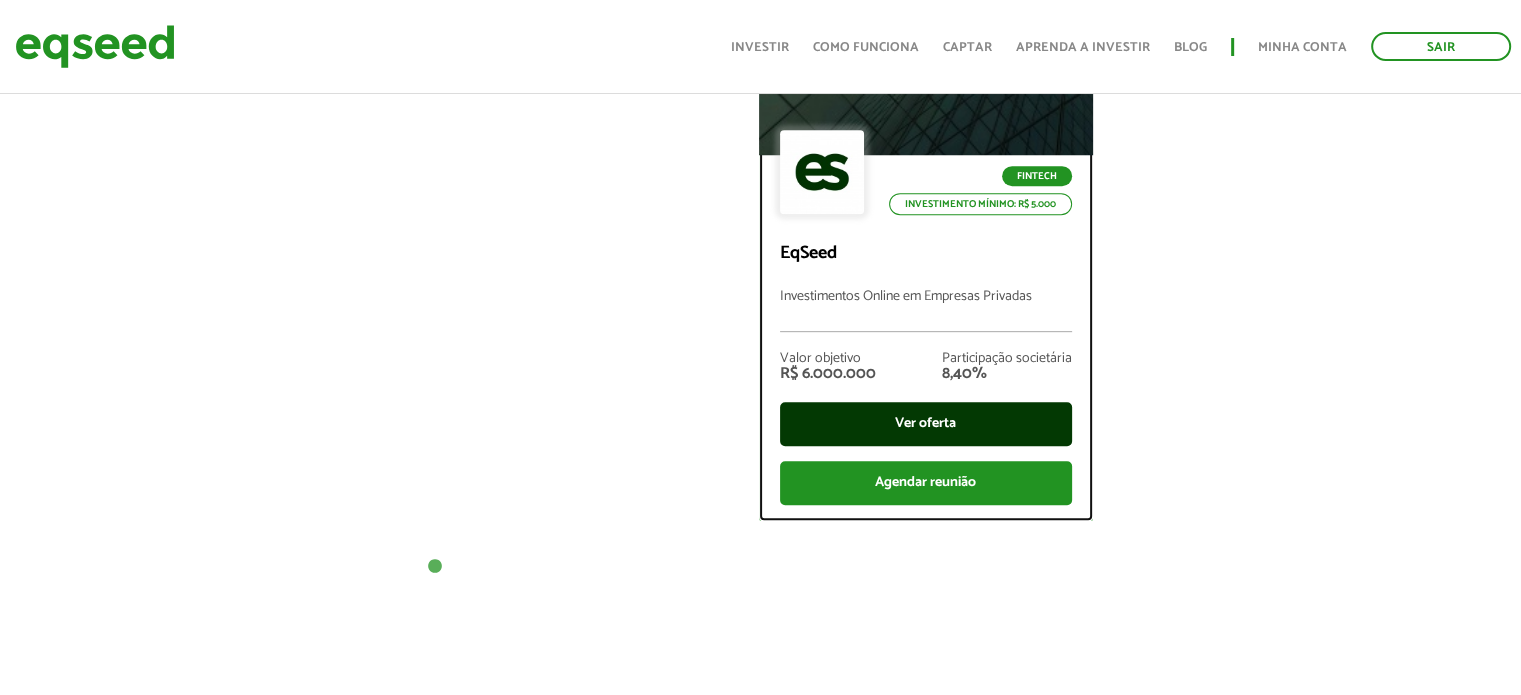 click on "Ver oferta" at bounding box center [926, 424] 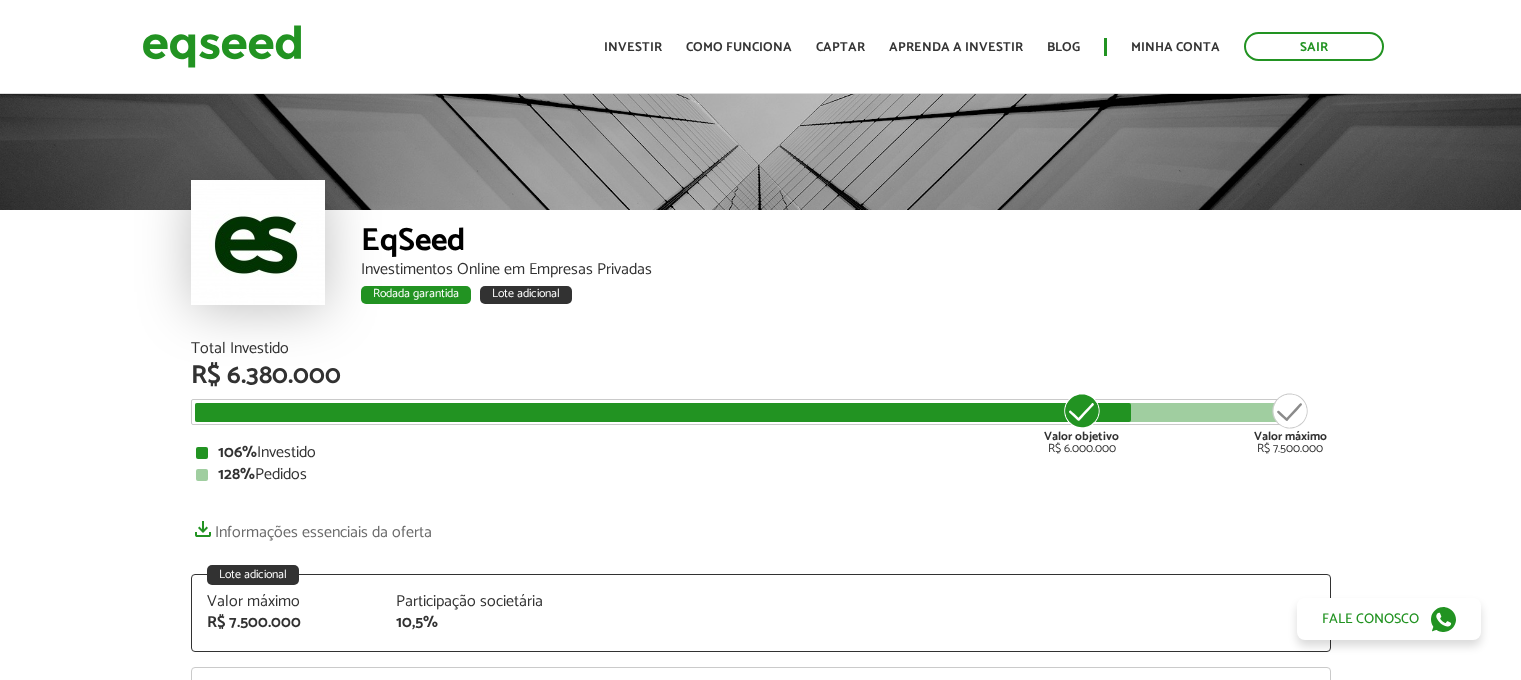 scroll, scrollTop: 0, scrollLeft: 0, axis: both 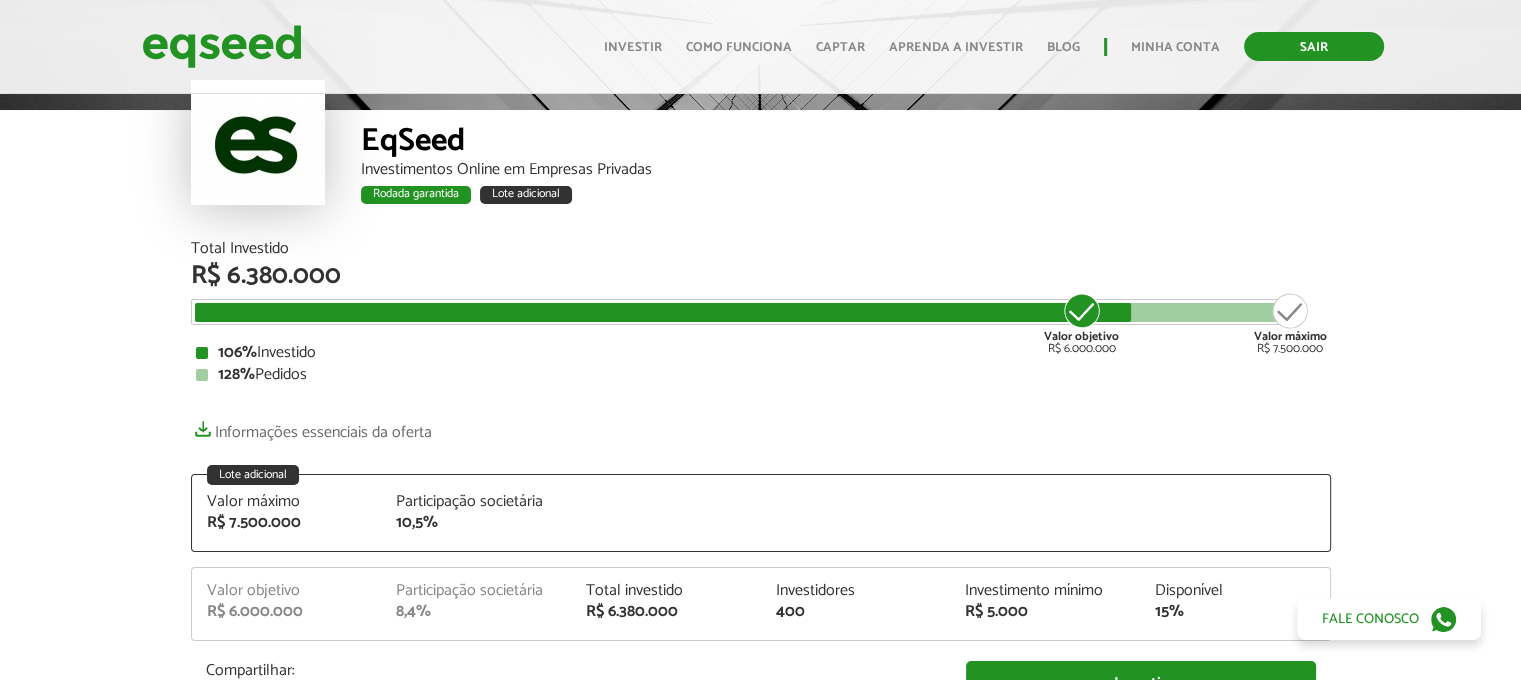 click on "Sair" at bounding box center (1314, 46) 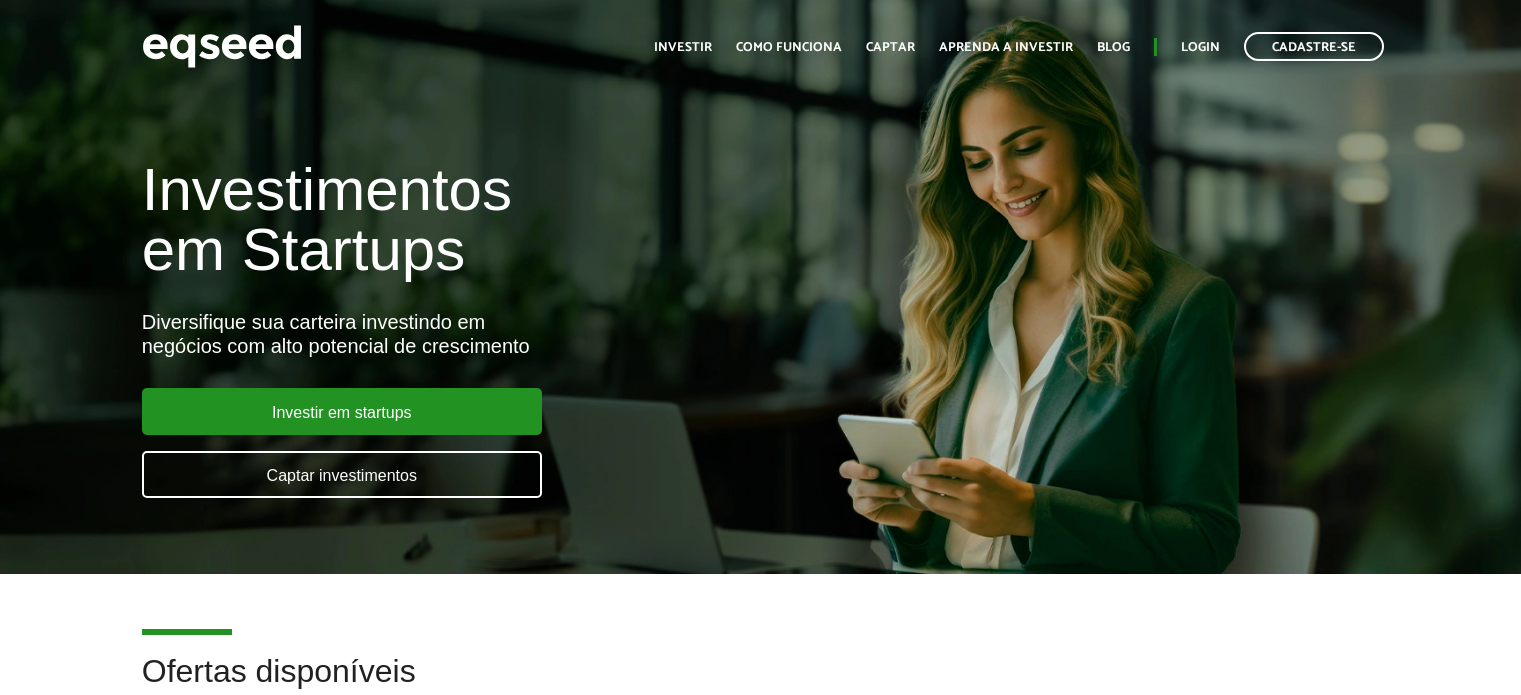 scroll, scrollTop: 0, scrollLeft: 0, axis: both 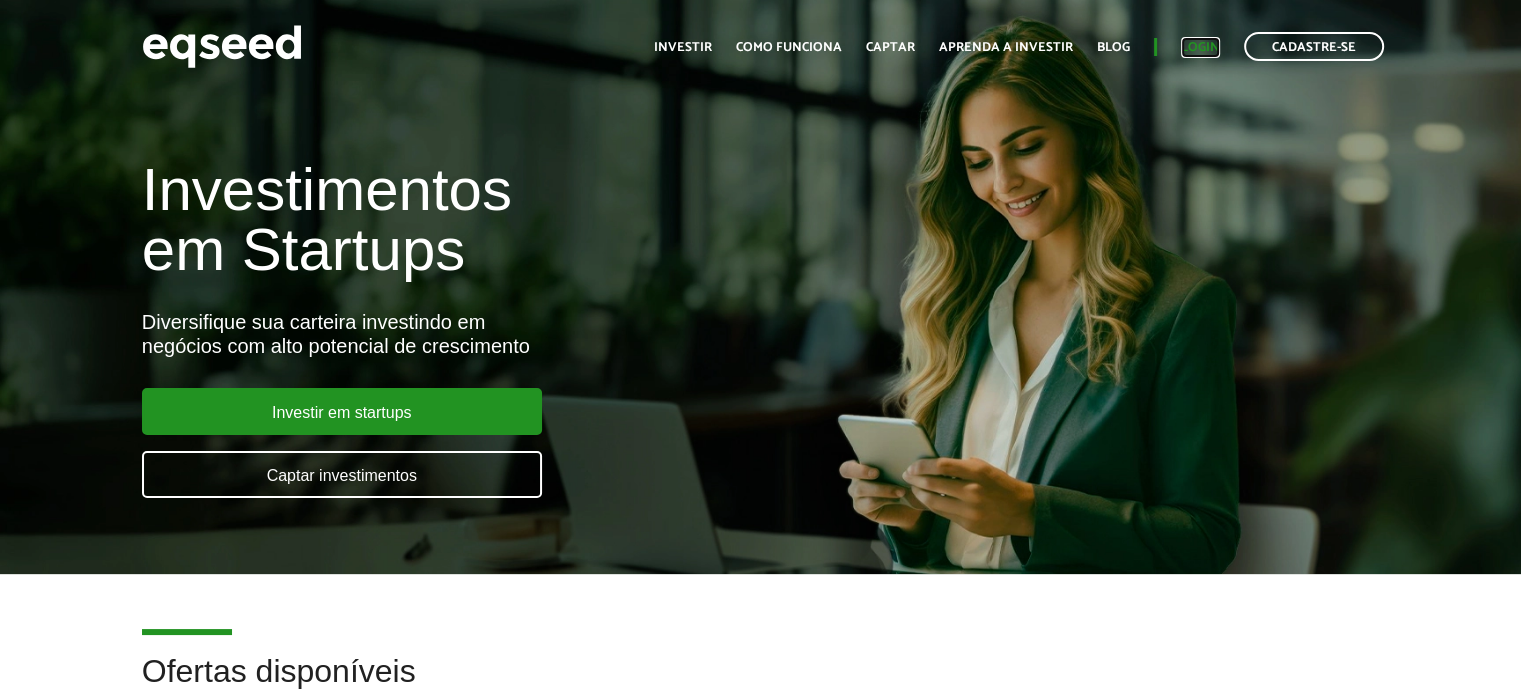 click on "Login" at bounding box center [1200, 47] 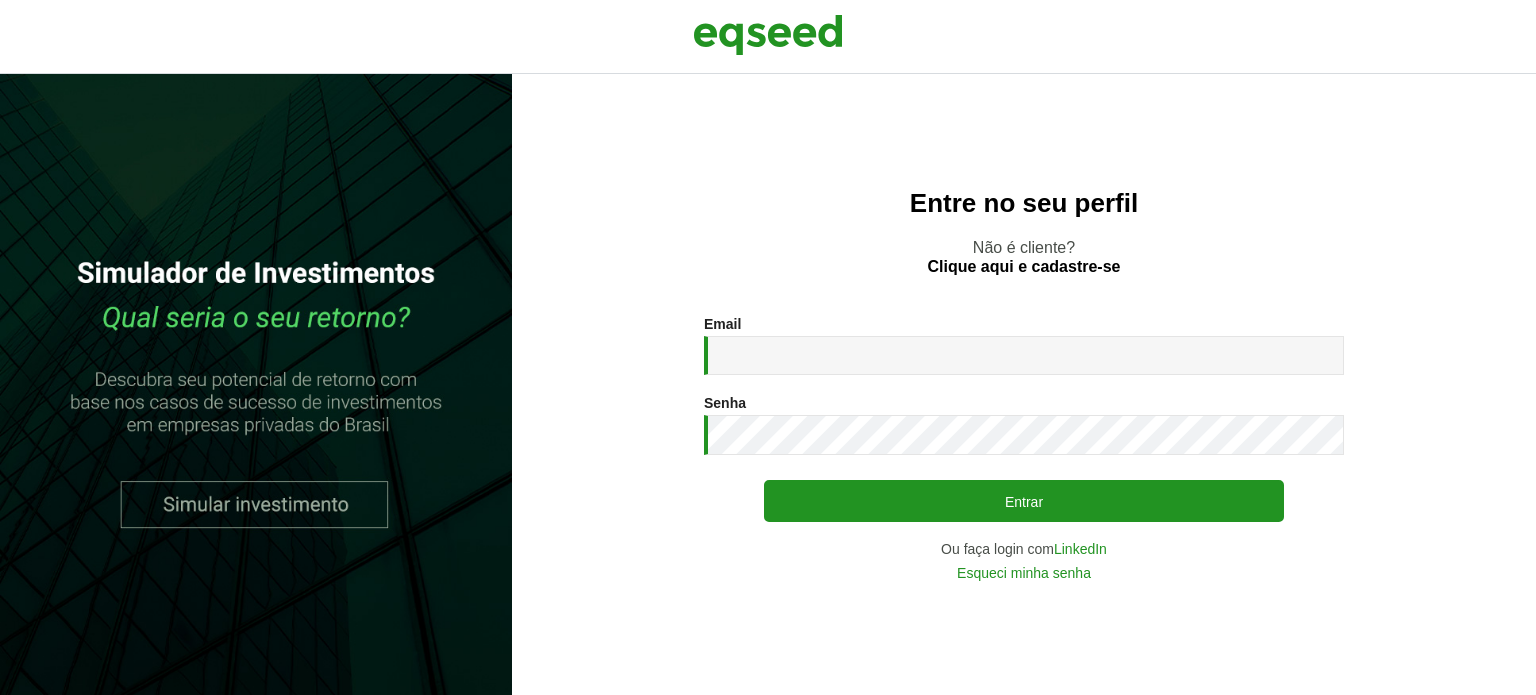 scroll, scrollTop: 0, scrollLeft: 0, axis: both 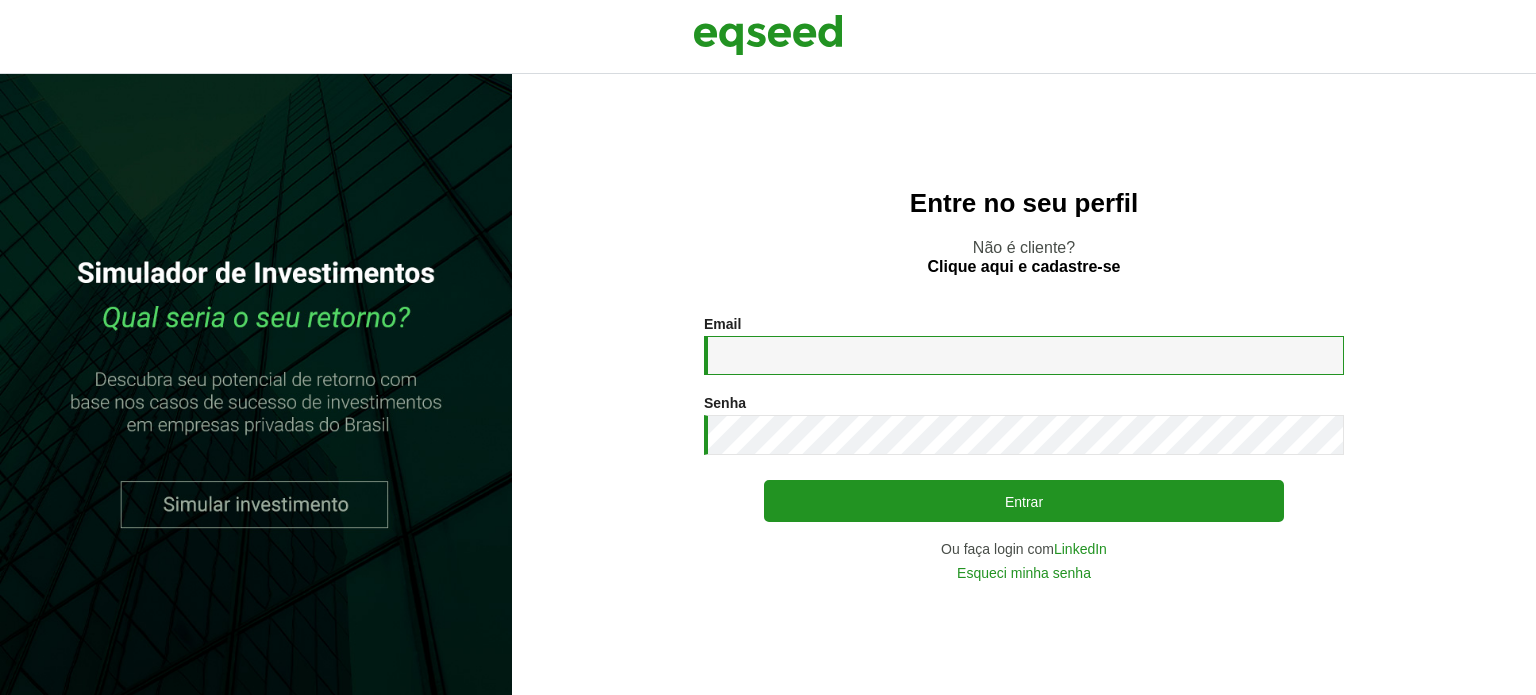type on "**********" 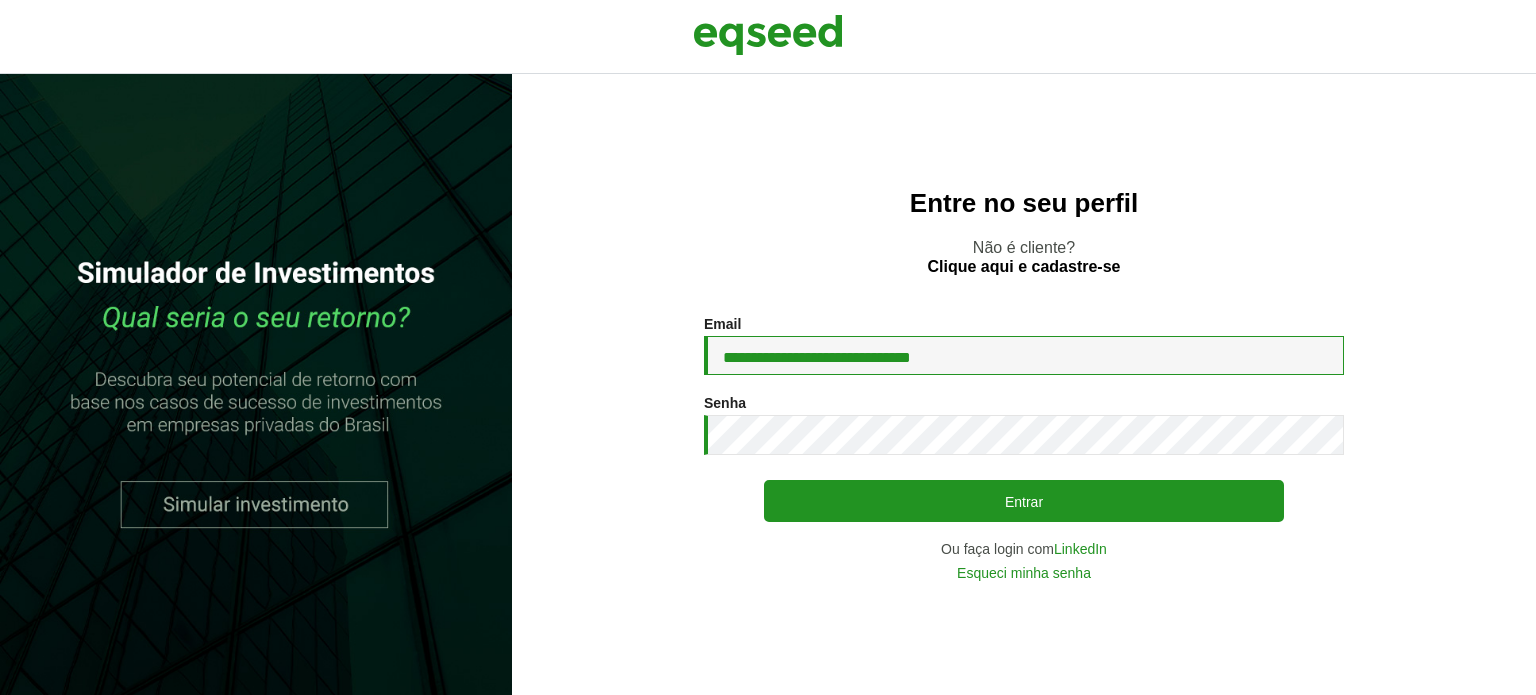 click on "**********" at bounding box center (1024, 355) 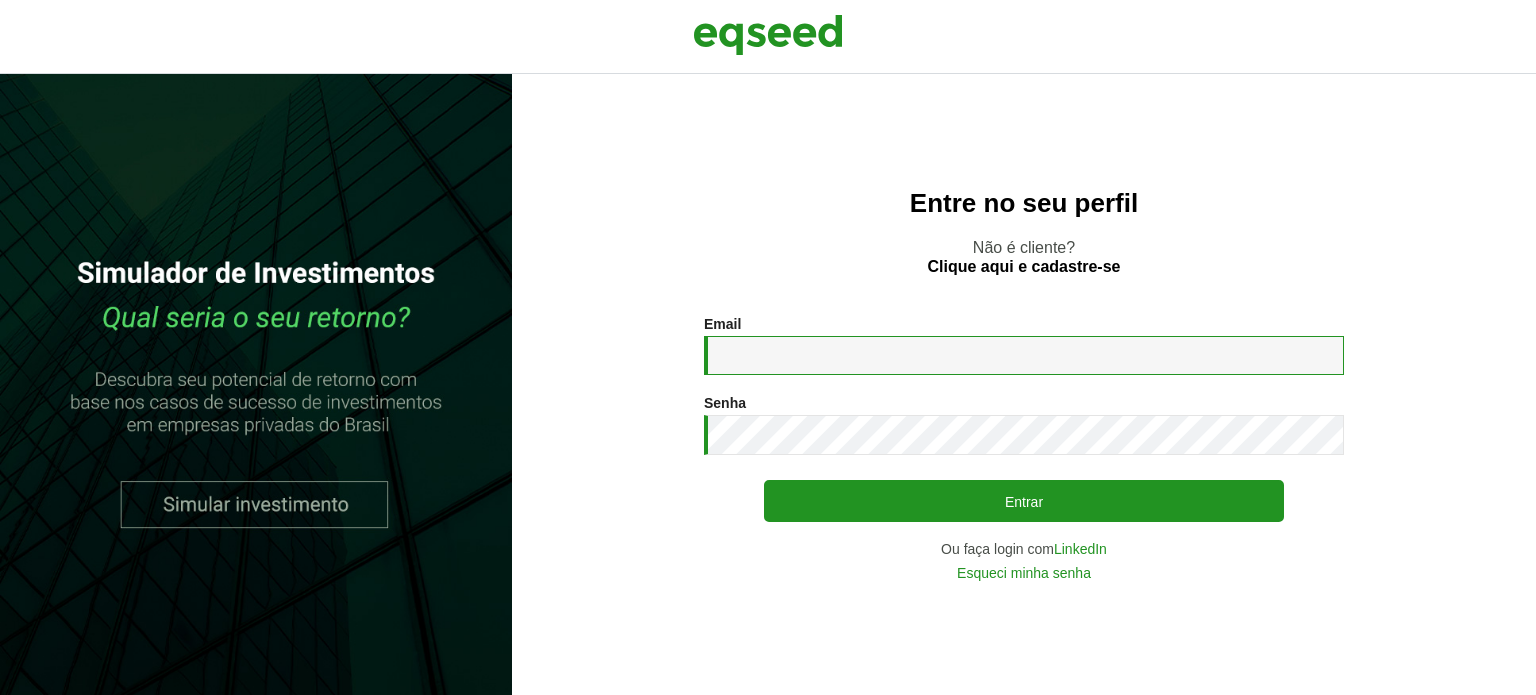 click on "Email  *" at bounding box center [1024, 355] 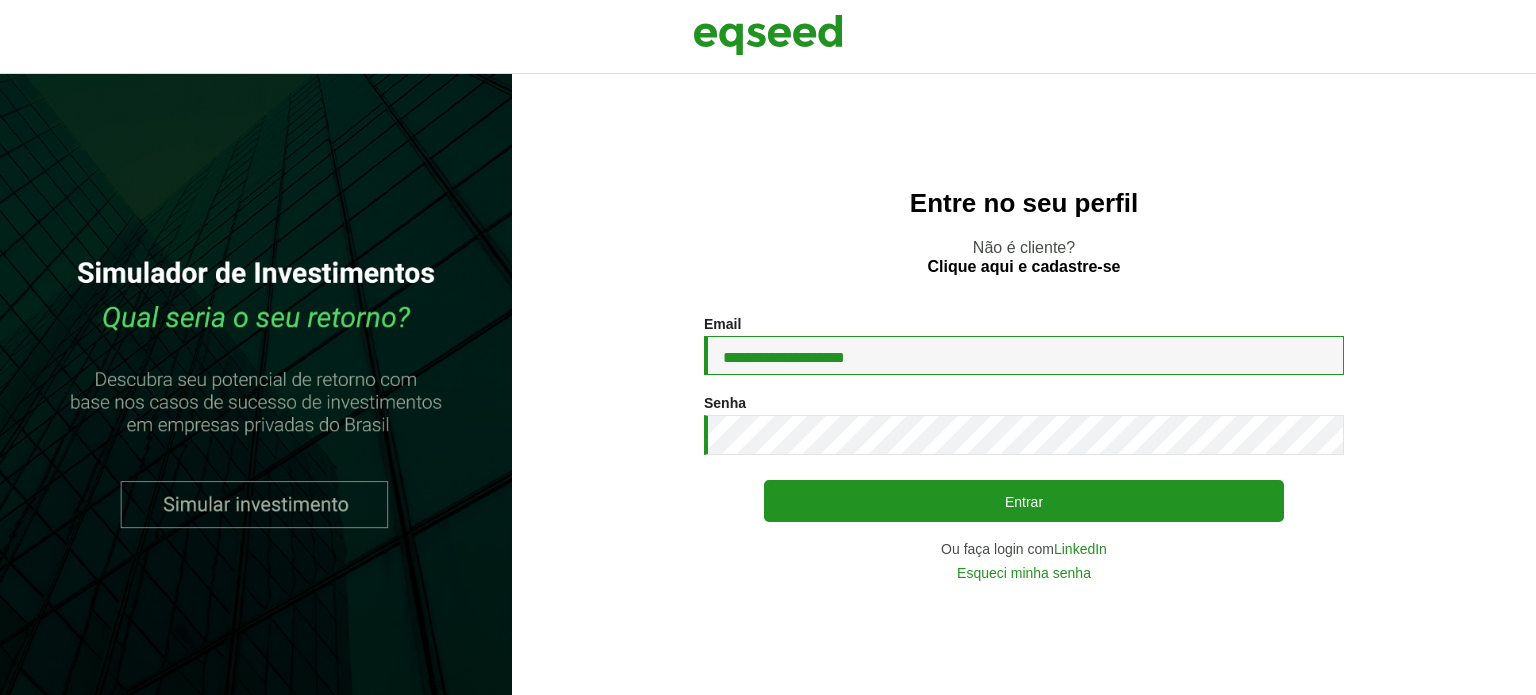 type on "**********" 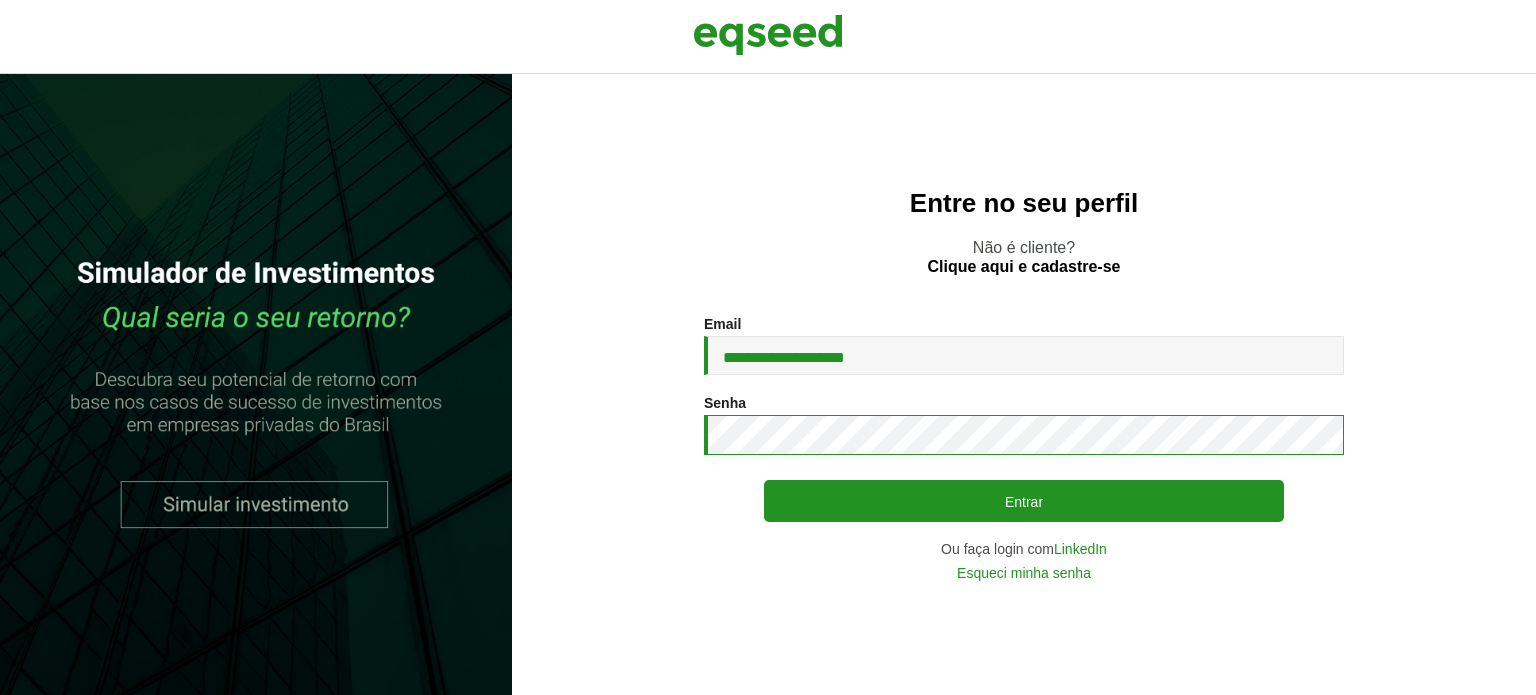 click on "Entrar" at bounding box center (1024, 501) 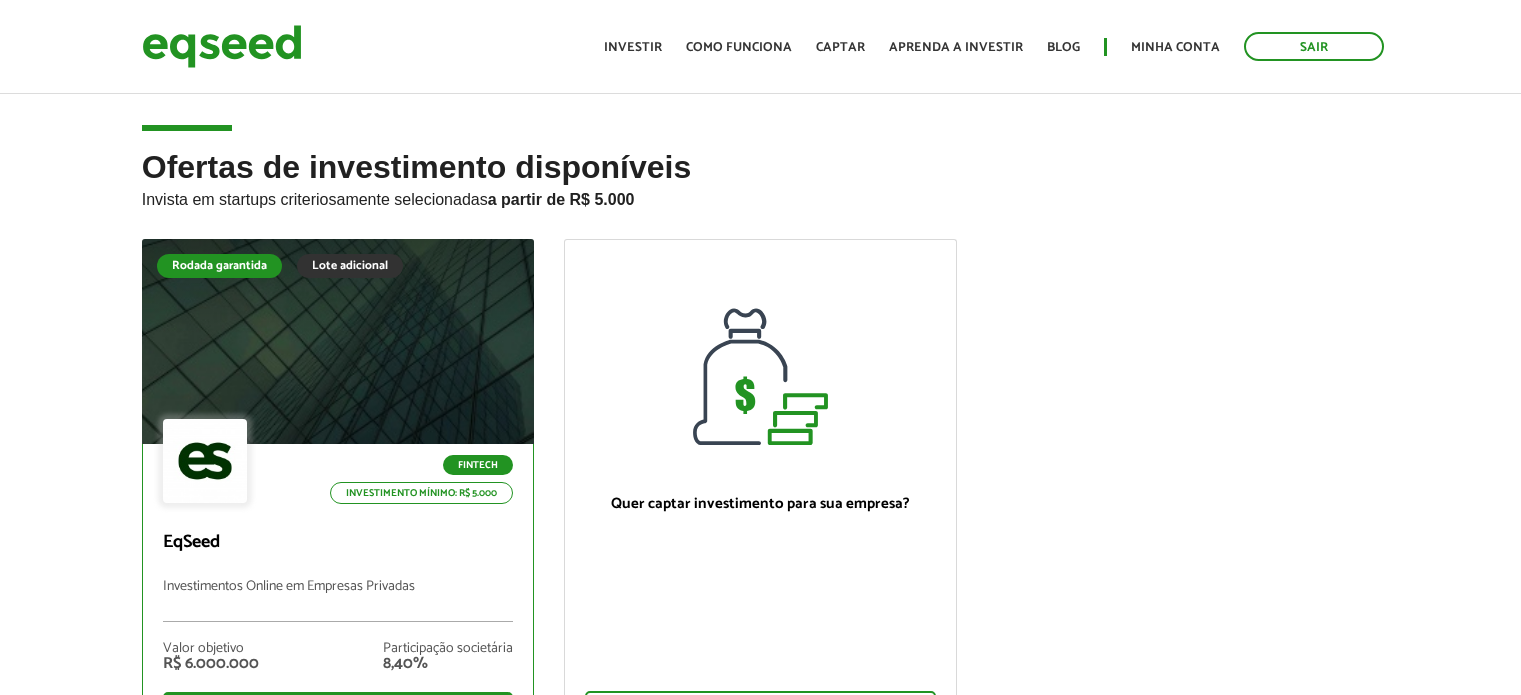 scroll, scrollTop: 0, scrollLeft: 0, axis: both 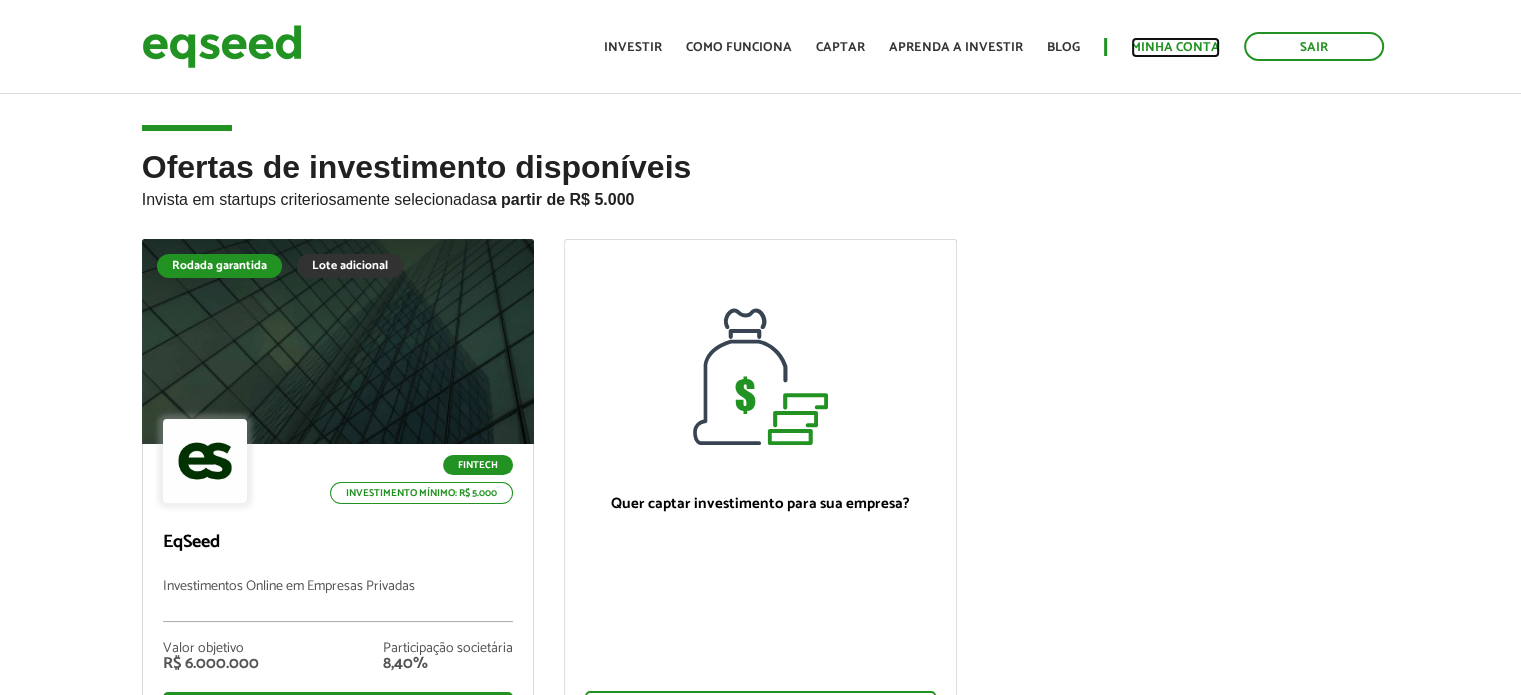 click on "Minha conta" at bounding box center [1175, 47] 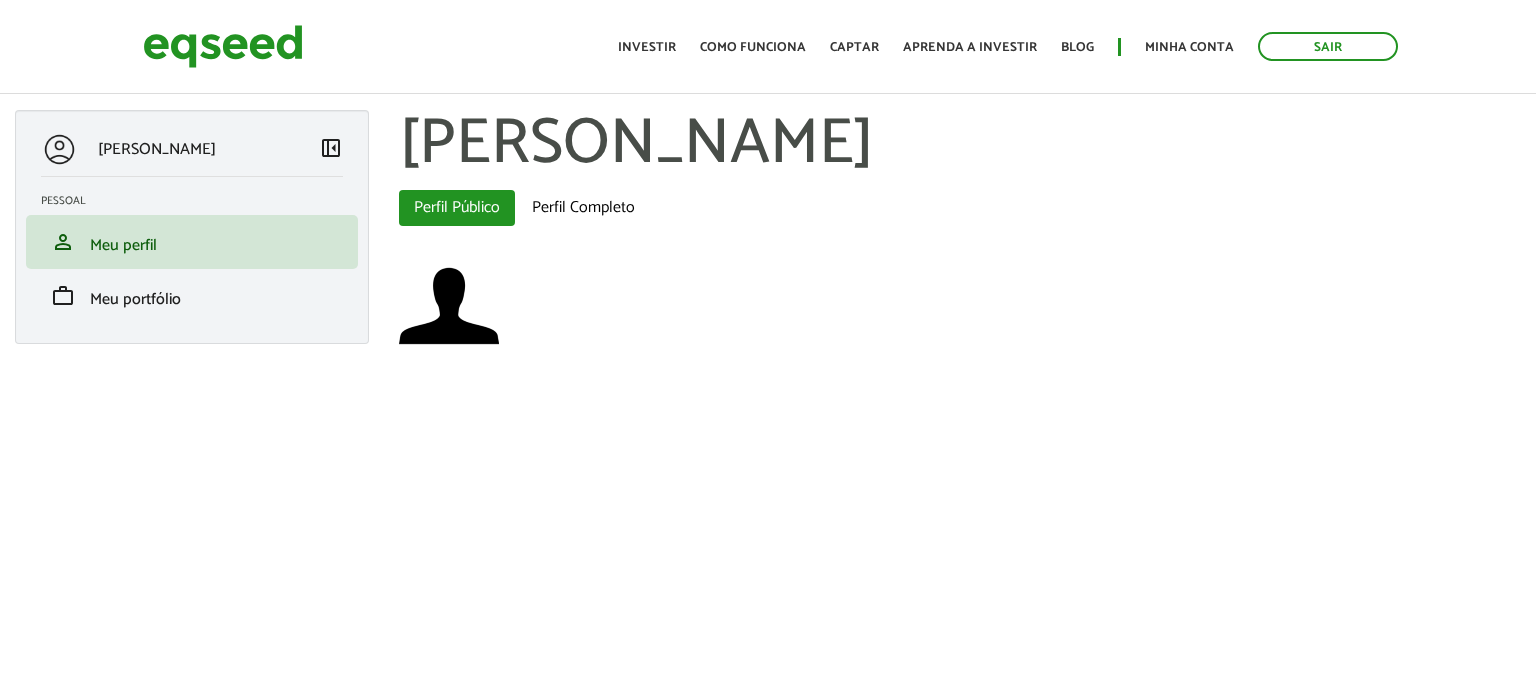 scroll, scrollTop: 0, scrollLeft: 0, axis: both 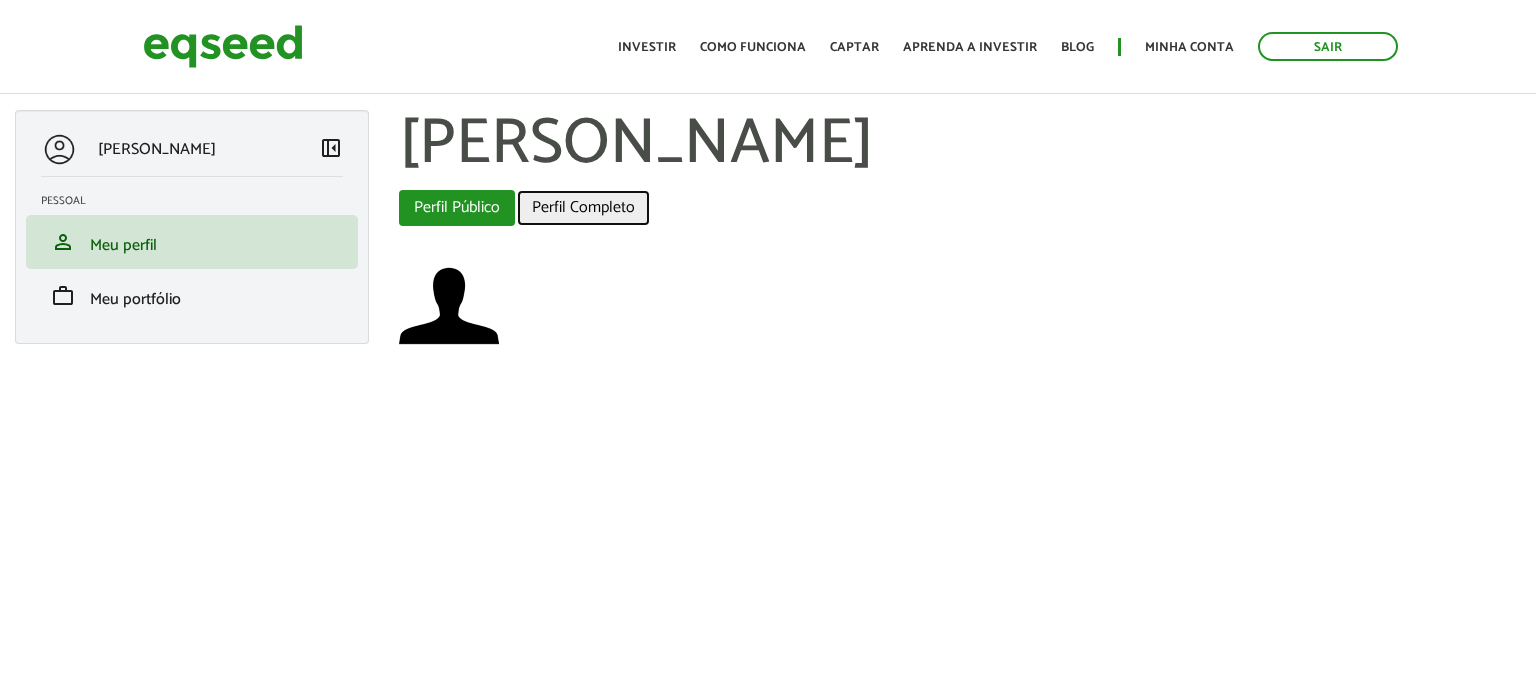 click on "Perfil Completo" at bounding box center [583, 208] 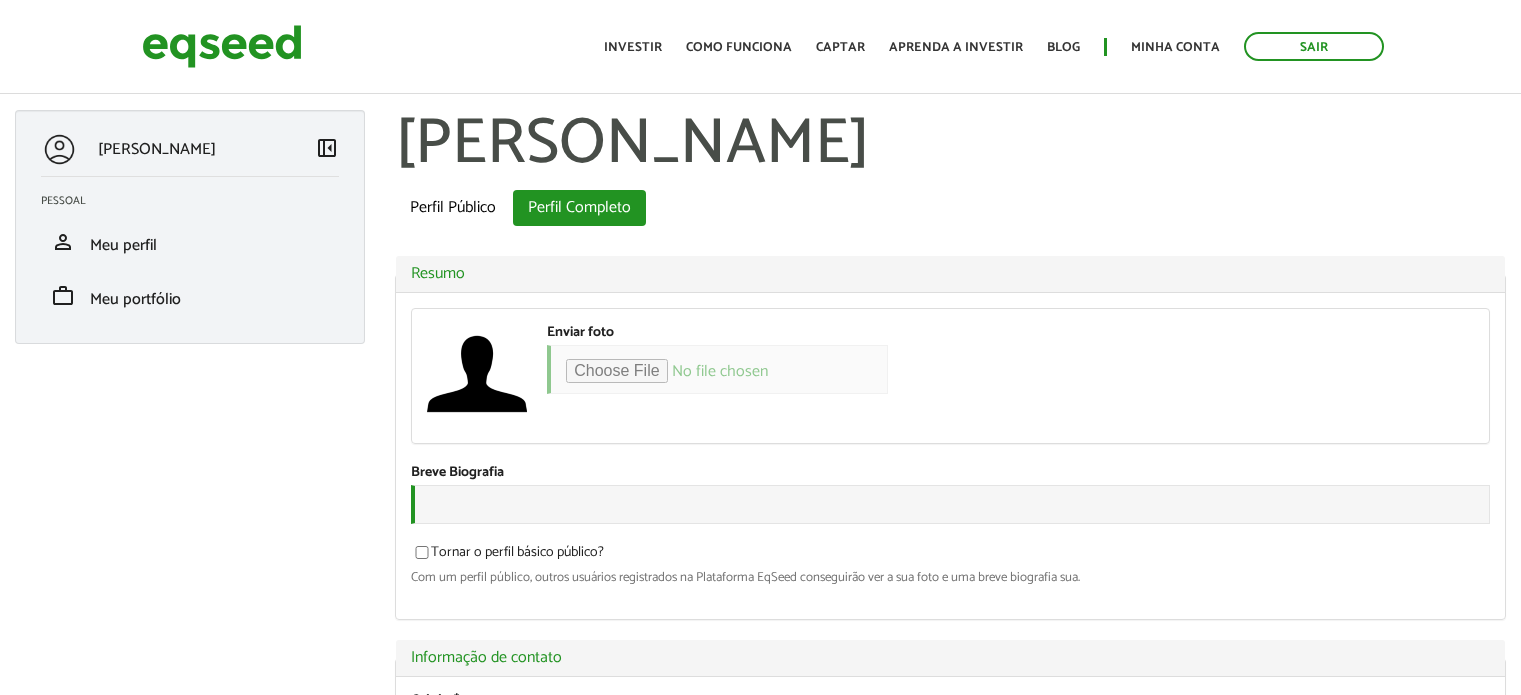 scroll, scrollTop: 0, scrollLeft: 0, axis: both 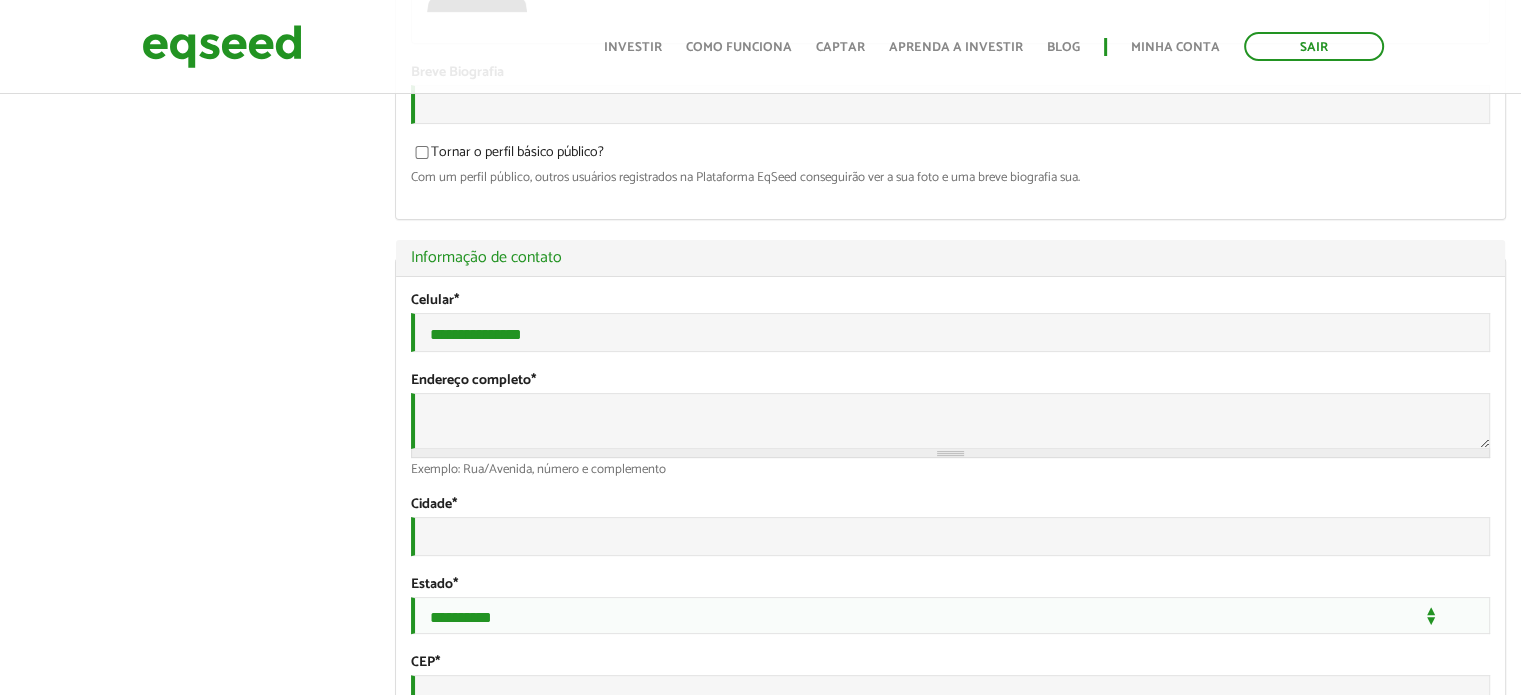 type on "**********" 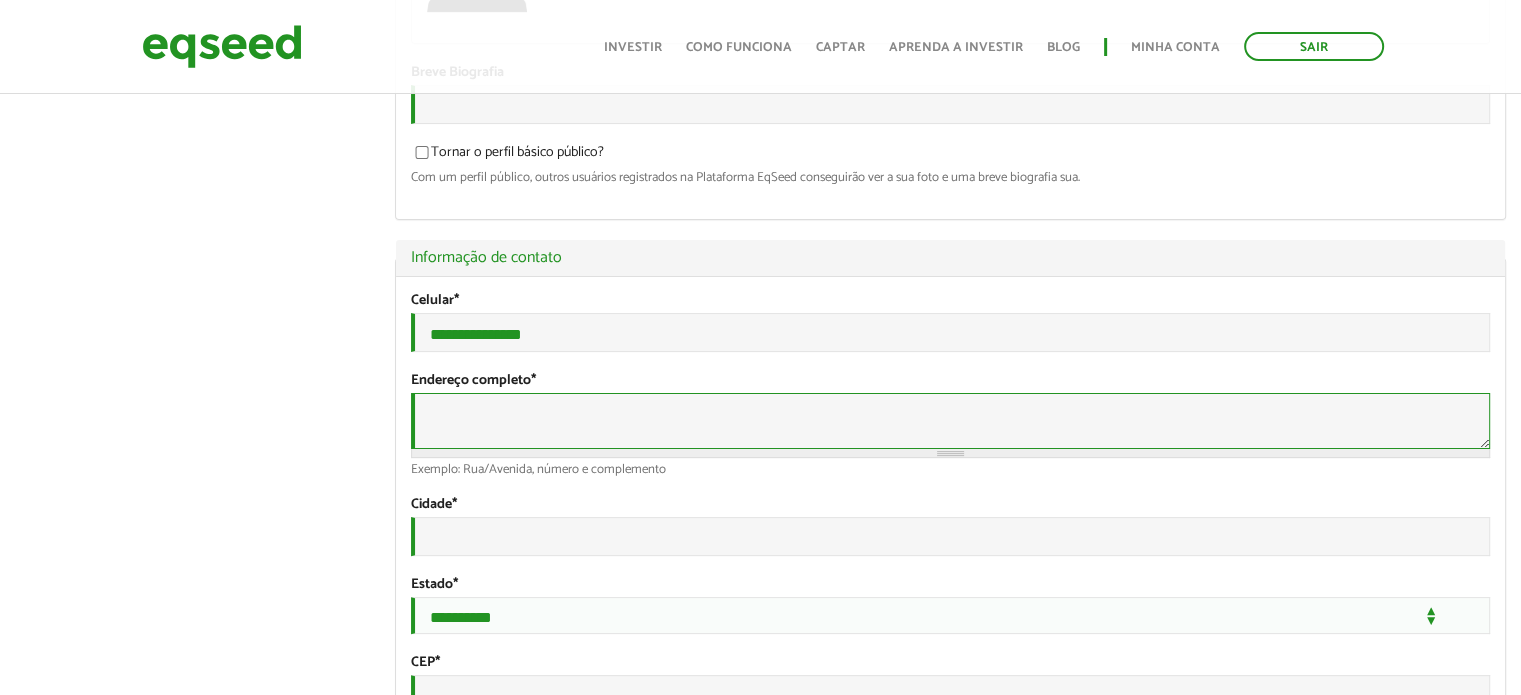 click on "Endereço completo  *" at bounding box center (950, 421) 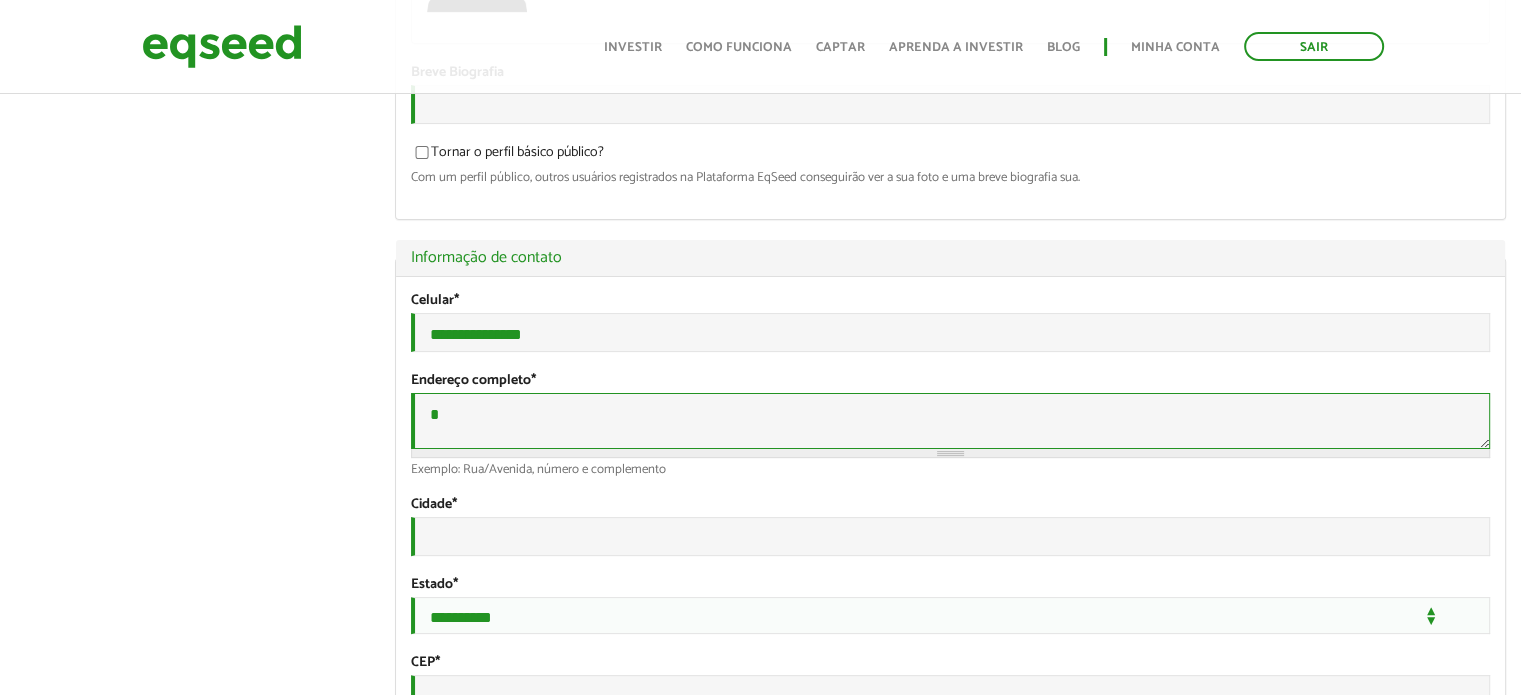 paste on "**********" 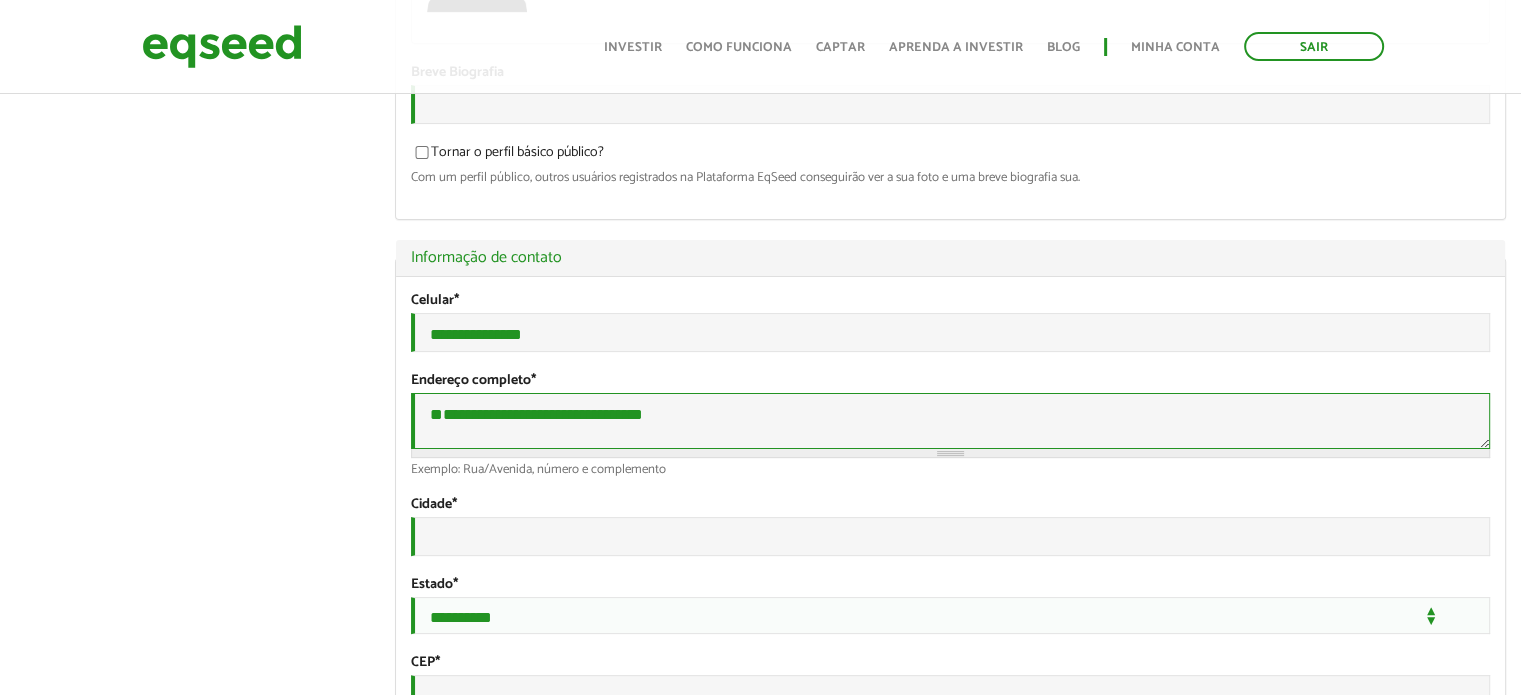 type on "**********" 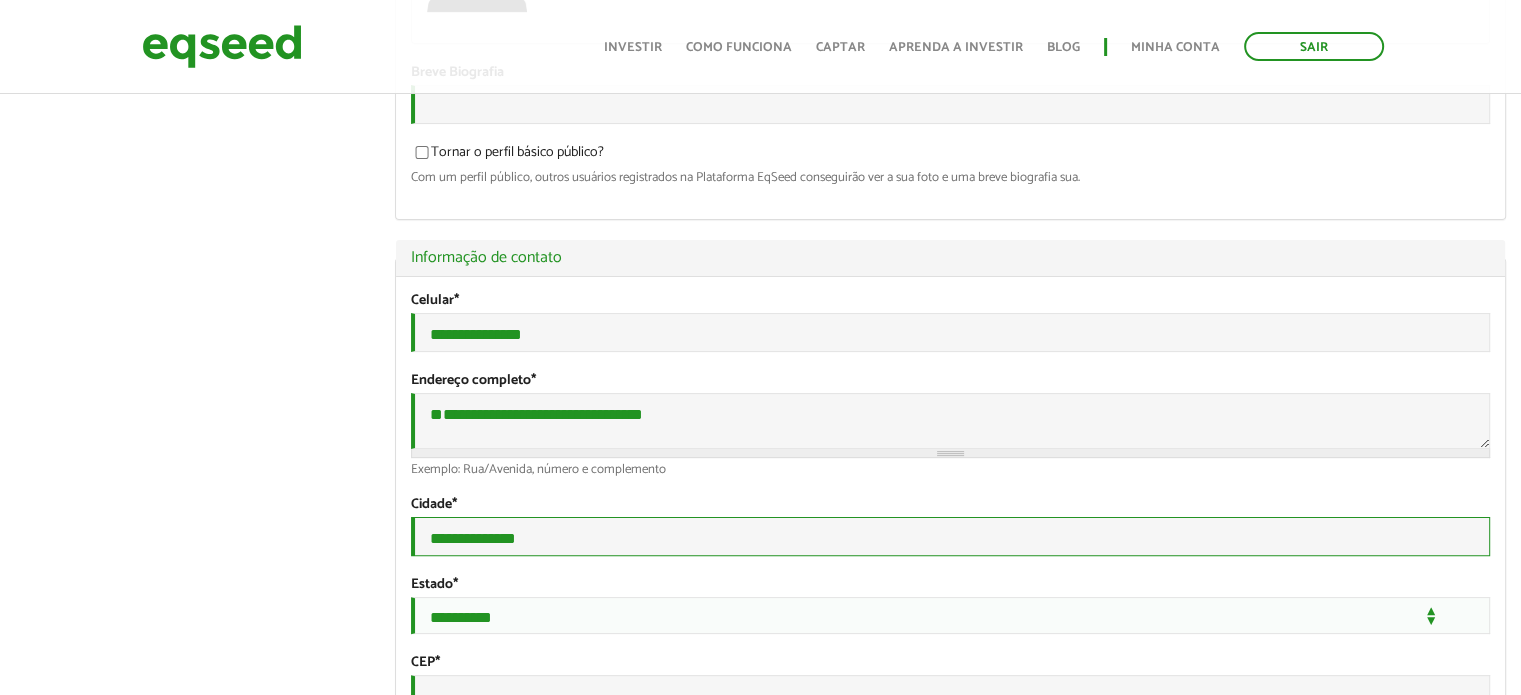 type on "**********" 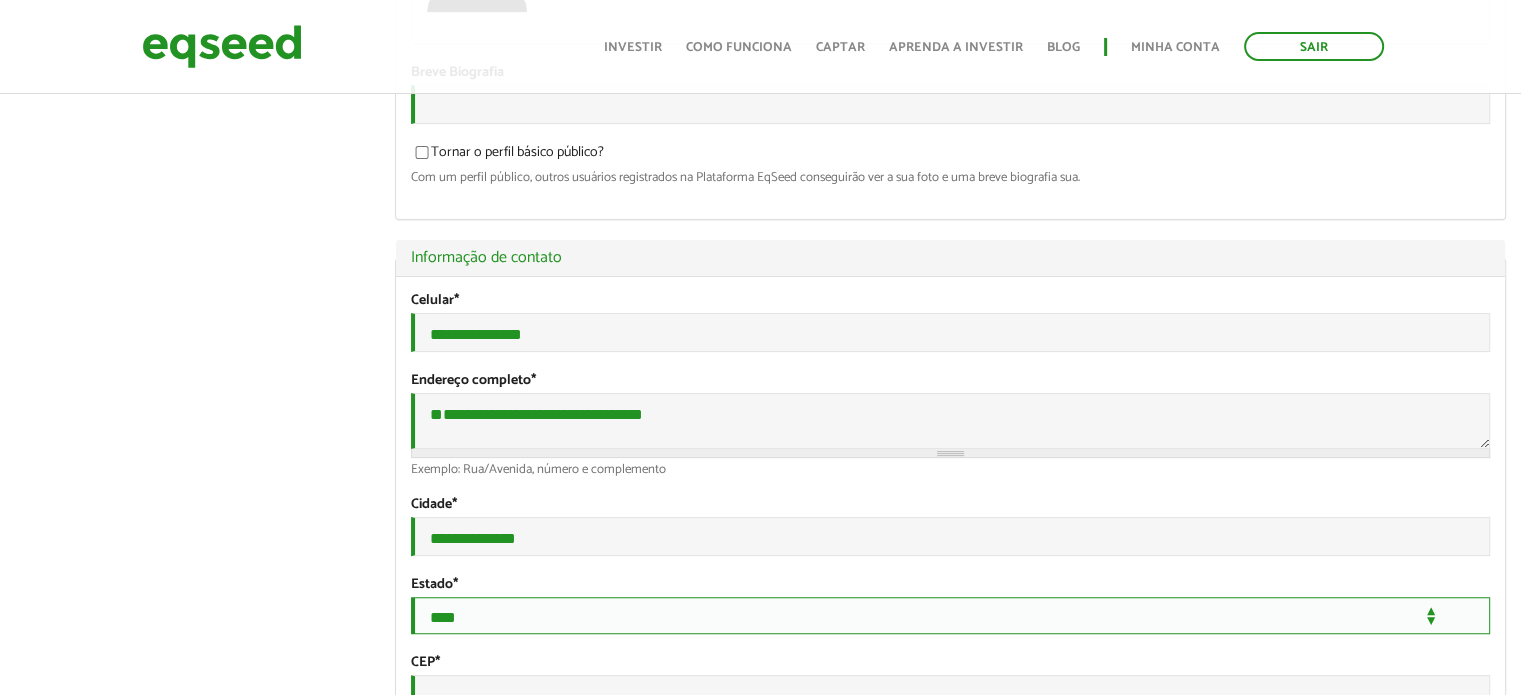 select on "**" 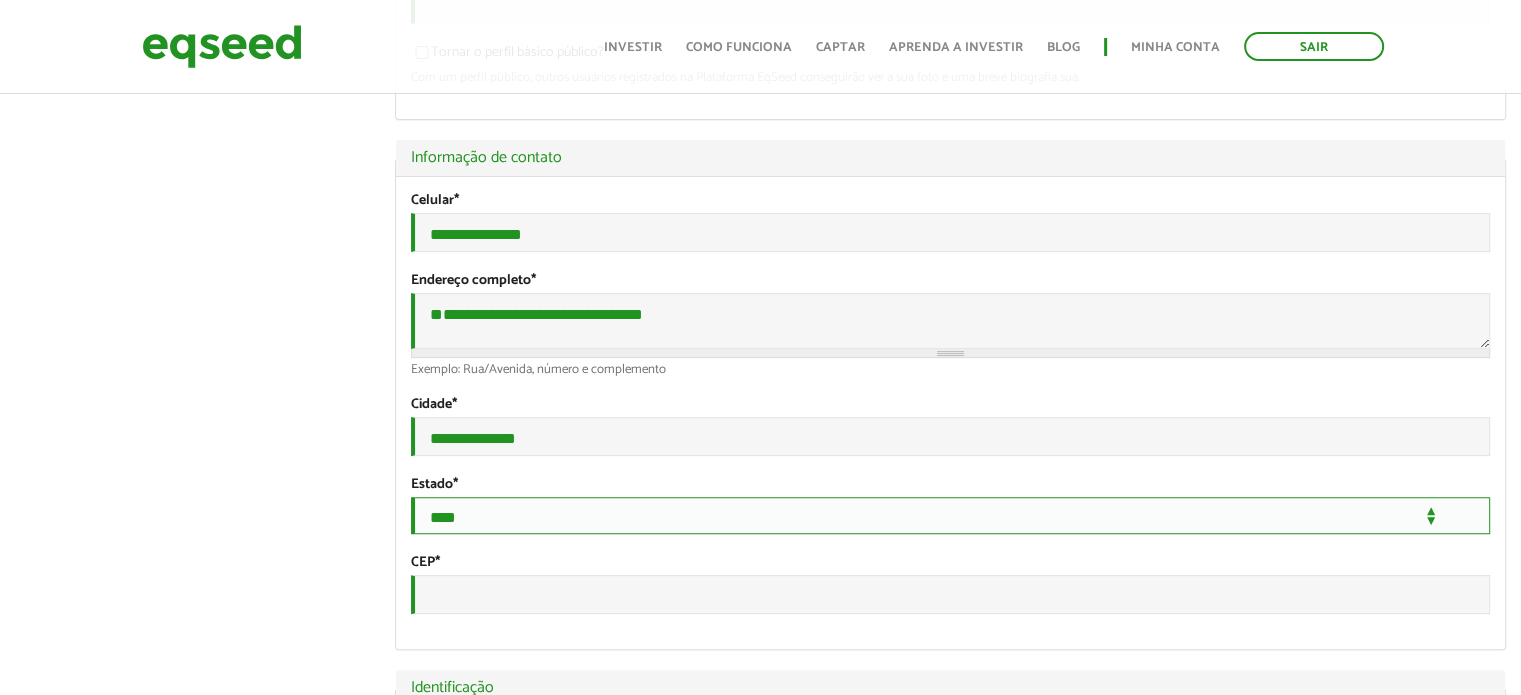 scroll, scrollTop: 700, scrollLeft: 0, axis: vertical 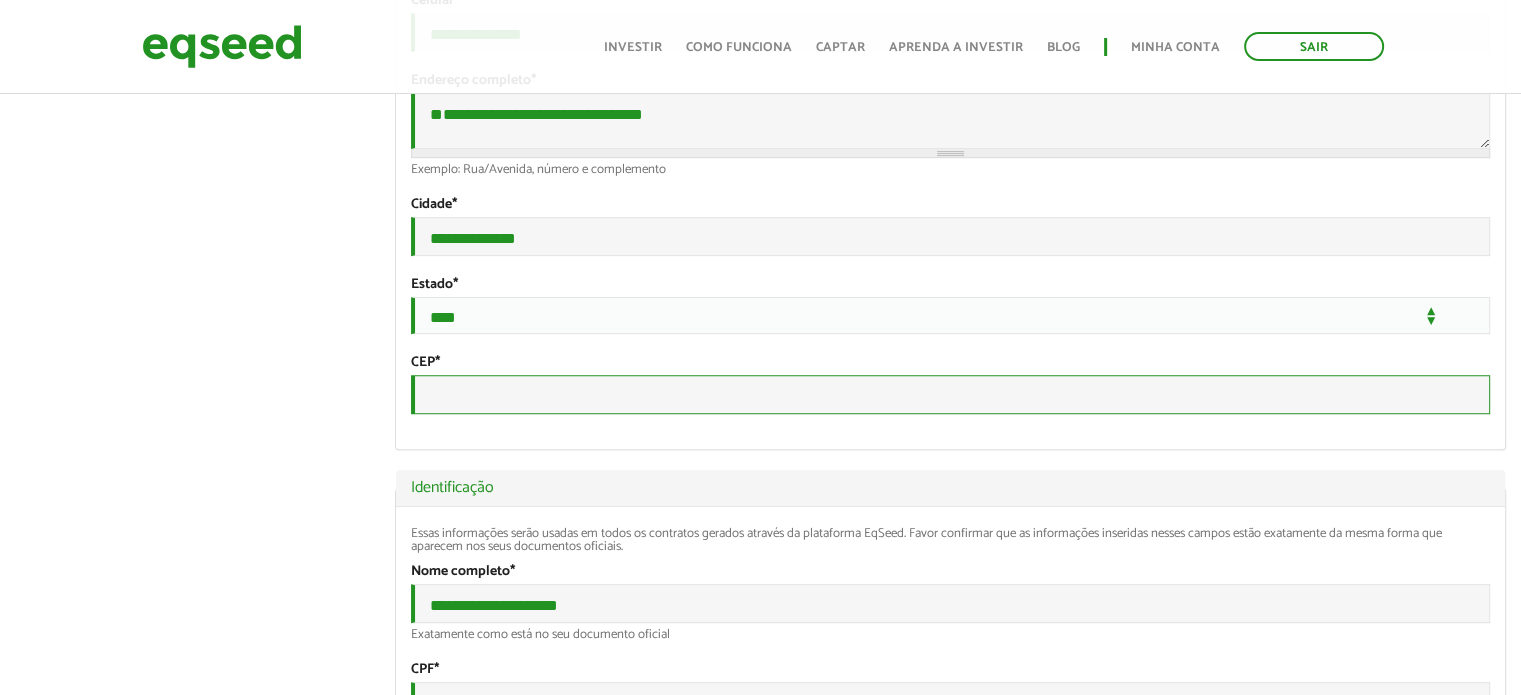click on "CEP  *" at bounding box center (950, 394) 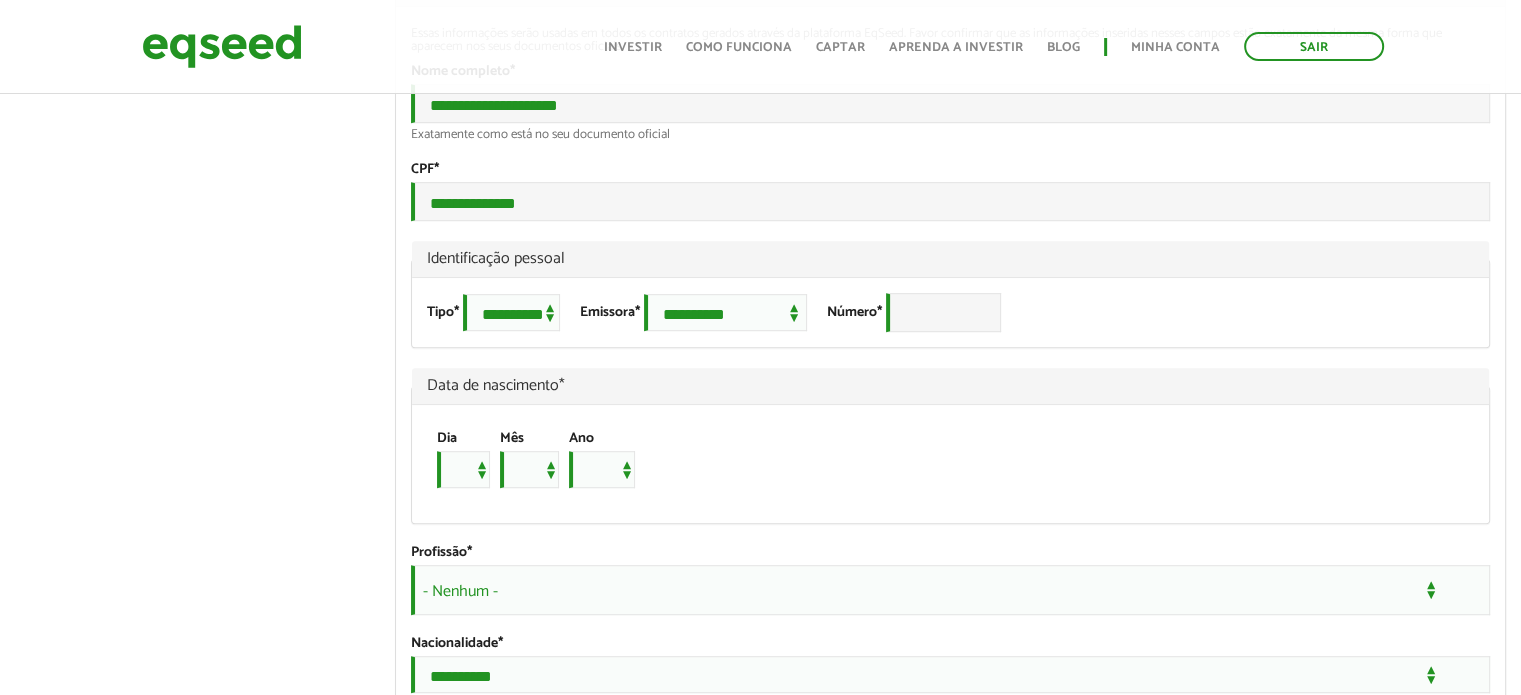 scroll, scrollTop: 1300, scrollLeft: 0, axis: vertical 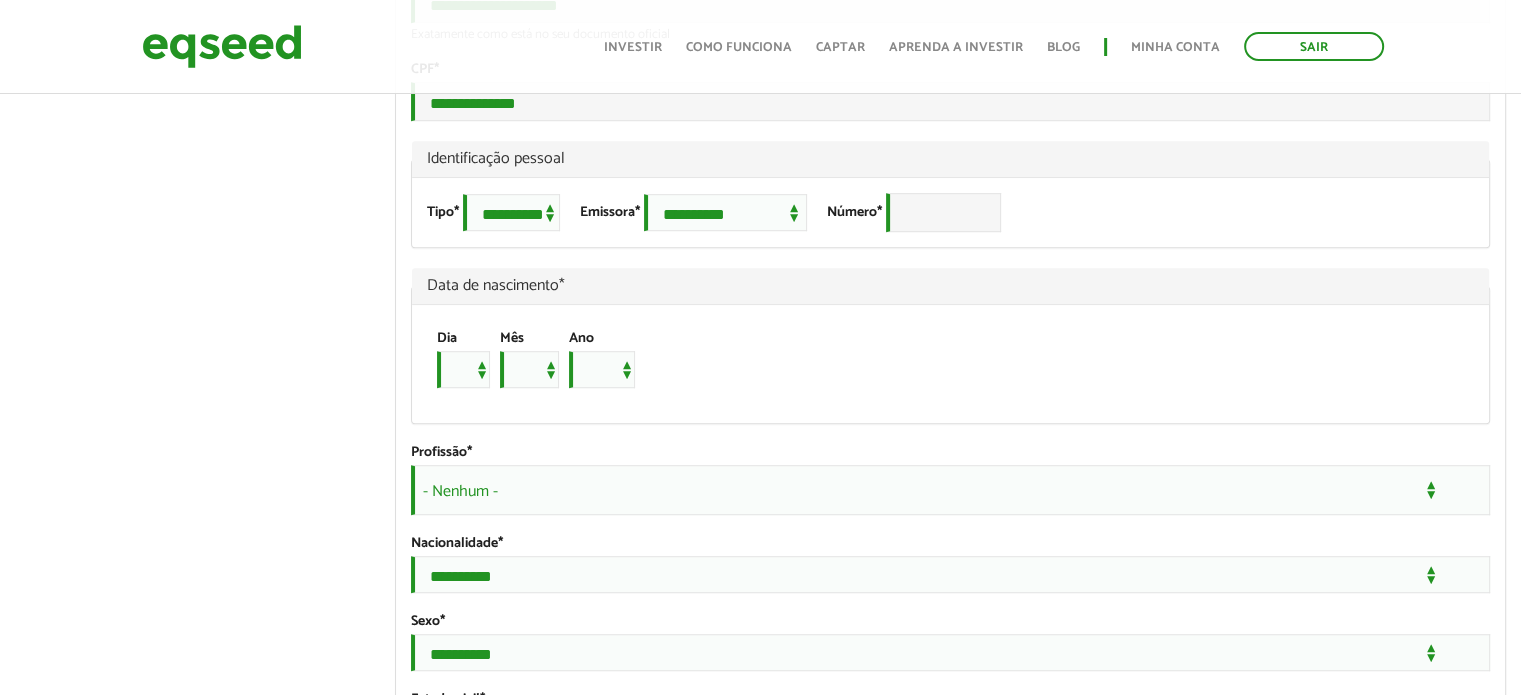 type on "*********" 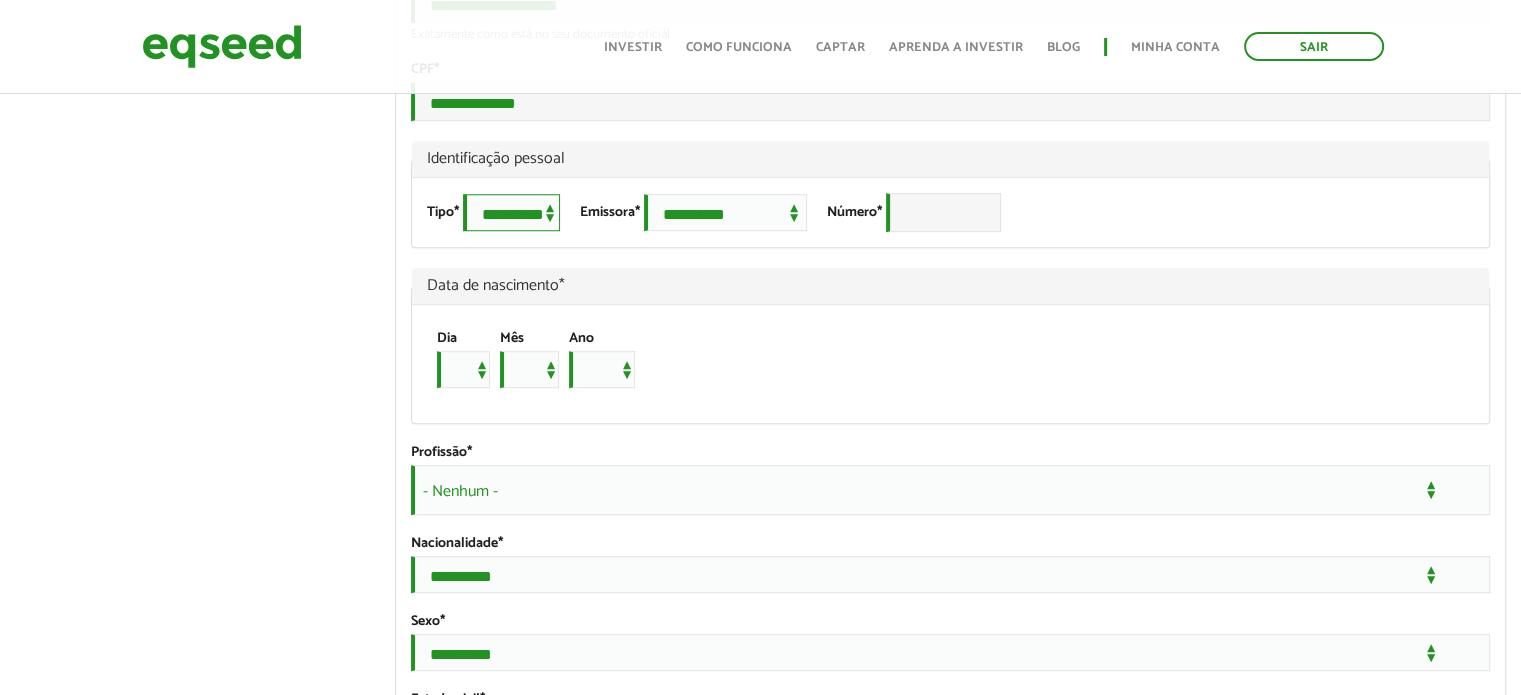 click on "**********" at bounding box center (511, 212) 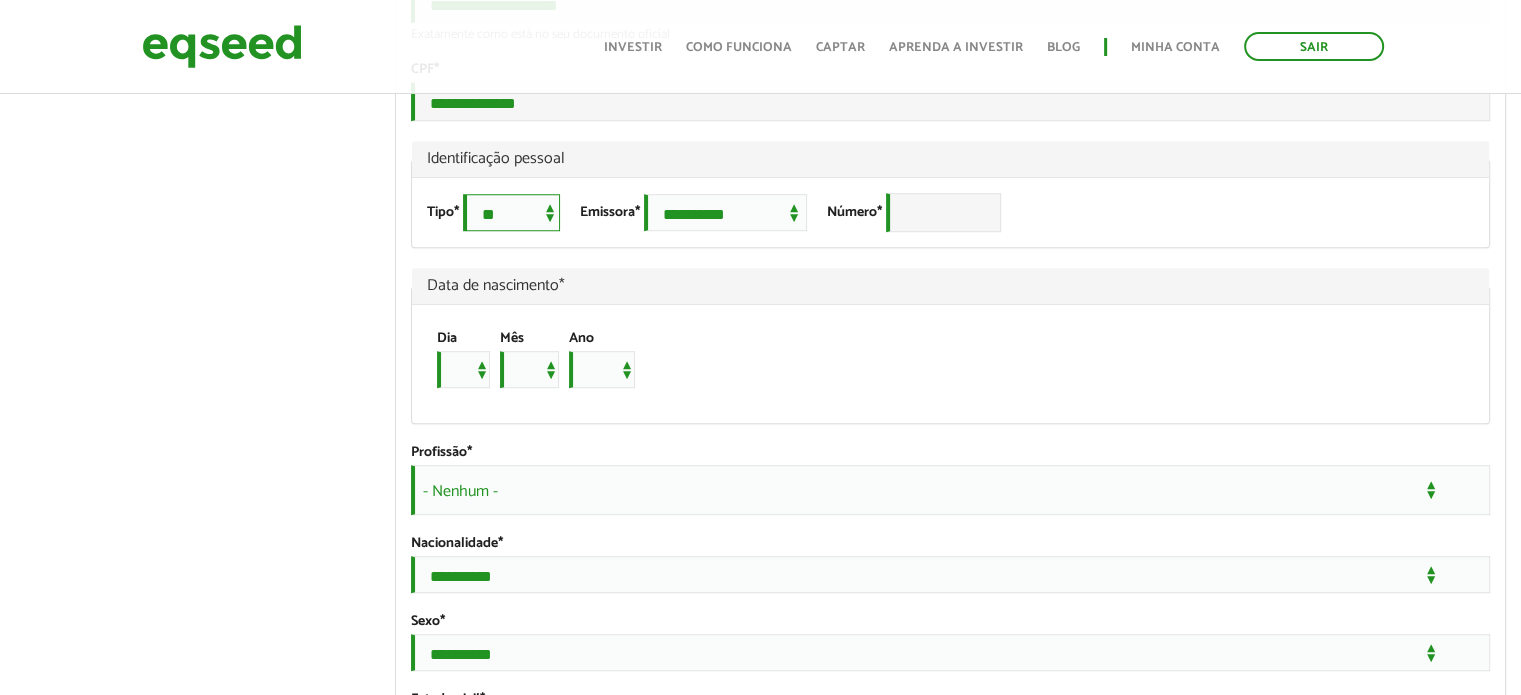 click on "**********" at bounding box center (511, 212) 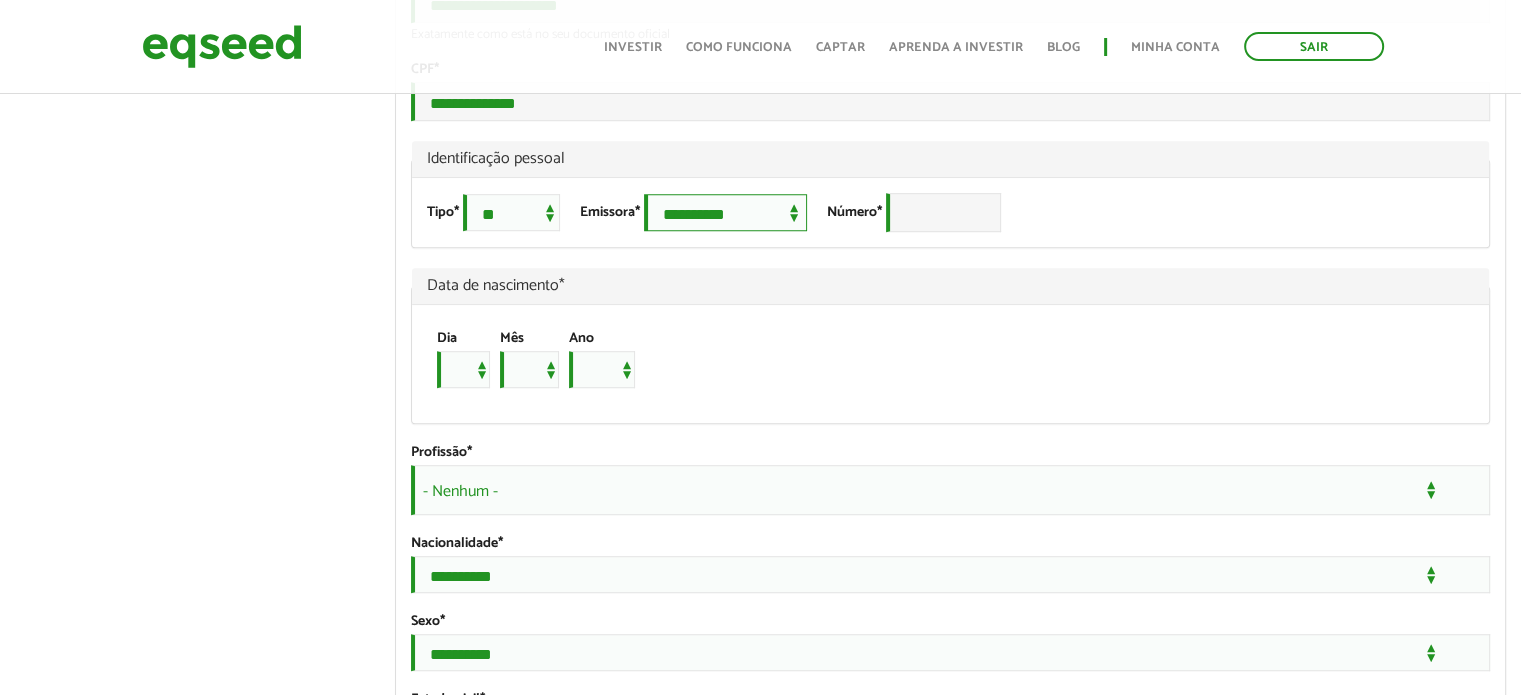 click on "**********" at bounding box center (725, 212) 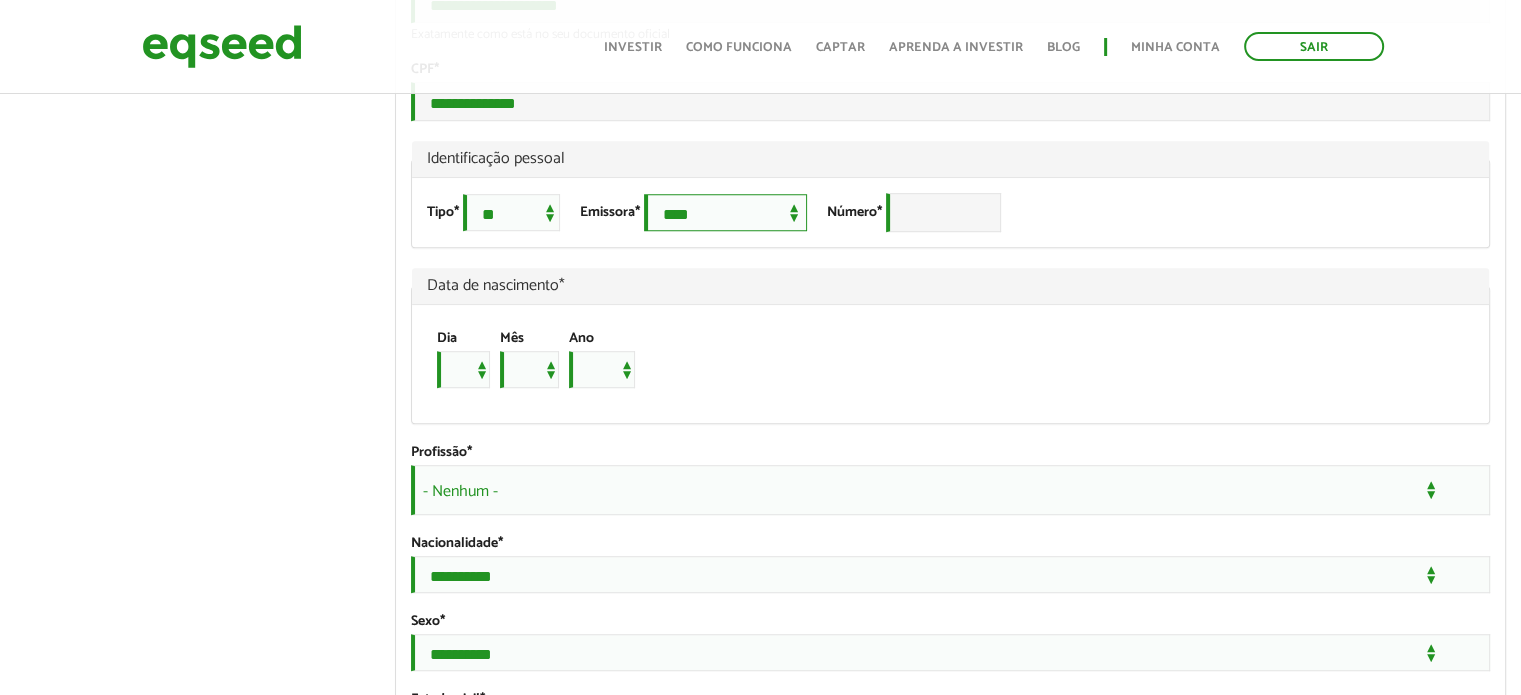 click on "**********" at bounding box center (725, 212) 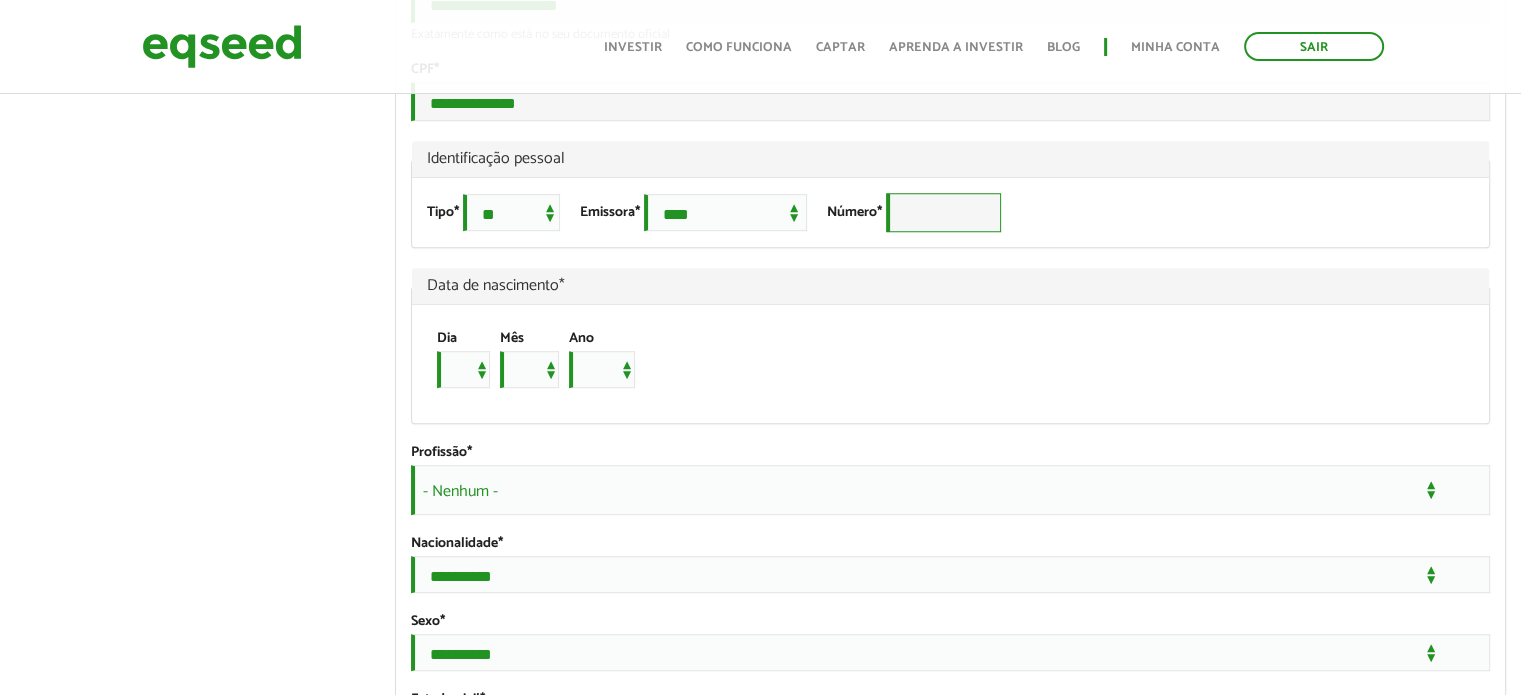 click on "Número  *" at bounding box center (943, 212) 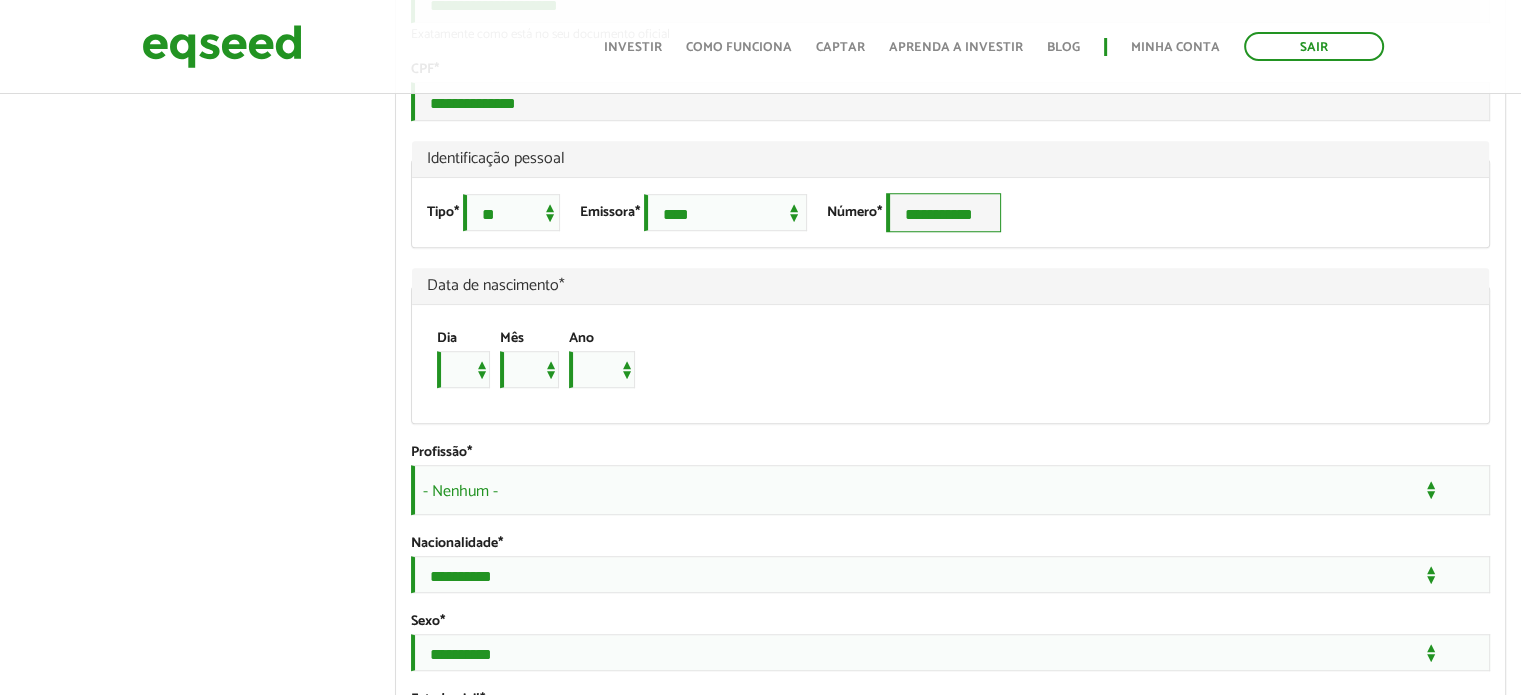 type on "**********" 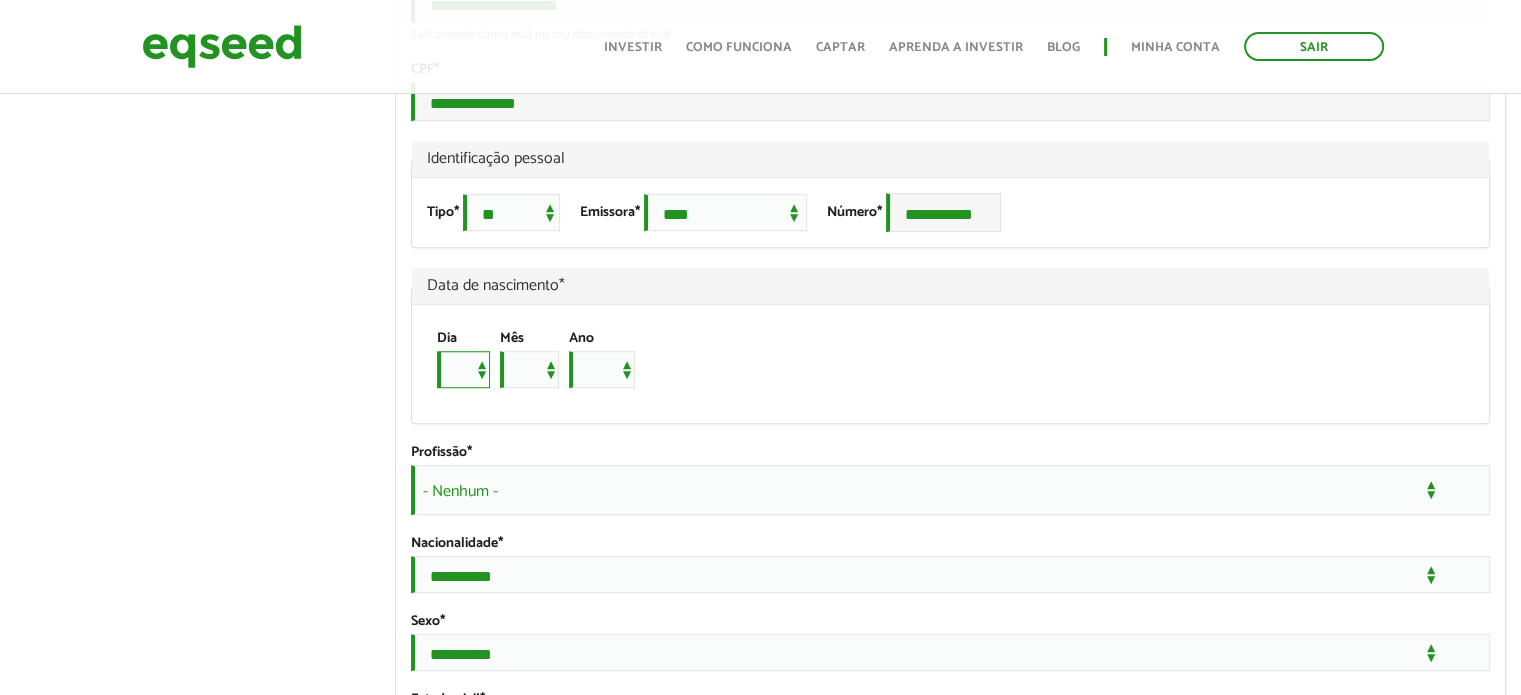 click on "* * * * * * * * * ** ** ** ** ** ** ** ** ** ** ** ** ** ** ** ** ** ** ** ** ** **" at bounding box center (463, 369) 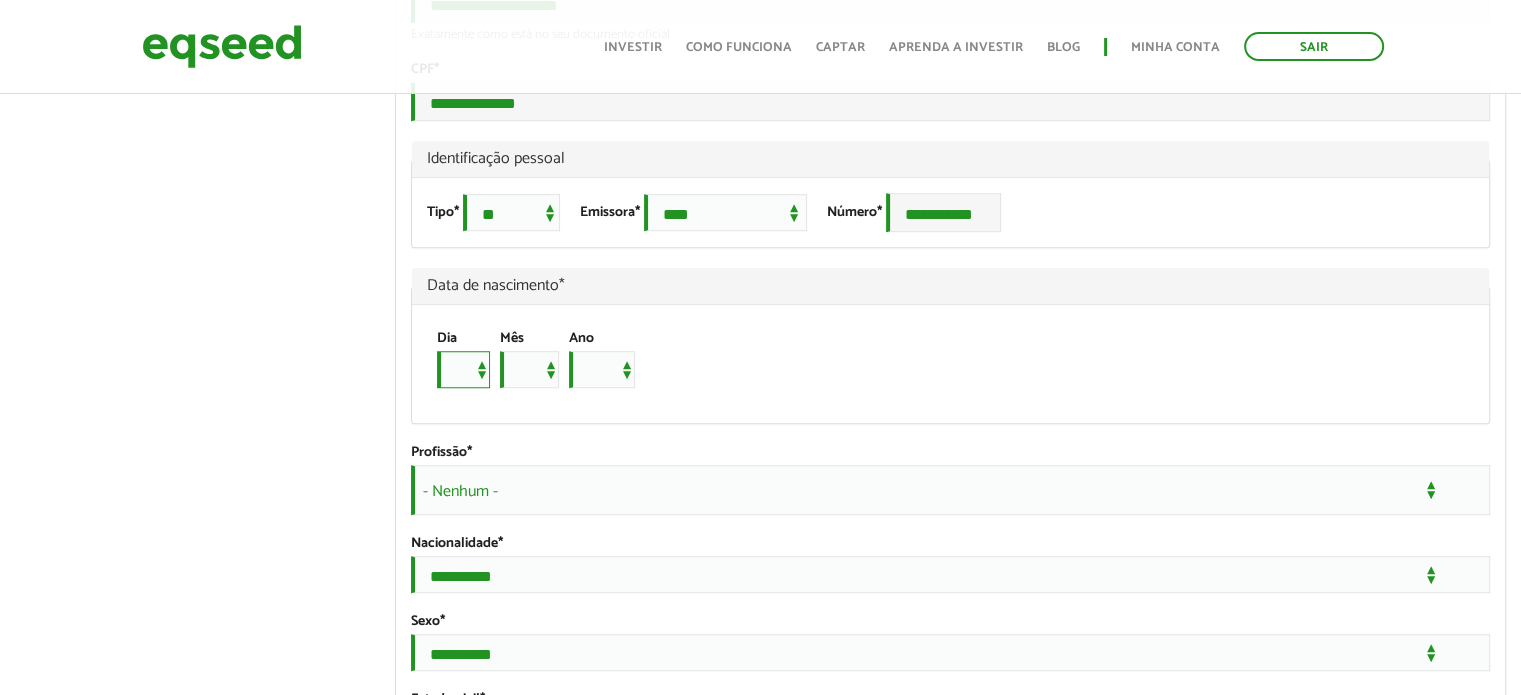 click on "* * * * * * * * * ** ** ** ** ** ** ** ** ** ** ** ** ** ** ** ** ** ** ** ** ** **" at bounding box center (463, 369) 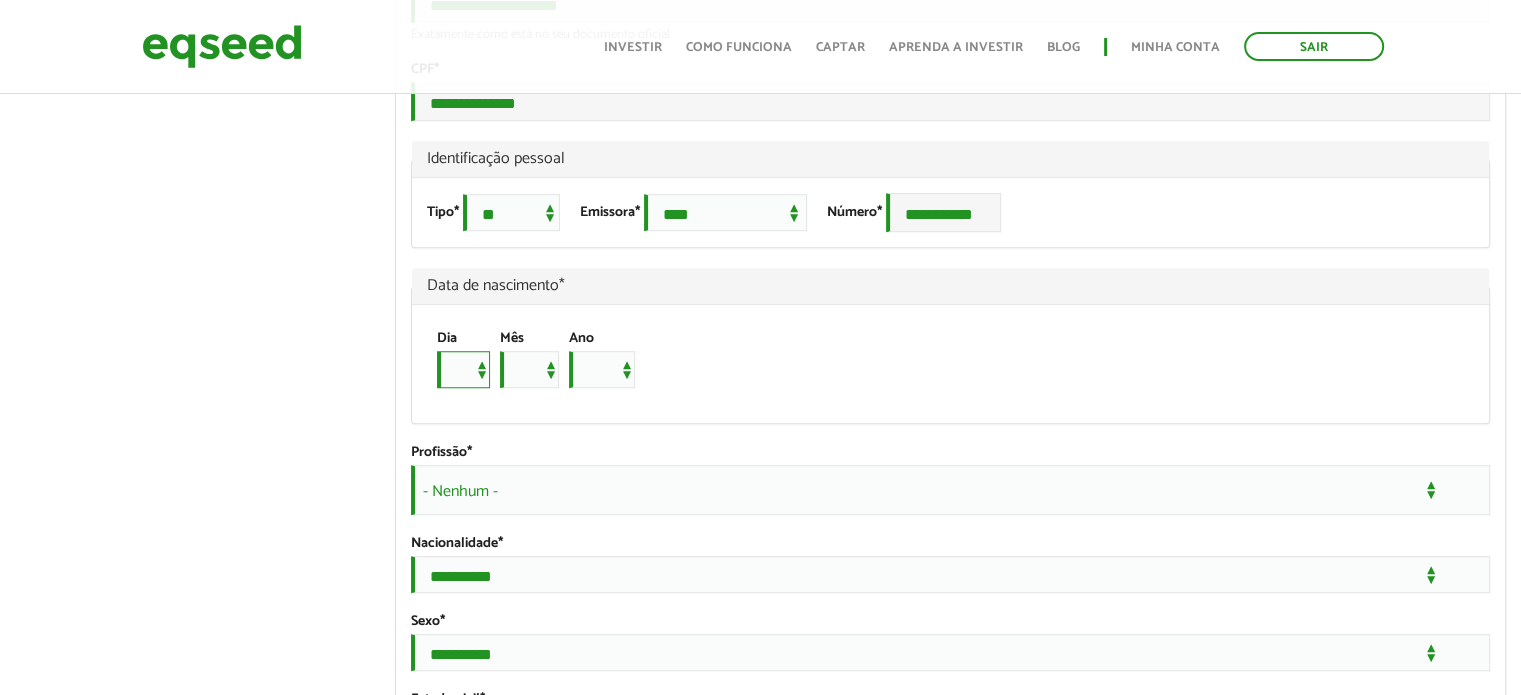 select on "*" 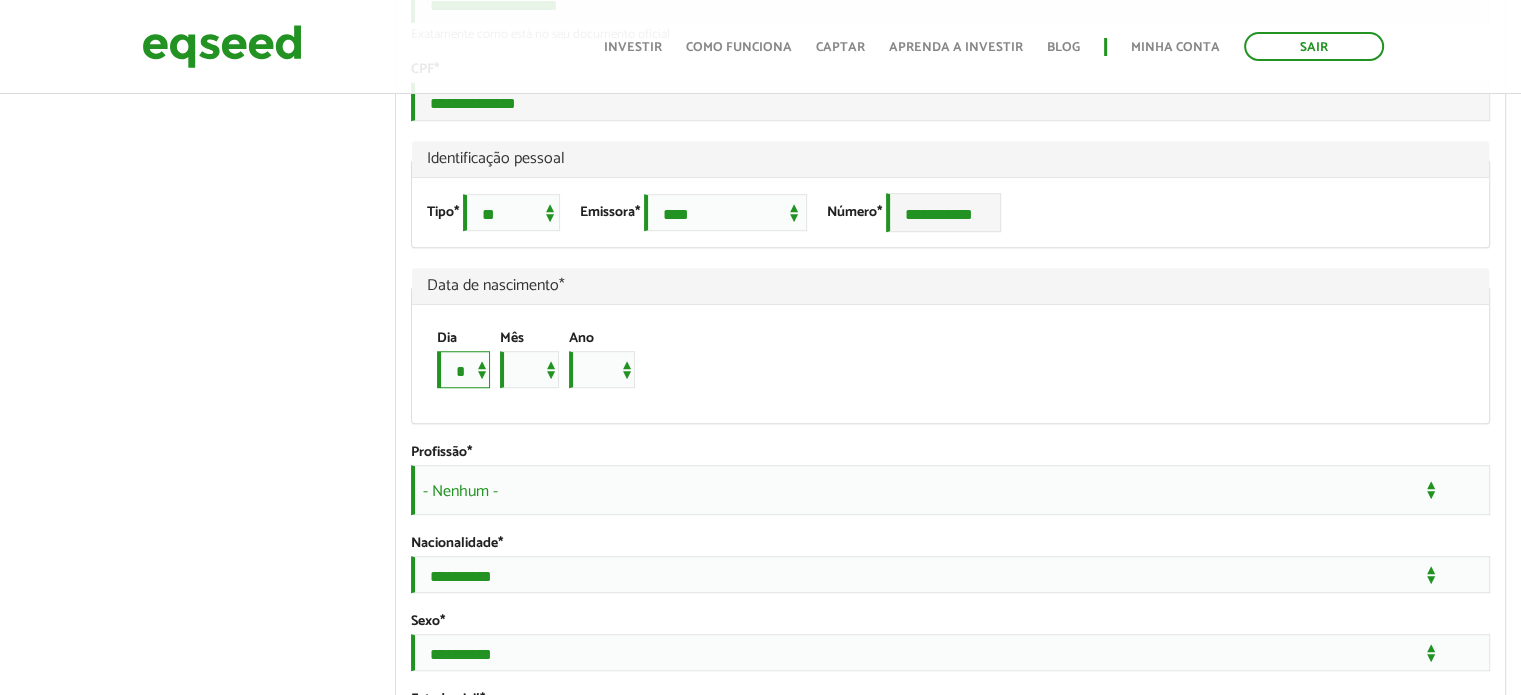 click on "* * * * * * * * * ** ** ** ** ** ** ** ** ** ** ** ** ** ** ** ** ** ** ** ** ** **" at bounding box center [463, 369] 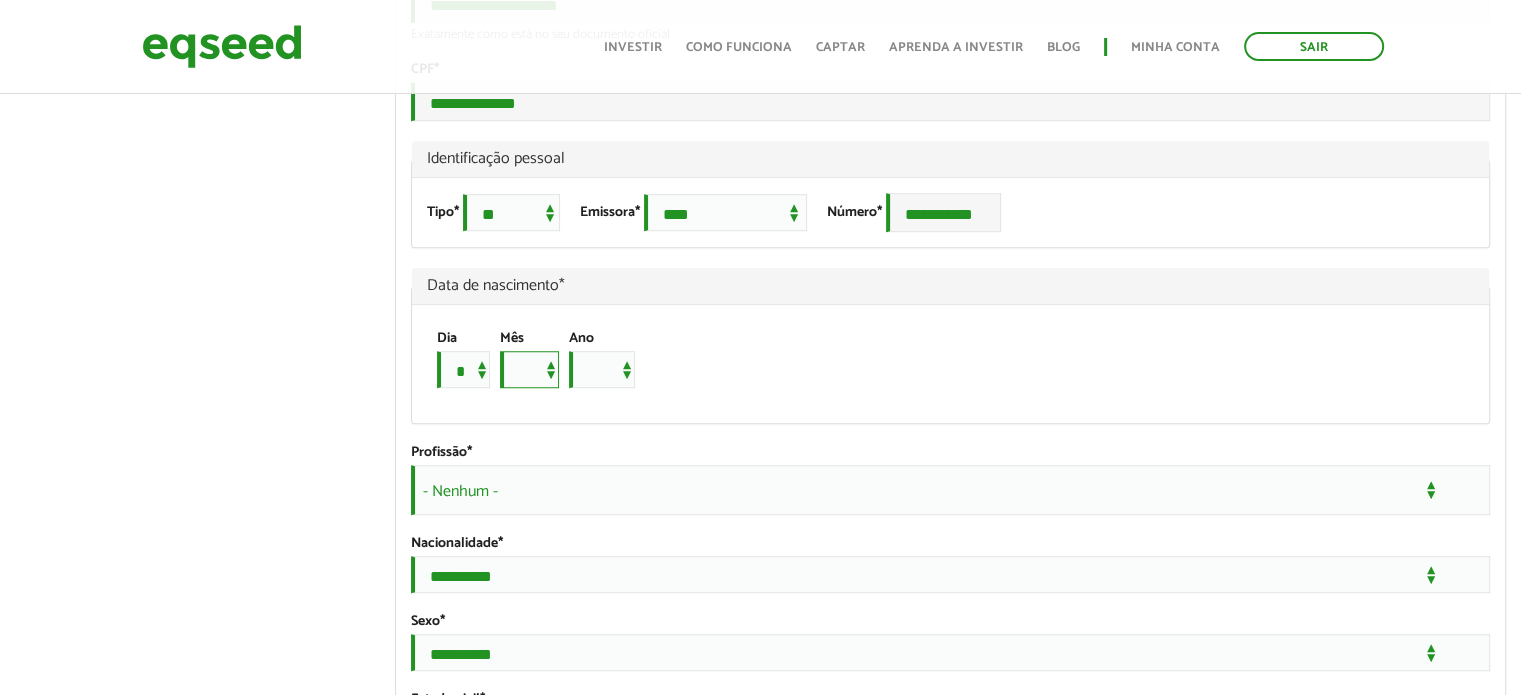 click on "*** *** *** *** *** *** *** *** *** *** *** ***" at bounding box center (529, 369) 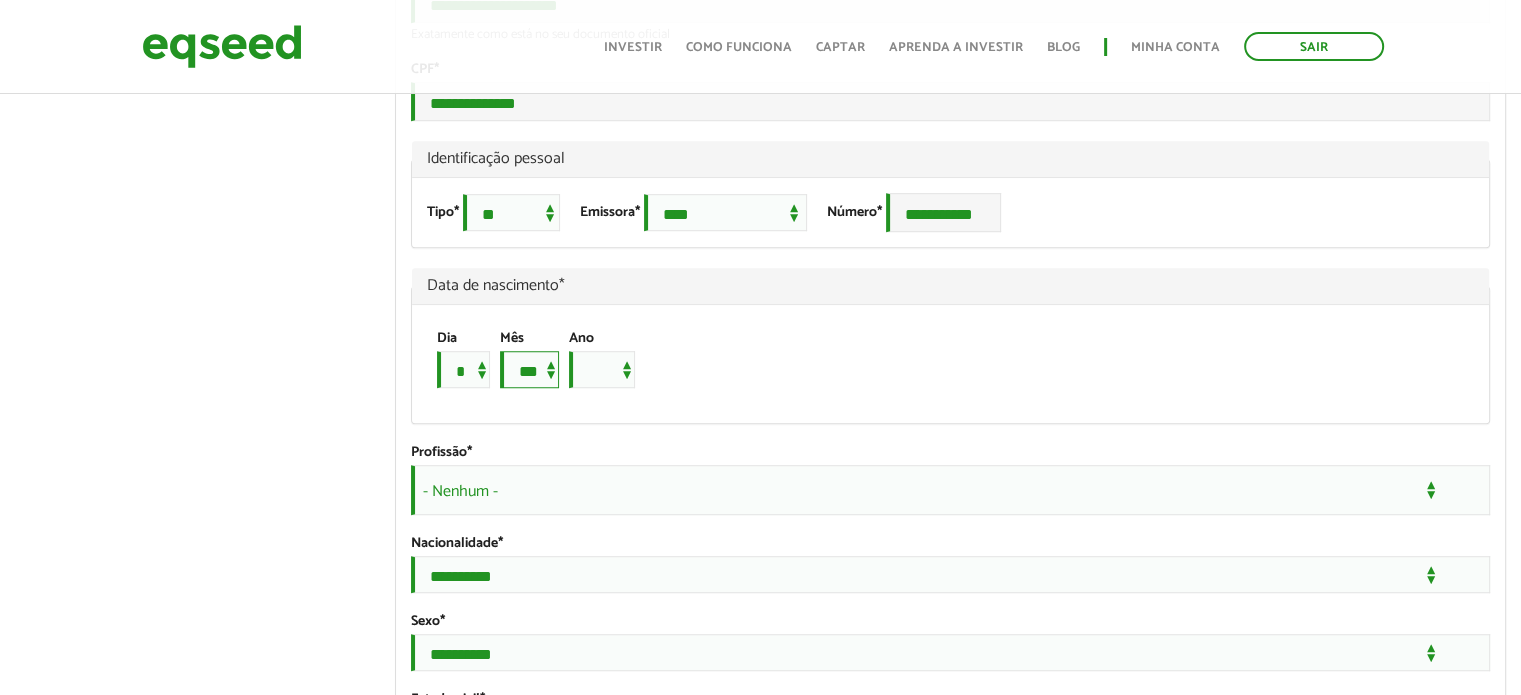 click on "*** *** *** *** *** *** *** *** *** *** *** ***" at bounding box center [529, 369] 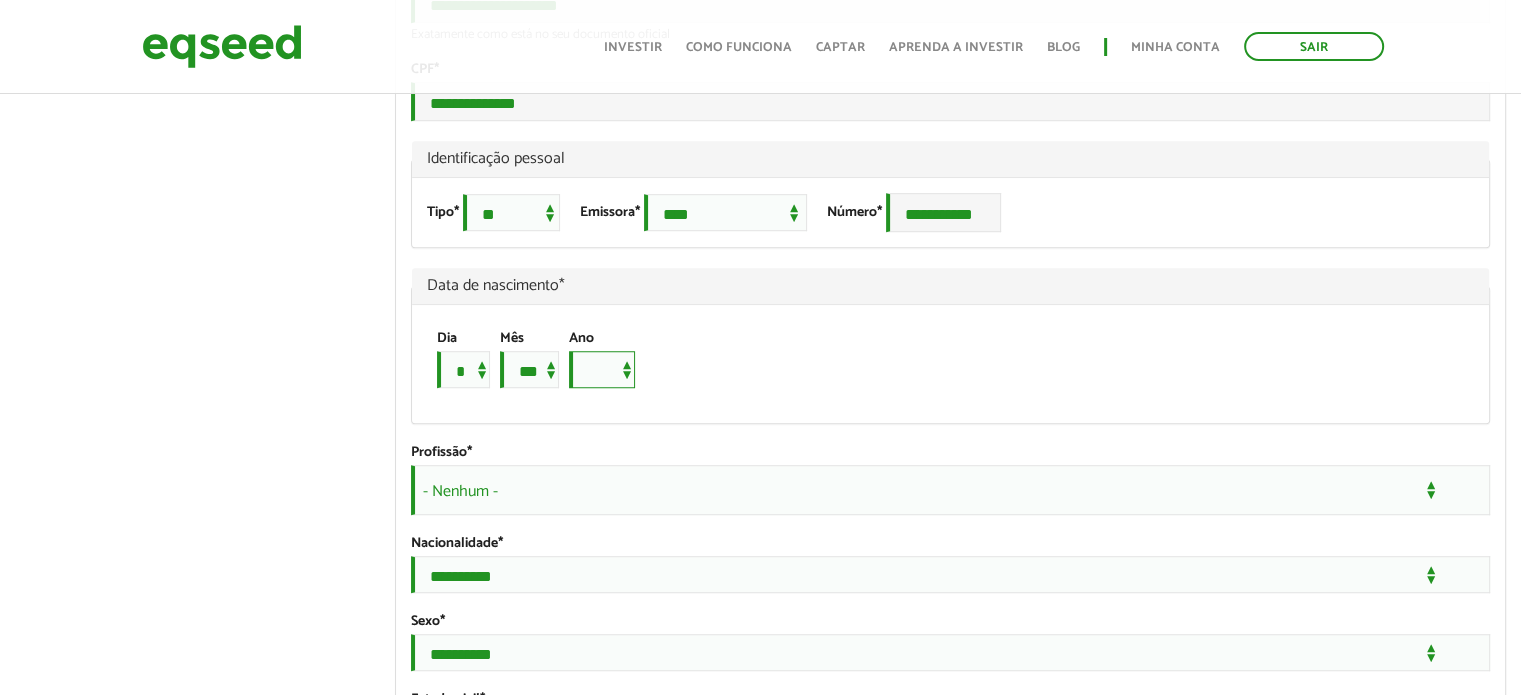 click on "**** **** **** **** **** **** **** **** **** **** **** **** **** **** **** **** **** **** **** **** **** **** **** **** **** **** **** **** **** **** **** **** **** **** **** **** **** **** **** **** **** **** **** **** **** **** **** **** **** **** **** **** **** **** **** **** **** **** **** **** **** **** **** **** **** **** **** **** **** **** **** **** **** **** **** **** **** **** **** **** **** **** **** **** **** **** **** **** **** **** **** **** **** **** **** **** **** **** **** **** **** **** **** **** **** **** **** **** **** **** **** **** **** **** **** **** **** **** **** **** **** **** **** **** **** ****" at bounding box center (602, 369) 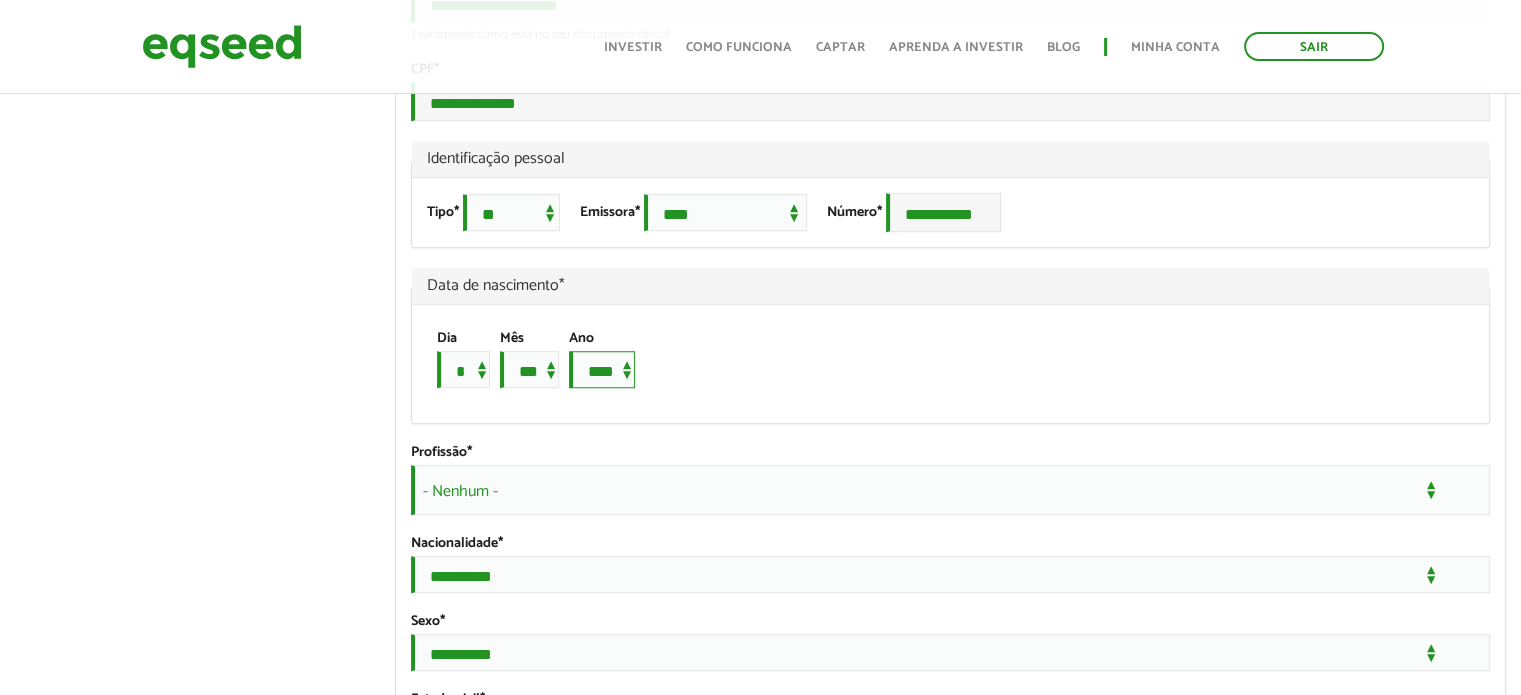click on "**** **** **** **** **** **** **** **** **** **** **** **** **** **** **** **** **** **** **** **** **** **** **** **** **** **** **** **** **** **** **** **** **** **** **** **** **** **** **** **** **** **** **** **** **** **** **** **** **** **** **** **** **** **** **** **** **** **** **** **** **** **** **** **** **** **** **** **** **** **** **** **** **** **** **** **** **** **** **** **** **** **** **** **** **** **** **** **** **** **** **** **** **** **** **** **** **** **** **** **** **** **** **** **** **** **** **** **** **** **** **** **** **** **** **** **** **** **** **** **** **** **** **** **** **** ****" at bounding box center [602, 369] 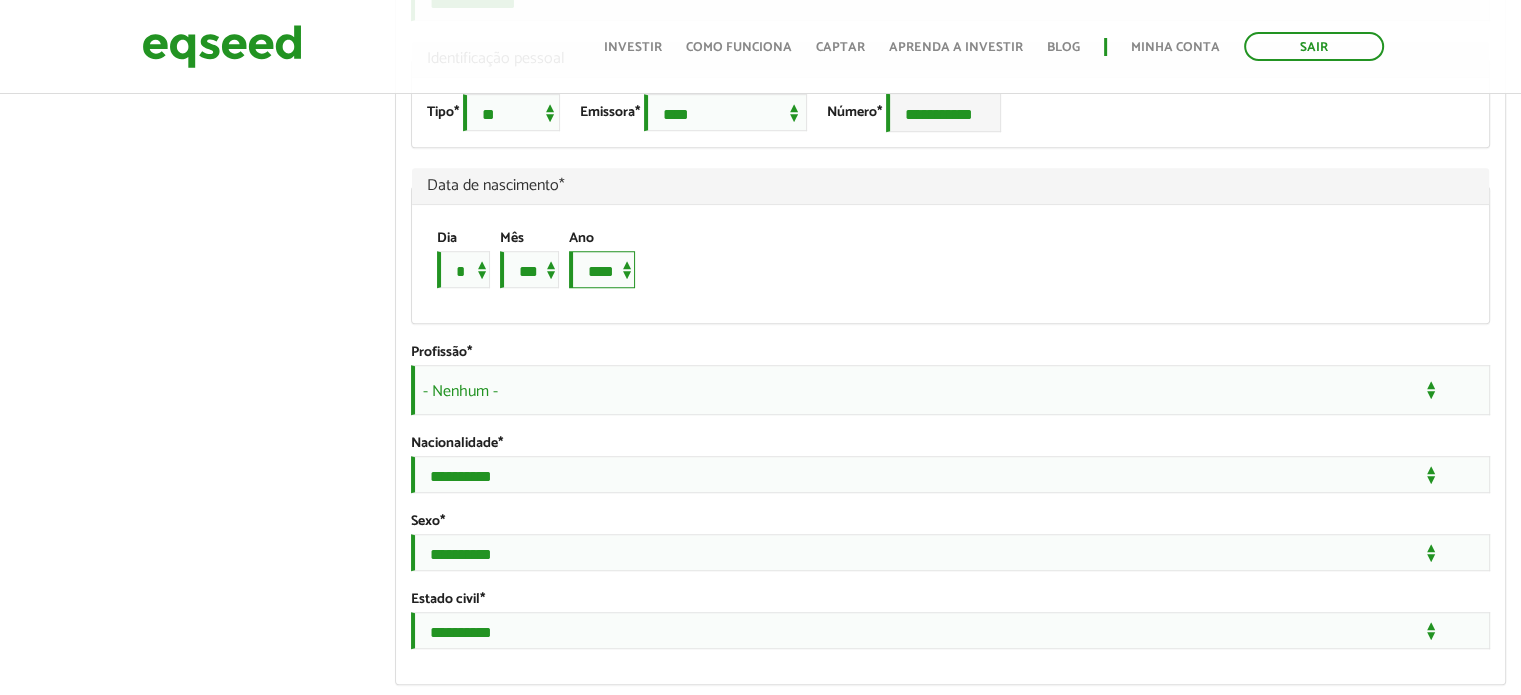 scroll, scrollTop: 1500, scrollLeft: 0, axis: vertical 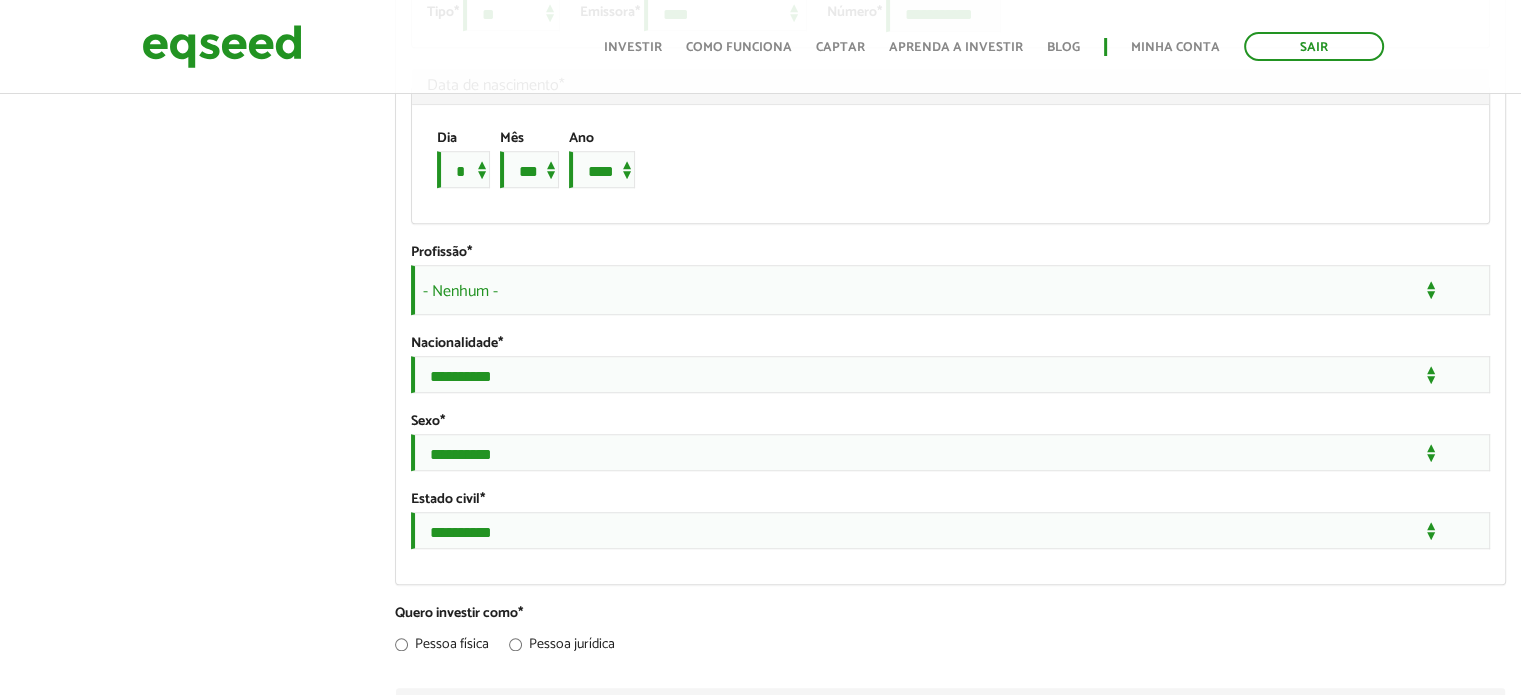 click on "- Nenhum -" at bounding box center (950, 290) 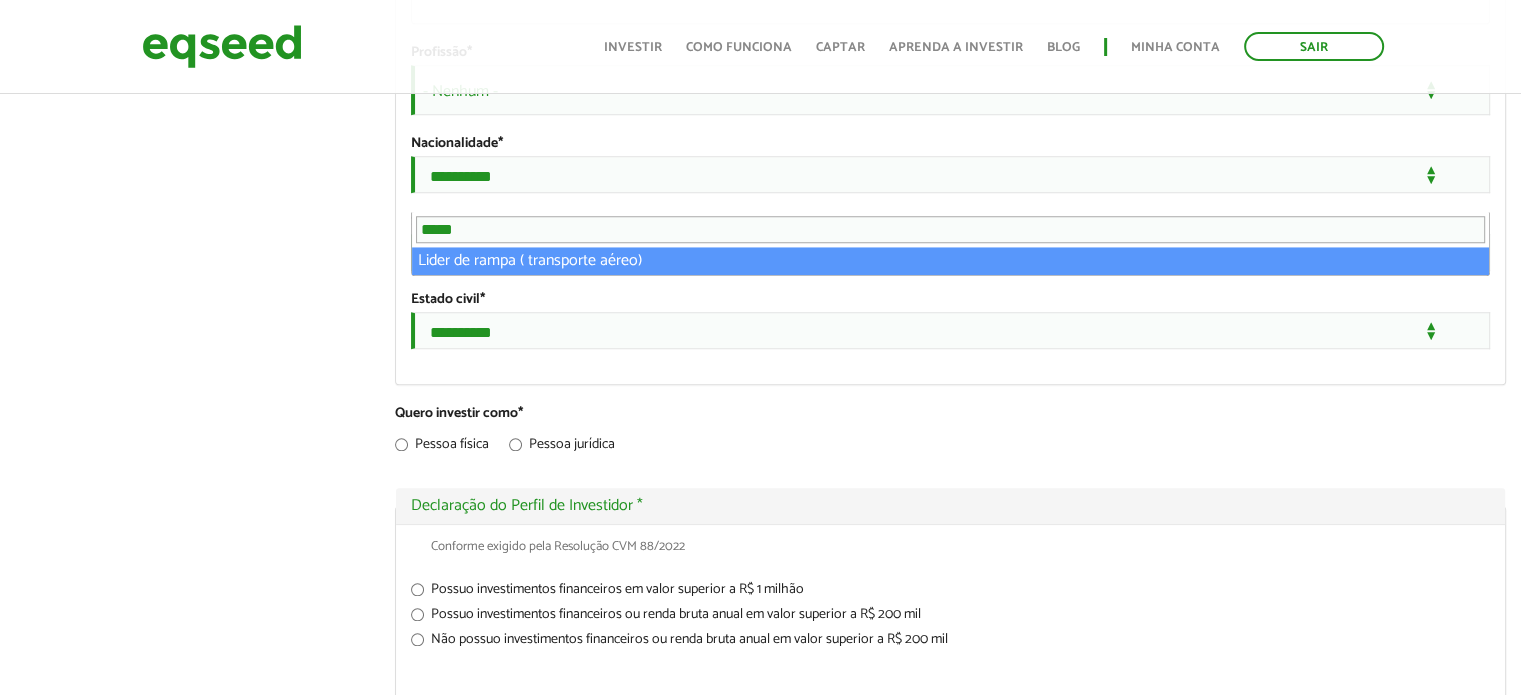 scroll, scrollTop: 1500, scrollLeft: 0, axis: vertical 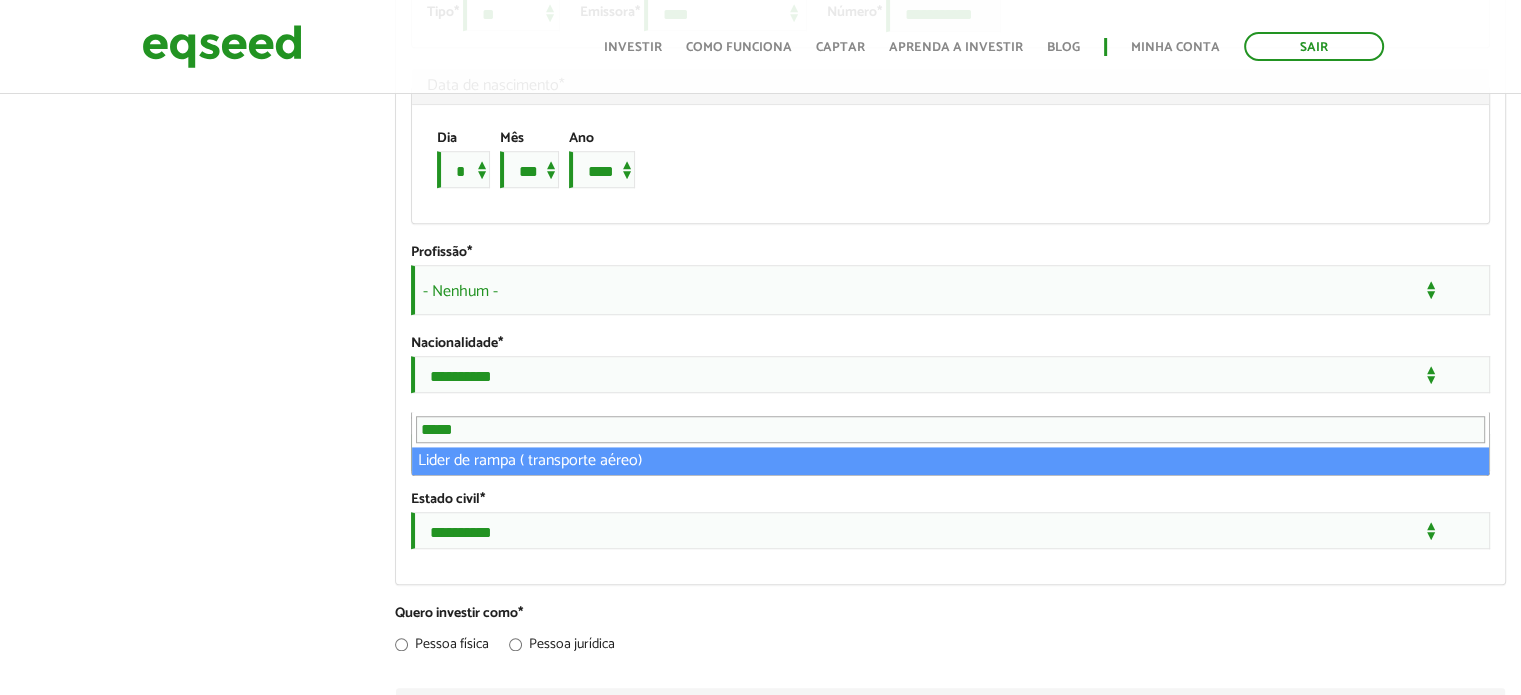 drag, startPoint x: 477, startPoint y: 436, endPoint x: 389, endPoint y: 435, distance: 88.005684 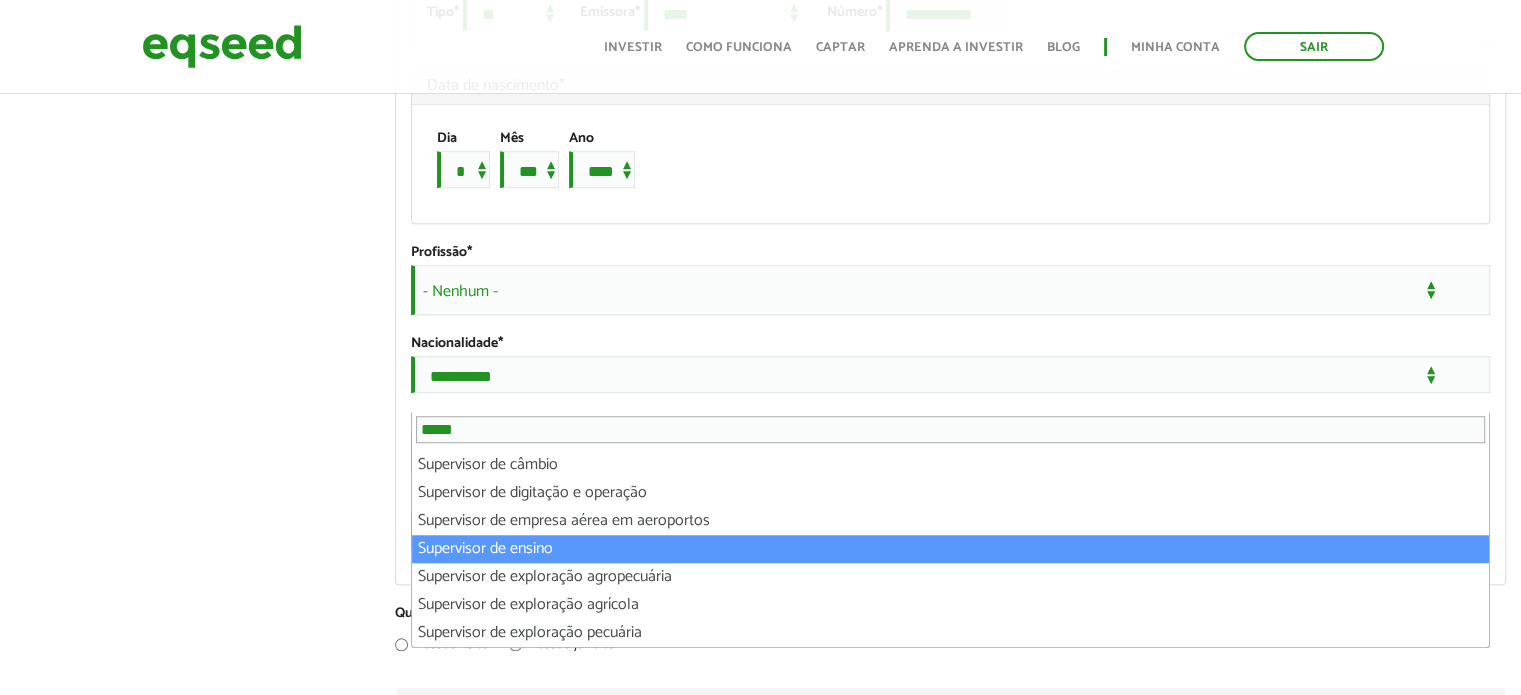 scroll, scrollTop: 700, scrollLeft: 0, axis: vertical 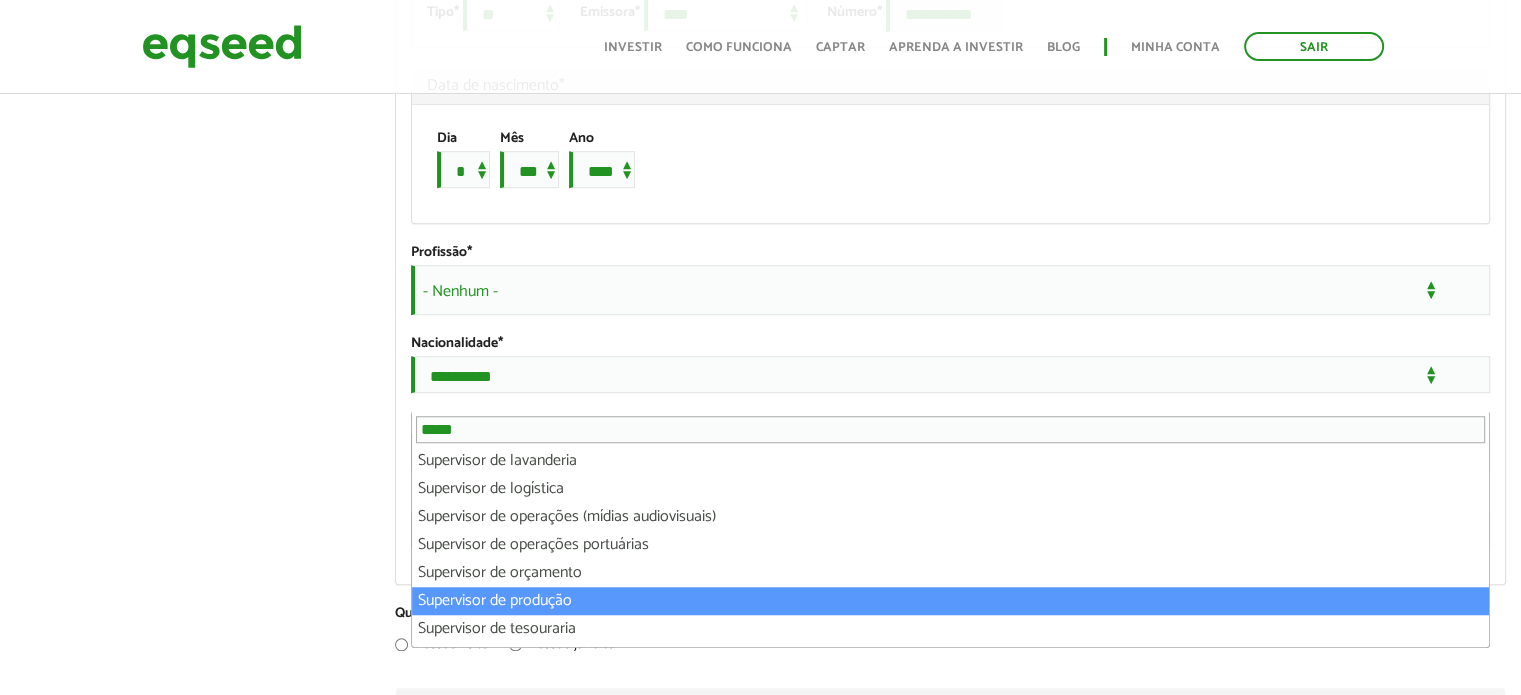 type on "*****" 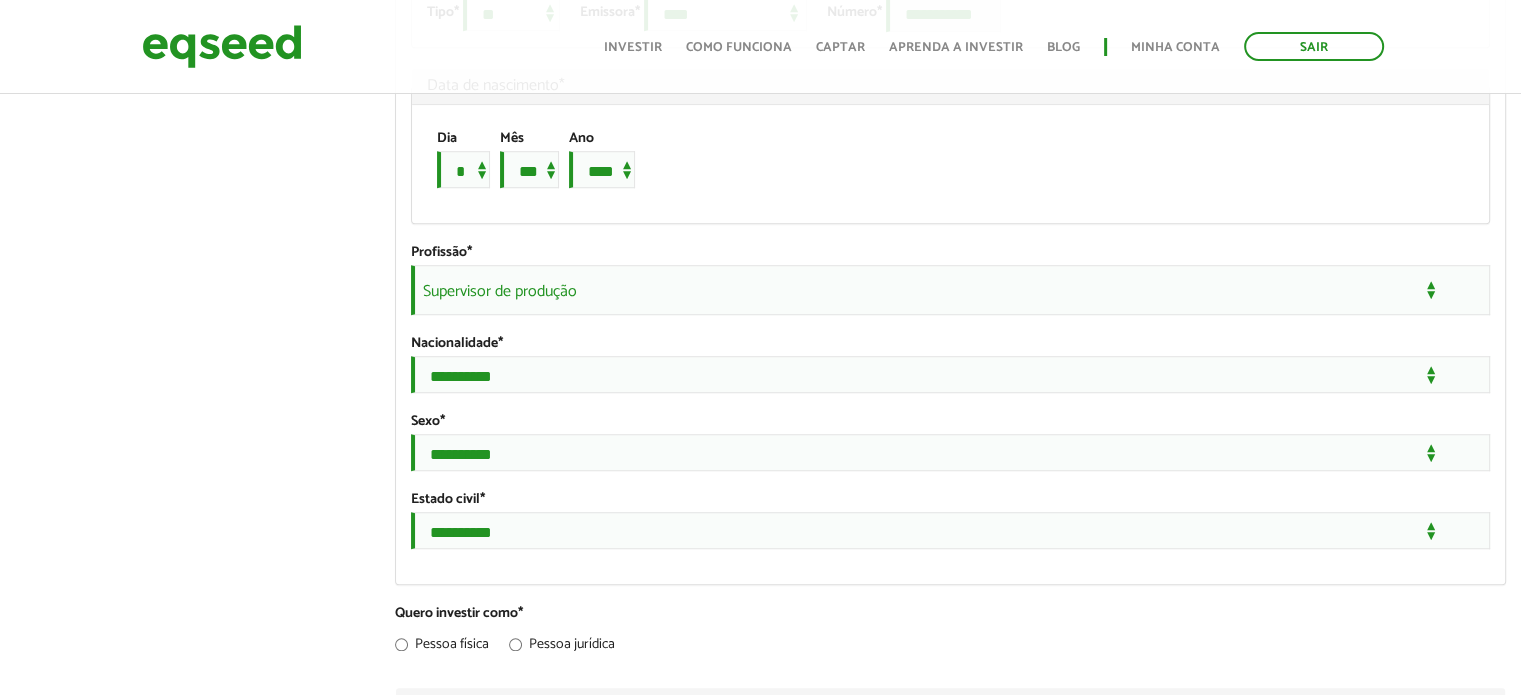 scroll, scrollTop: 1600, scrollLeft: 0, axis: vertical 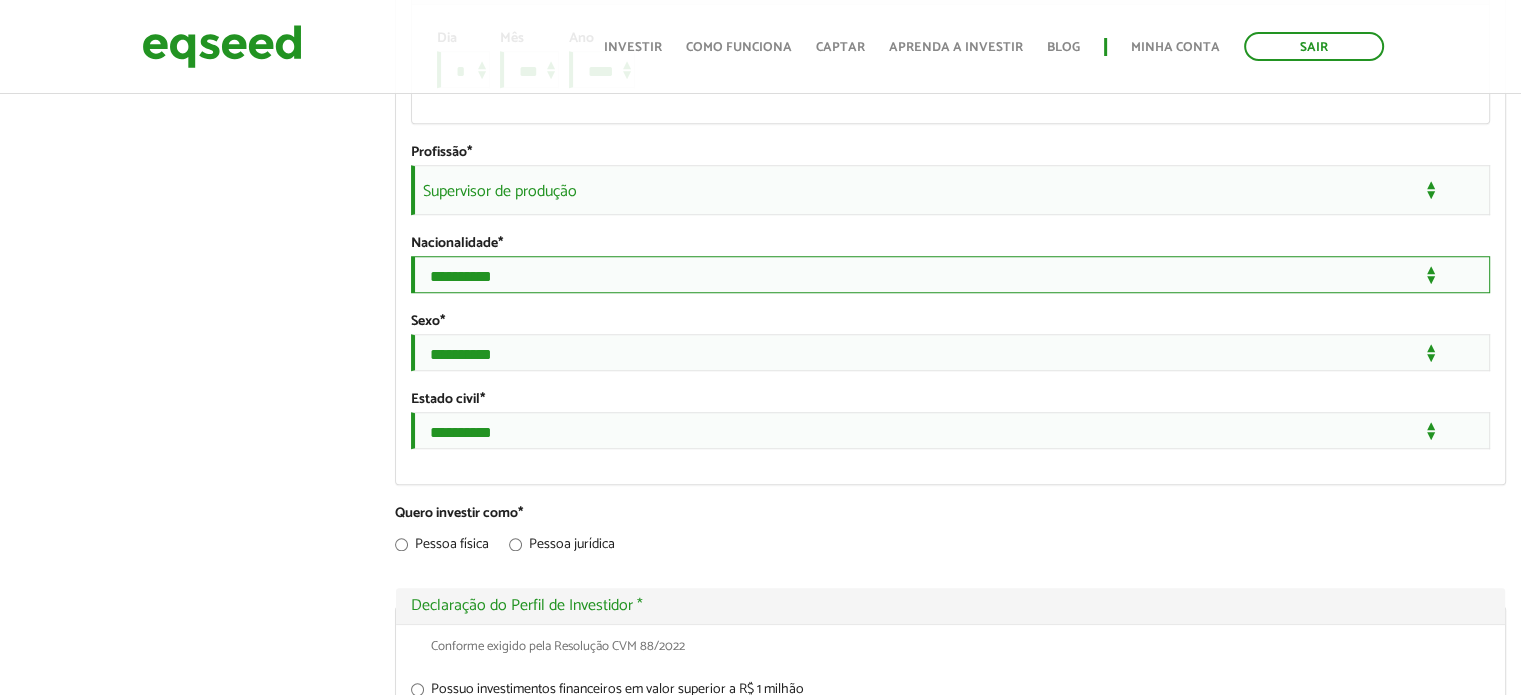click on "**********" at bounding box center [950, 274] 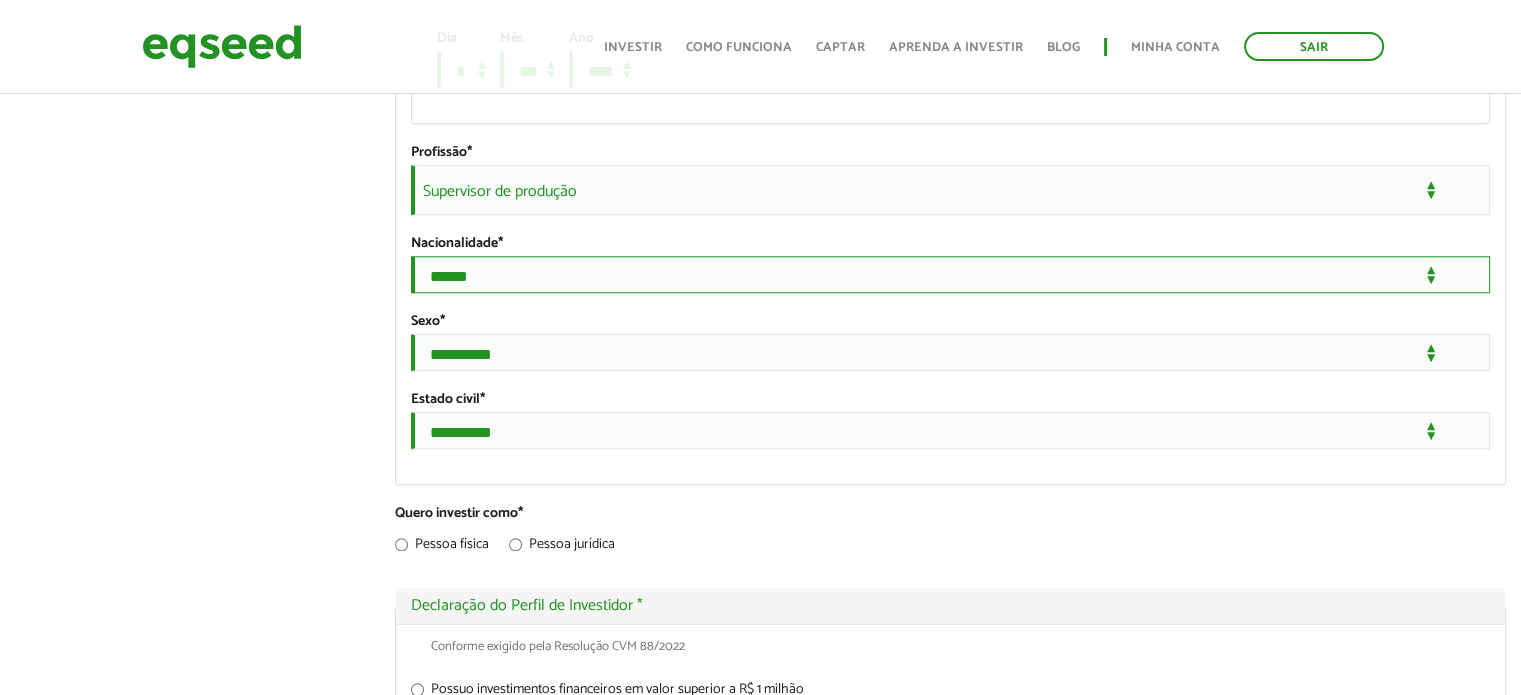 click on "**********" at bounding box center (950, 274) 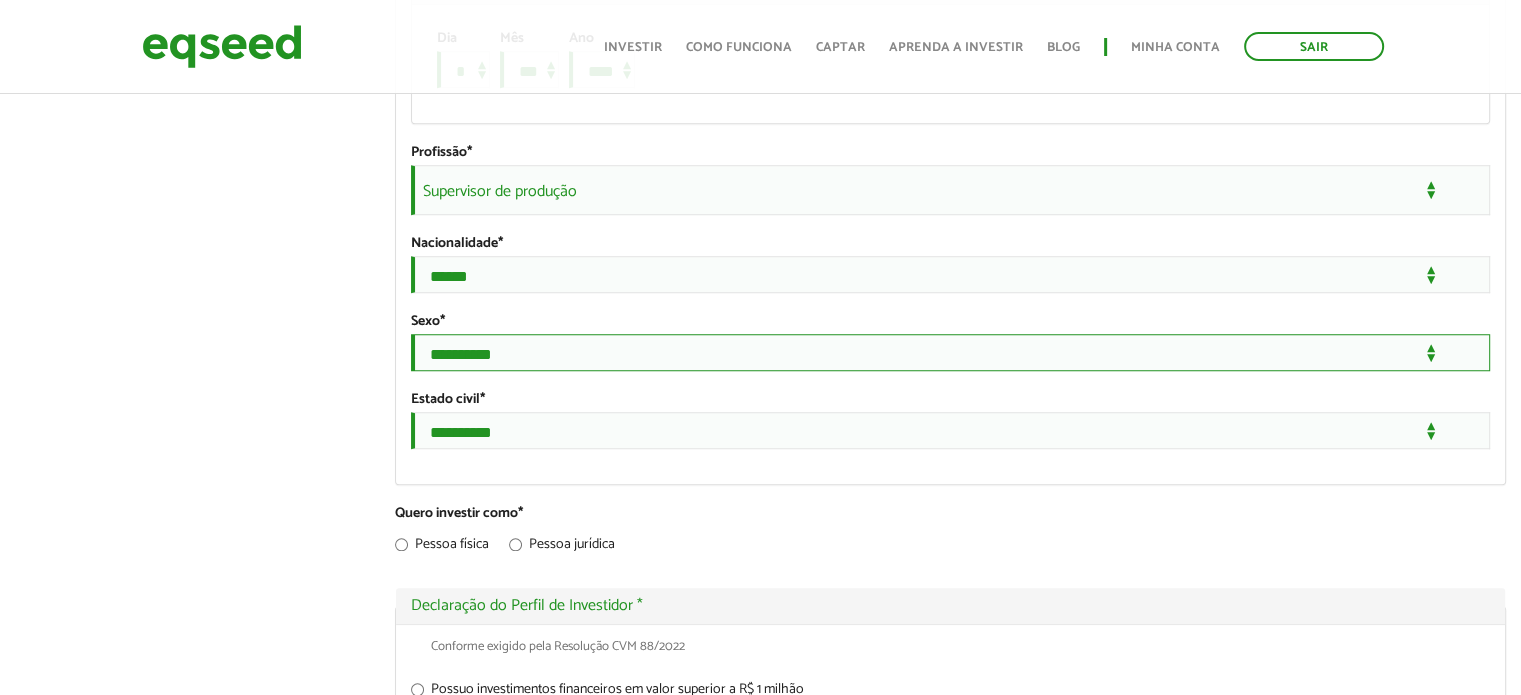 click on "**********" at bounding box center (950, 352) 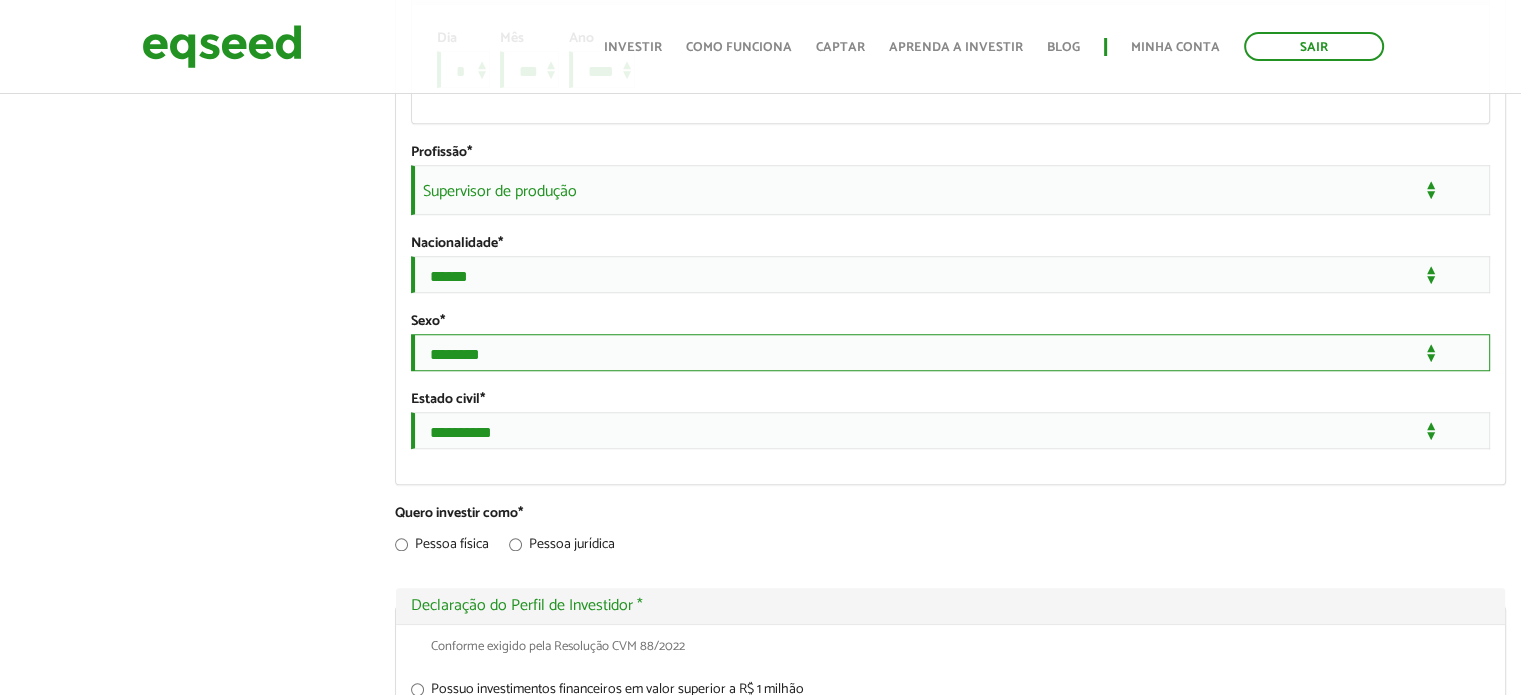 click on "**********" at bounding box center [950, 352] 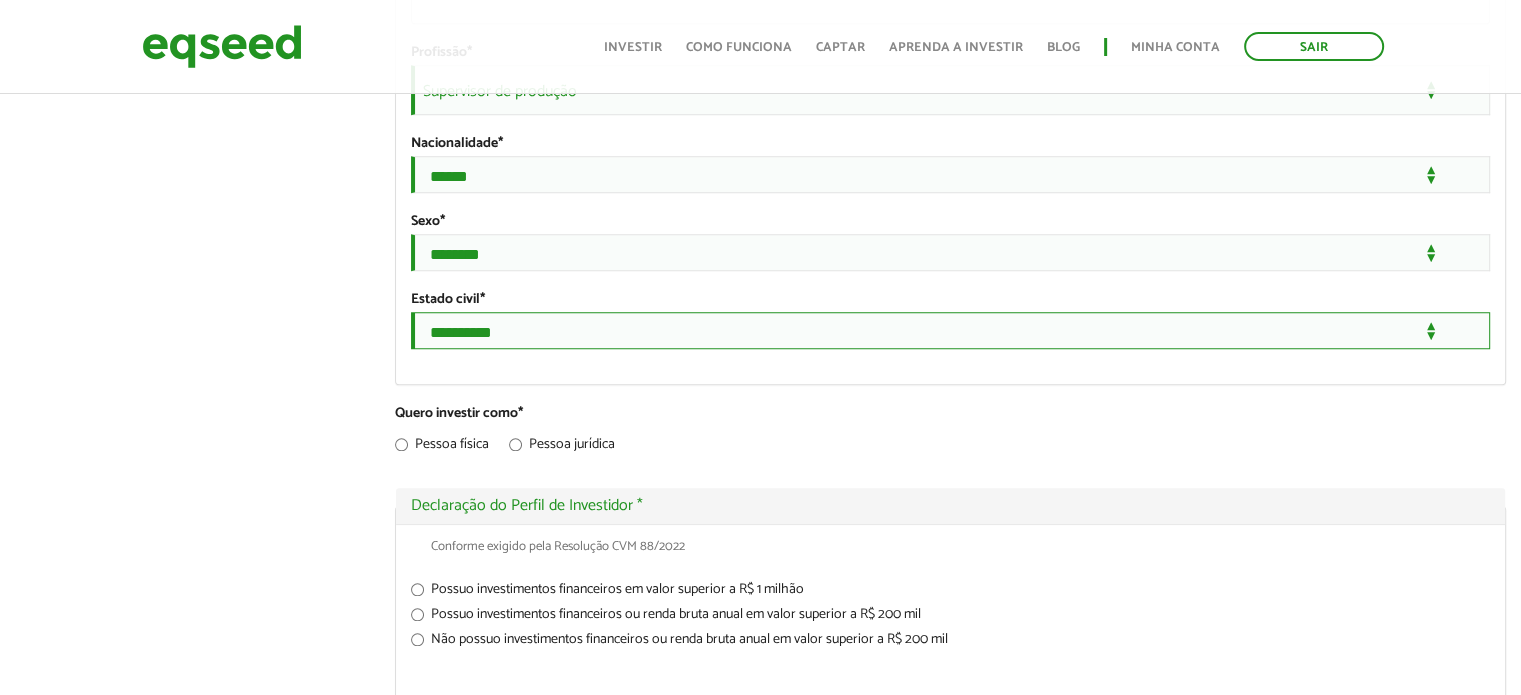 click on "**********" at bounding box center [950, 330] 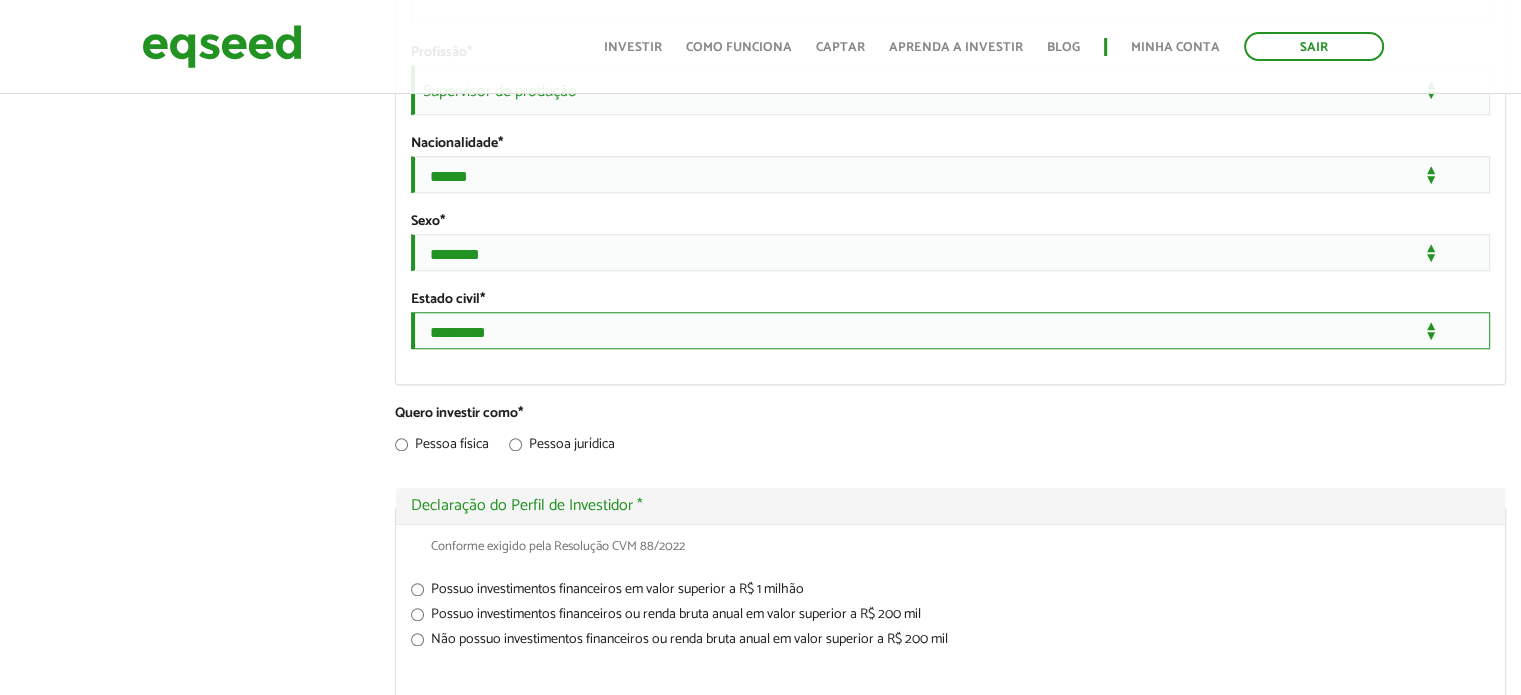 click on "**********" at bounding box center [950, 330] 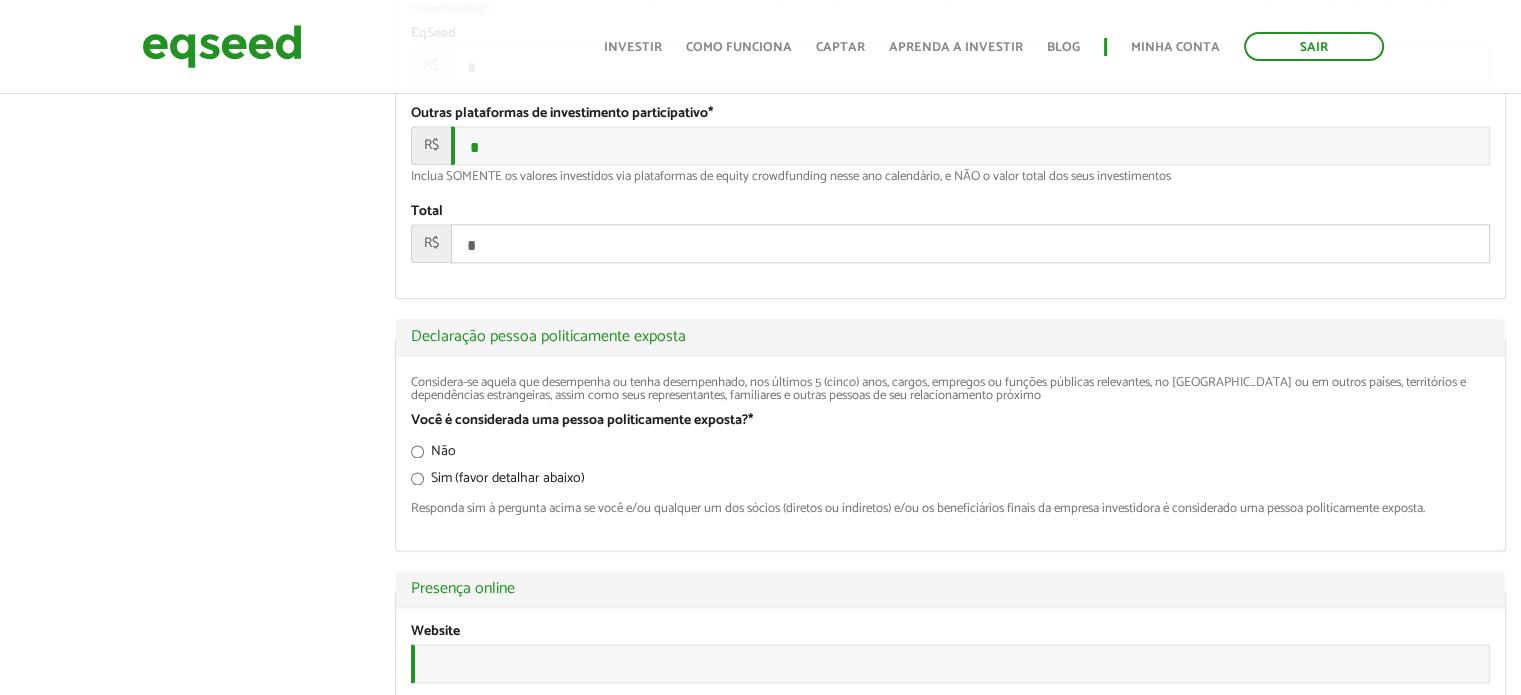 scroll, scrollTop: 2600, scrollLeft: 0, axis: vertical 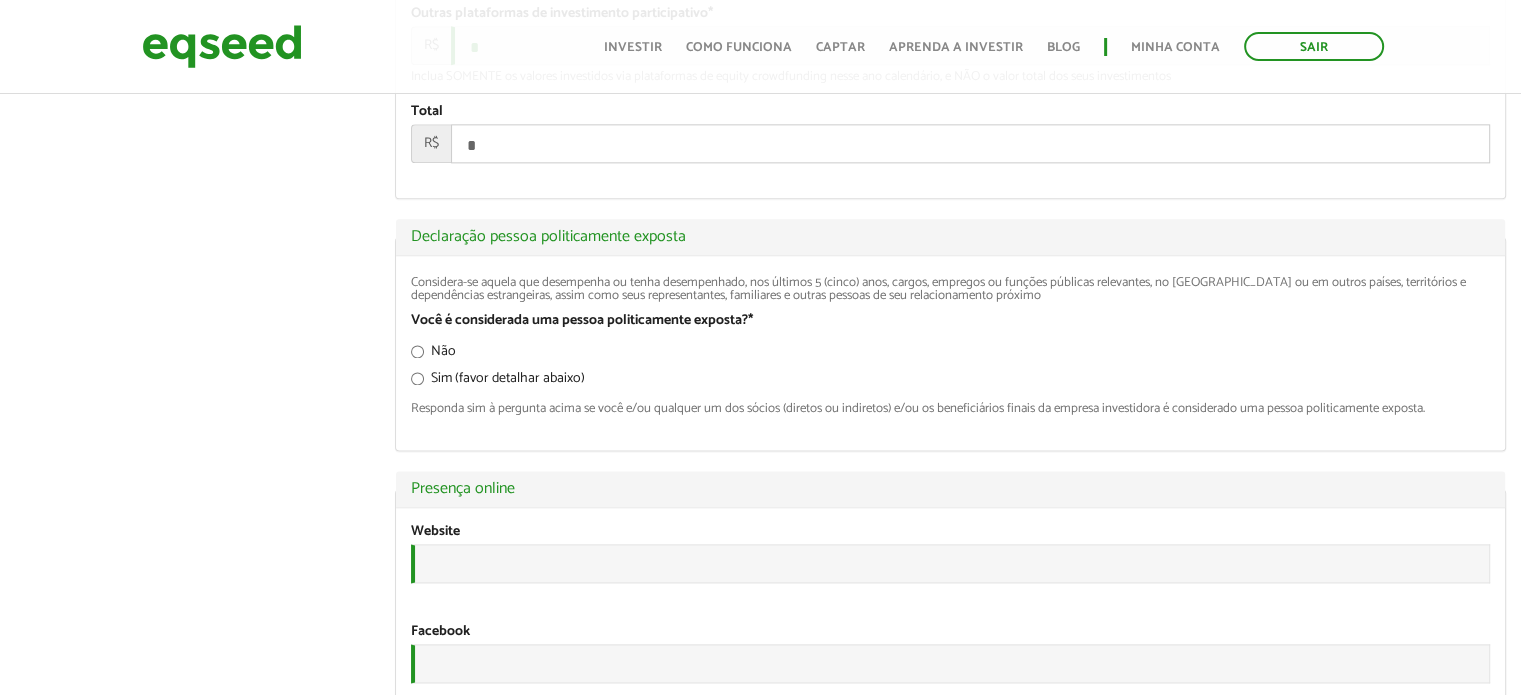 click on "Não" at bounding box center (433, 355) 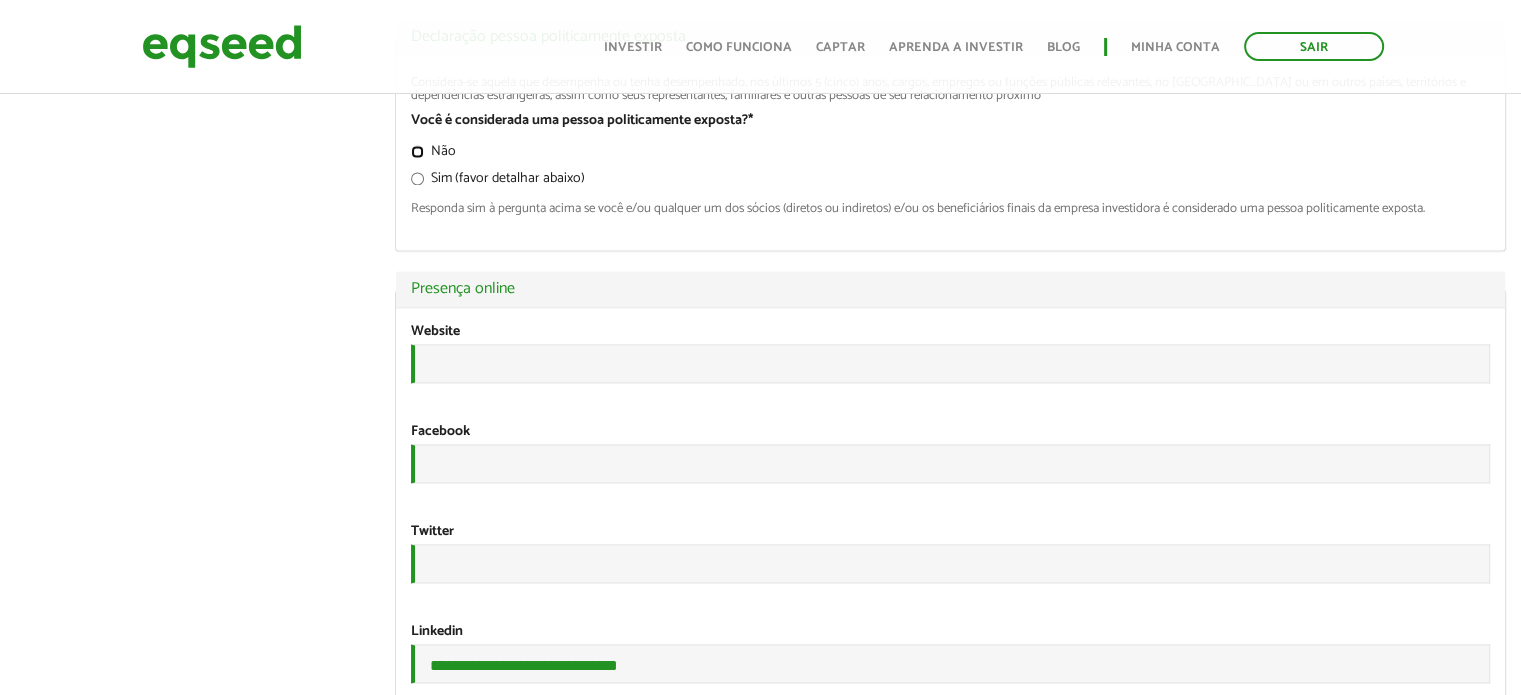 scroll, scrollTop: 3100, scrollLeft: 0, axis: vertical 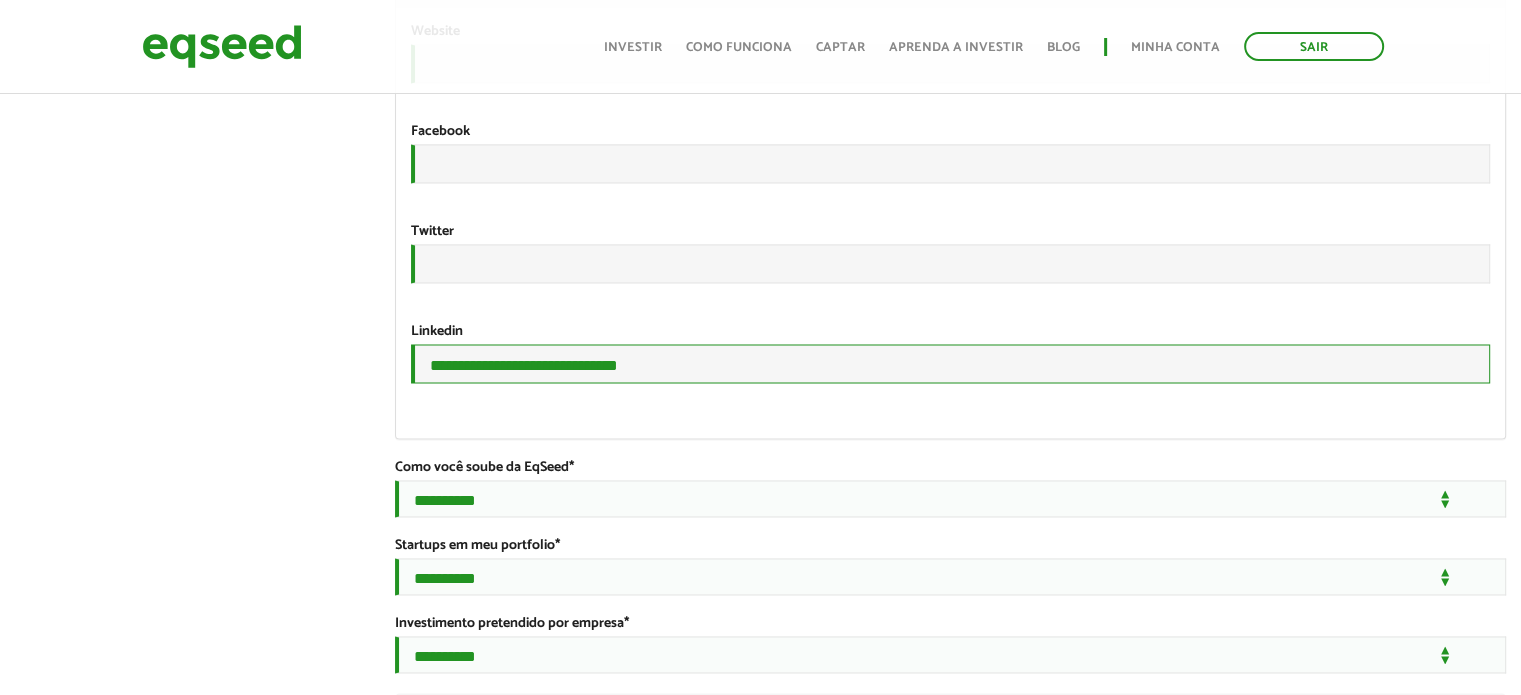 click on "**********" at bounding box center (950, 363) 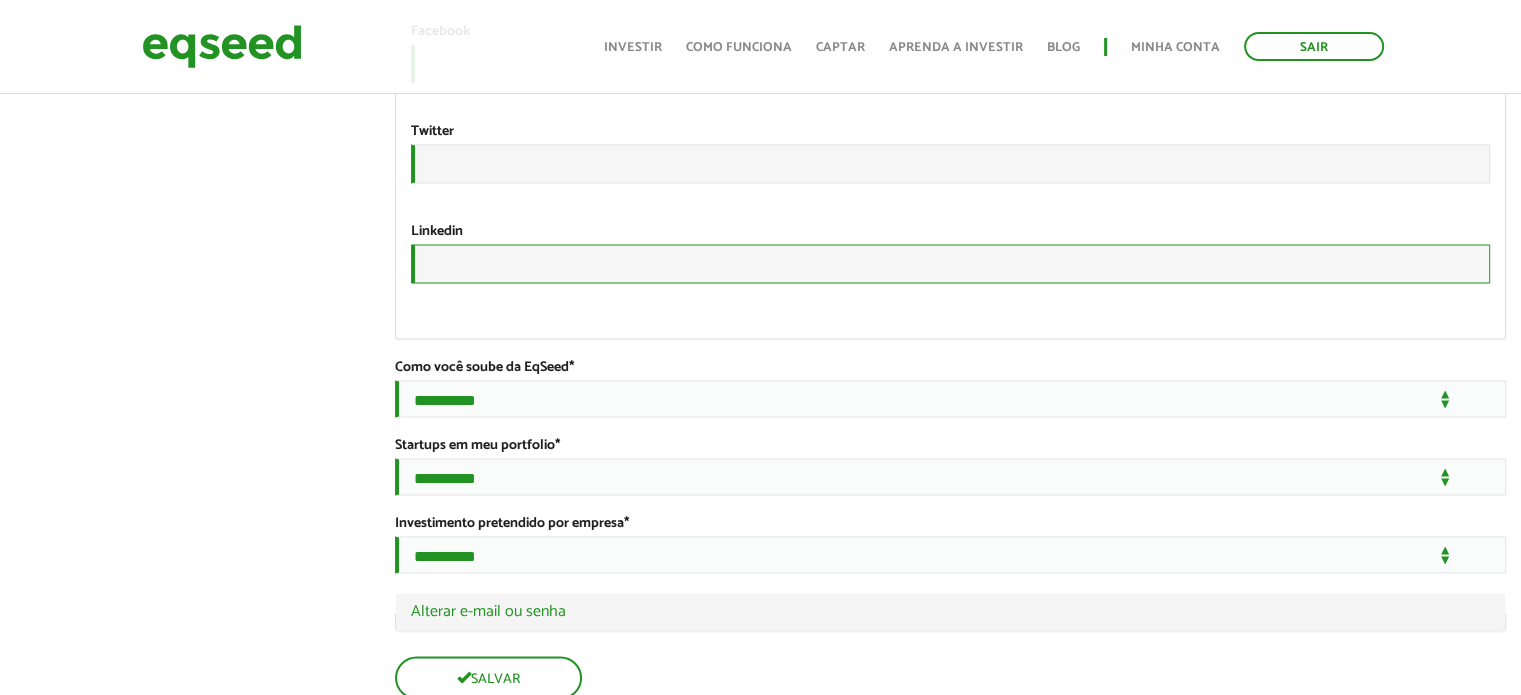 scroll, scrollTop: 3400, scrollLeft: 0, axis: vertical 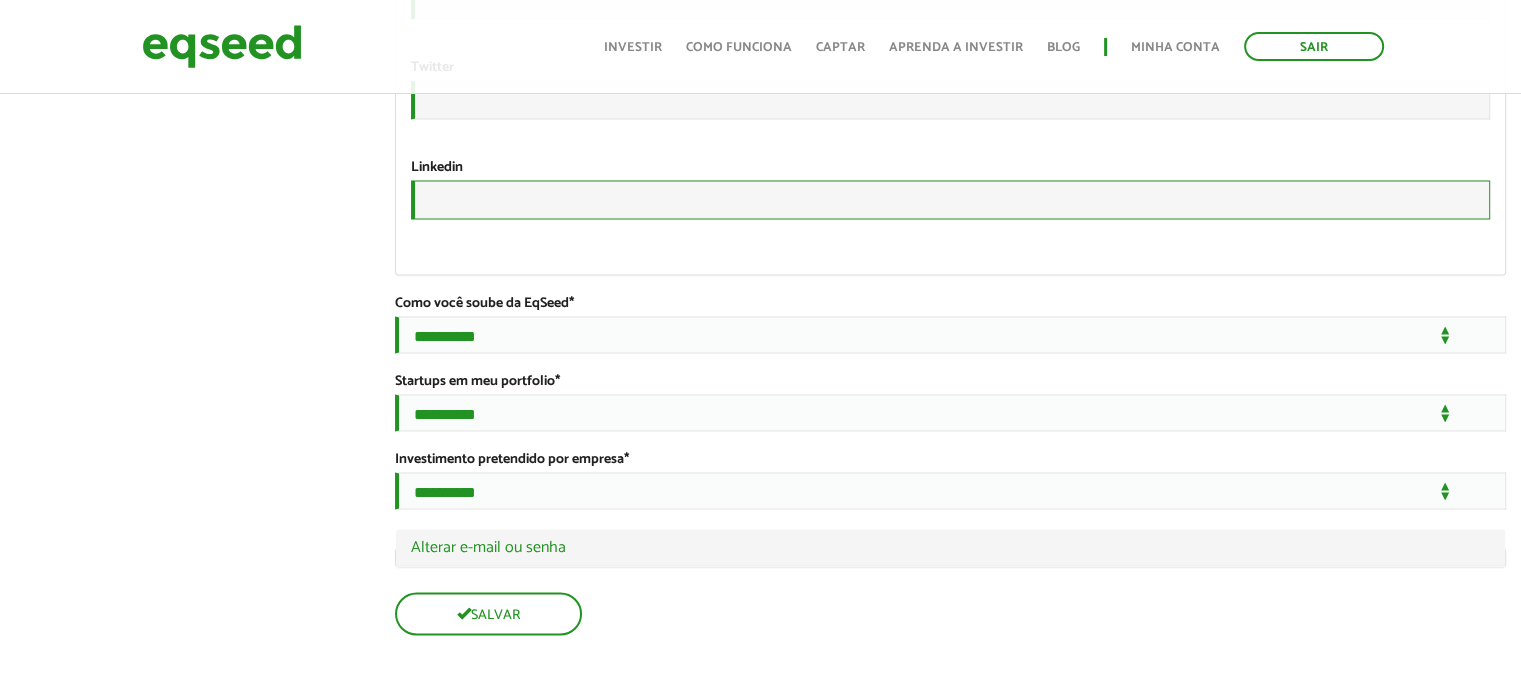 type 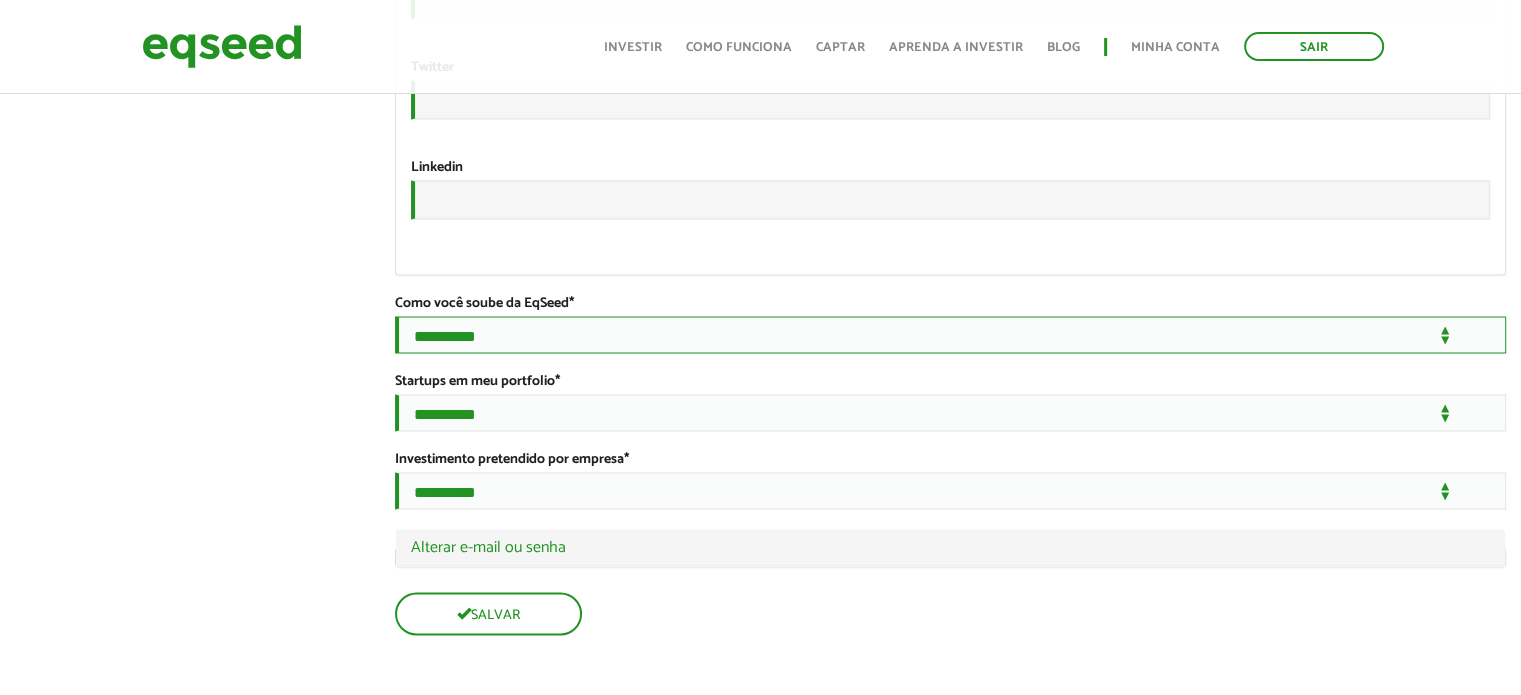 click on "**********" at bounding box center (950, 334) 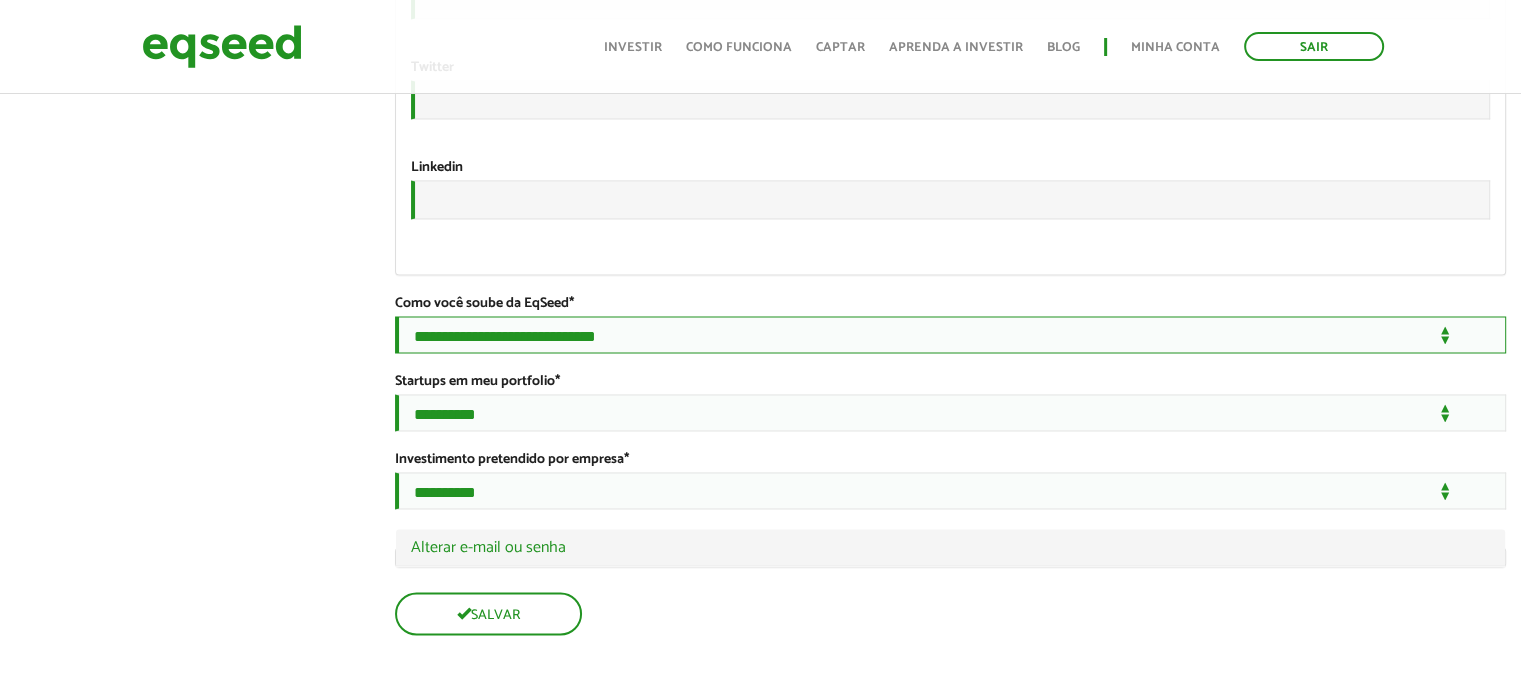 click on "**********" at bounding box center [950, 334] 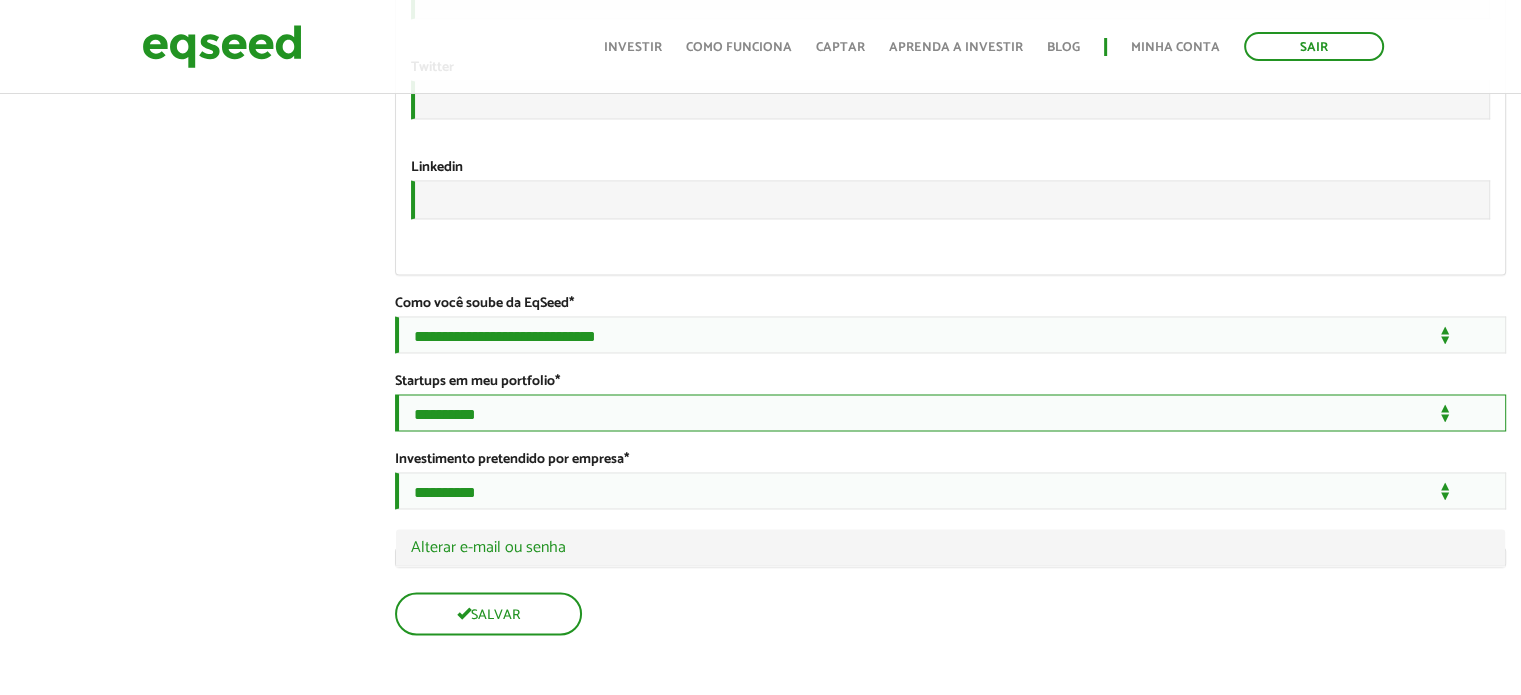 click on "**********" at bounding box center (950, 412) 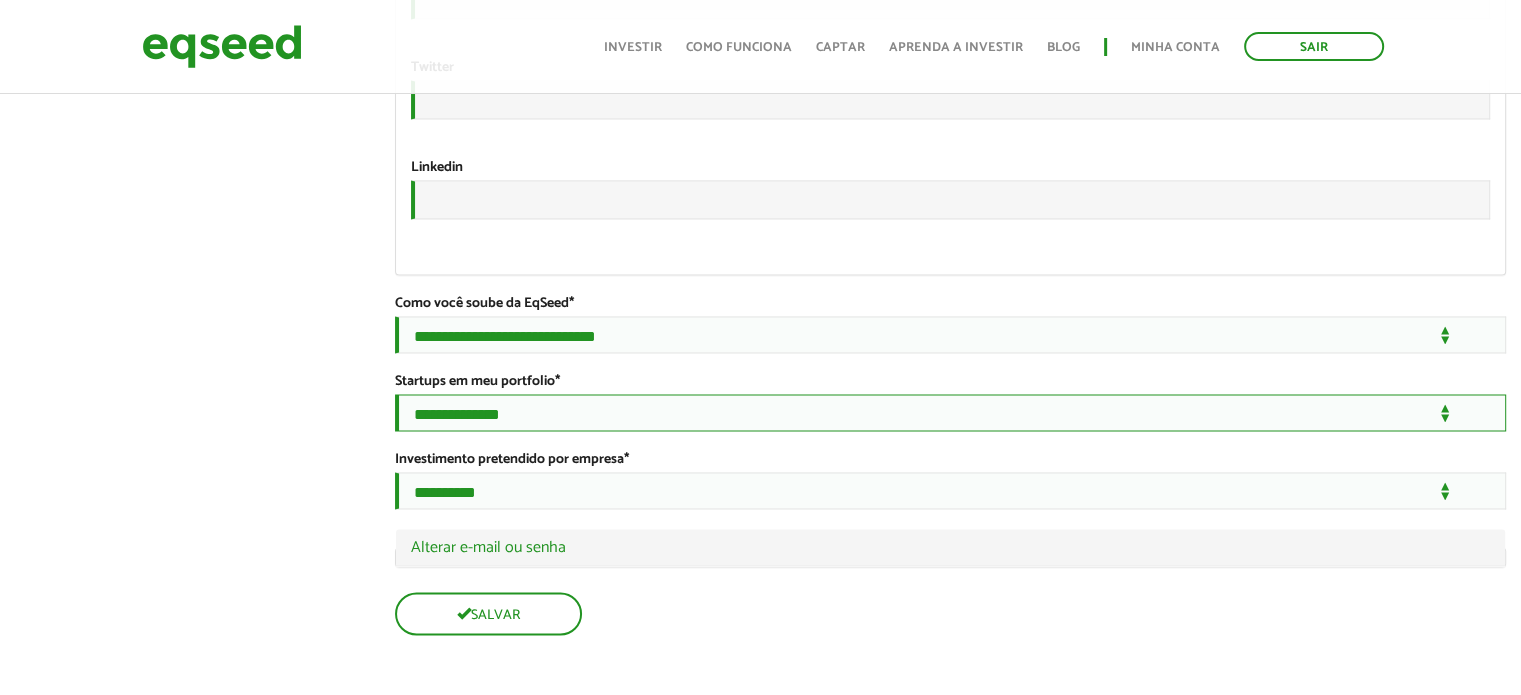 click on "**********" at bounding box center (950, 412) 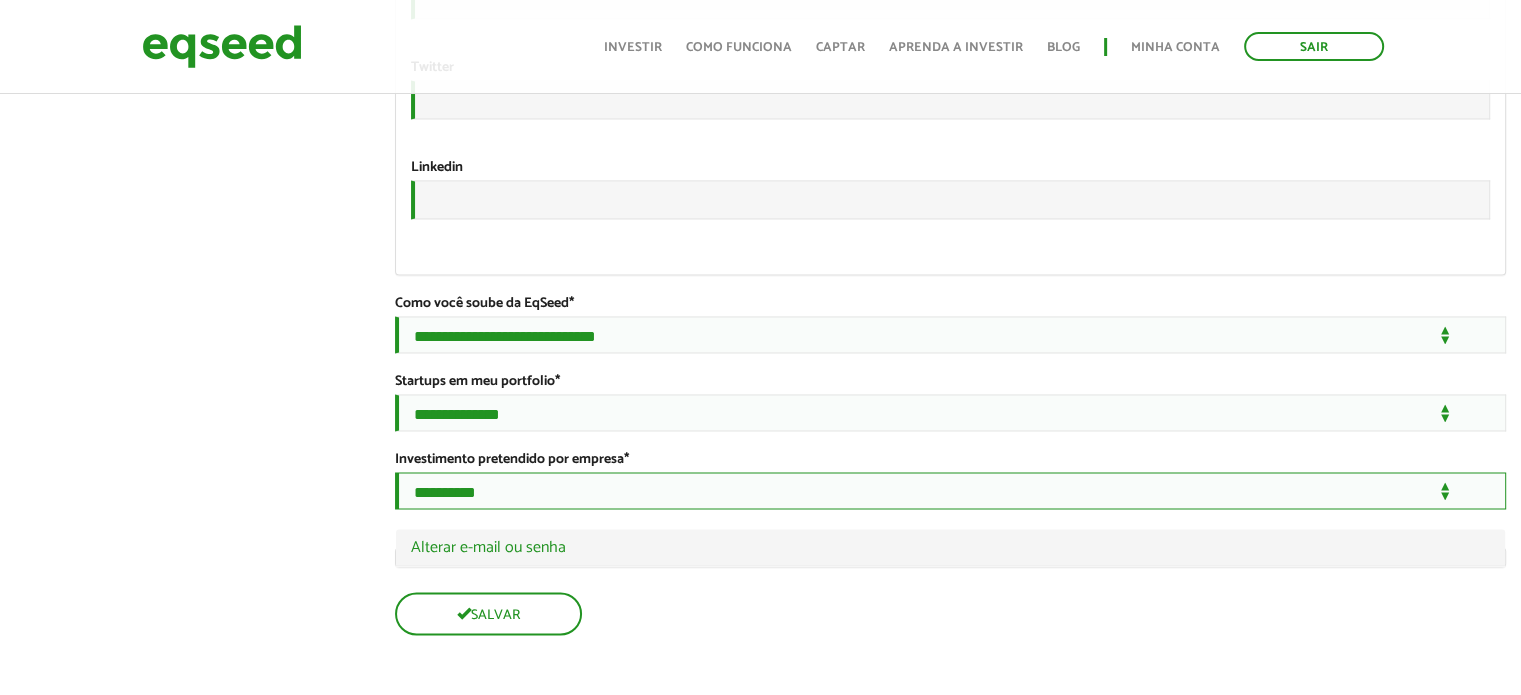 click on "**********" at bounding box center (950, 490) 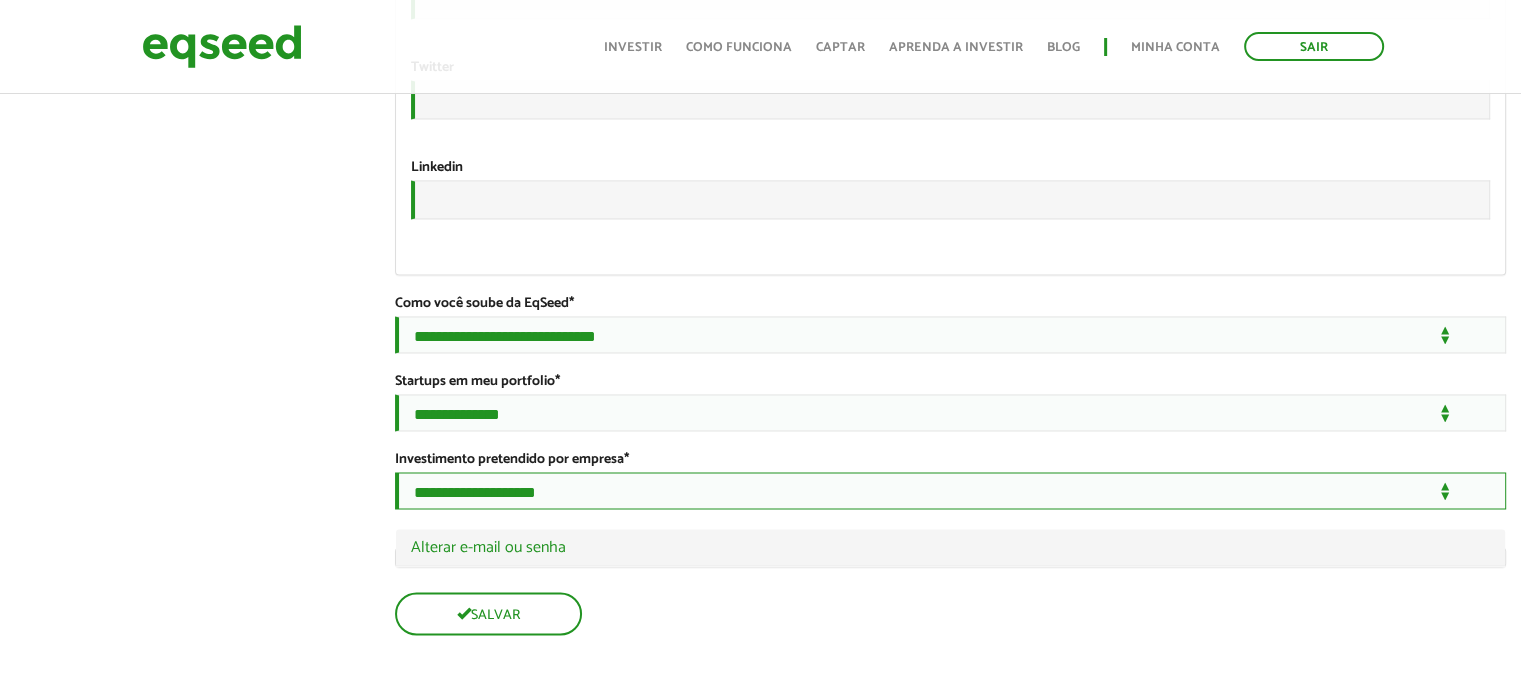 click on "**********" at bounding box center (950, 490) 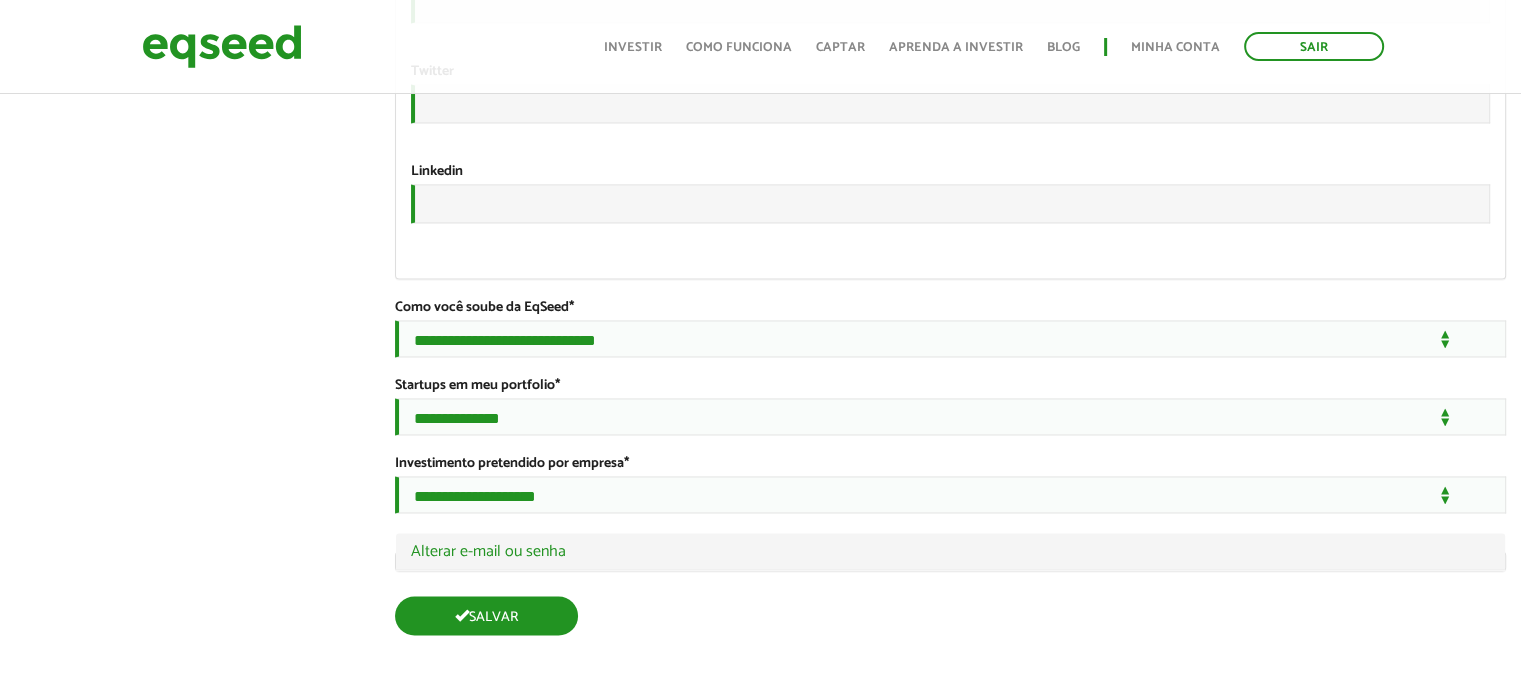 click on "Salvar" at bounding box center (486, 615) 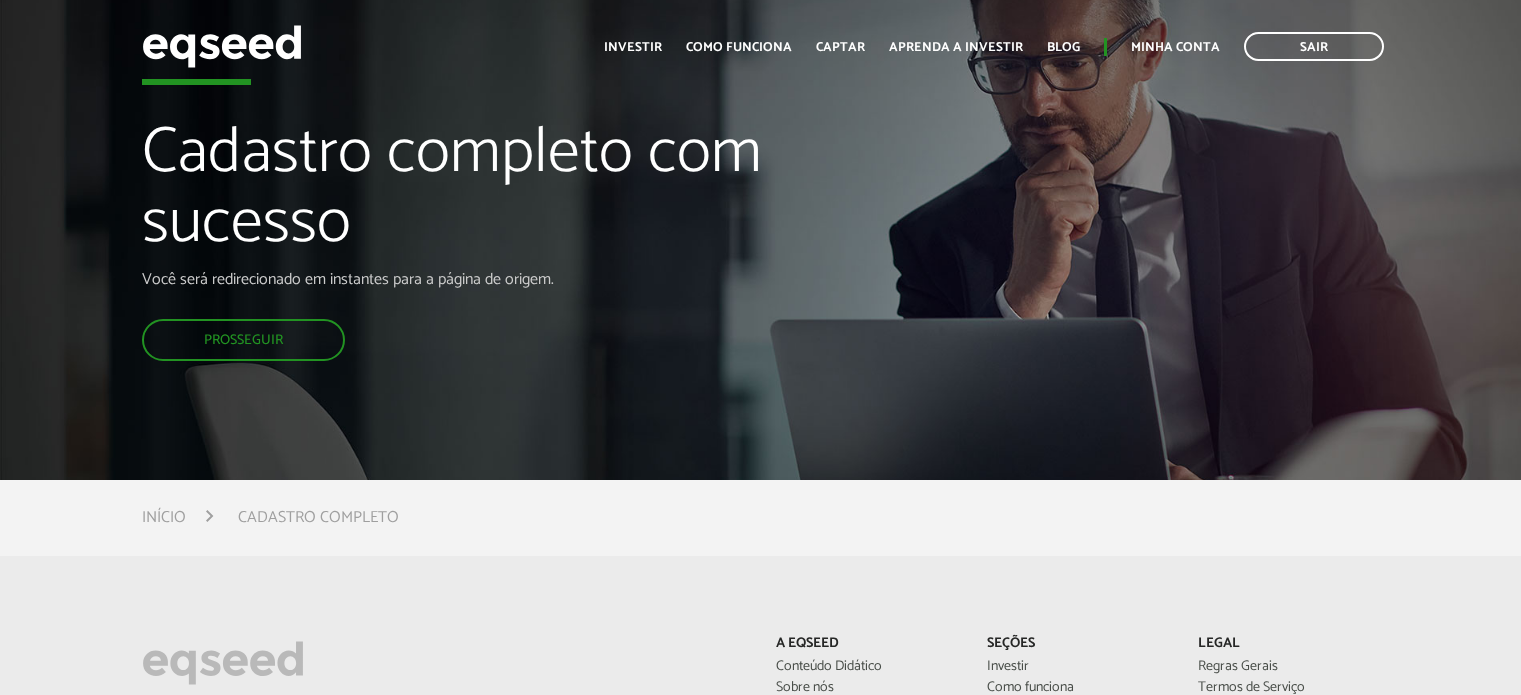 scroll, scrollTop: 0, scrollLeft: 0, axis: both 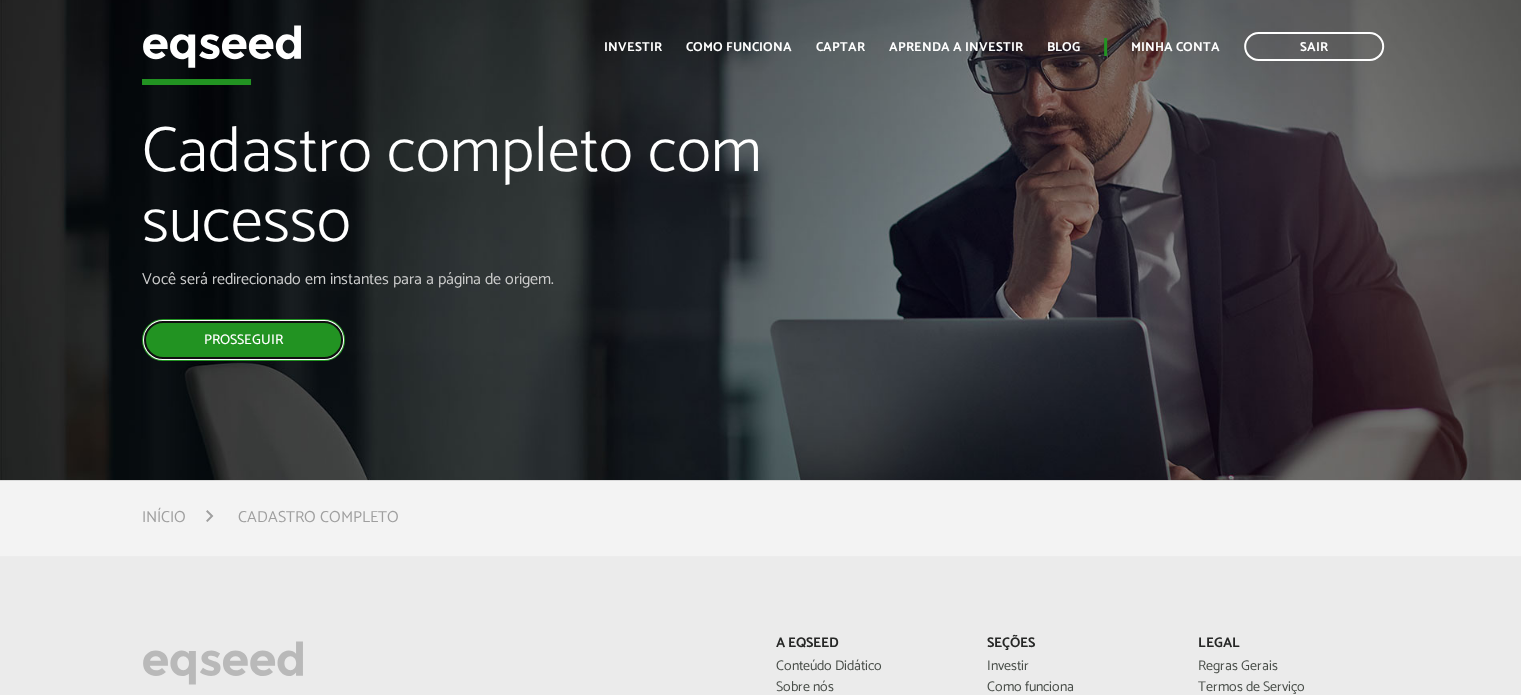 click on "Prosseguir" at bounding box center (243, 340) 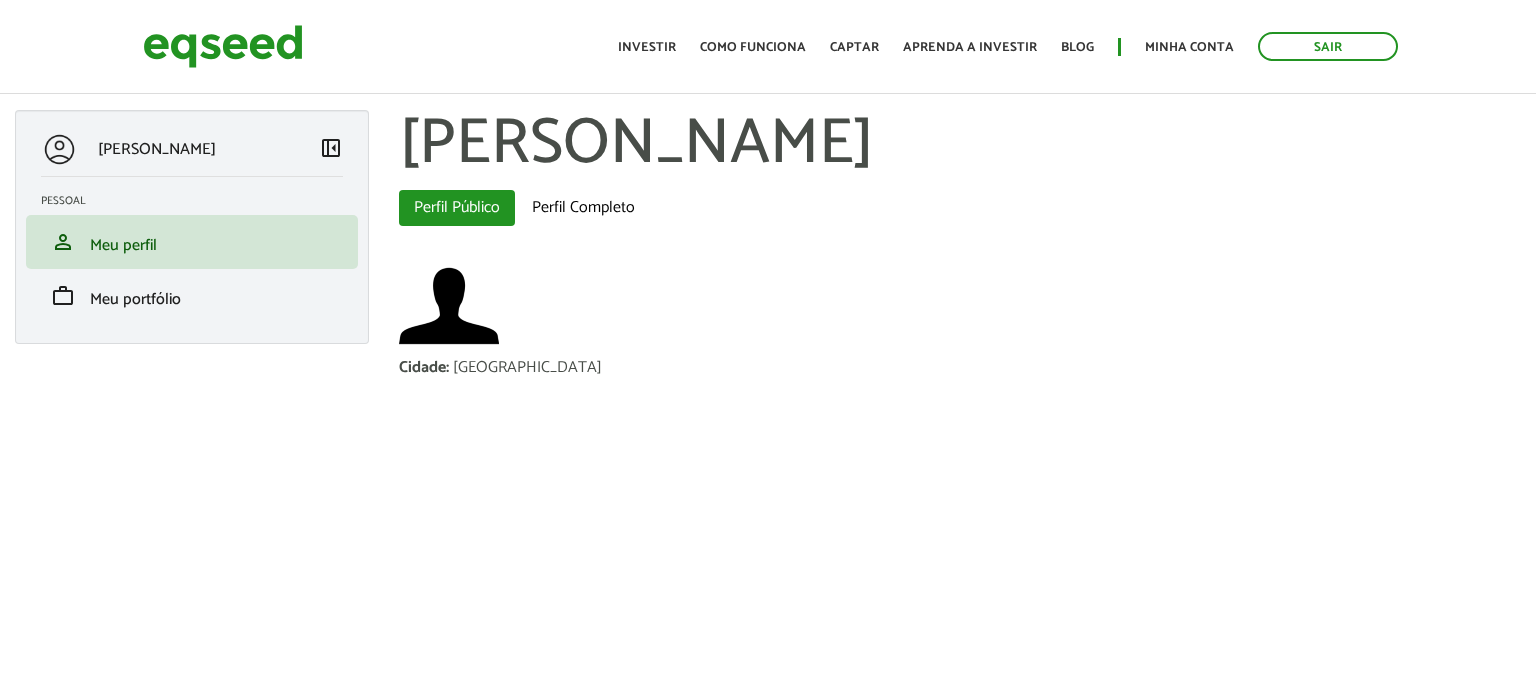 scroll, scrollTop: 0, scrollLeft: 0, axis: both 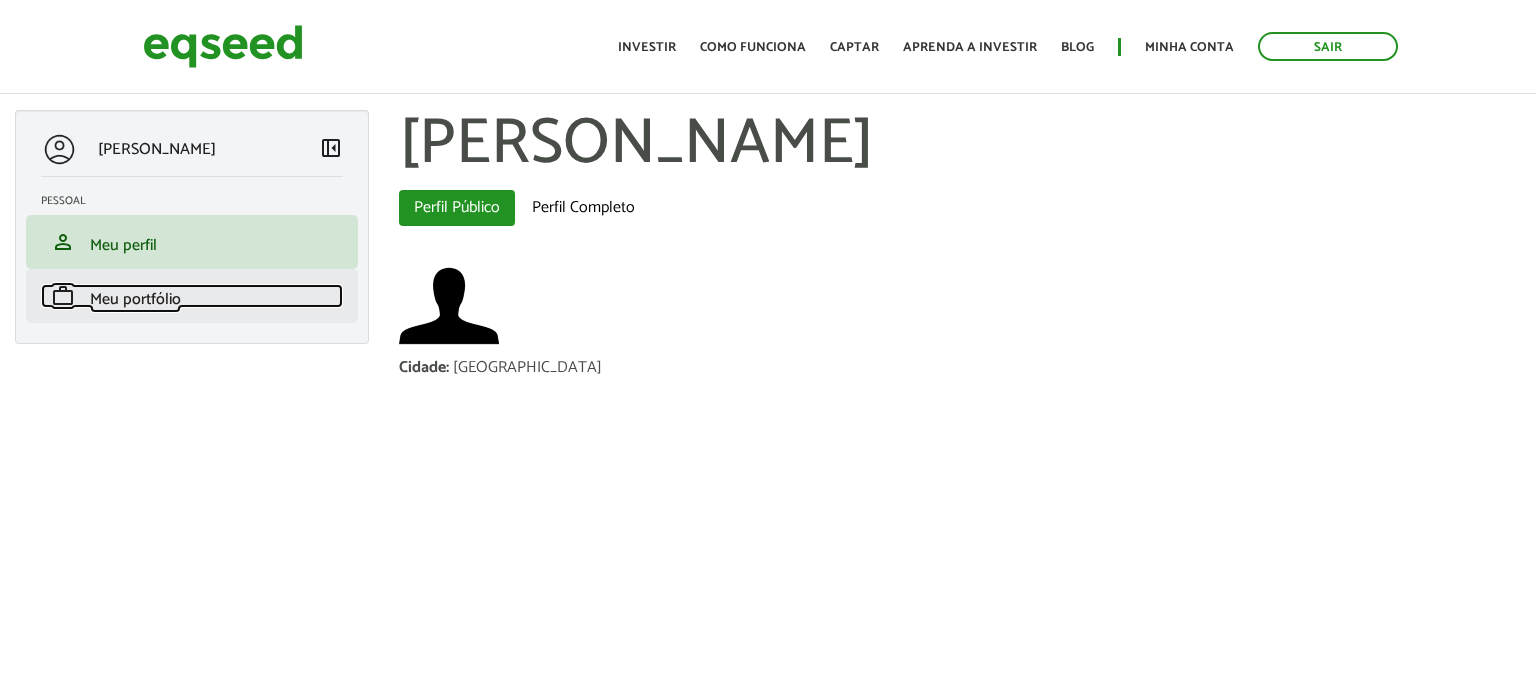 click on "Meu portfólio" at bounding box center [135, 299] 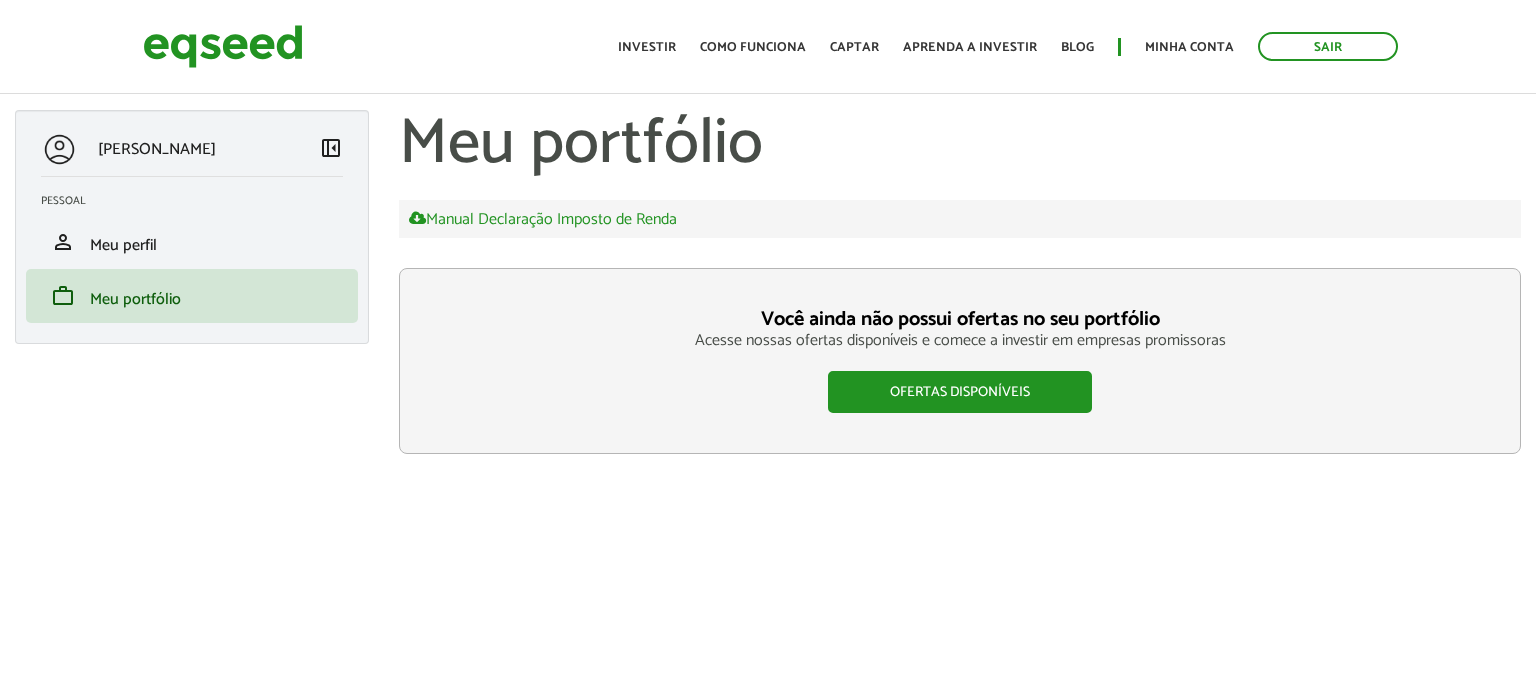 scroll, scrollTop: 0, scrollLeft: 0, axis: both 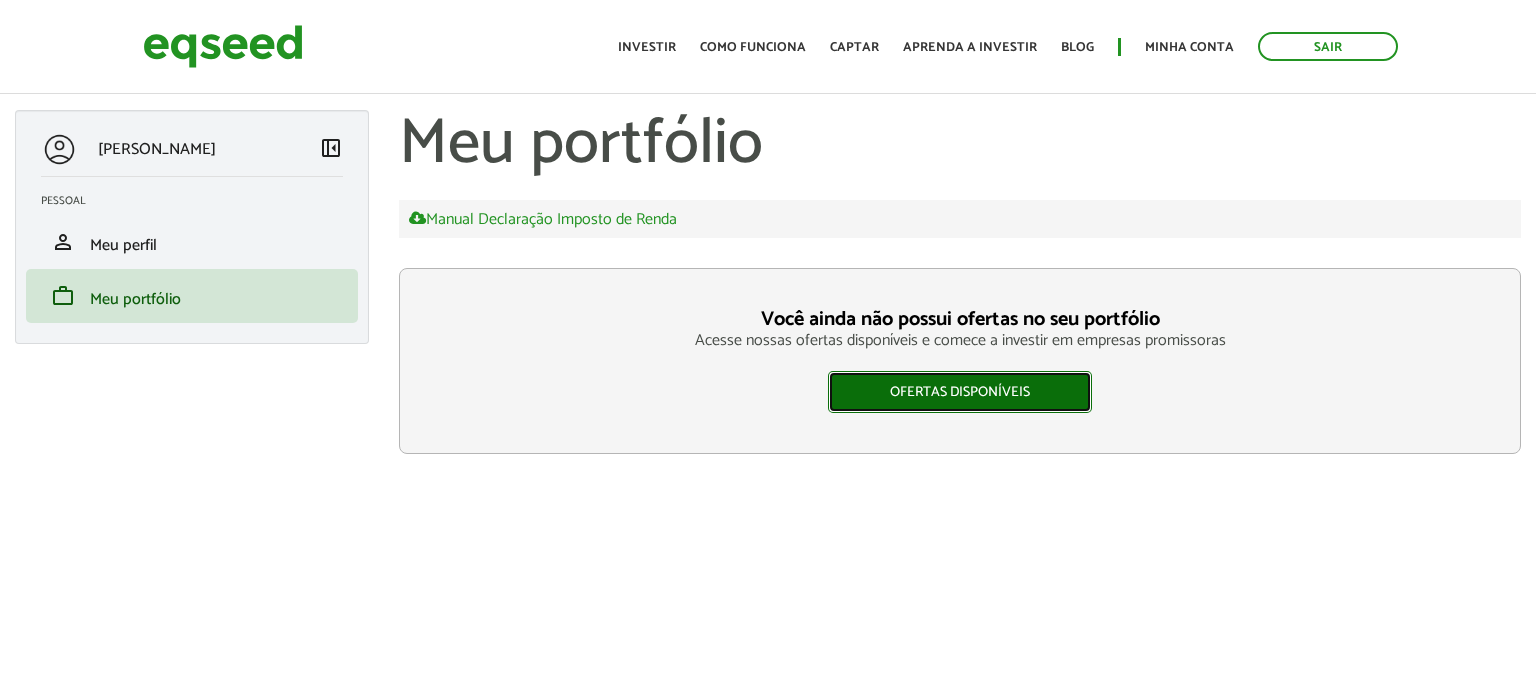 drag, startPoint x: 955, startPoint y: 375, endPoint x: 940, endPoint y: 374, distance: 15.033297 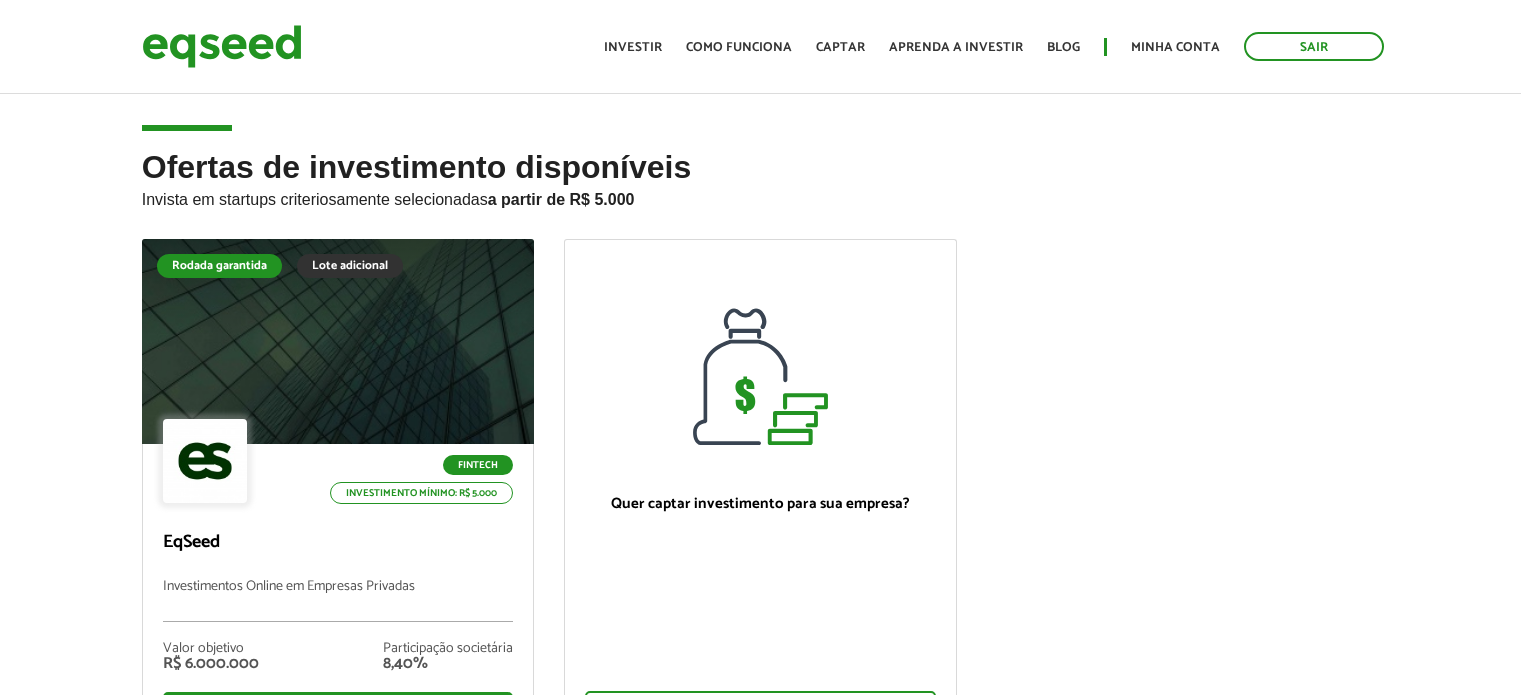 scroll, scrollTop: 0, scrollLeft: 0, axis: both 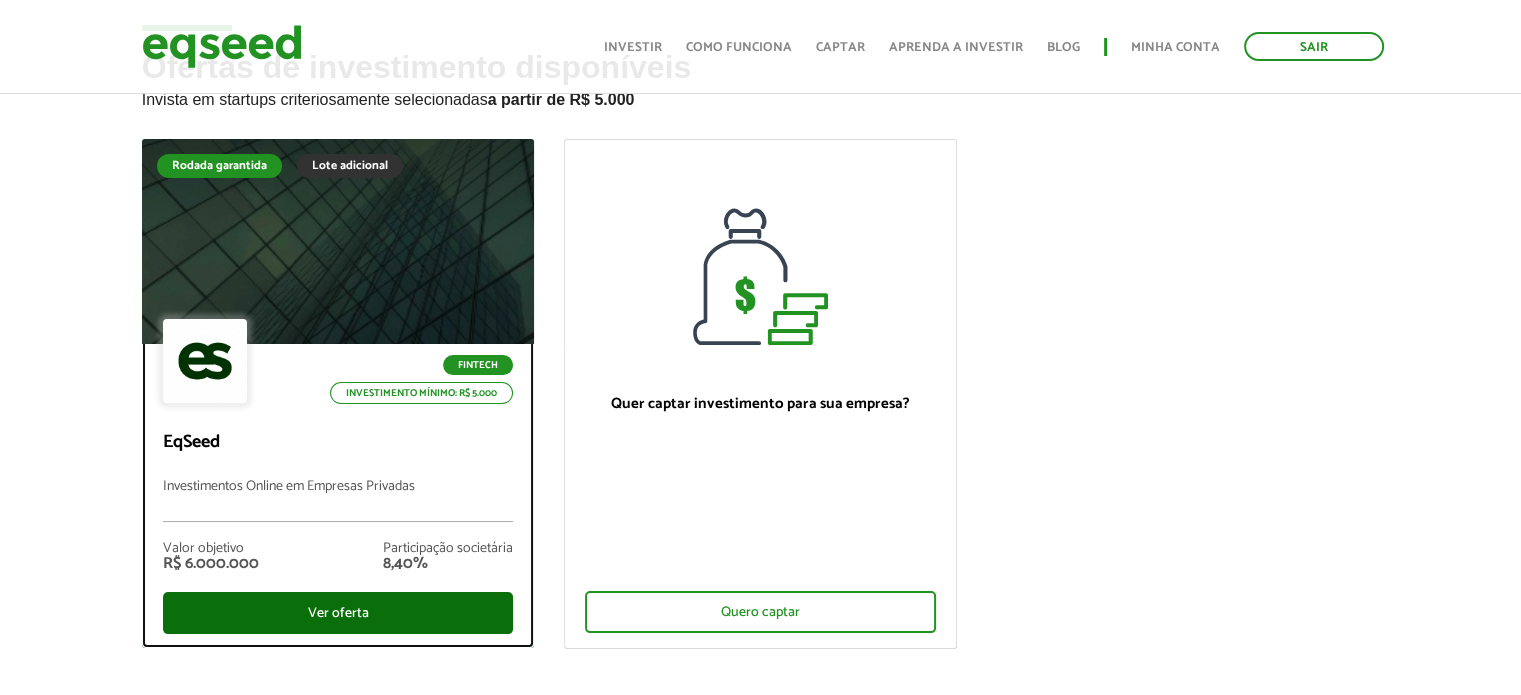 click on "Ver oferta" at bounding box center [338, 613] 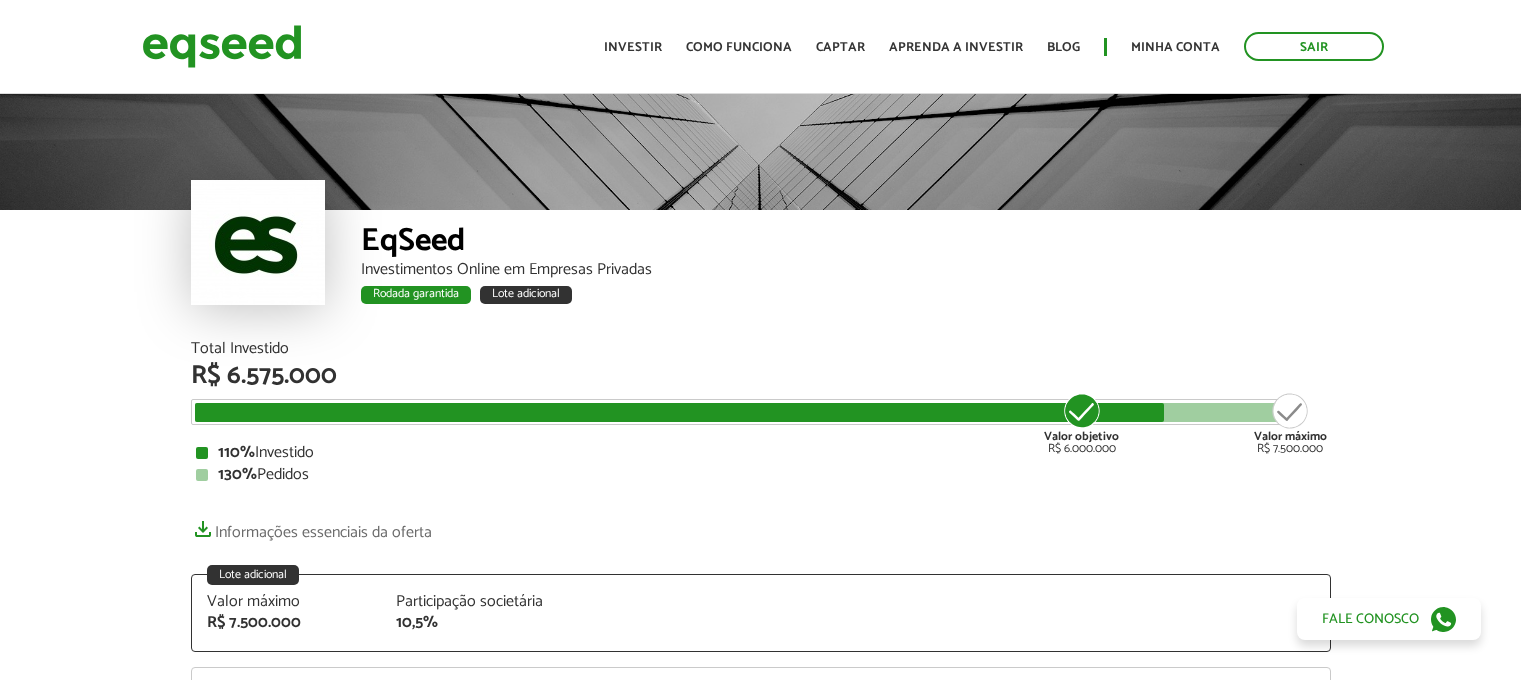 scroll, scrollTop: 0, scrollLeft: 0, axis: both 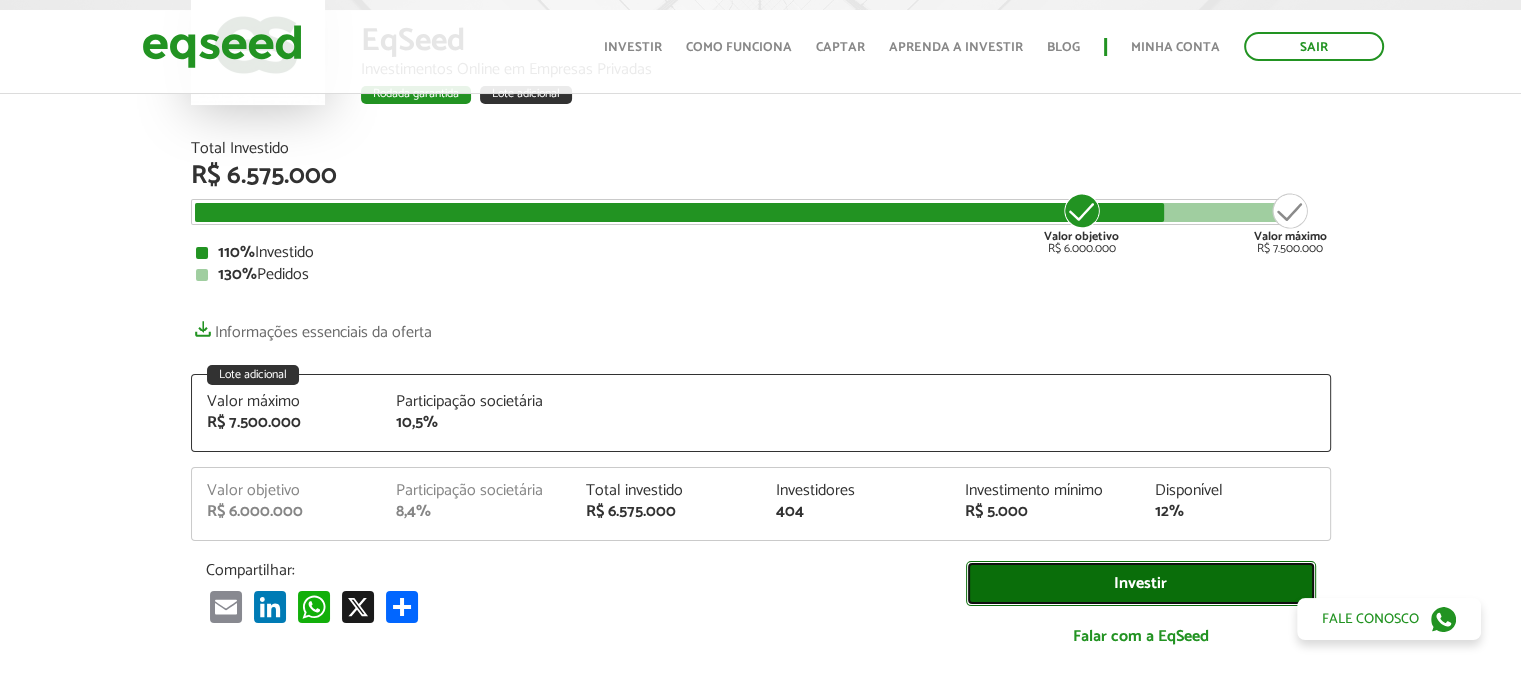 click on "Investir" at bounding box center [1141, 583] 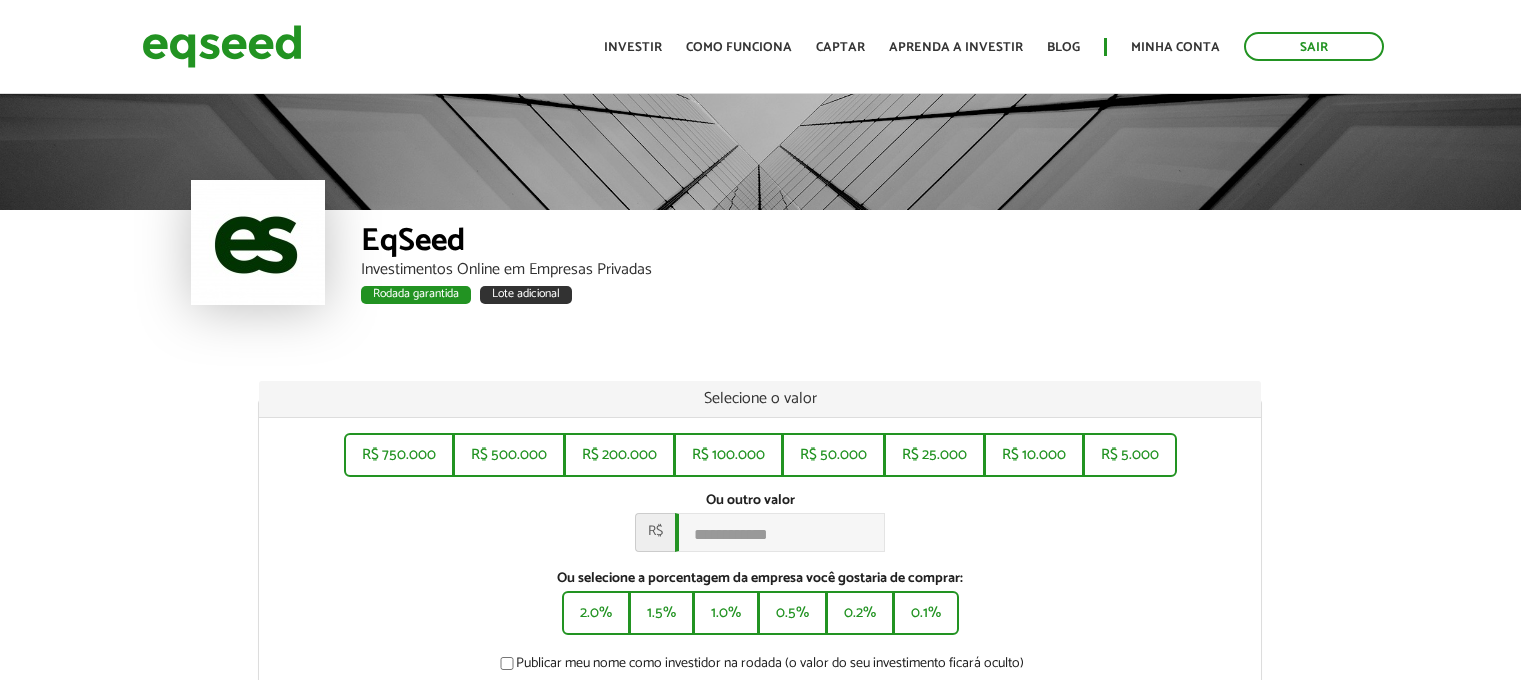 scroll, scrollTop: 0, scrollLeft: 0, axis: both 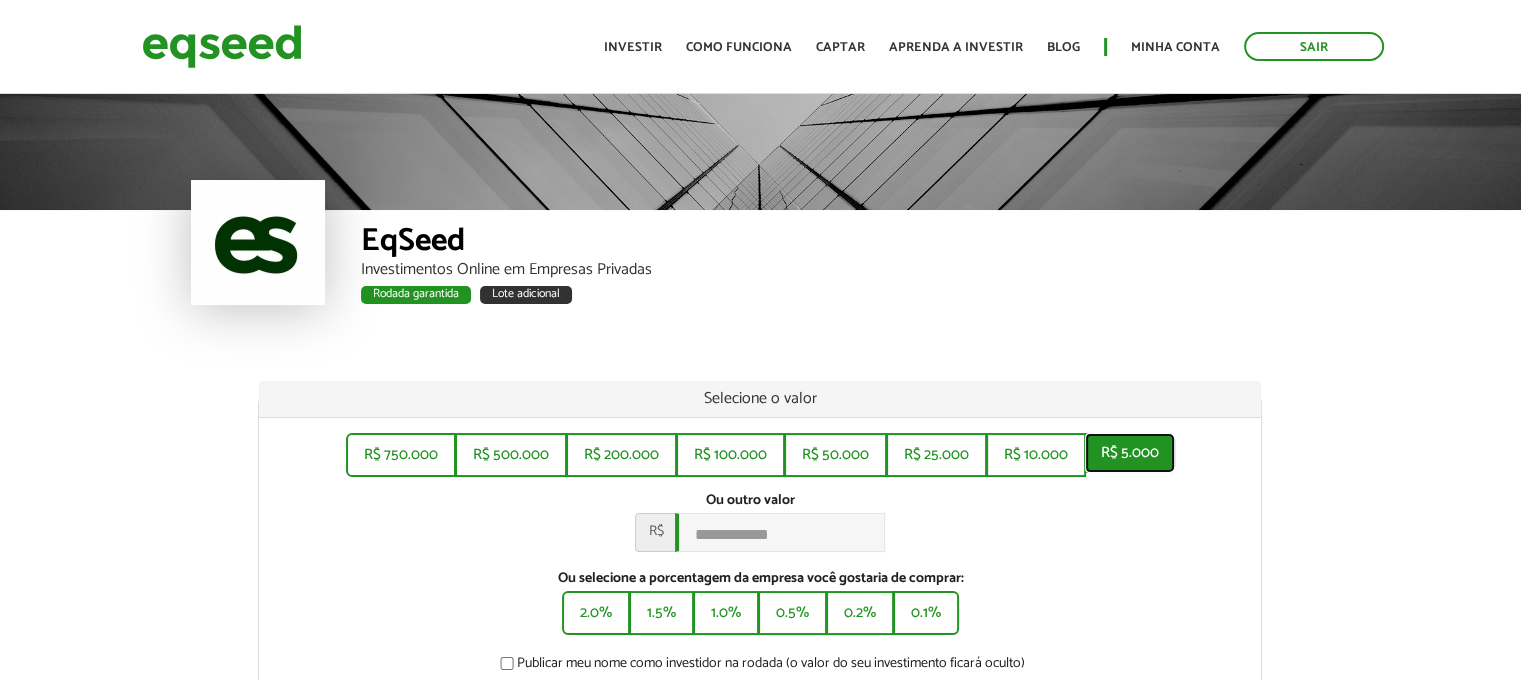 click on "R$ 5.000" at bounding box center [1130, 453] 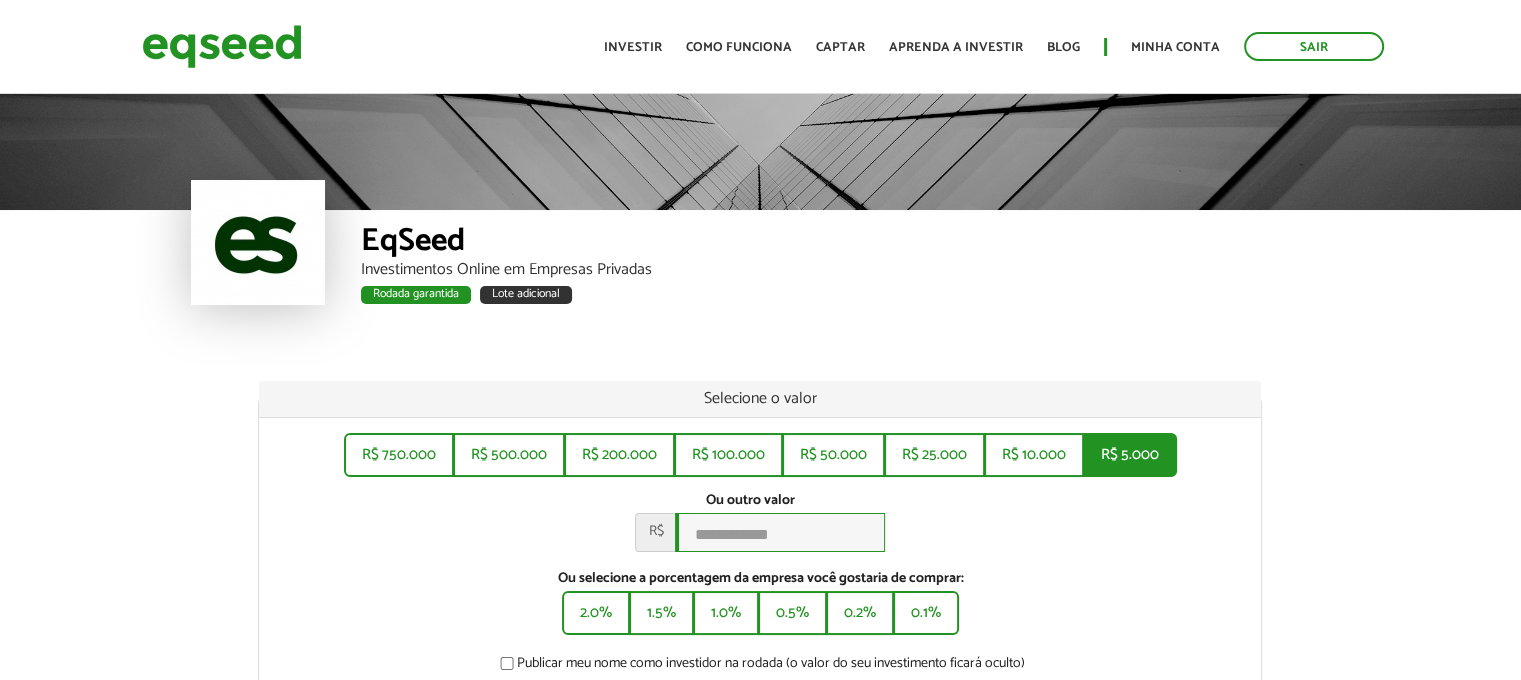 type on "*****" 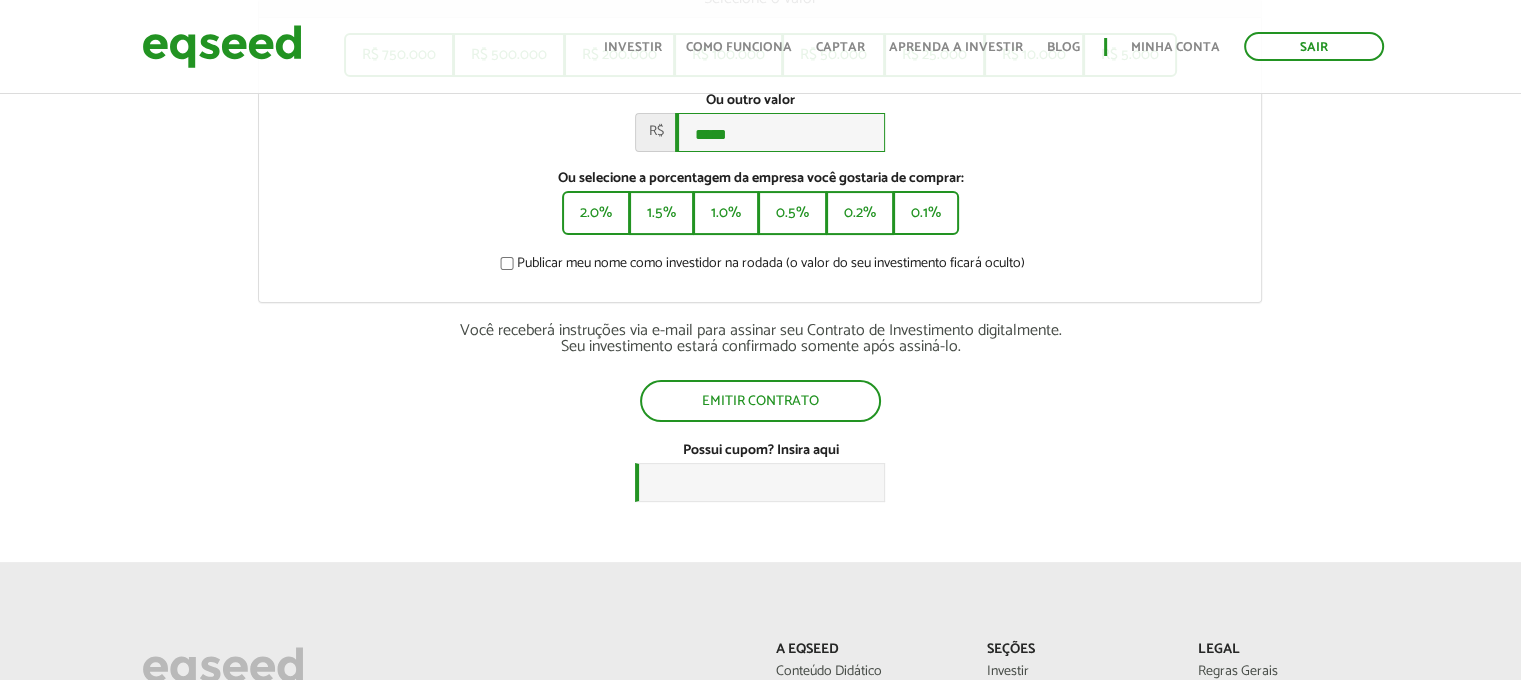 scroll, scrollTop: 600, scrollLeft: 0, axis: vertical 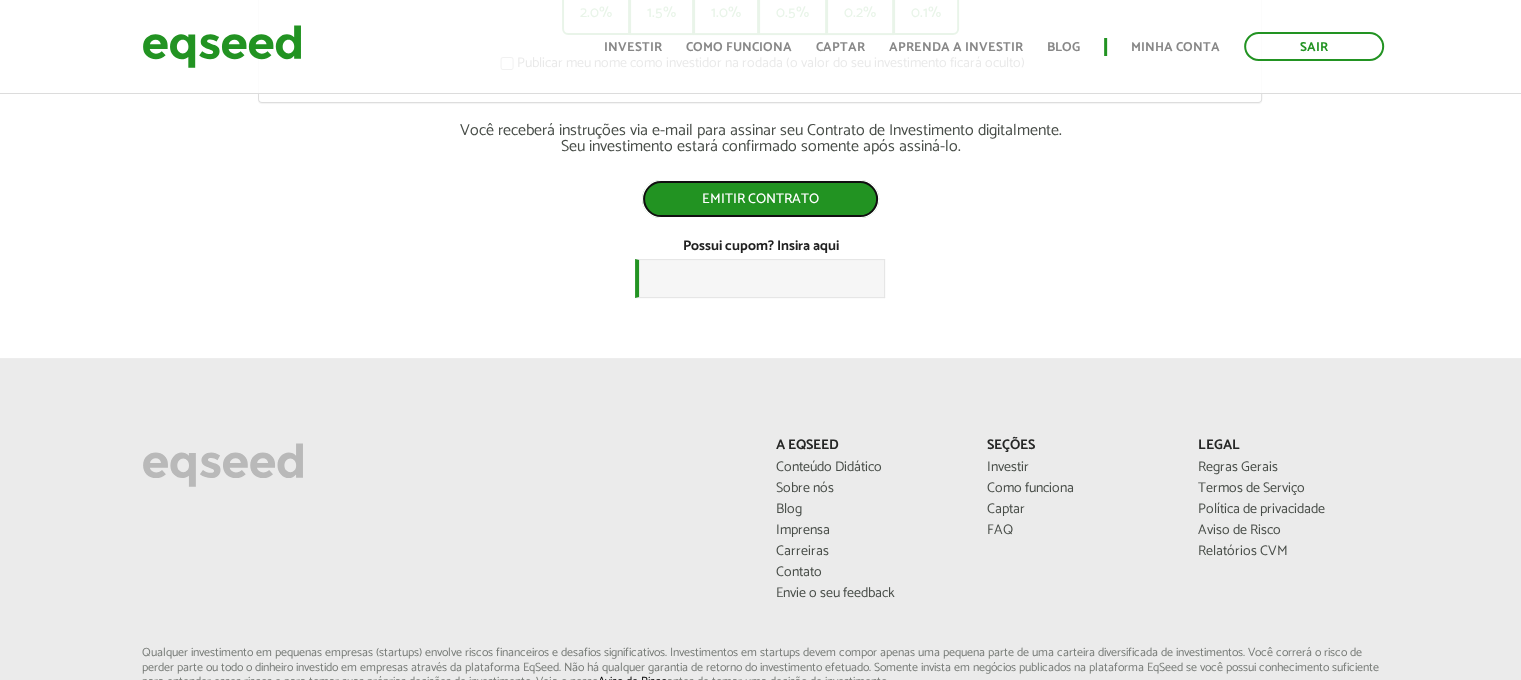 click on "Emitir contrato" at bounding box center (760, 199) 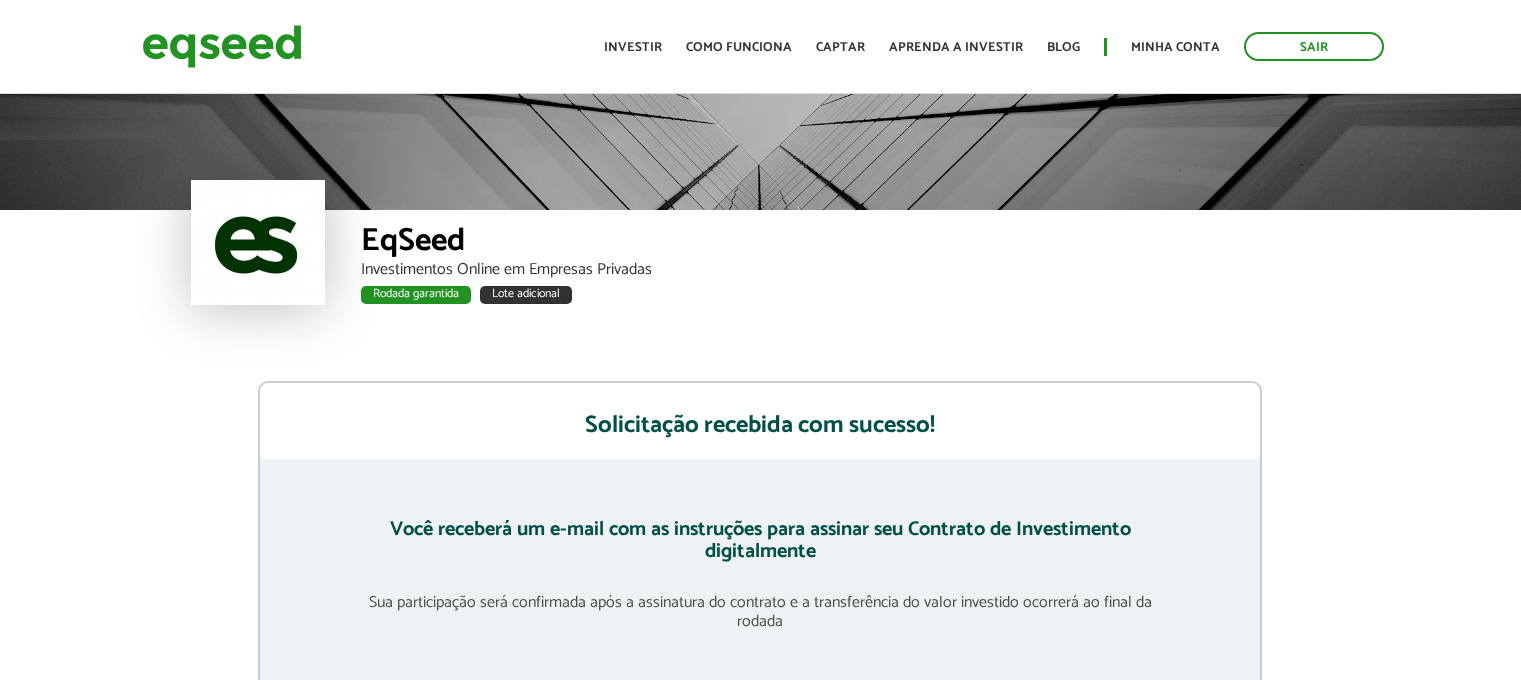 scroll, scrollTop: 0, scrollLeft: 0, axis: both 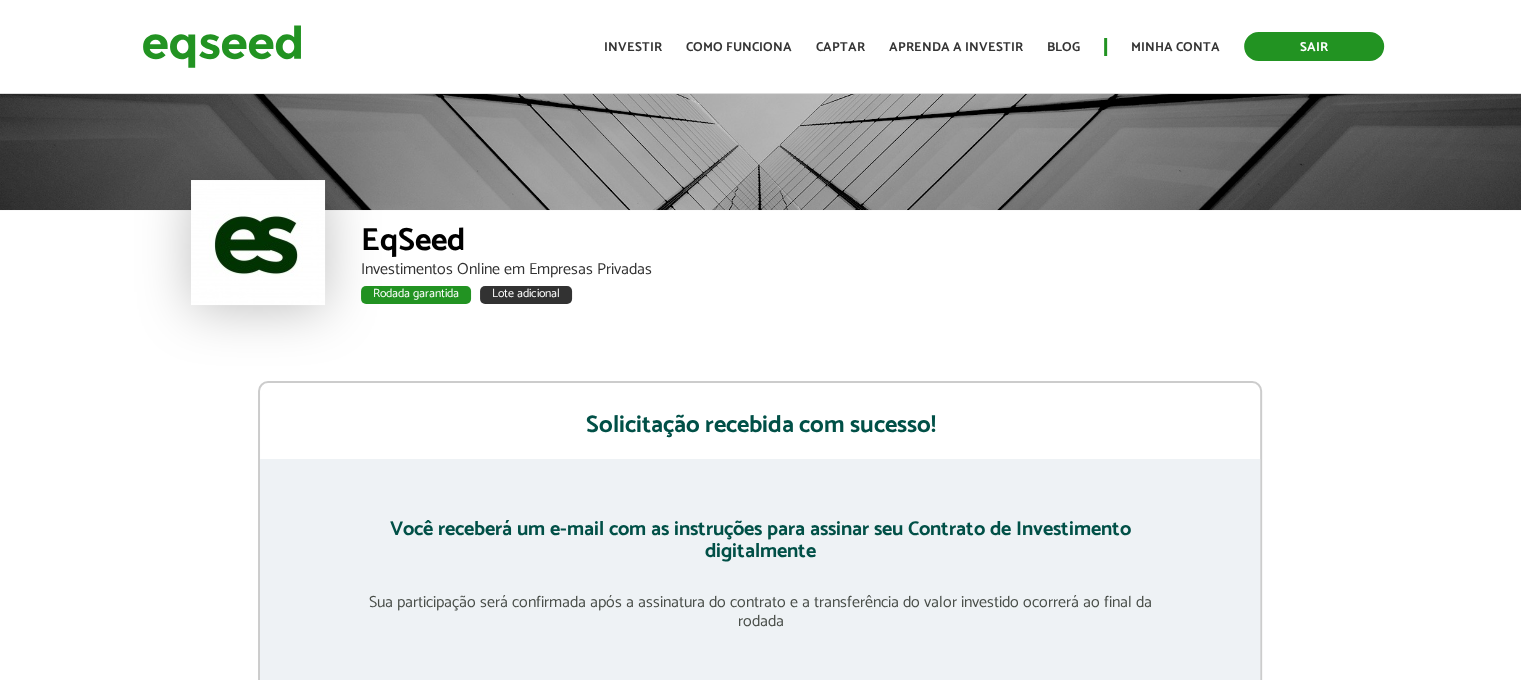 click on "Sair" at bounding box center [1314, 46] 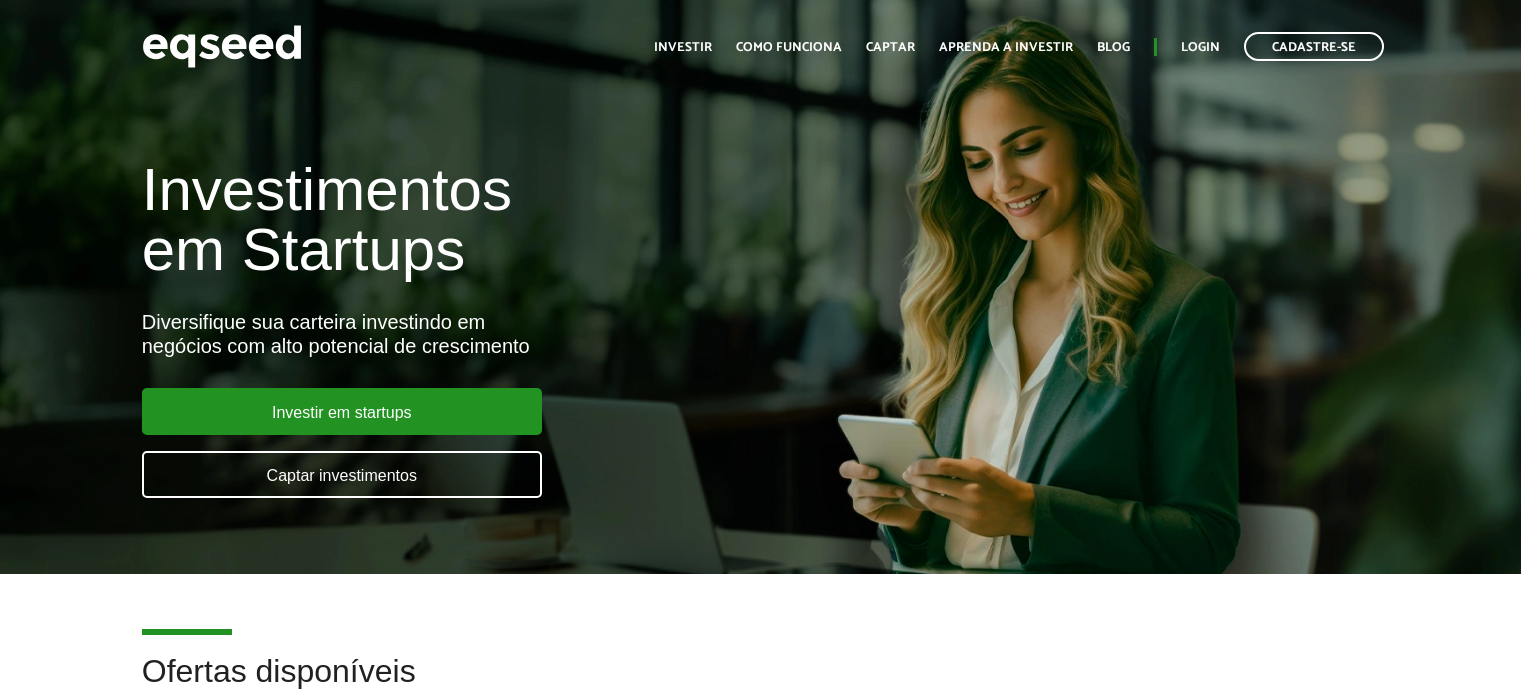 scroll, scrollTop: 0, scrollLeft: 0, axis: both 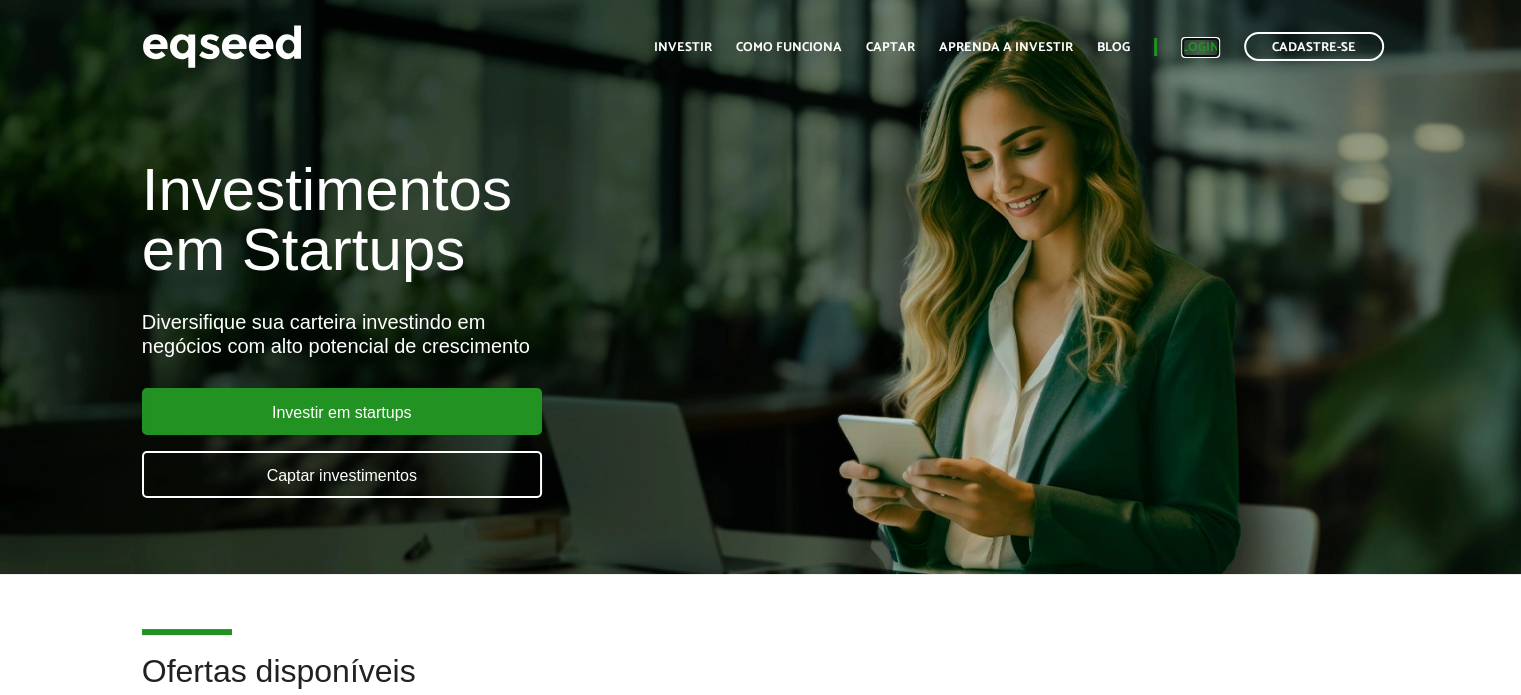 click on "Login" at bounding box center [1200, 47] 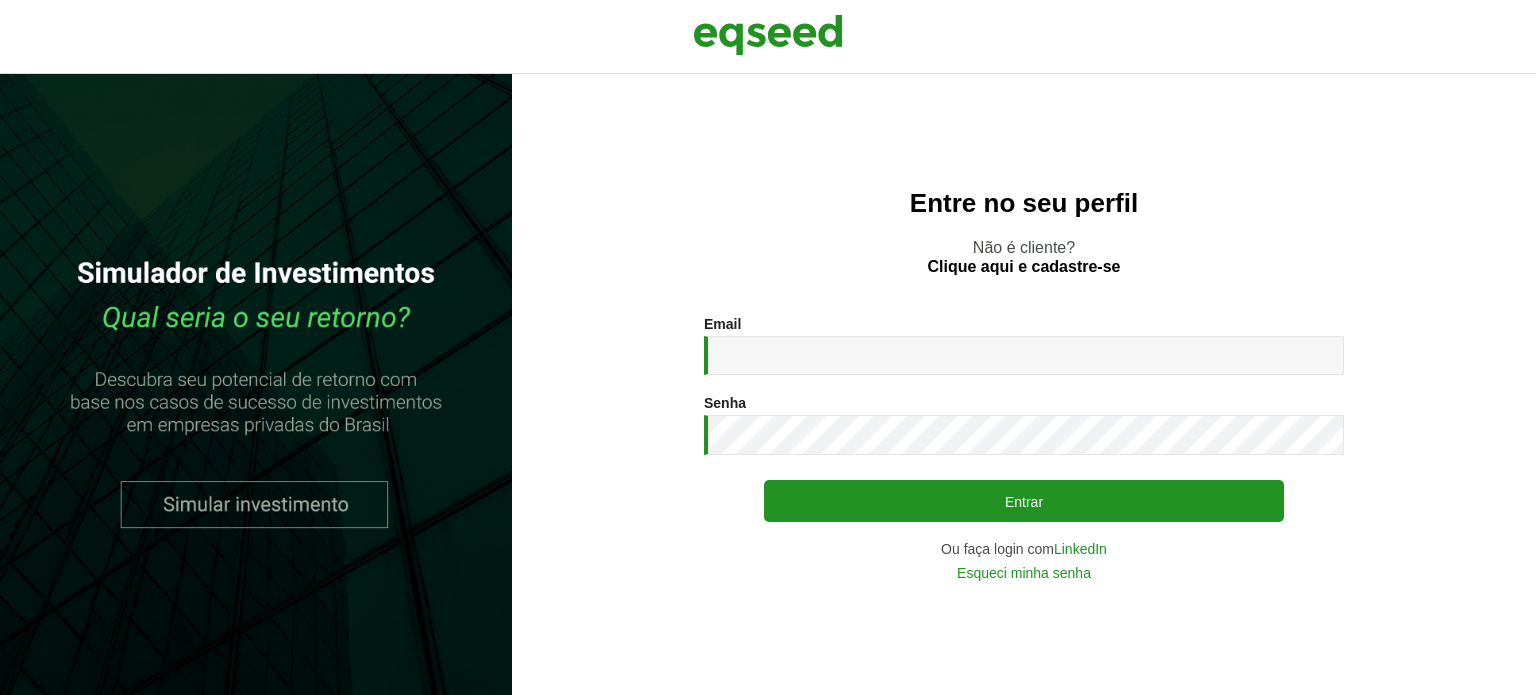 scroll, scrollTop: 0, scrollLeft: 0, axis: both 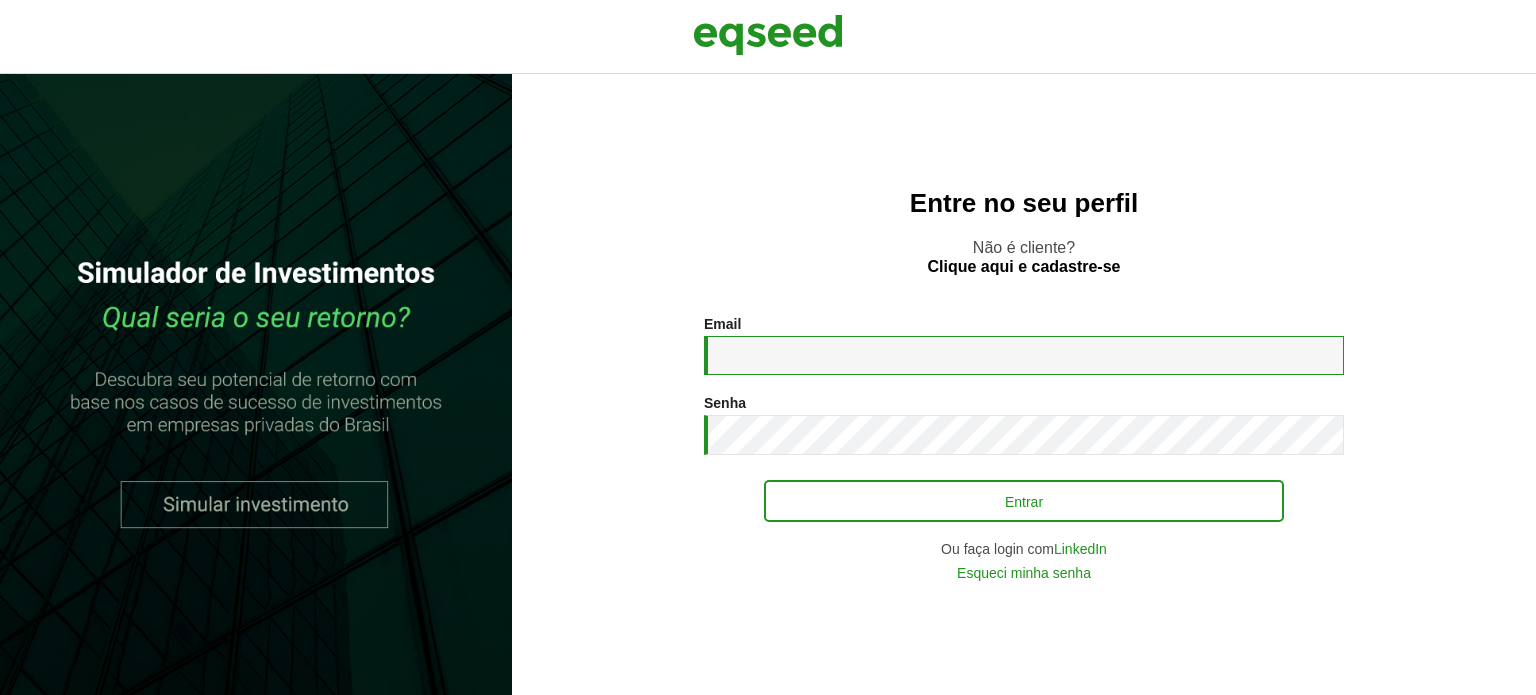 type on "**********" 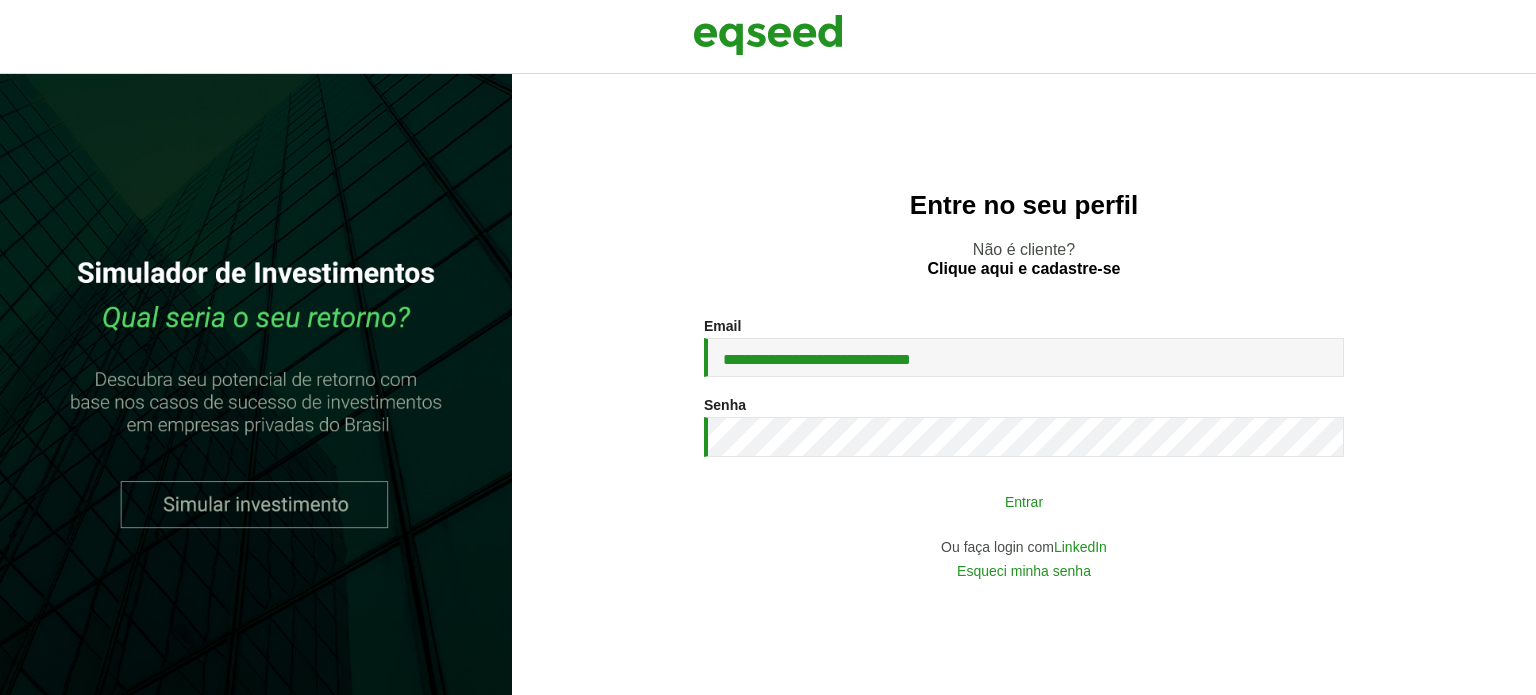 click on "Entrar" at bounding box center (1024, 501) 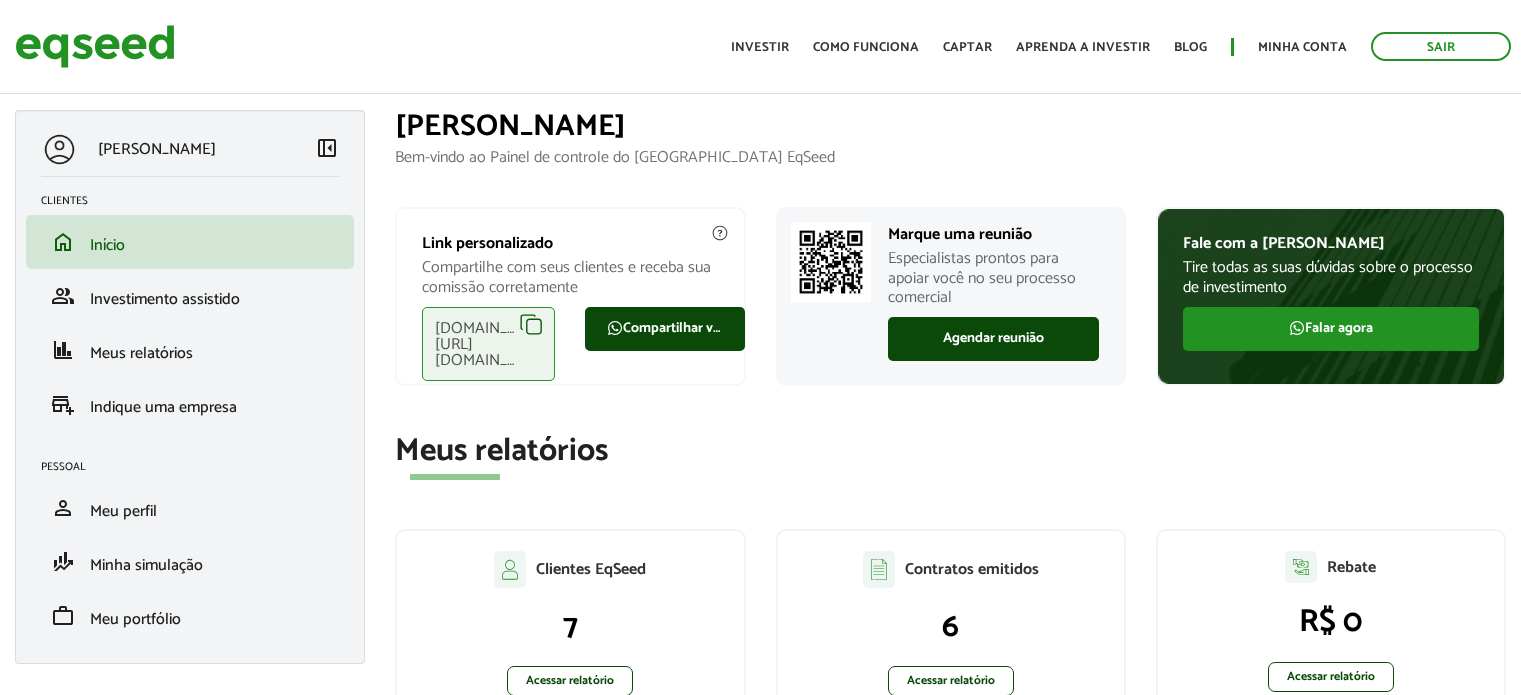 scroll, scrollTop: 0, scrollLeft: 0, axis: both 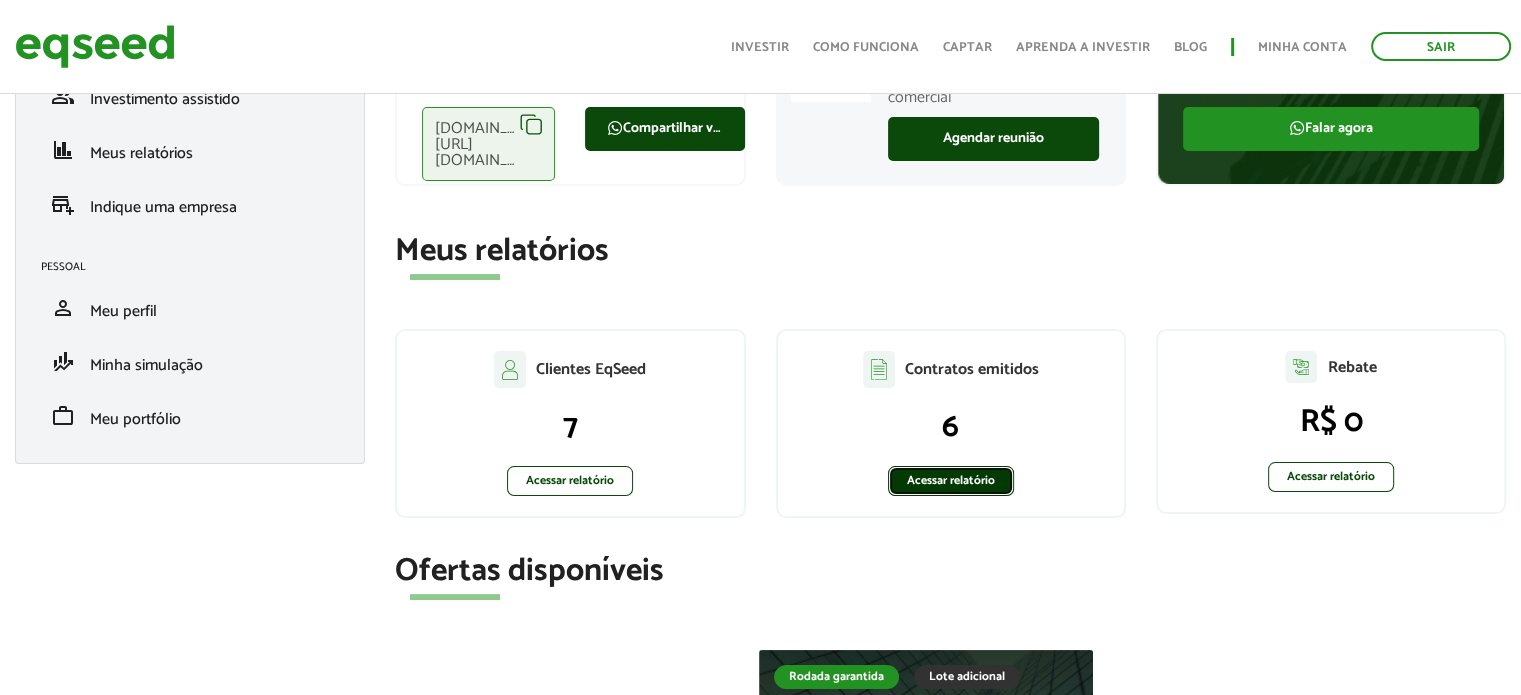 click on "Acessar relatório" at bounding box center [951, 481] 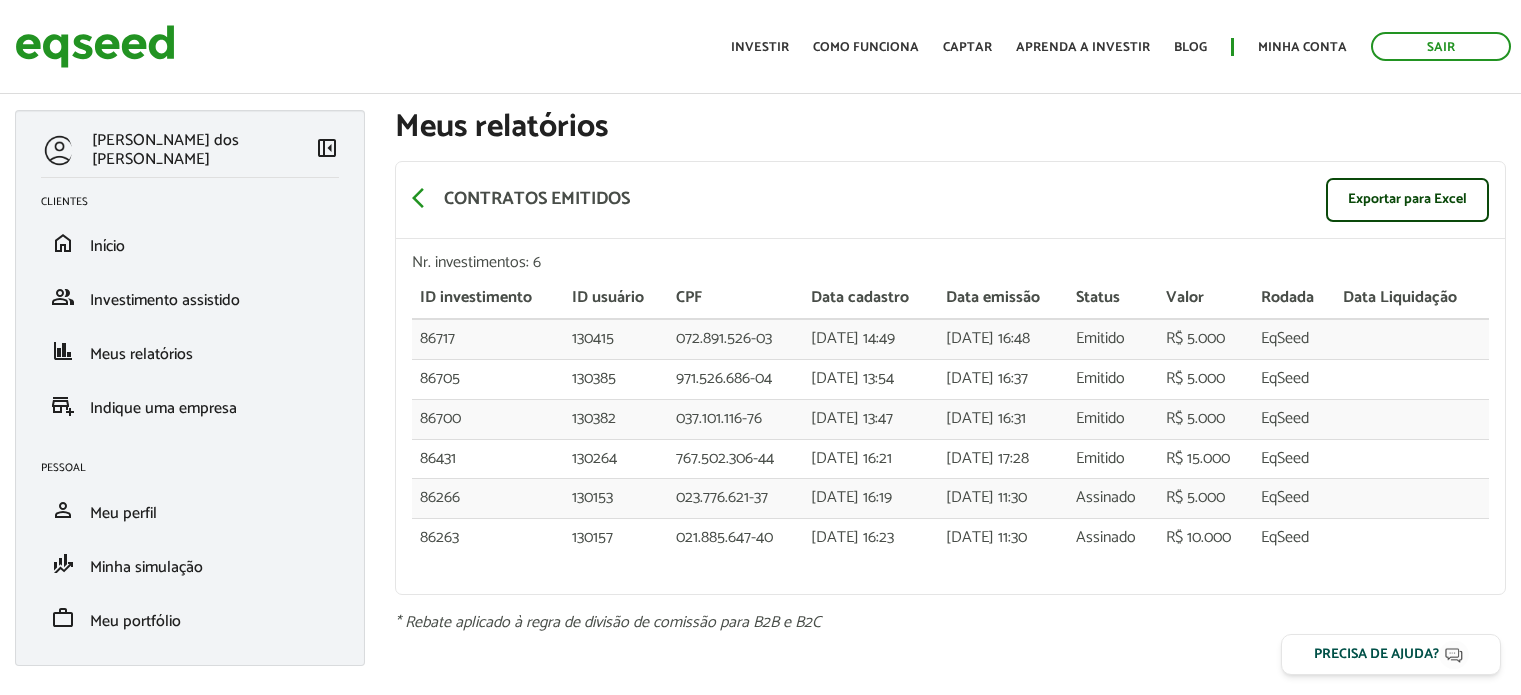 scroll, scrollTop: 0, scrollLeft: 0, axis: both 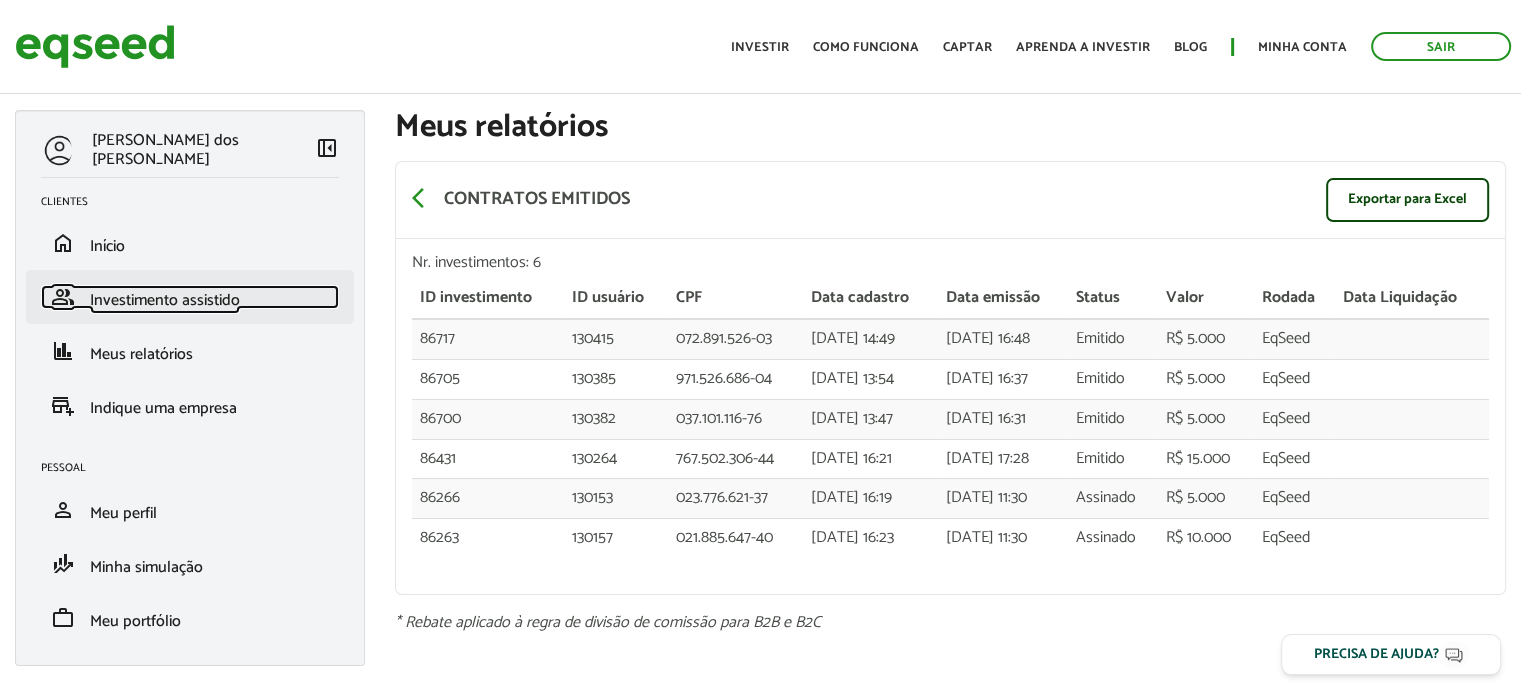click on "Investimento assistido" at bounding box center [165, 300] 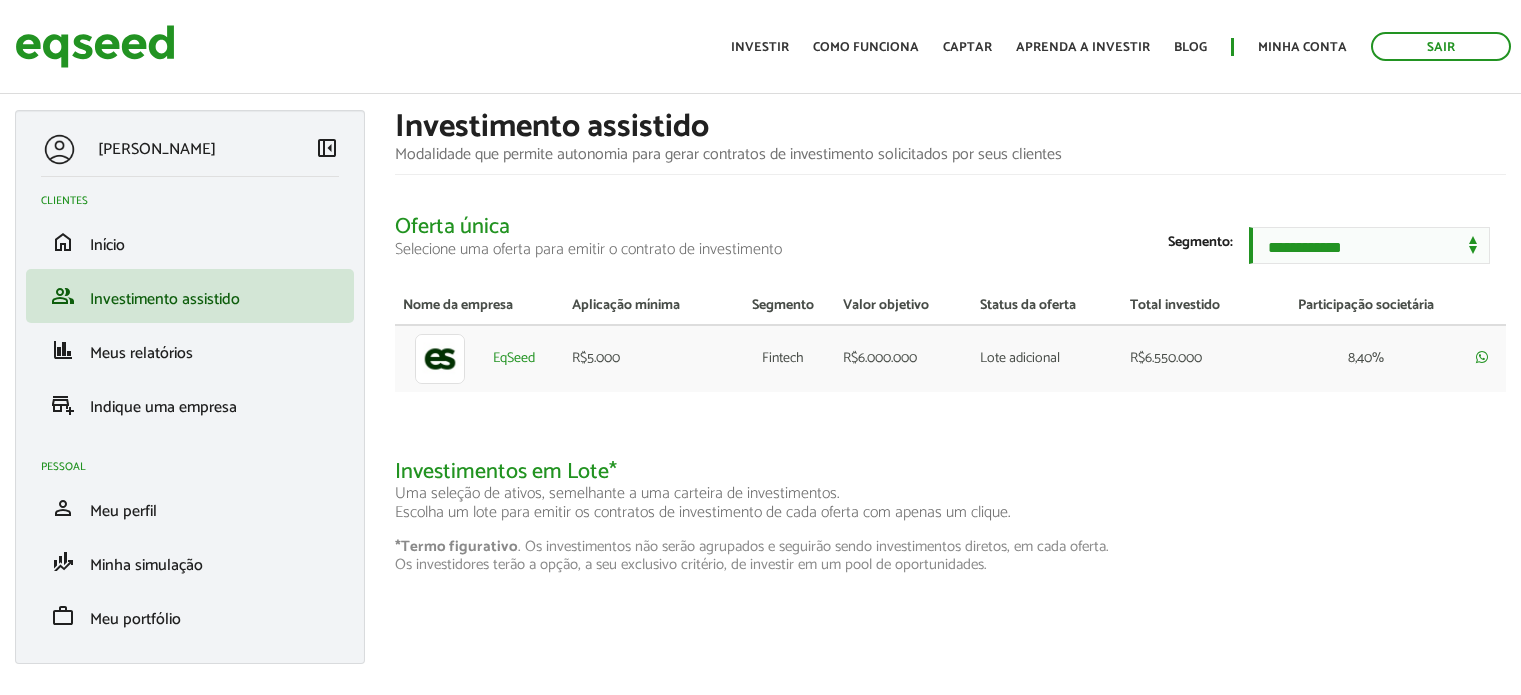 scroll, scrollTop: 0, scrollLeft: 0, axis: both 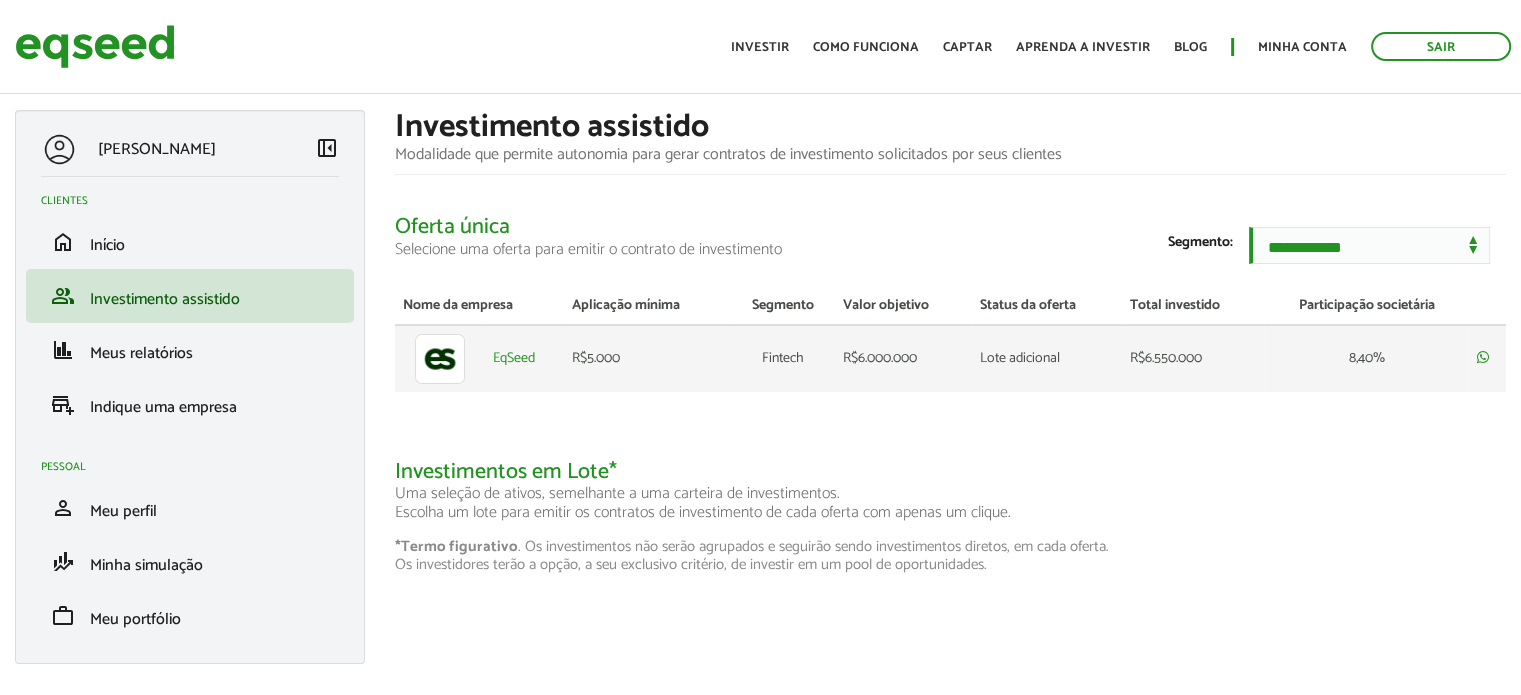 click on "R$6.550.000" at bounding box center (1193, 358) 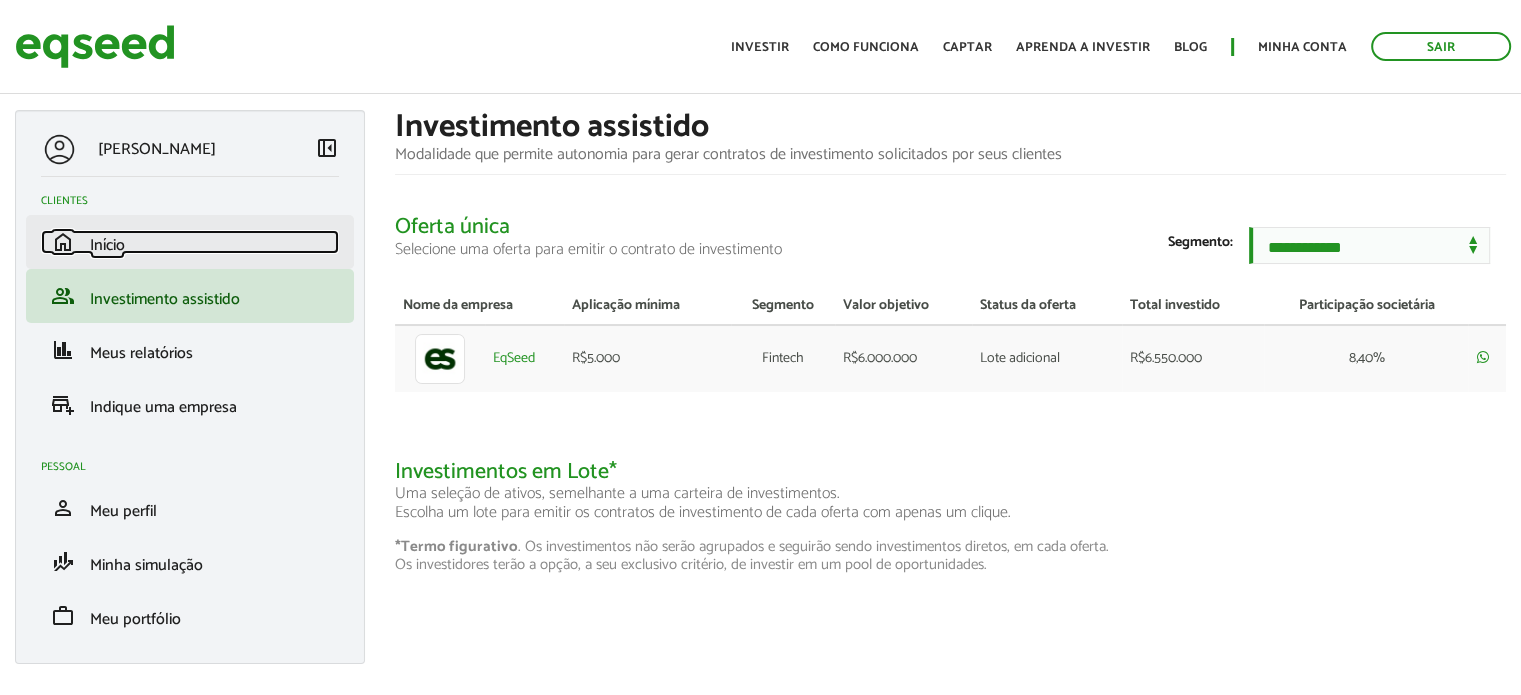 click on "Início" at bounding box center [107, 245] 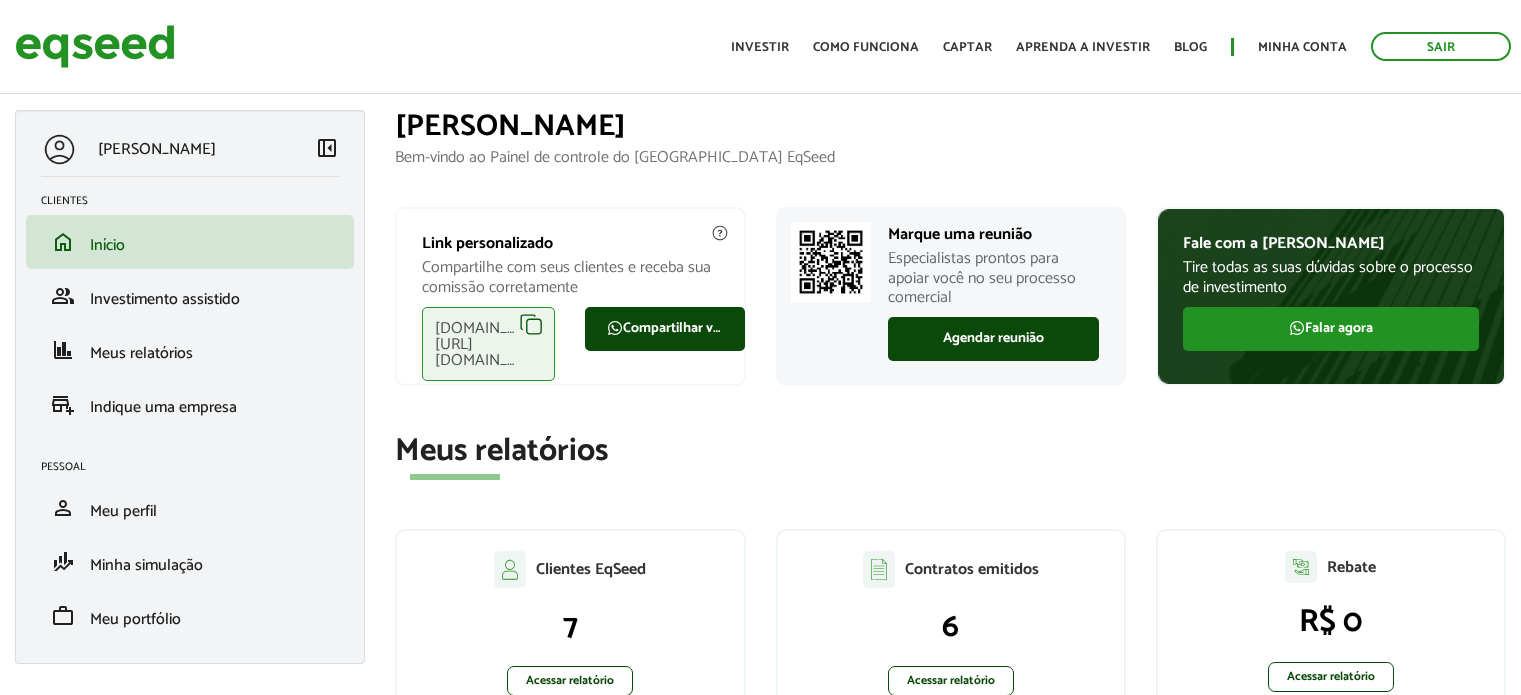 scroll, scrollTop: 0, scrollLeft: 0, axis: both 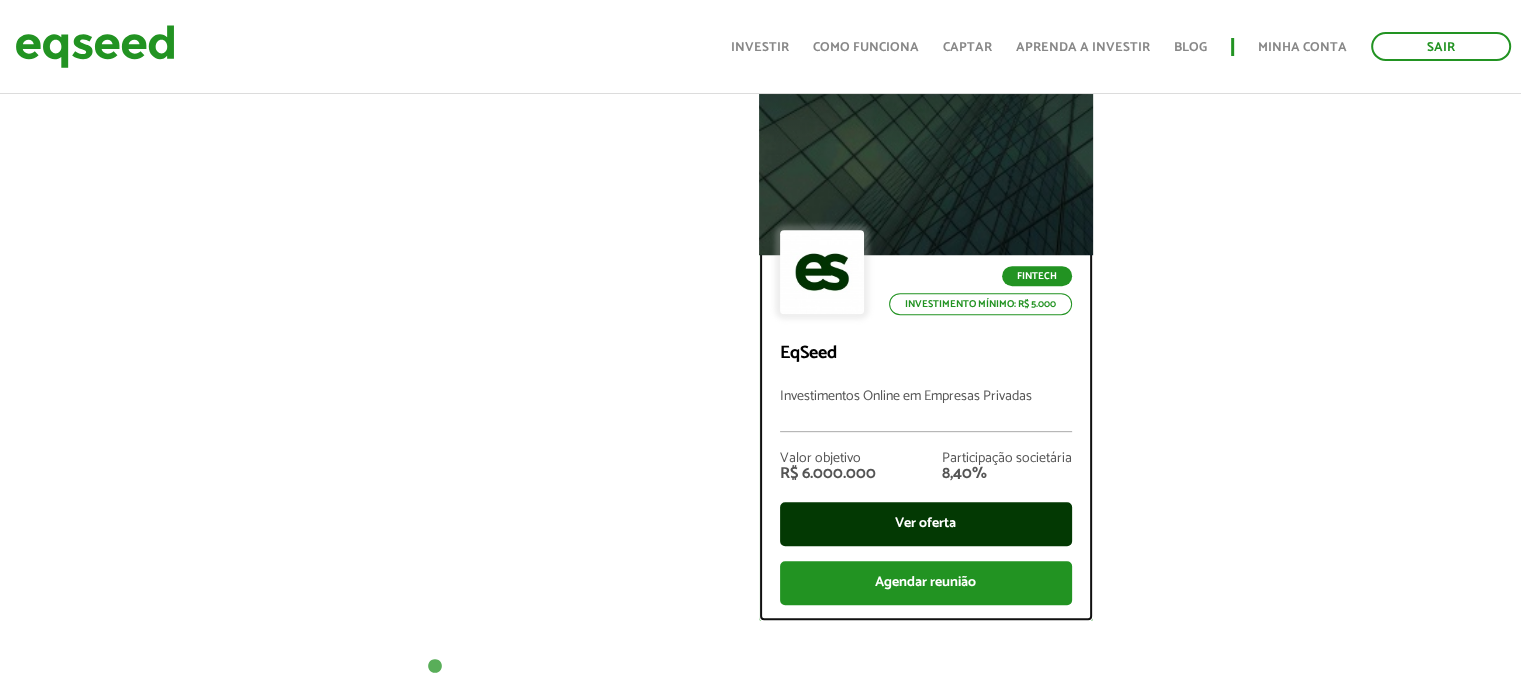 click on "Ver oferta" at bounding box center (926, 524) 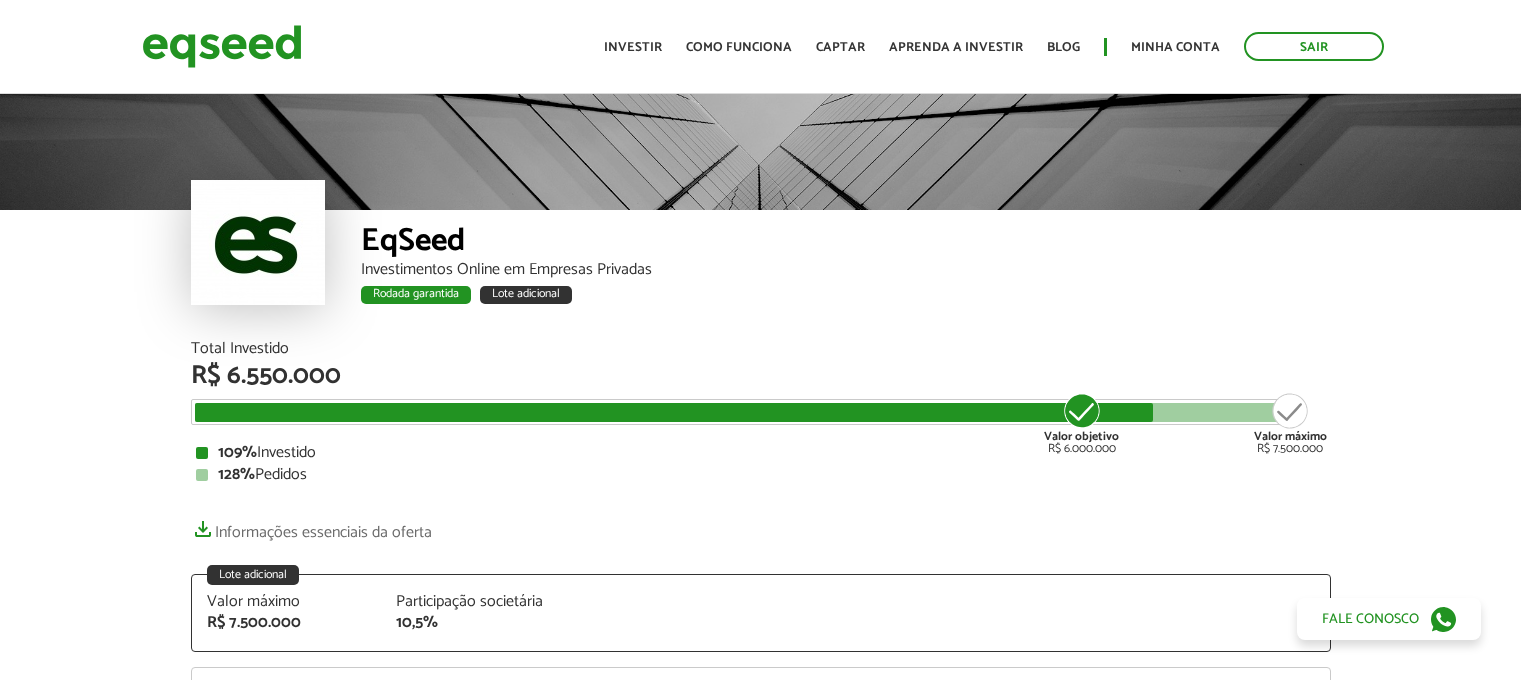 scroll, scrollTop: 0, scrollLeft: 0, axis: both 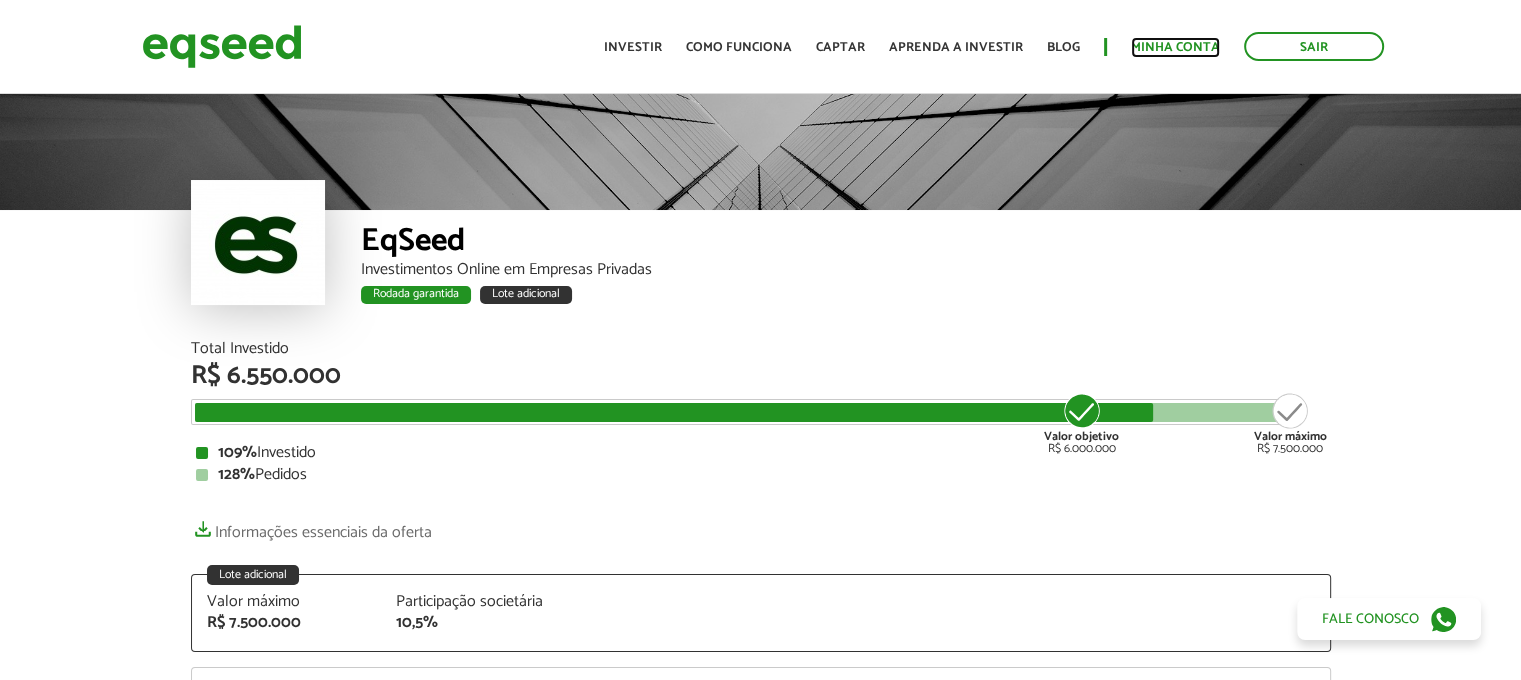 click on "Minha conta" at bounding box center (1175, 47) 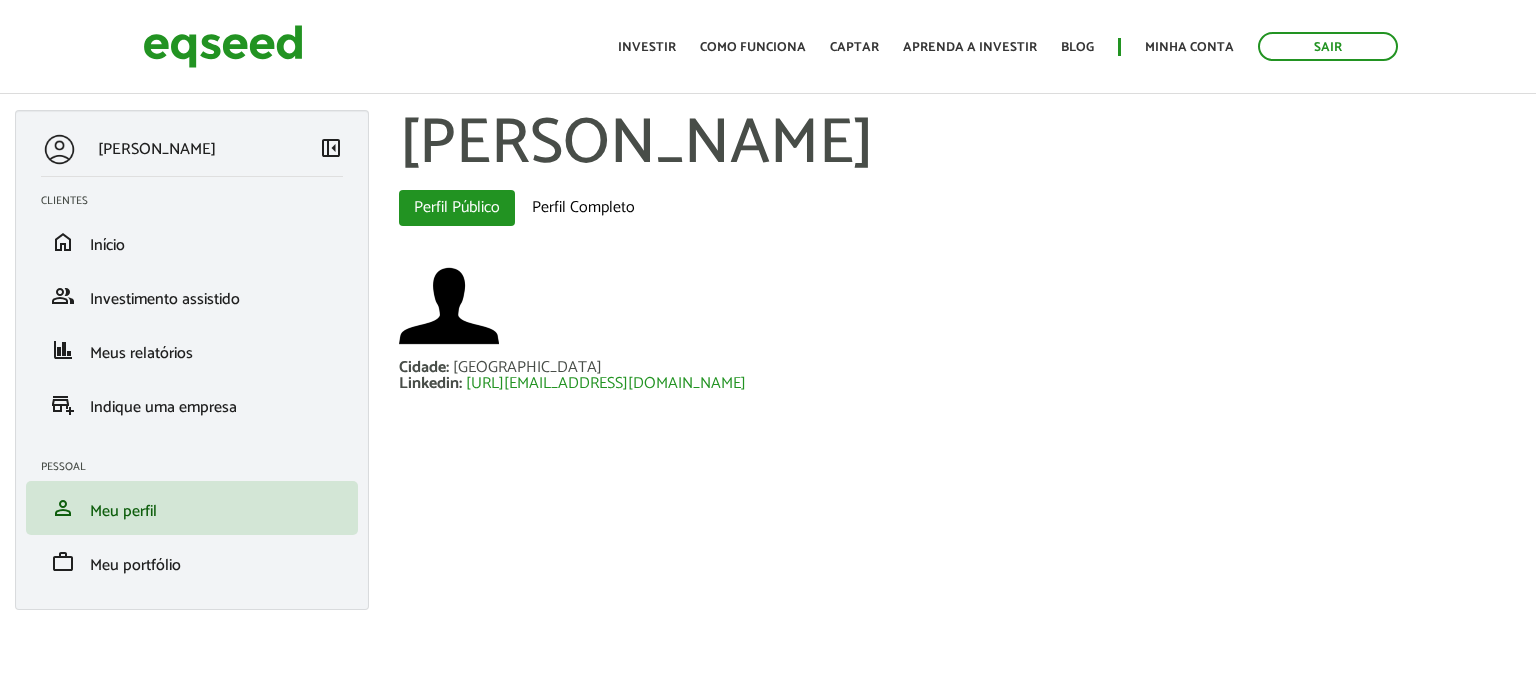 scroll, scrollTop: 0, scrollLeft: 0, axis: both 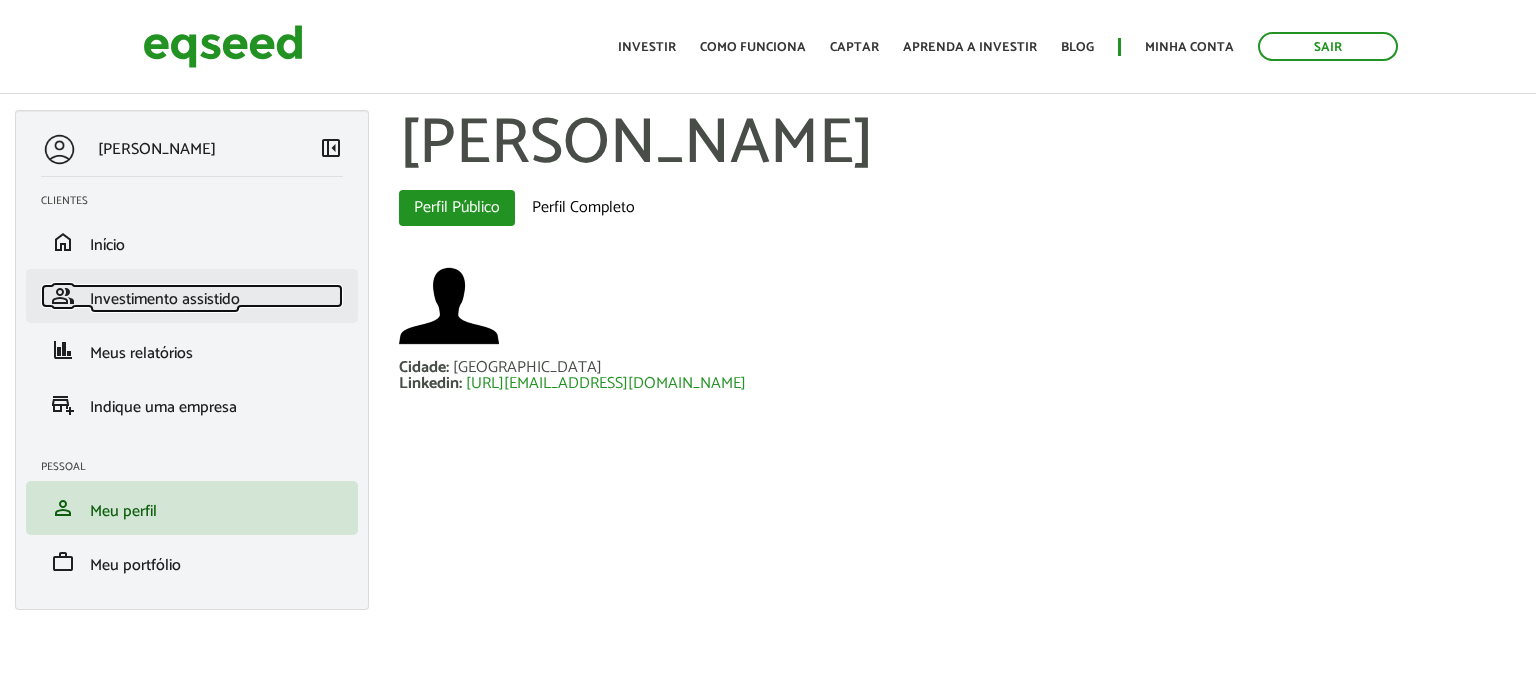 click on "Investimento assistido" at bounding box center [165, 299] 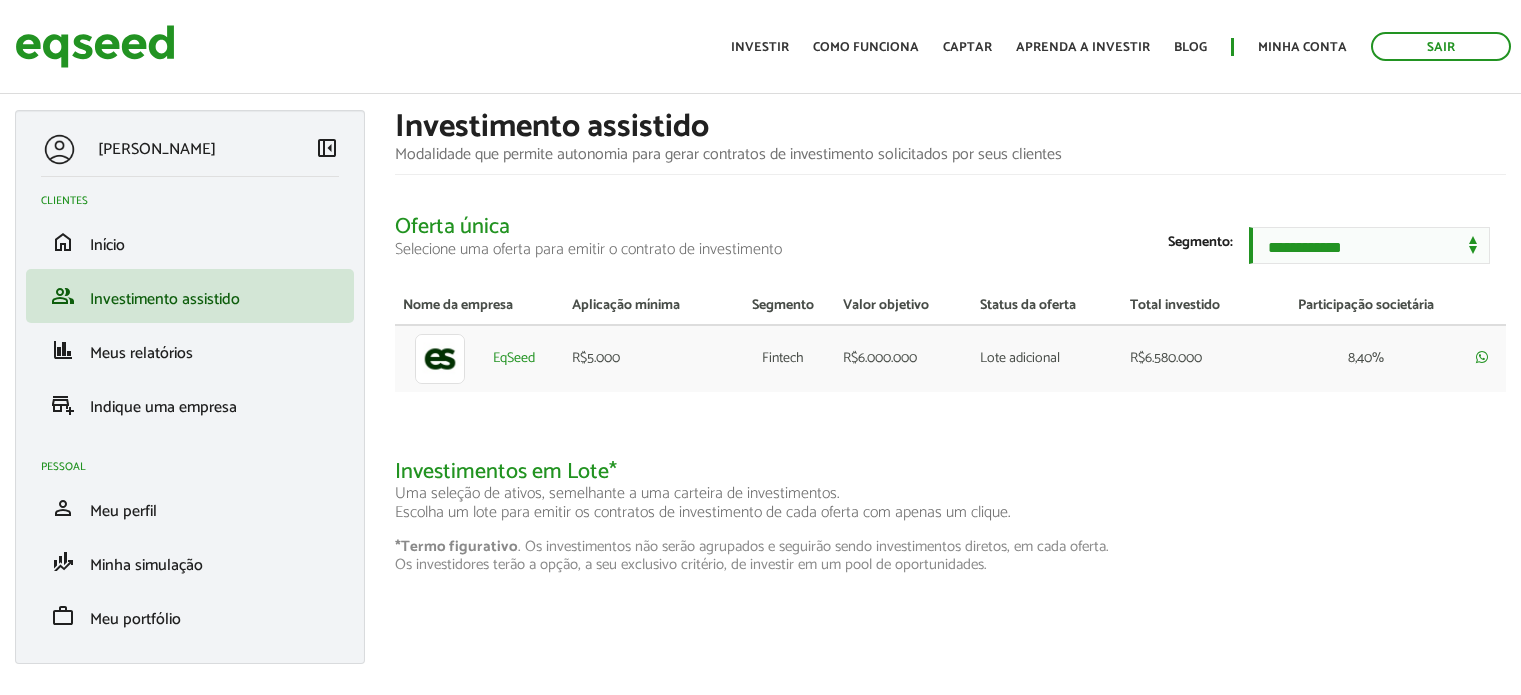 scroll, scrollTop: 0, scrollLeft: 0, axis: both 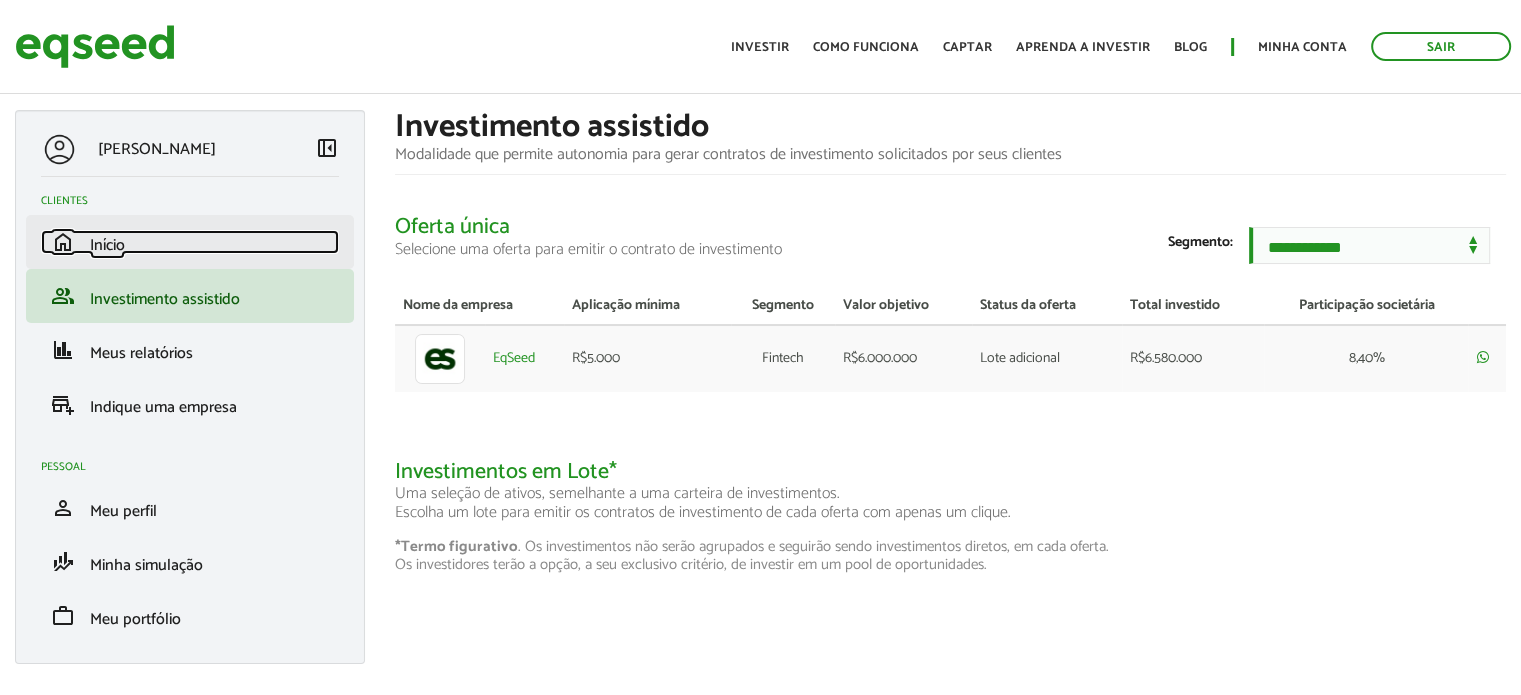 click on "Início" at bounding box center (107, 245) 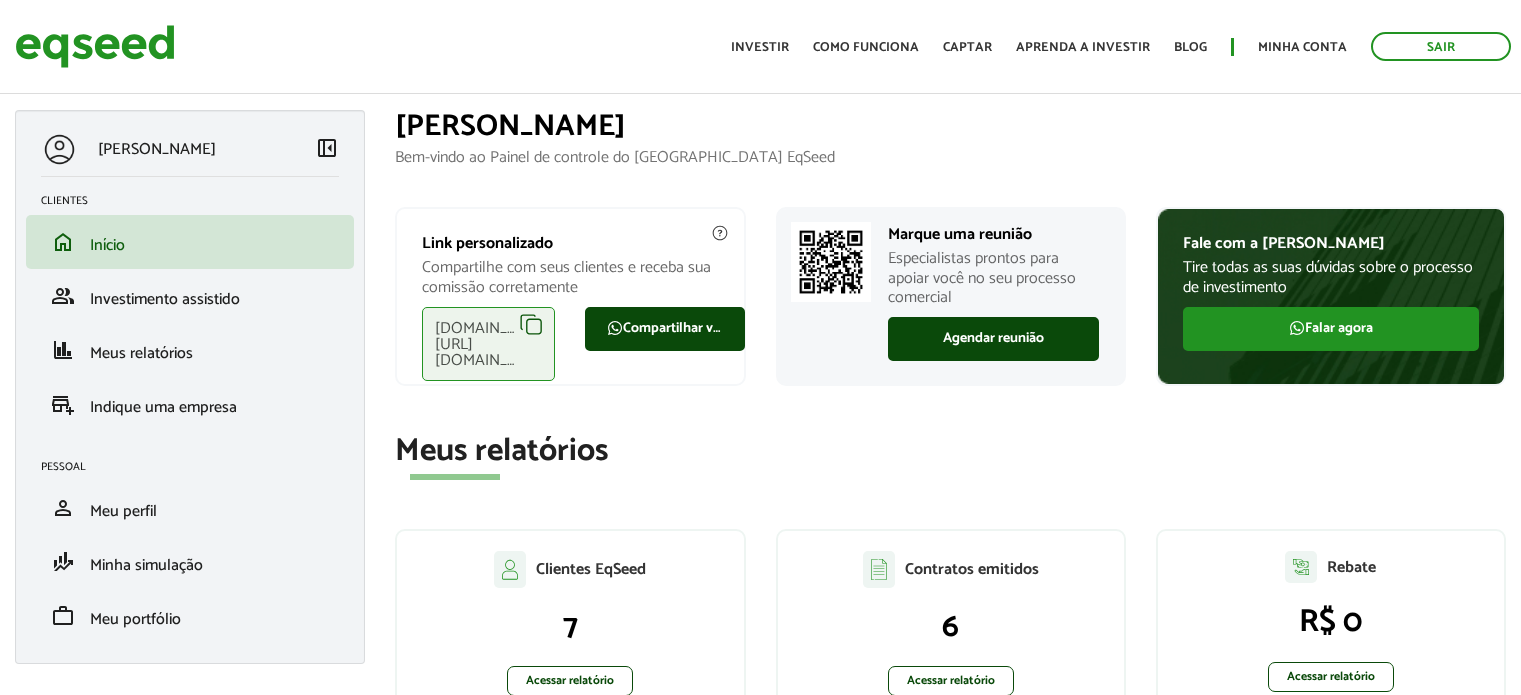 scroll, scrollTop: 0, scrollLeft: 0, axis: both 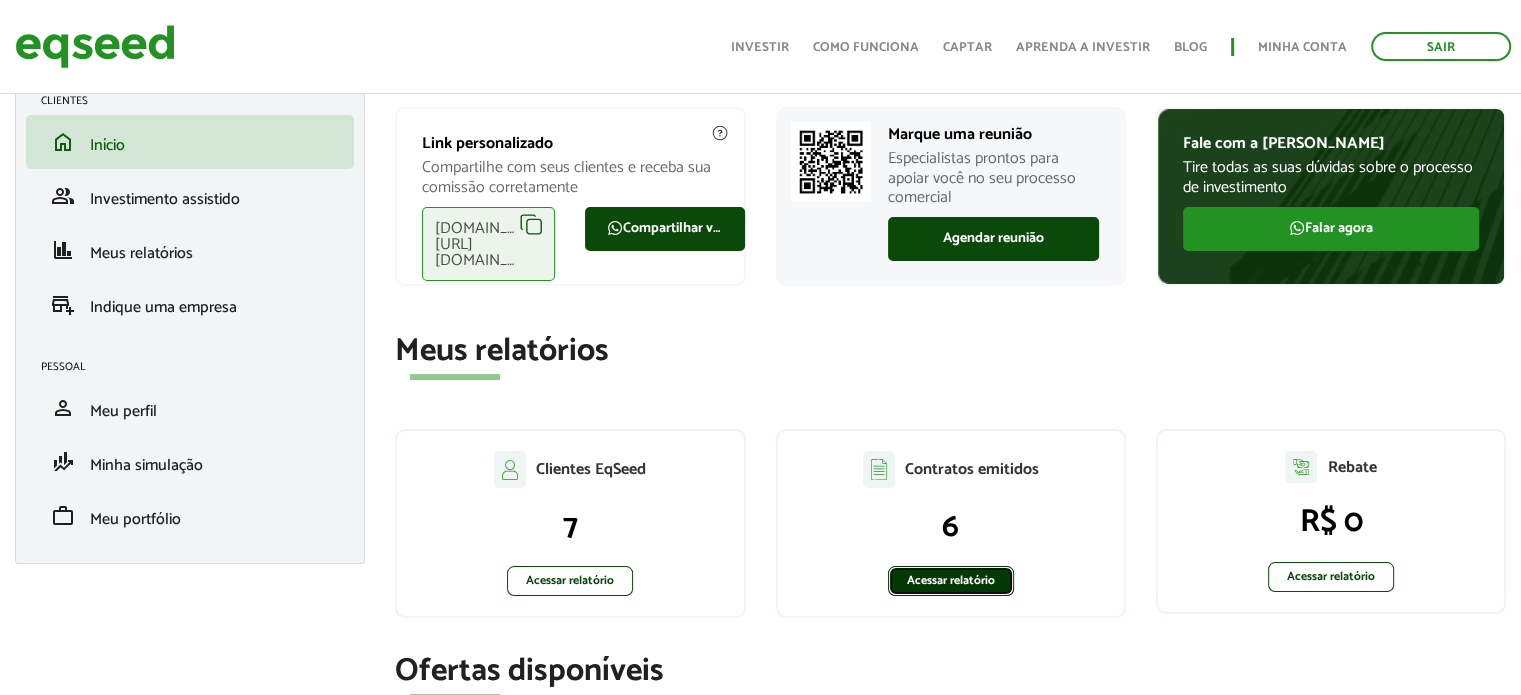 click on "Acessar relatório" at bounding box center [951, 581] 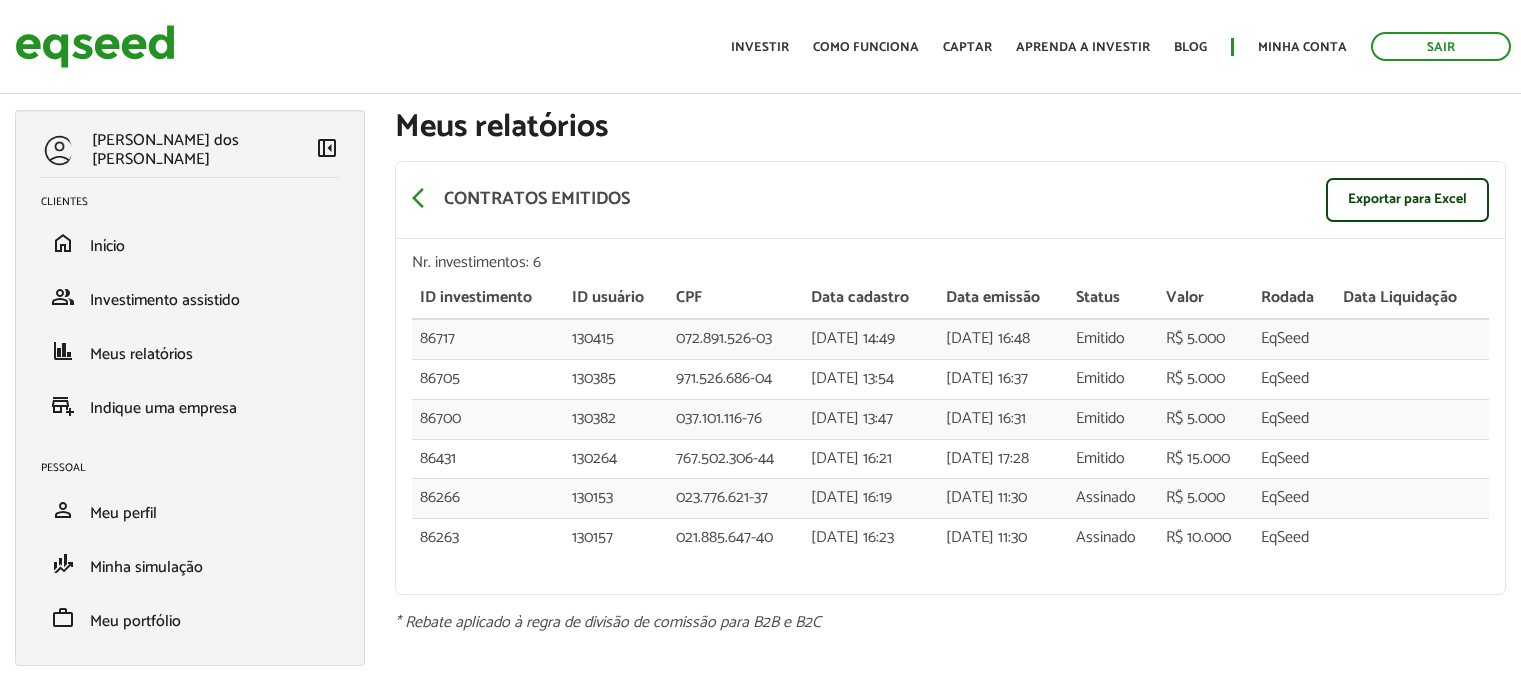 scroll, scrollTop: 0, scrollLeft: 0, axis: both 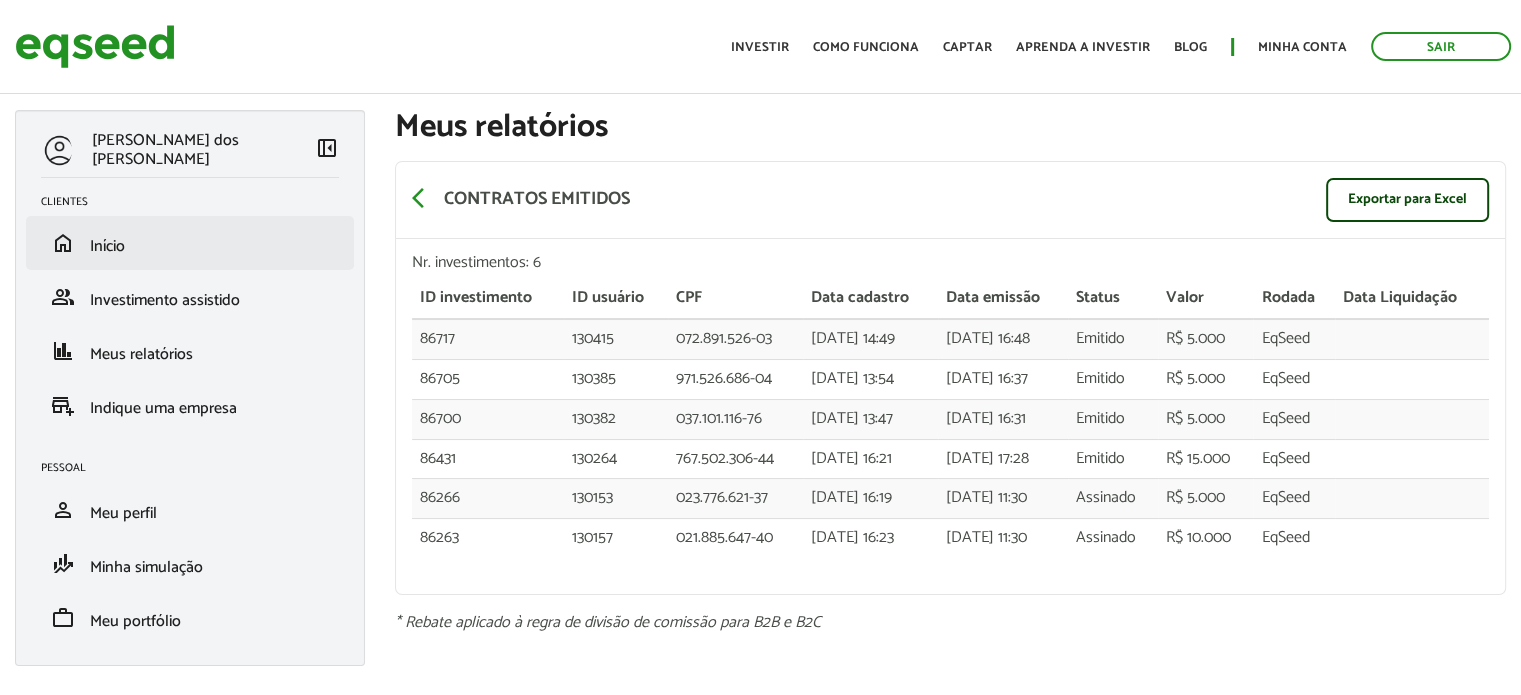 click on "home Início" at bounding box center (190, 243) 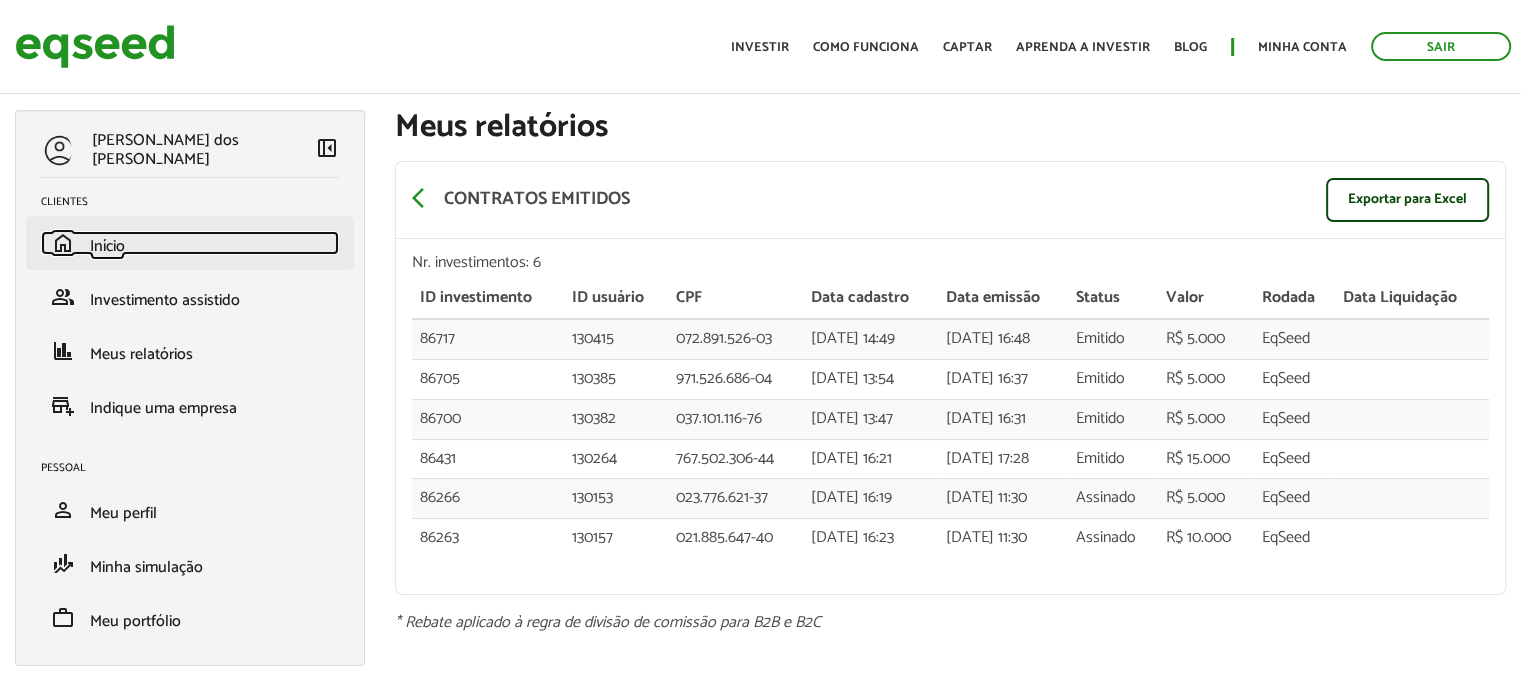 click on "Início" at bounding box center [107, 246] 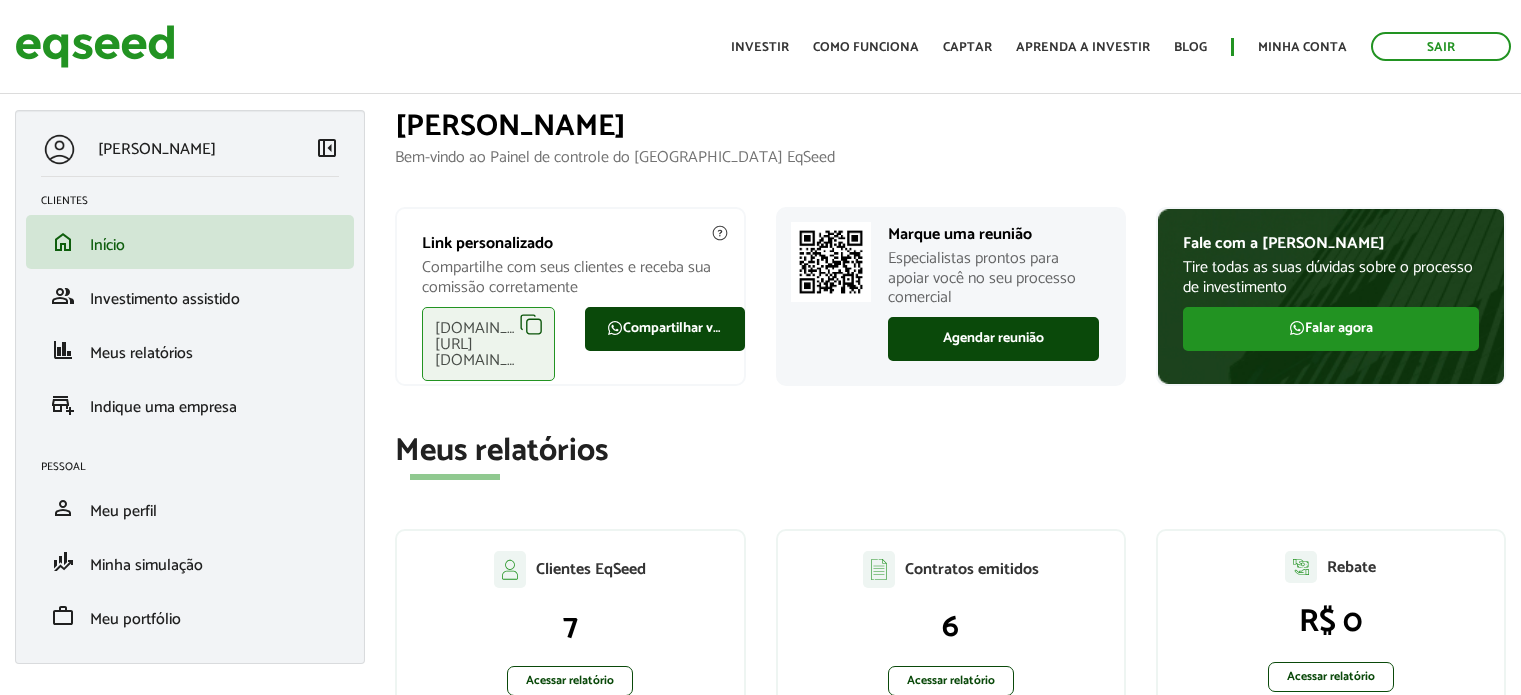scroll, scrollTop: 0, scrollLeft: 0, axis: both 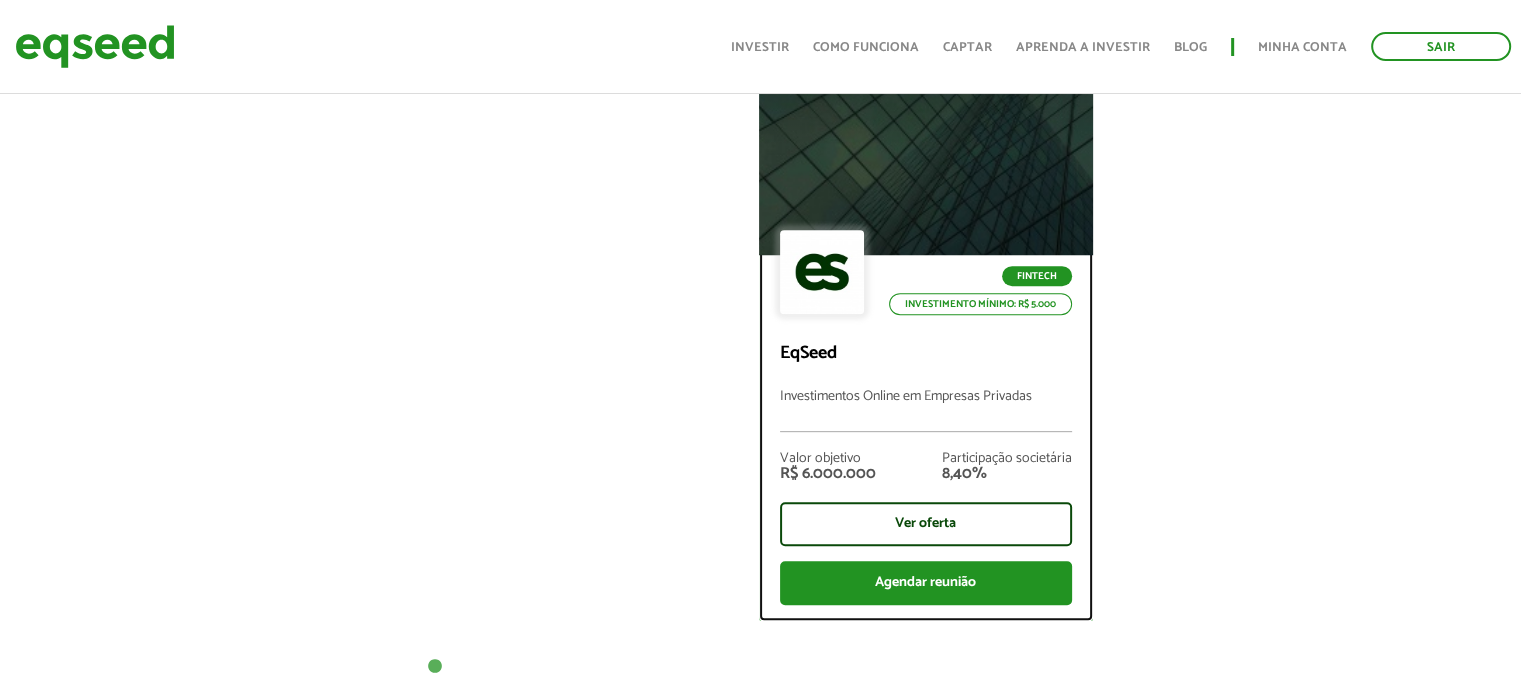 click on "Valor objetivo
R$ 6.000.000
Participação societária
8,40%" at bounding box center (926, 467) 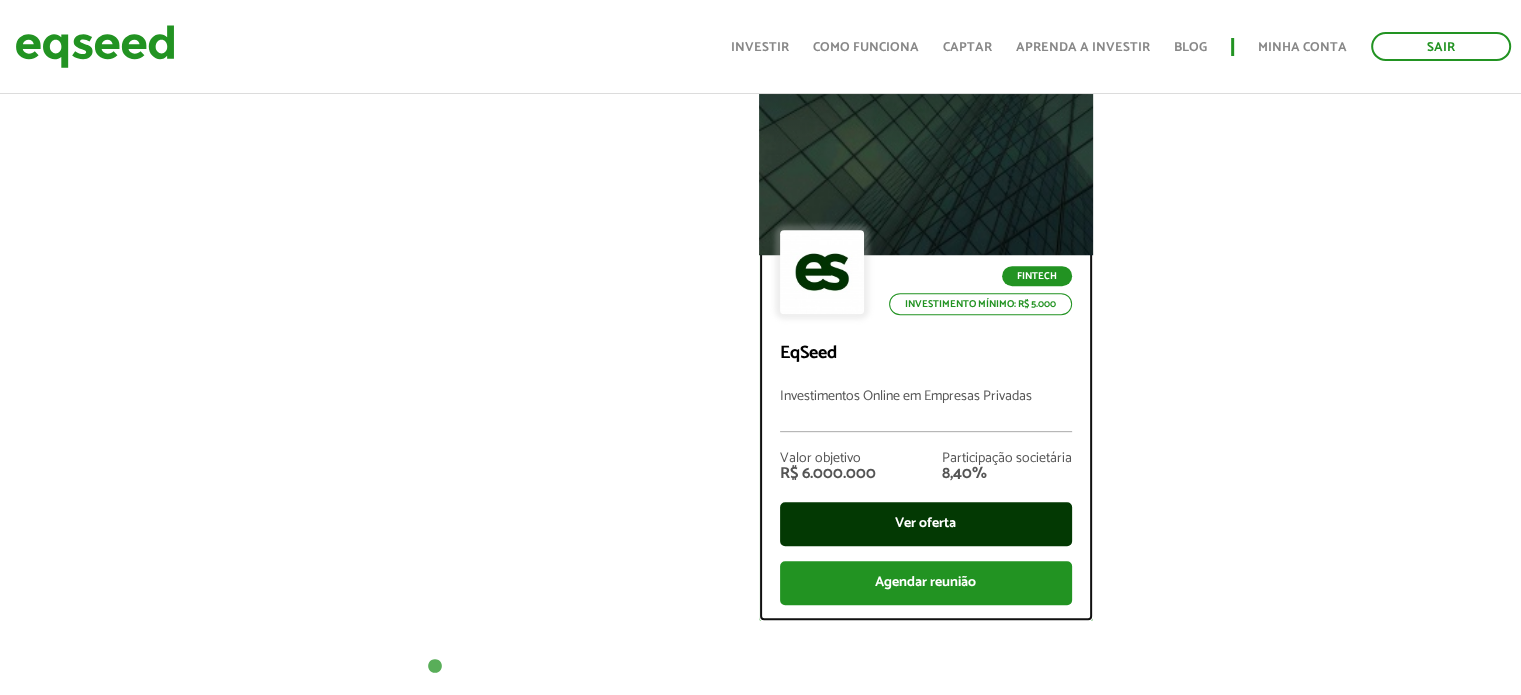 click on "Ver oferta" at bounding box center [926, 524] 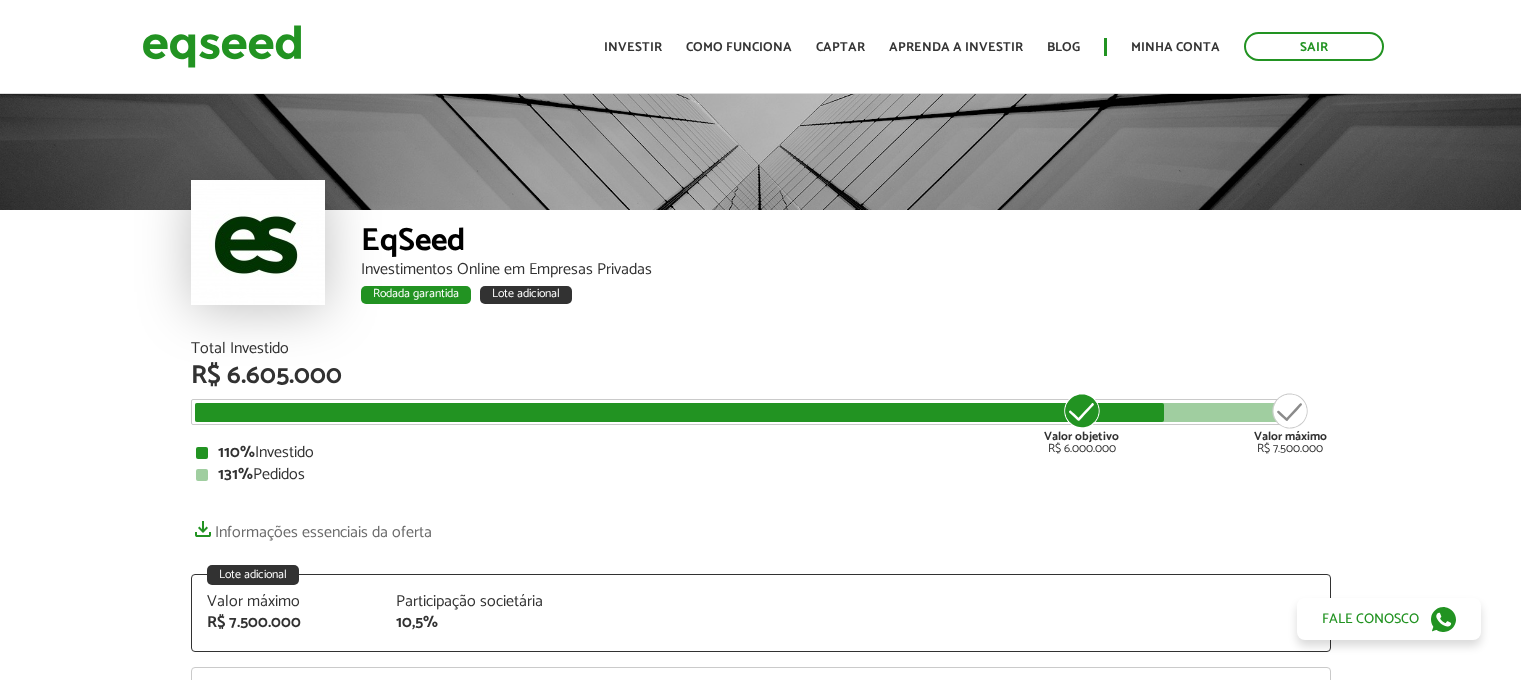 scroll, scrollTop: 0, scrollLeft: 0, axis: both 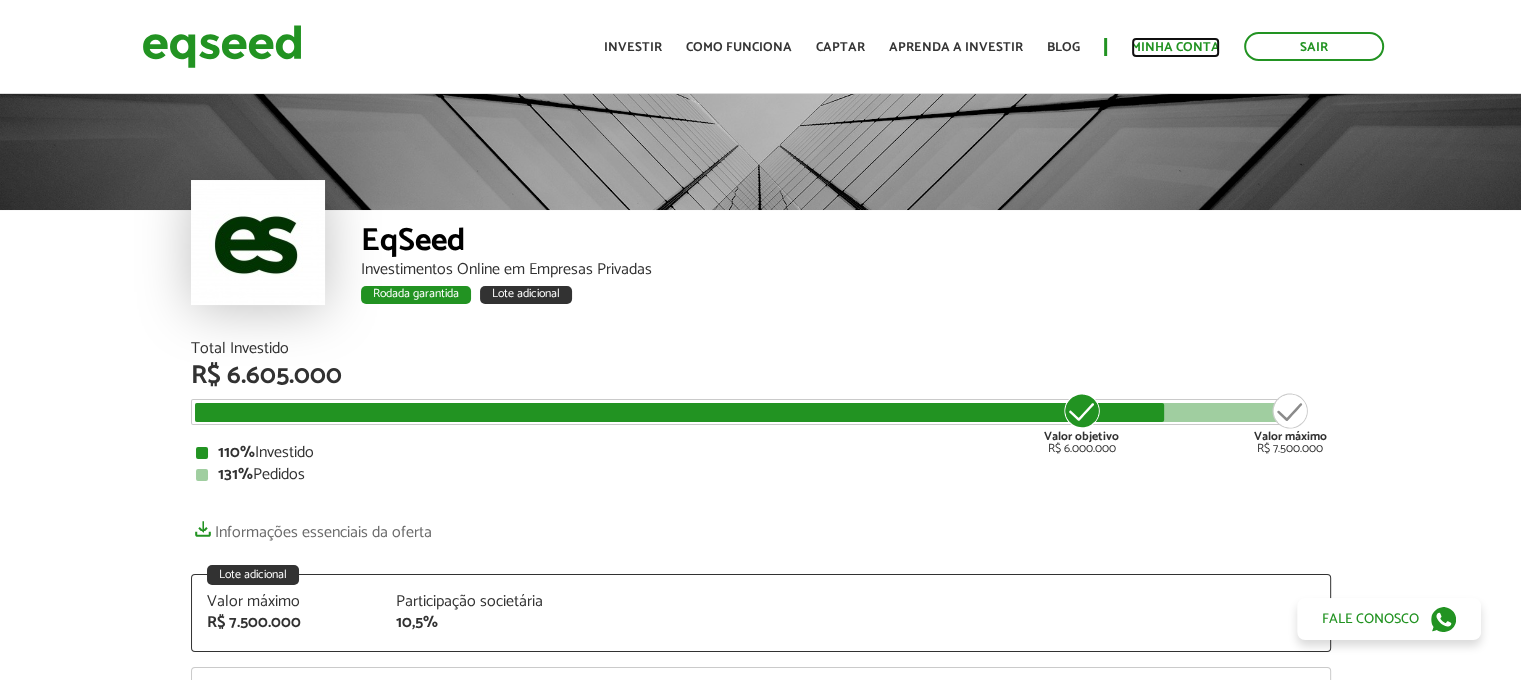 click on "Minha conta" at bounding box center (1175, 47) 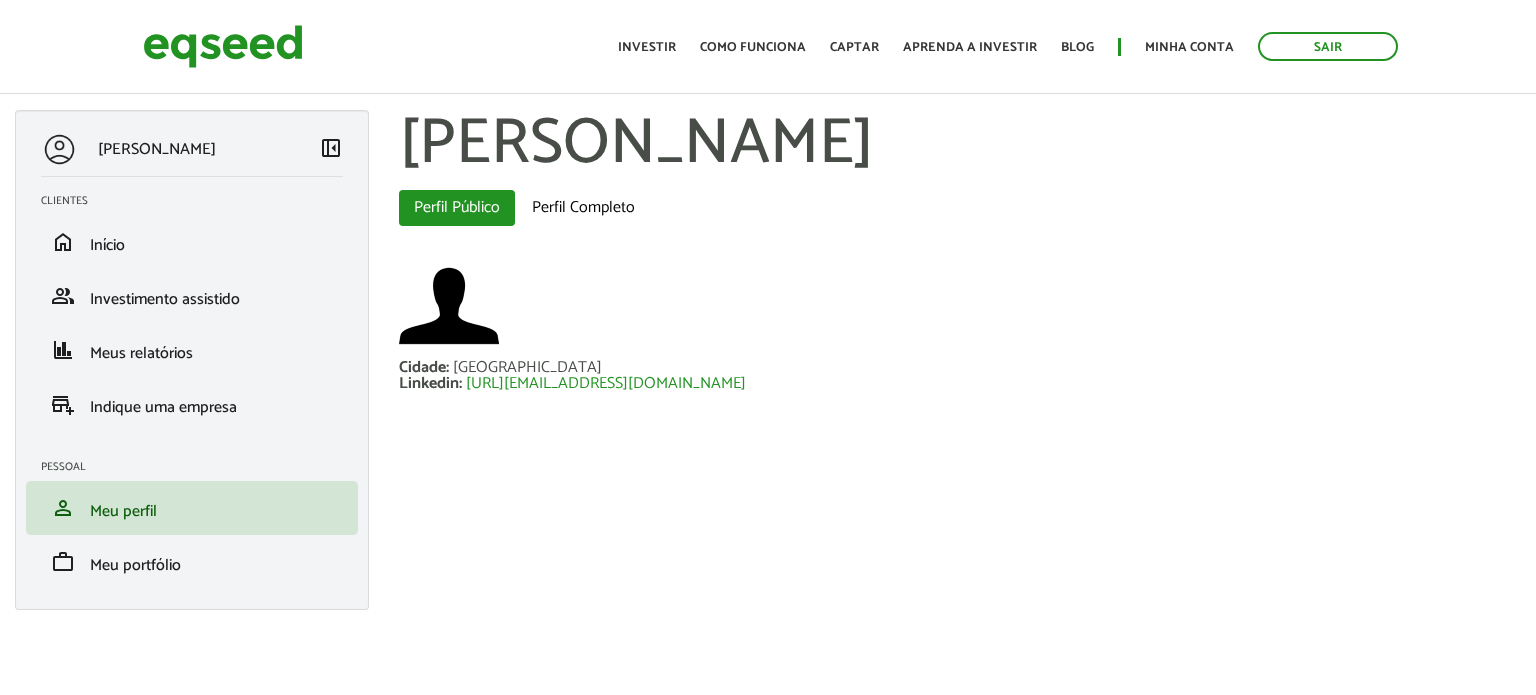 scroll, scrollTop: 0, scrollLeft: 0, axis: both 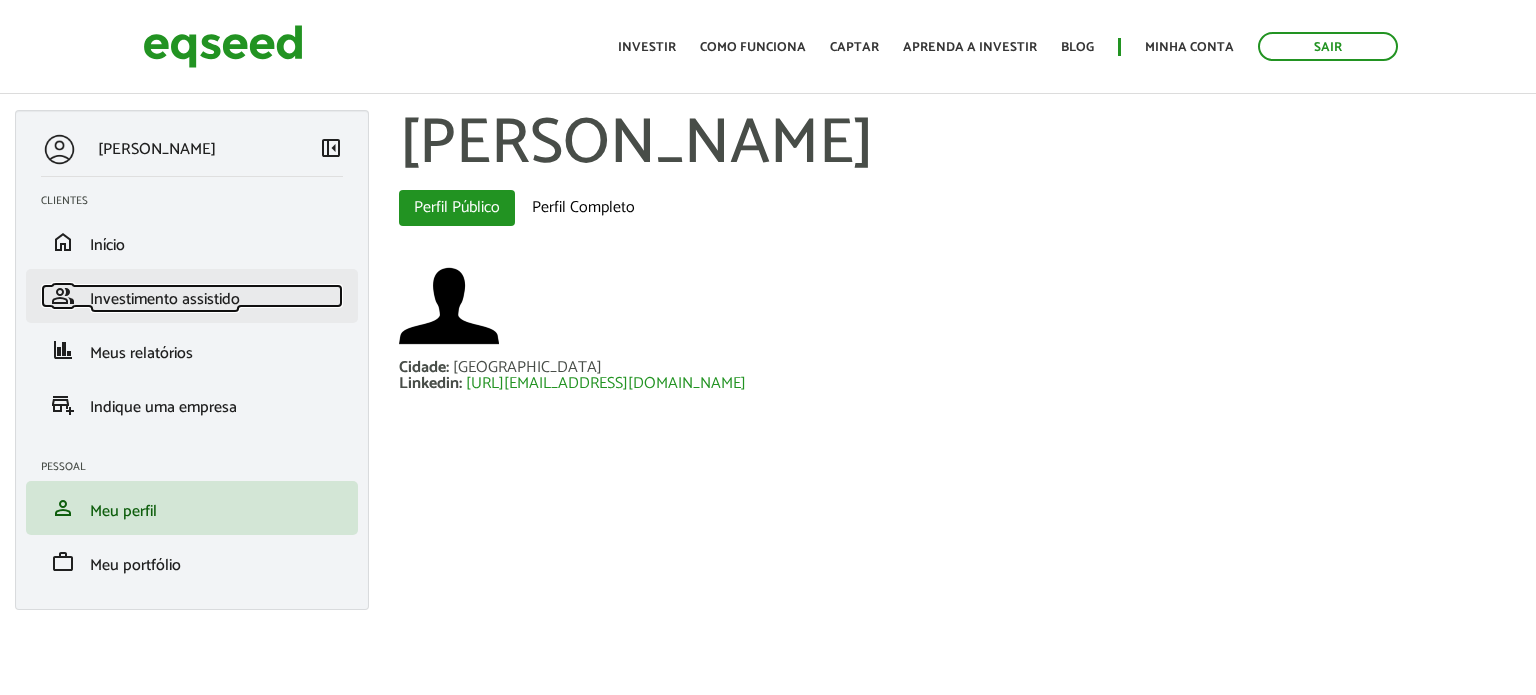 click on "Investimento assistido" at bounding box center [165, 299] 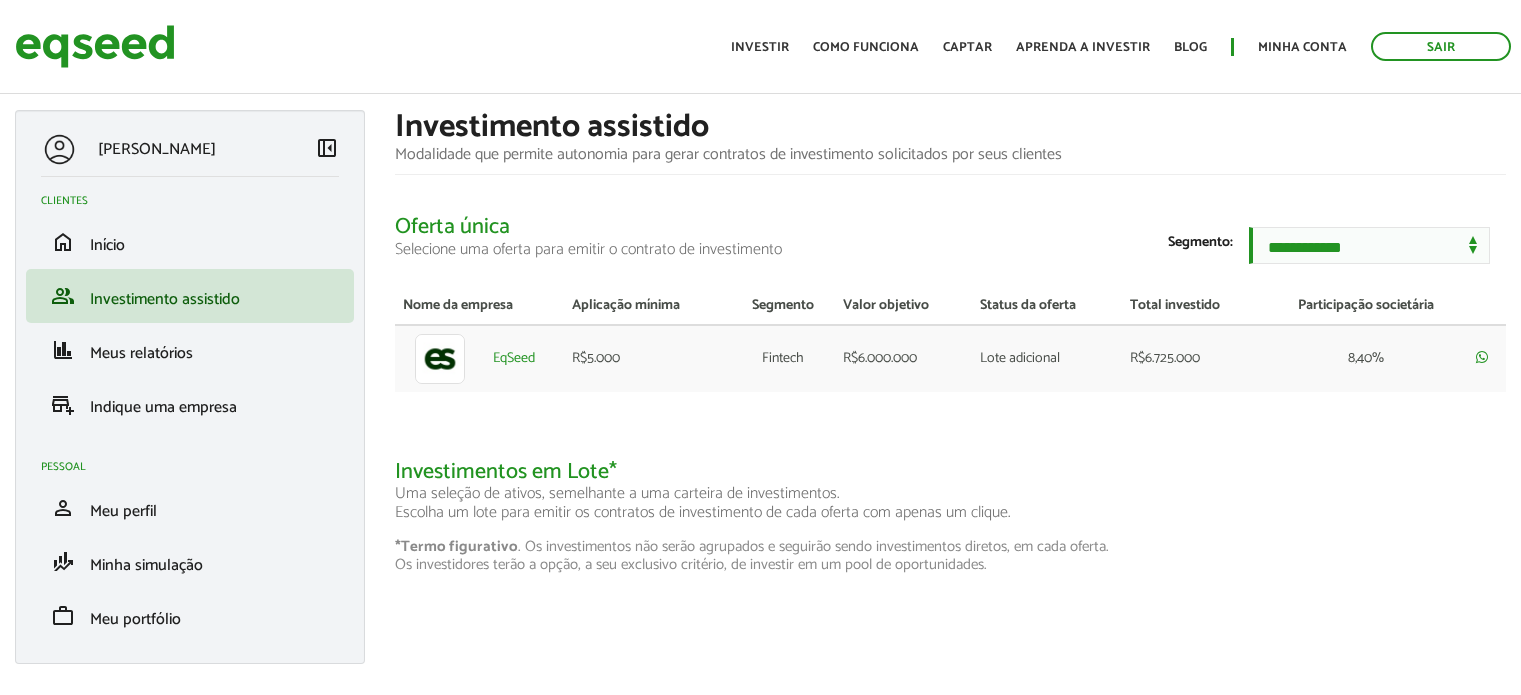 scroll, scrollTop: 0, scrollLeft: 0, axis: both 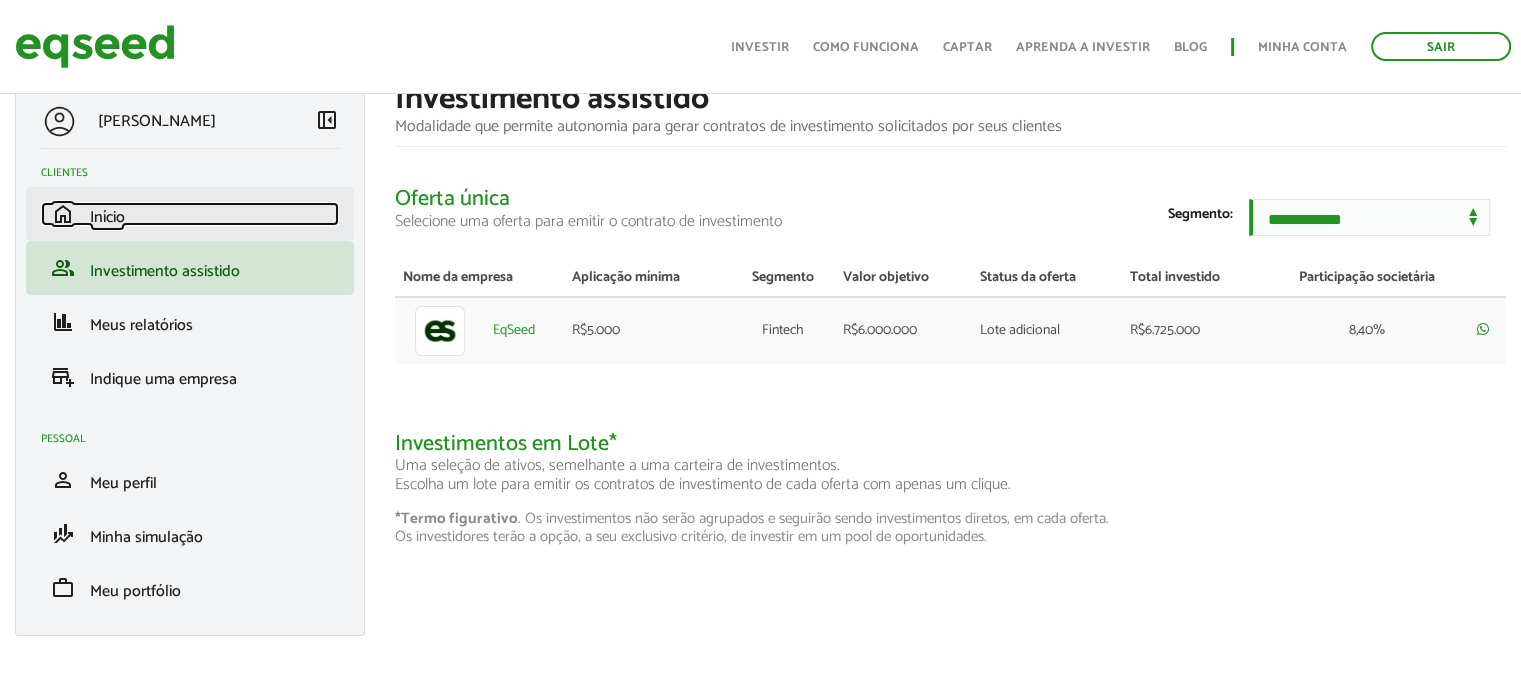 click on "Início" at bounding box center (107, 217) 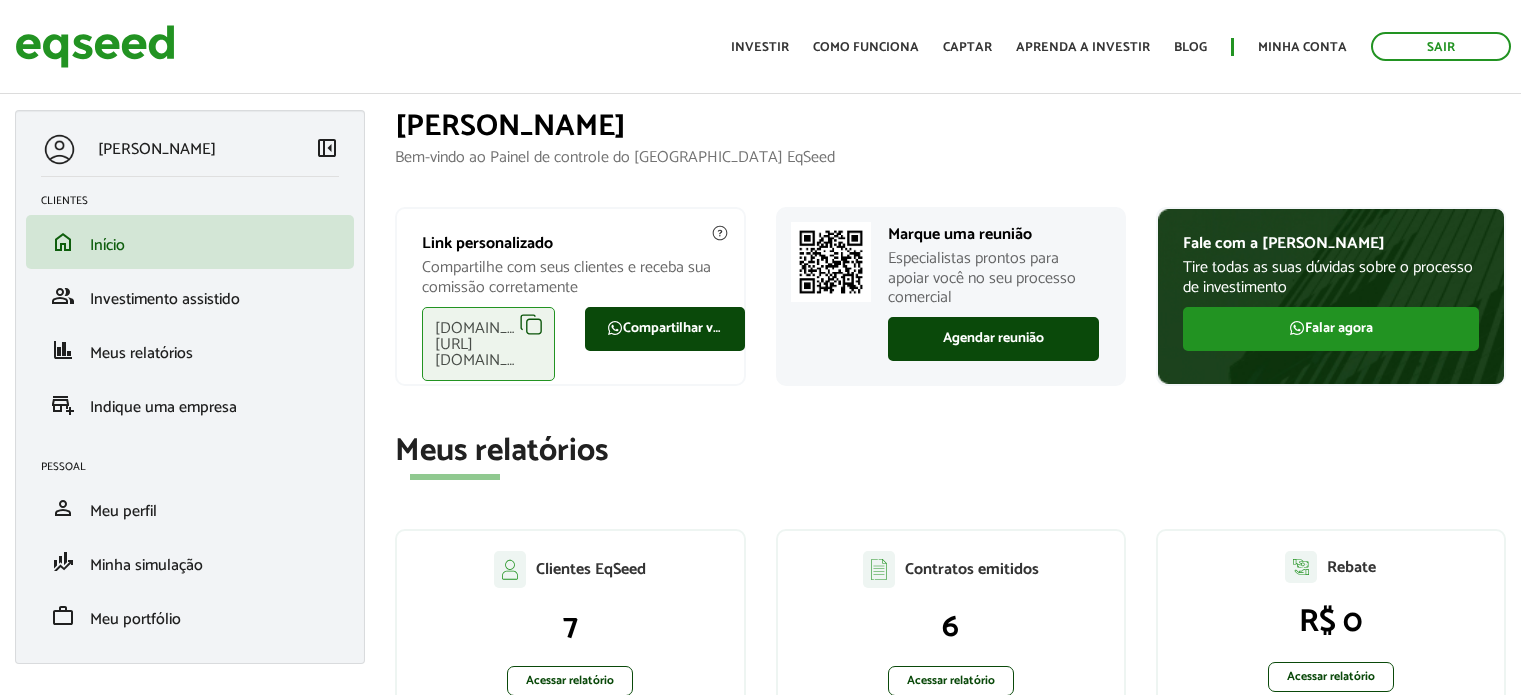 scroll, scrollTop: 0, scrollLeft: 0, axis: both 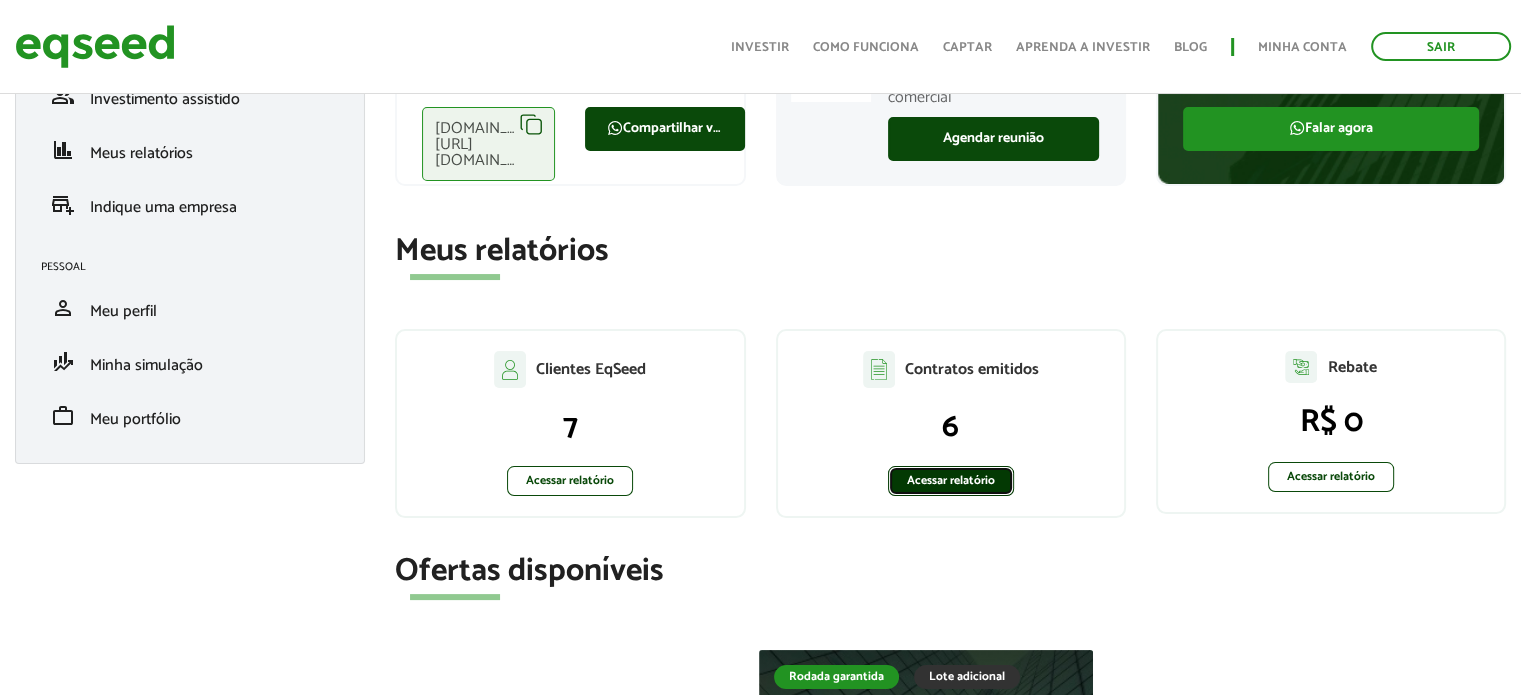 click on "Acessar relatório" at bounding box center [951, 481] 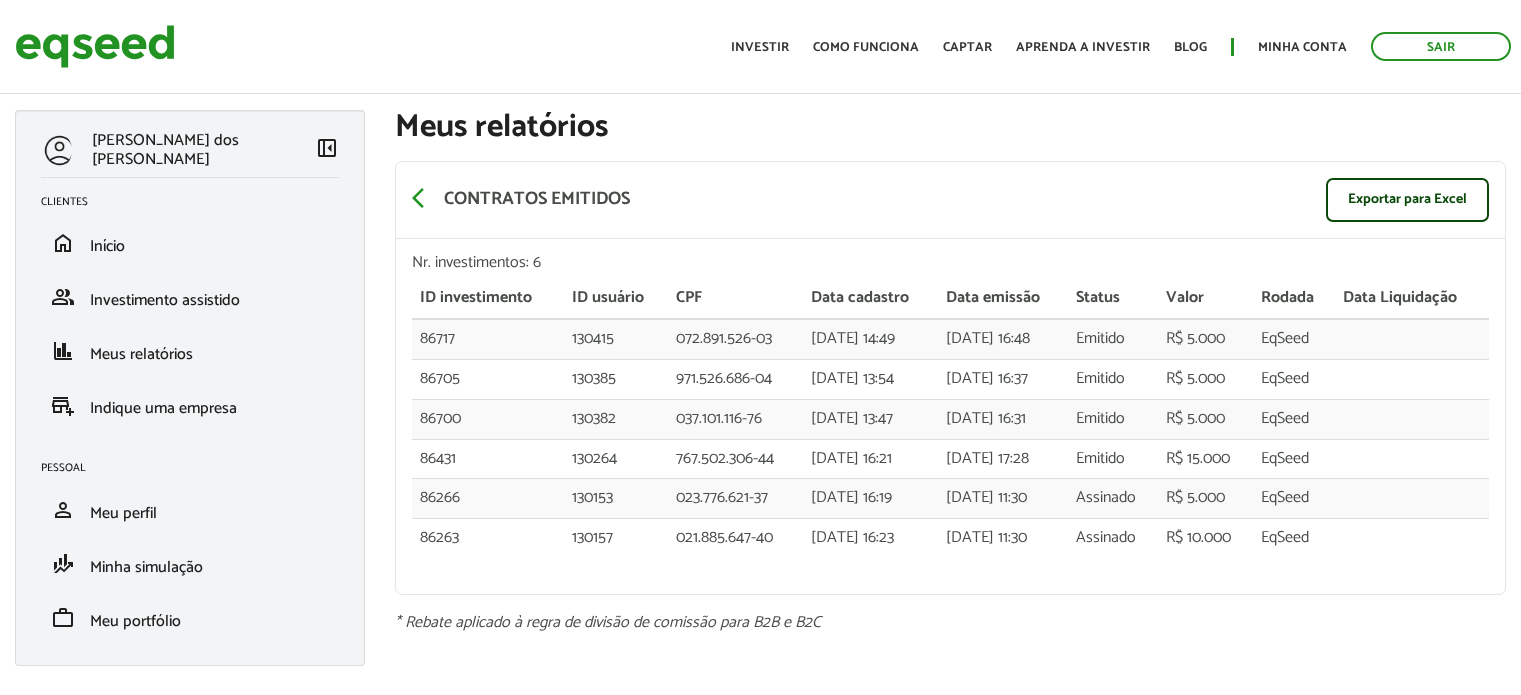 scroll, scrollTop: 0, scrollLeft: 0, axis: both 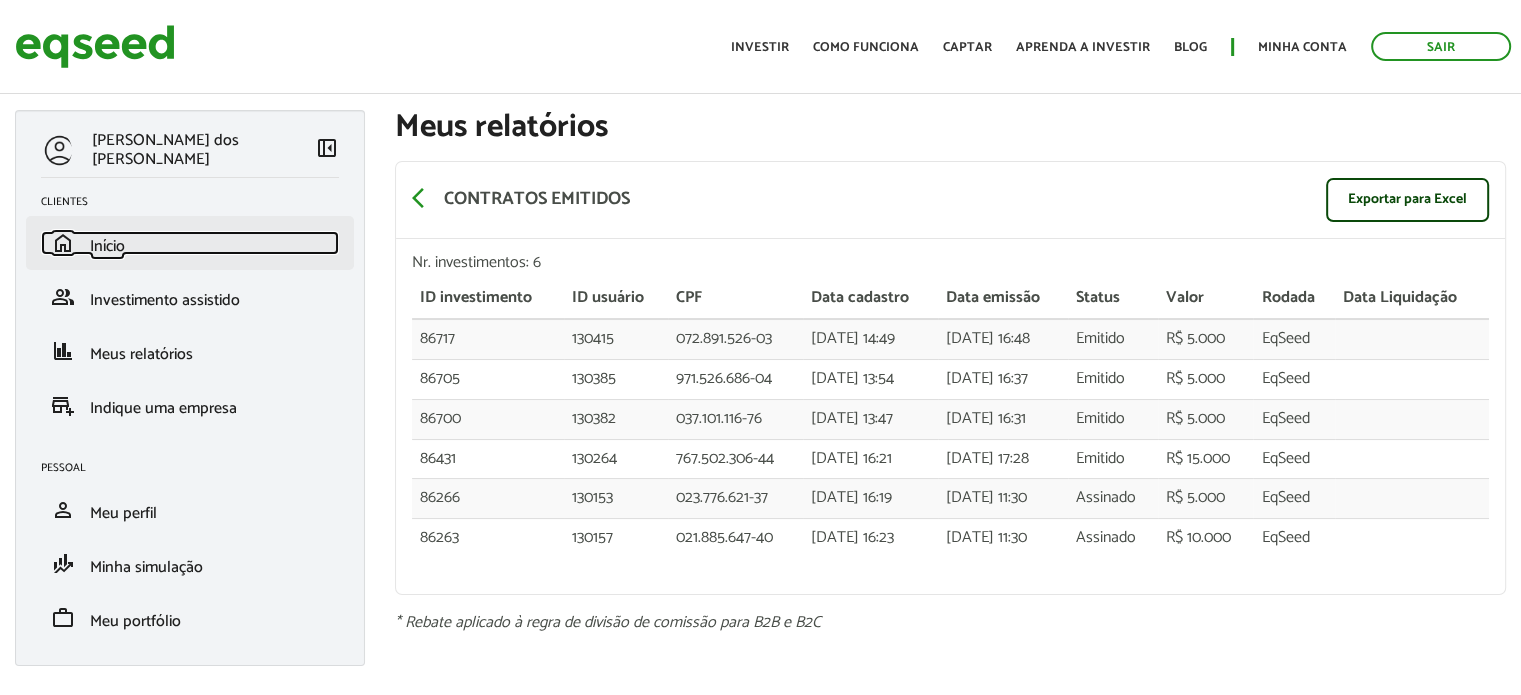 click on "Início" at bounding box center (107, 246) 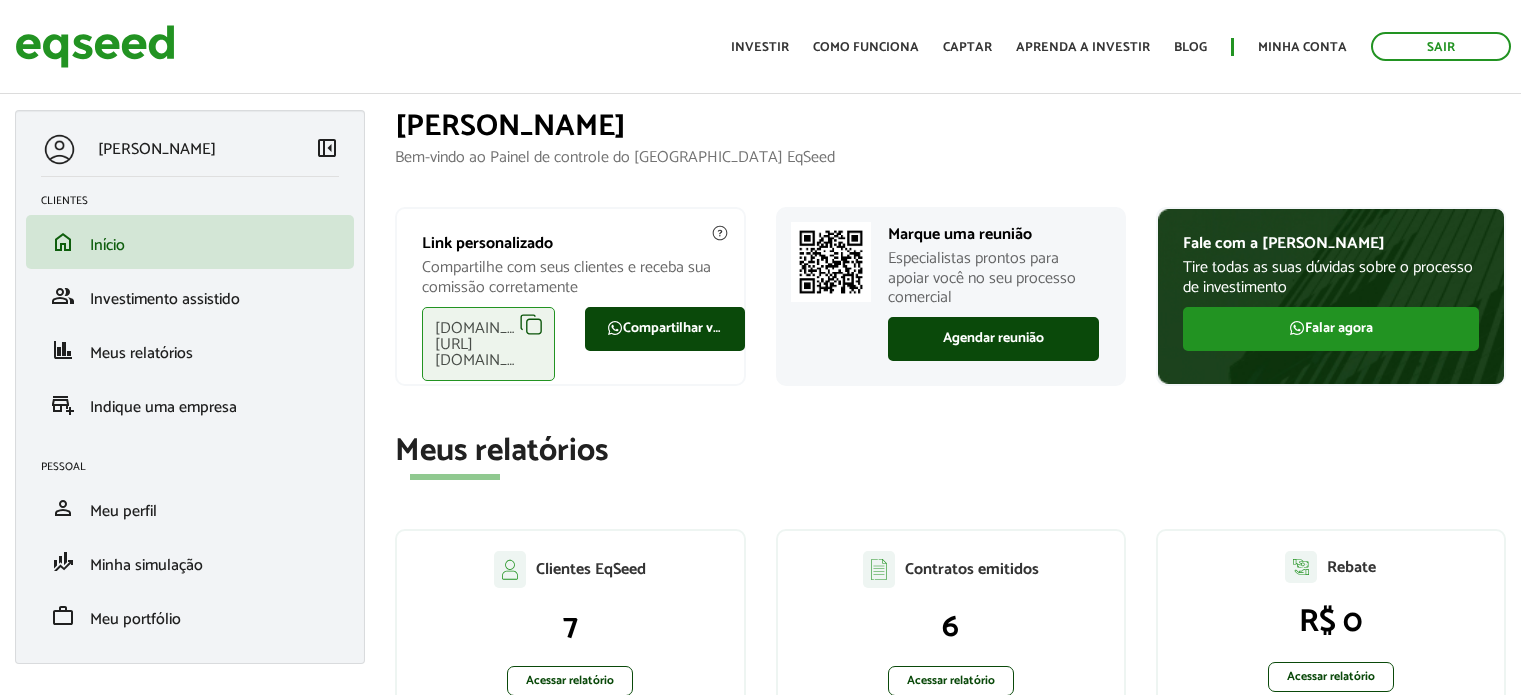 scroll, scrollTop: 0, scrollLeft: 0, axis: both 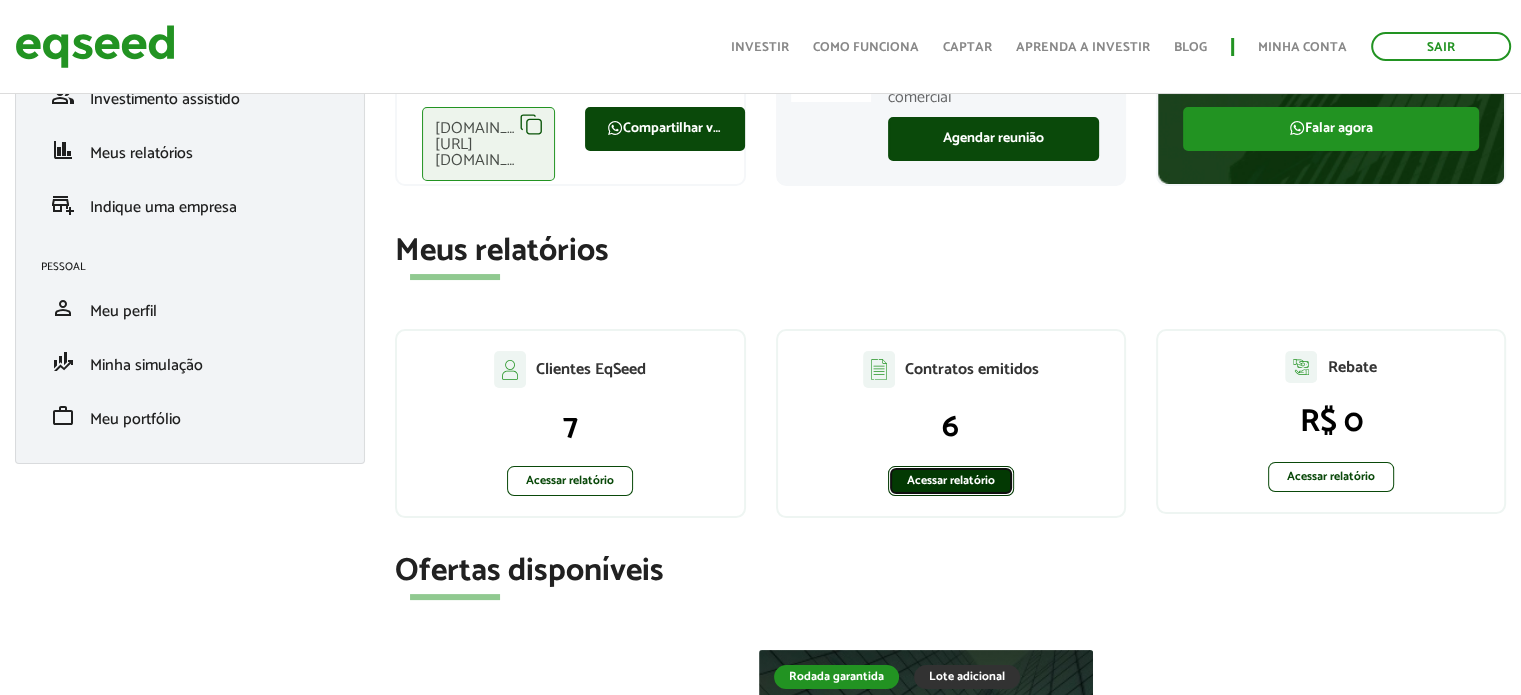 click on "Acessar relatório" at bounding box center (951, 481) 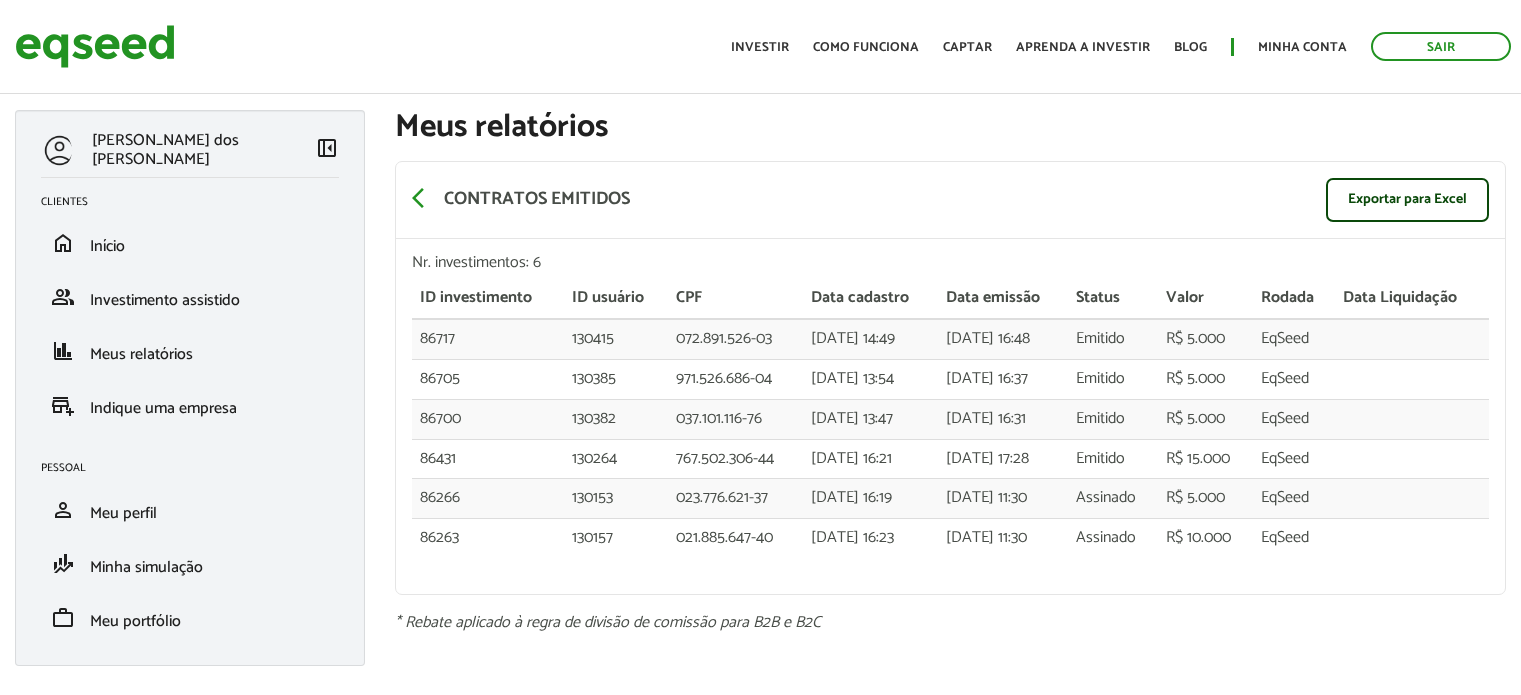 scroll, scrollTop: 0, scrollLeft: 0, axis: both 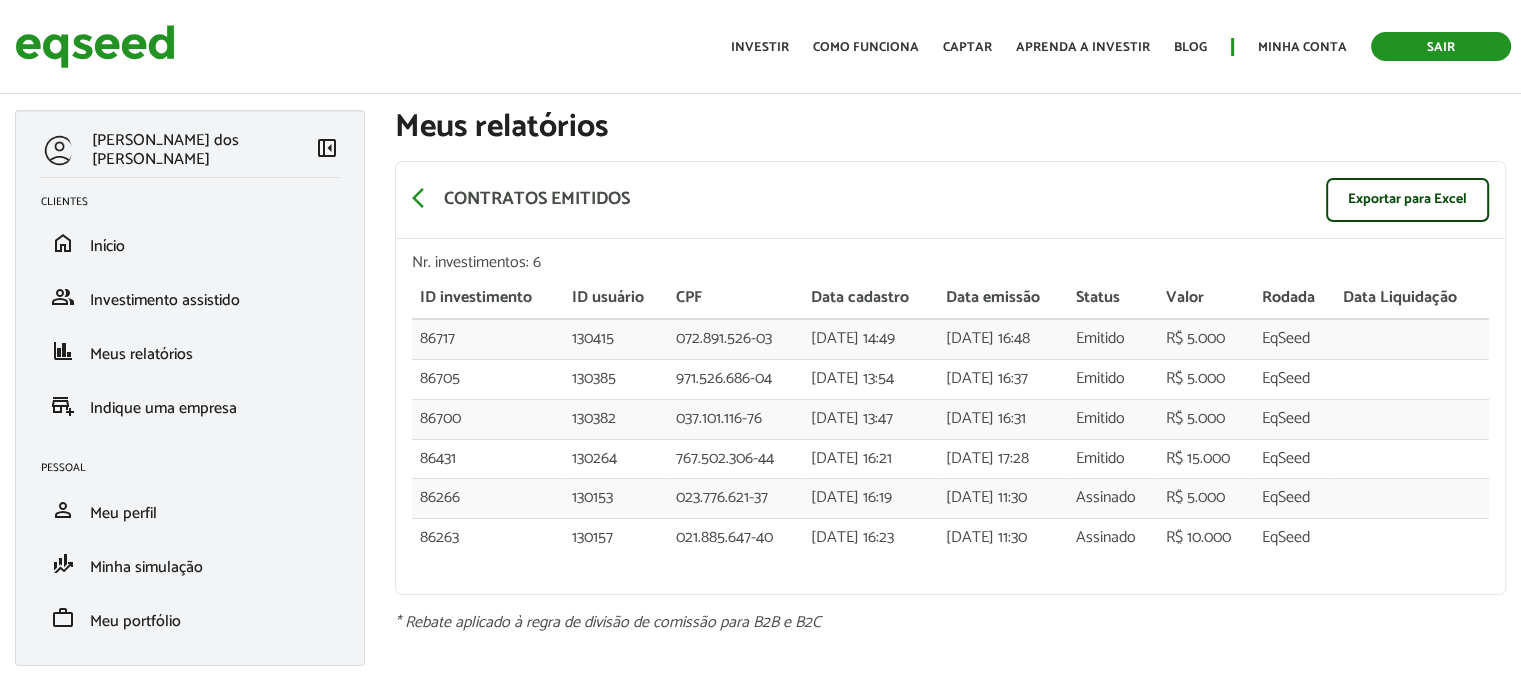 click on "Sair" at bounding box center (1441, 46) 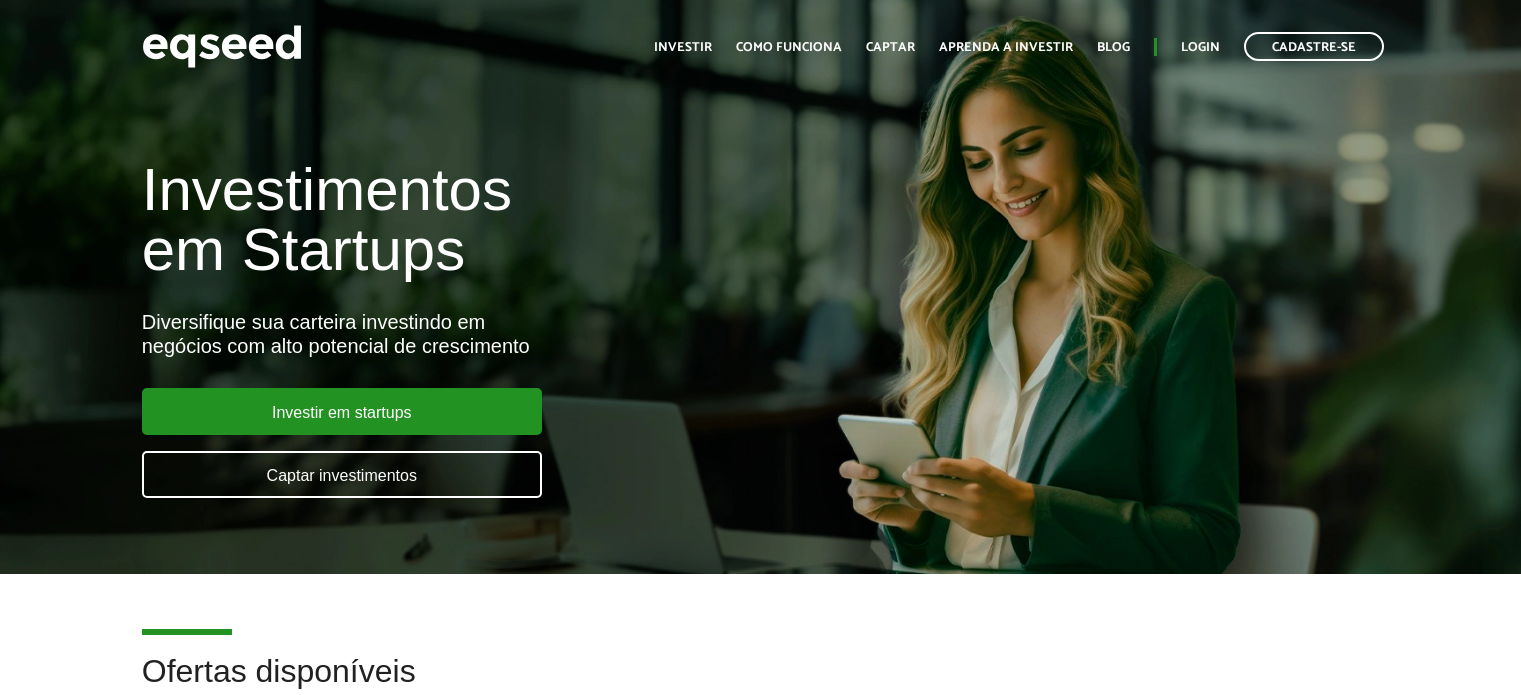scroll, scrollTop: 0, scrollLeft: 0, axis: both 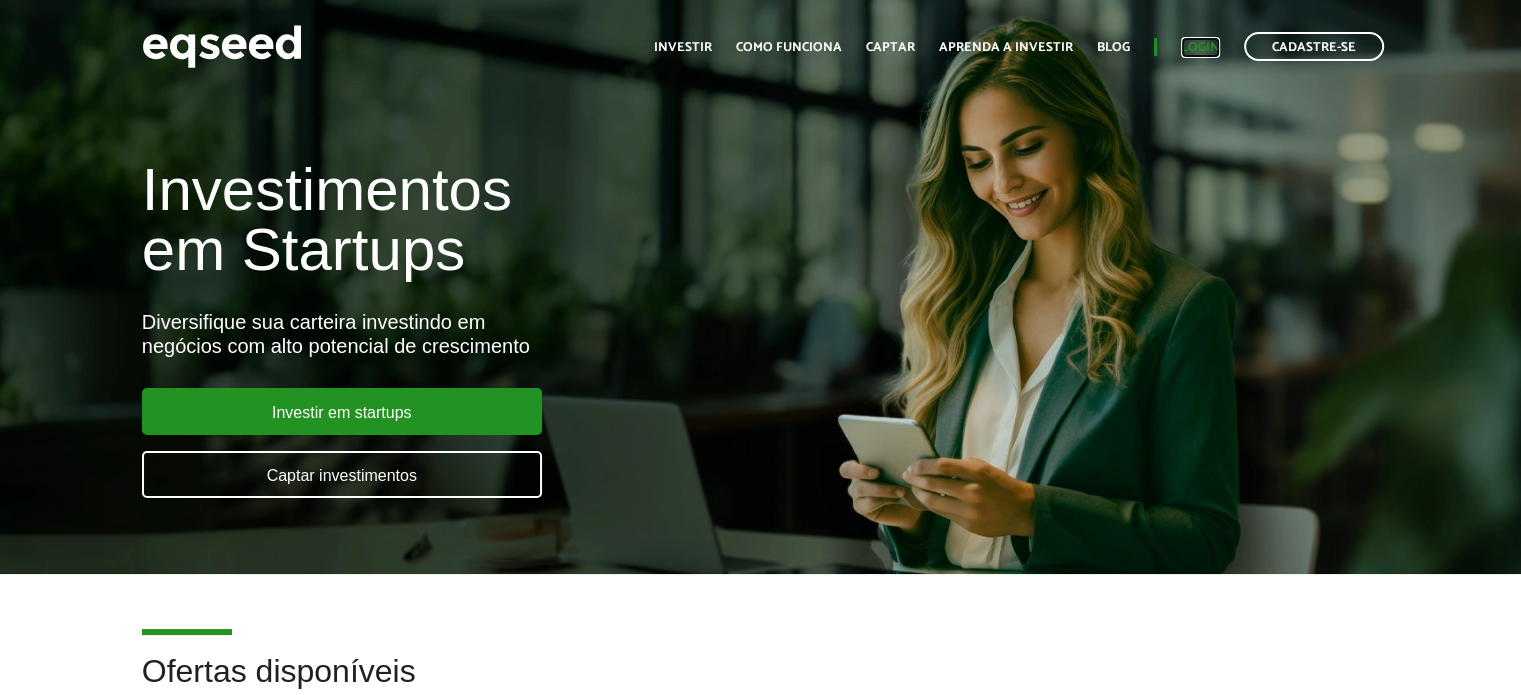 click on "Login" at bounding box center (1200, 47) 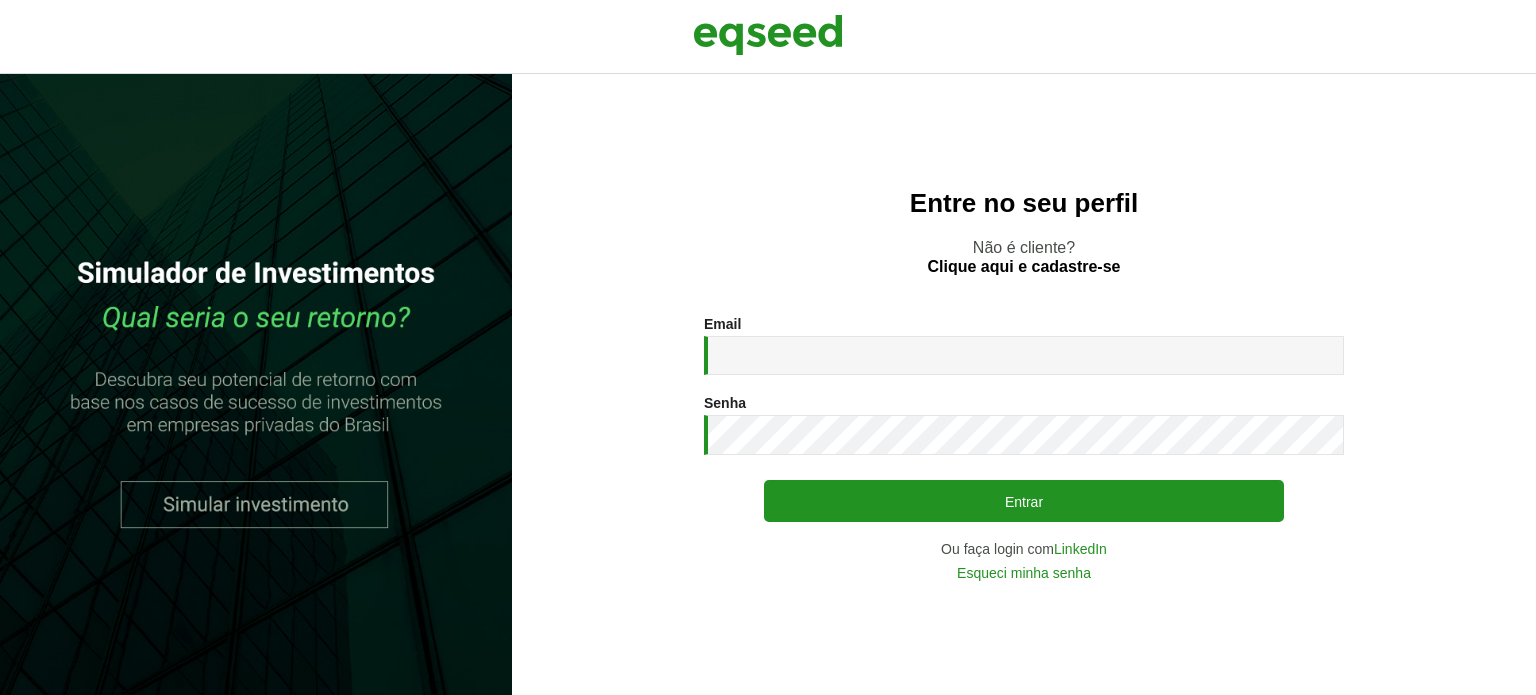 scroll, scrollTop: 0, scrollLeft: 0, axis: both 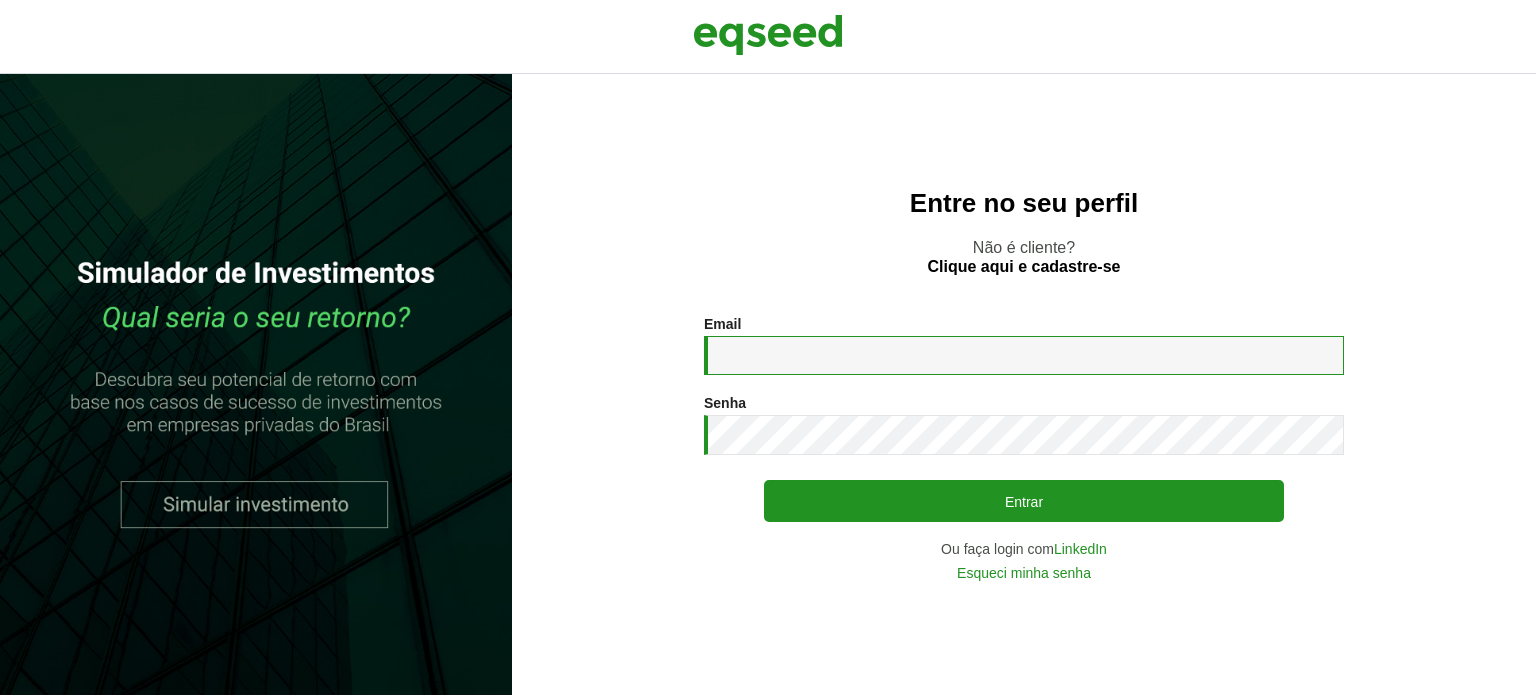 type on "**********" 